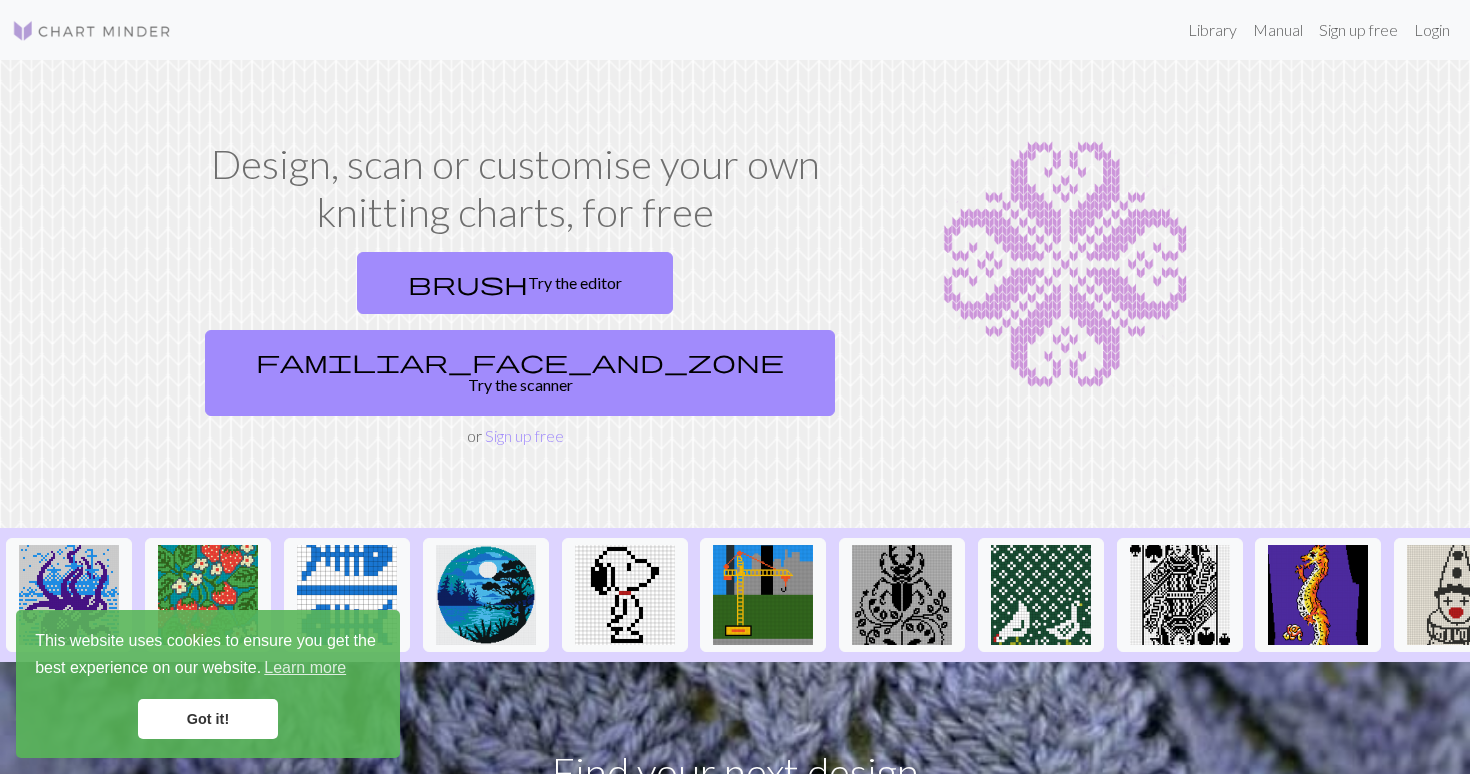 scroll, scrollTop: 0, scrollLeft: 0, axis: both 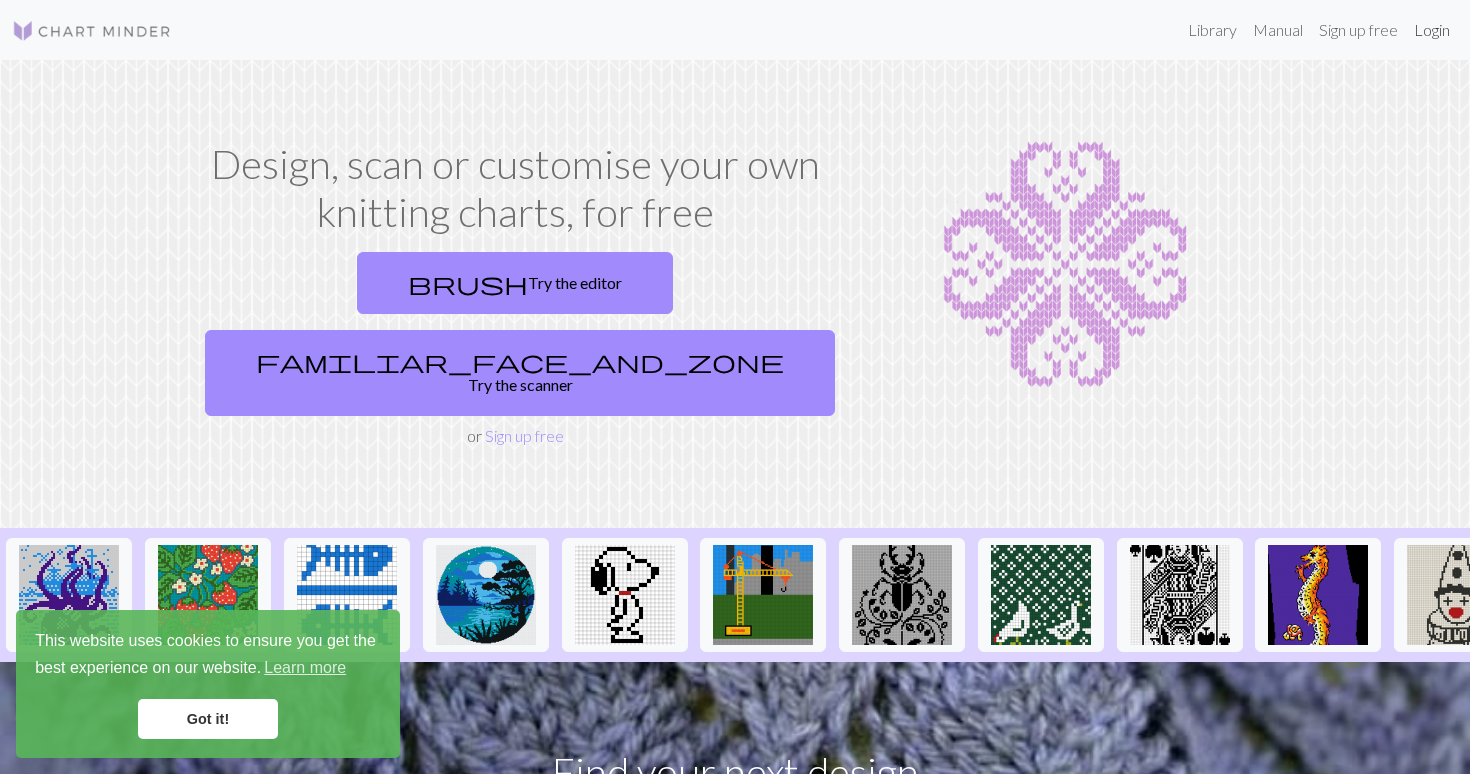 click on "Login" at bounding box center [1432, 30] 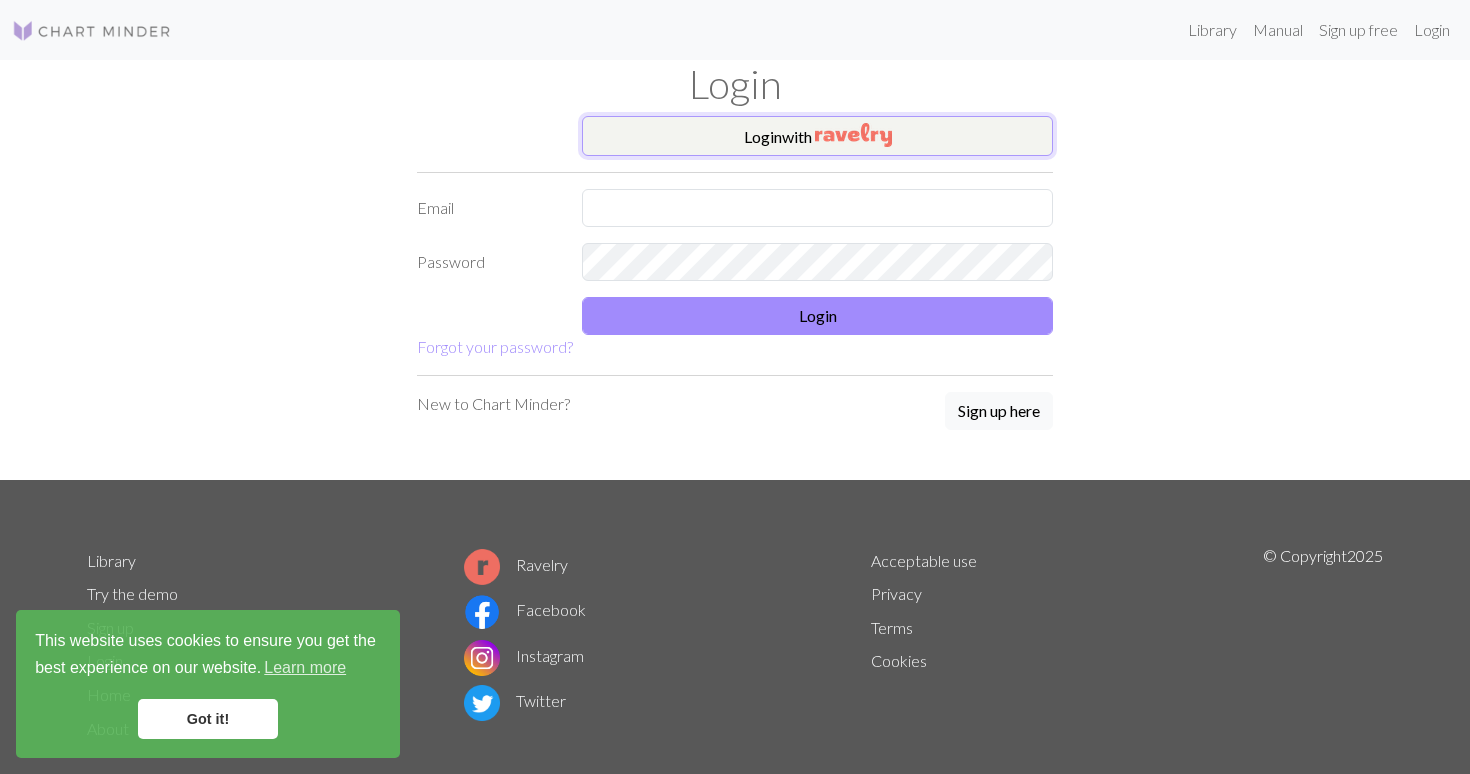 click on "Login  with" at bounding box center [817, 136] 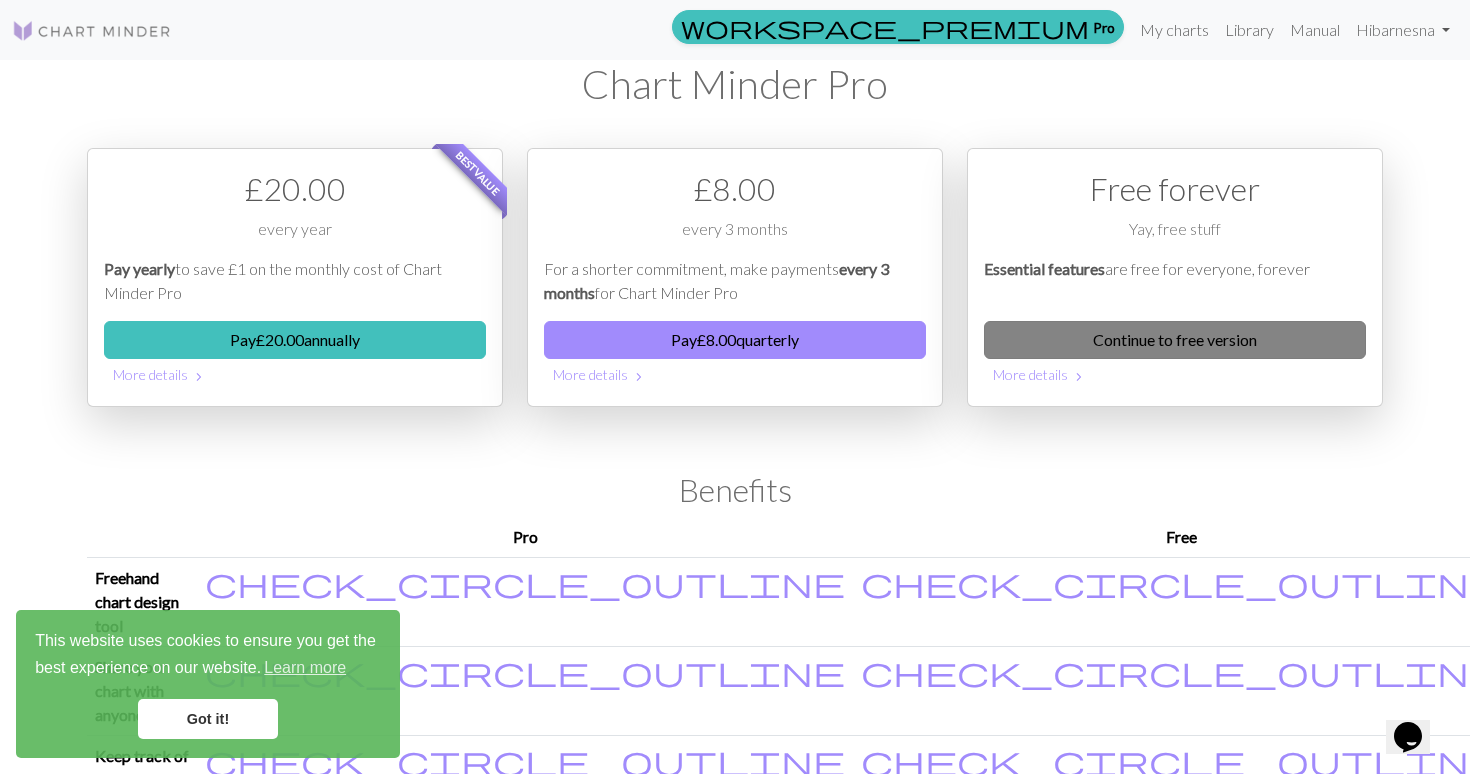 click on "Continue to free version" at bounding box center (1175, 340) 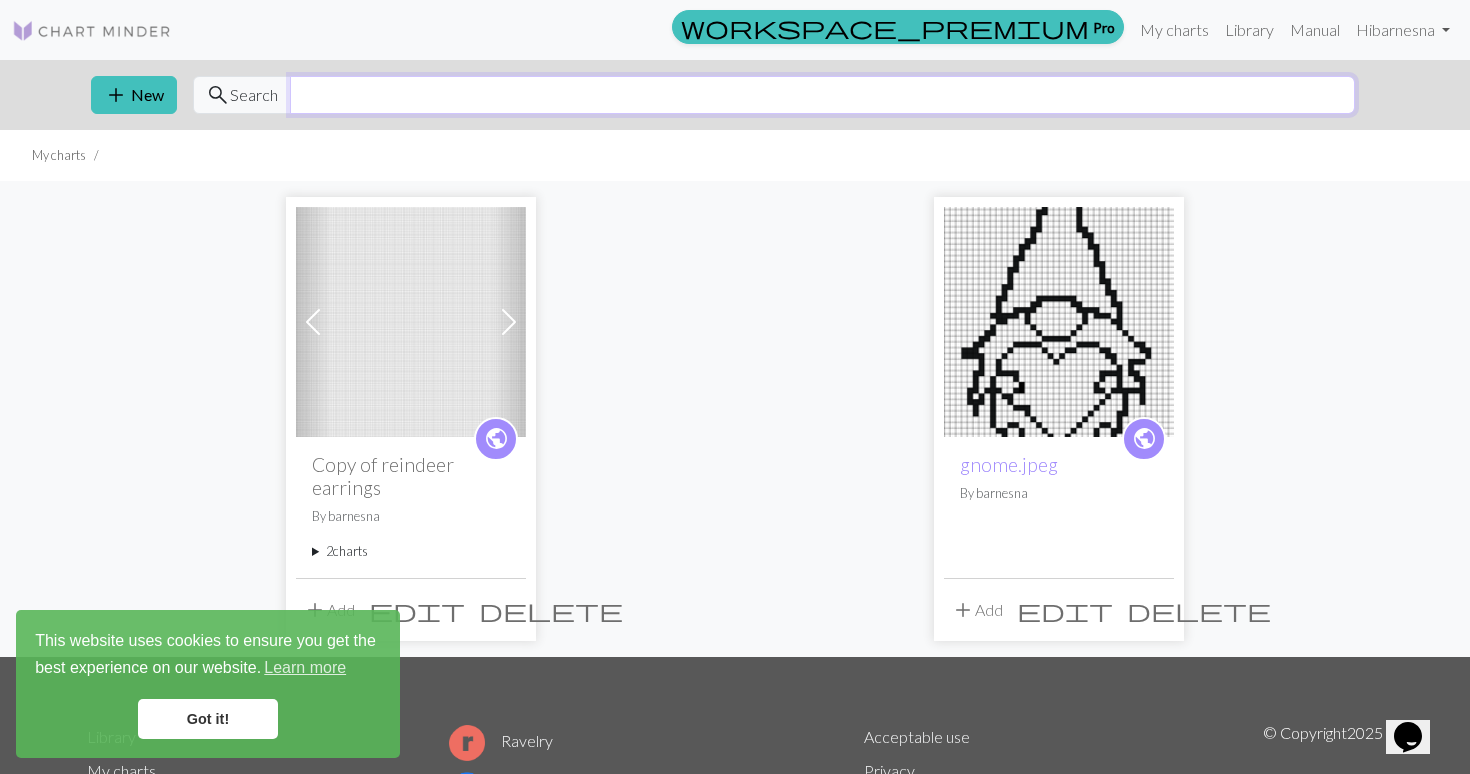 click at bounding box center [822, 95] 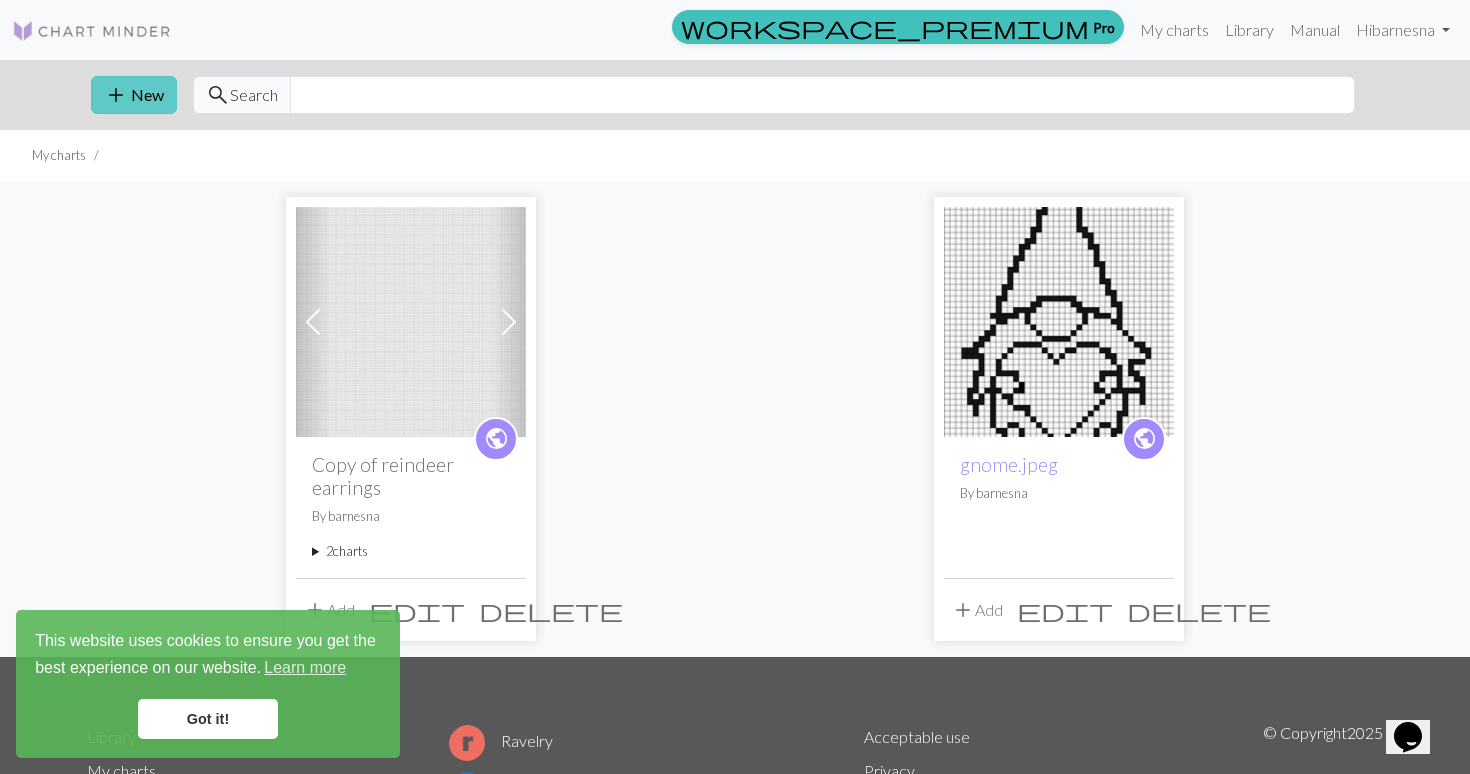click on "add   New" at bounding box center [134, 95] 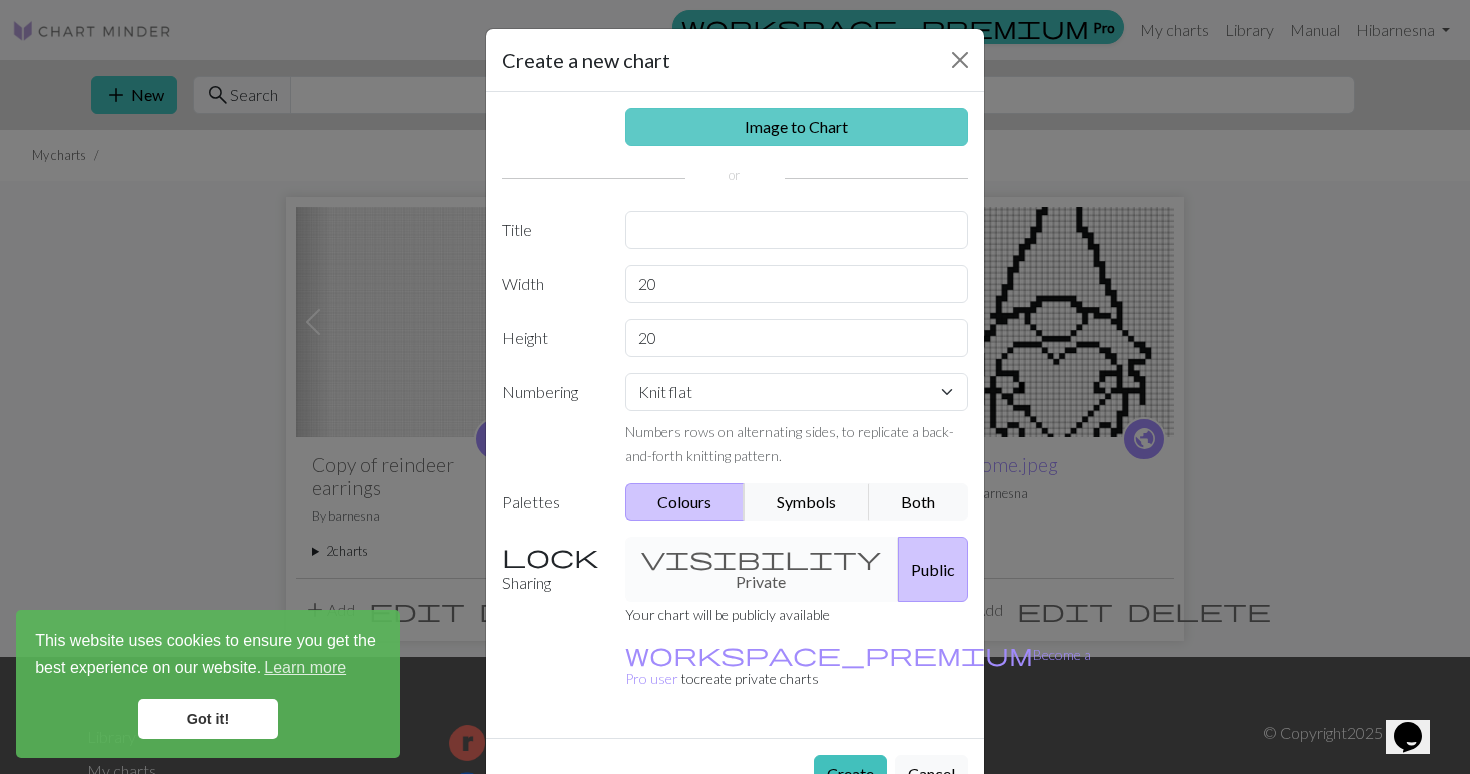 click on "Image to Chart" at bounding box center (797, 127) 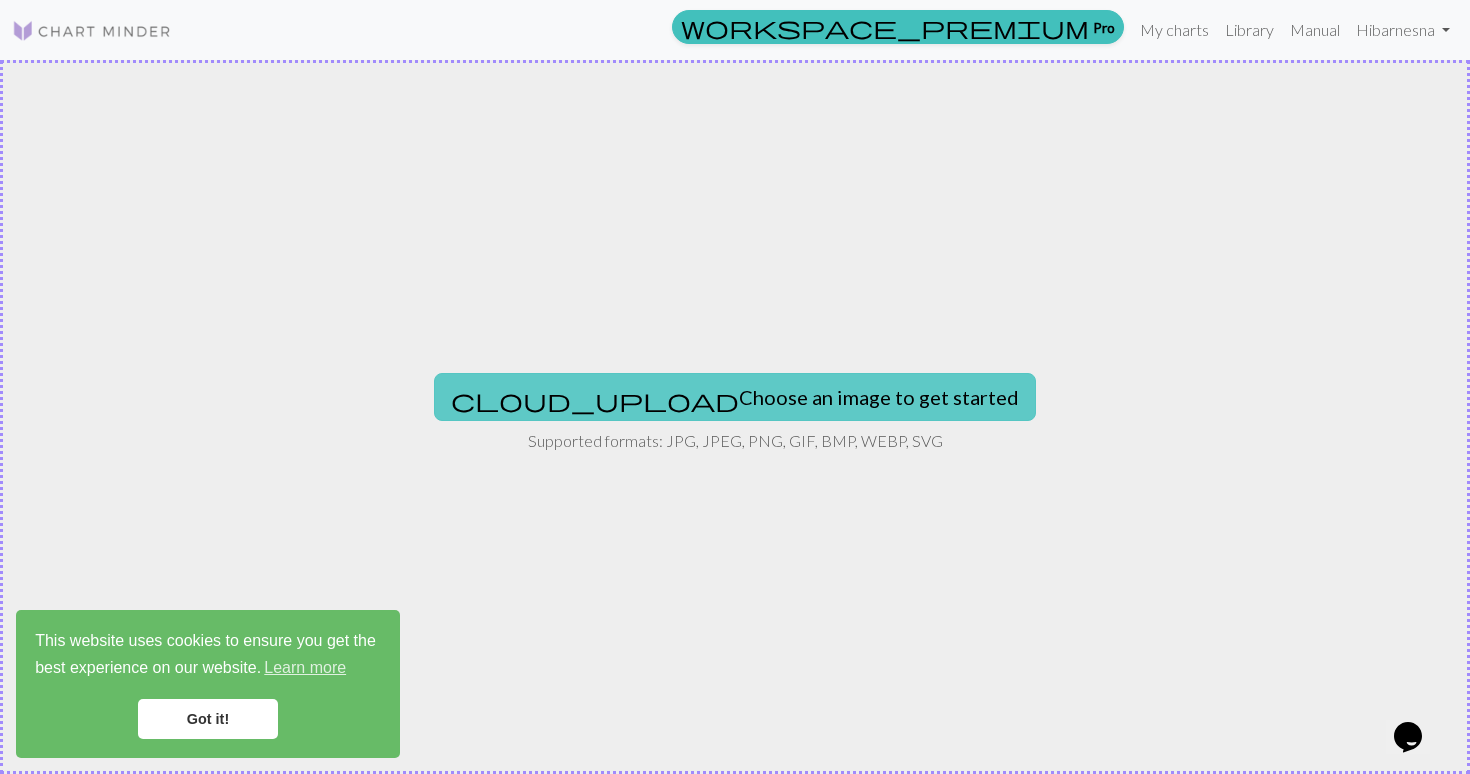 click on "cloud_upload  Choose an image to get started" at bounding box center (735, 397) 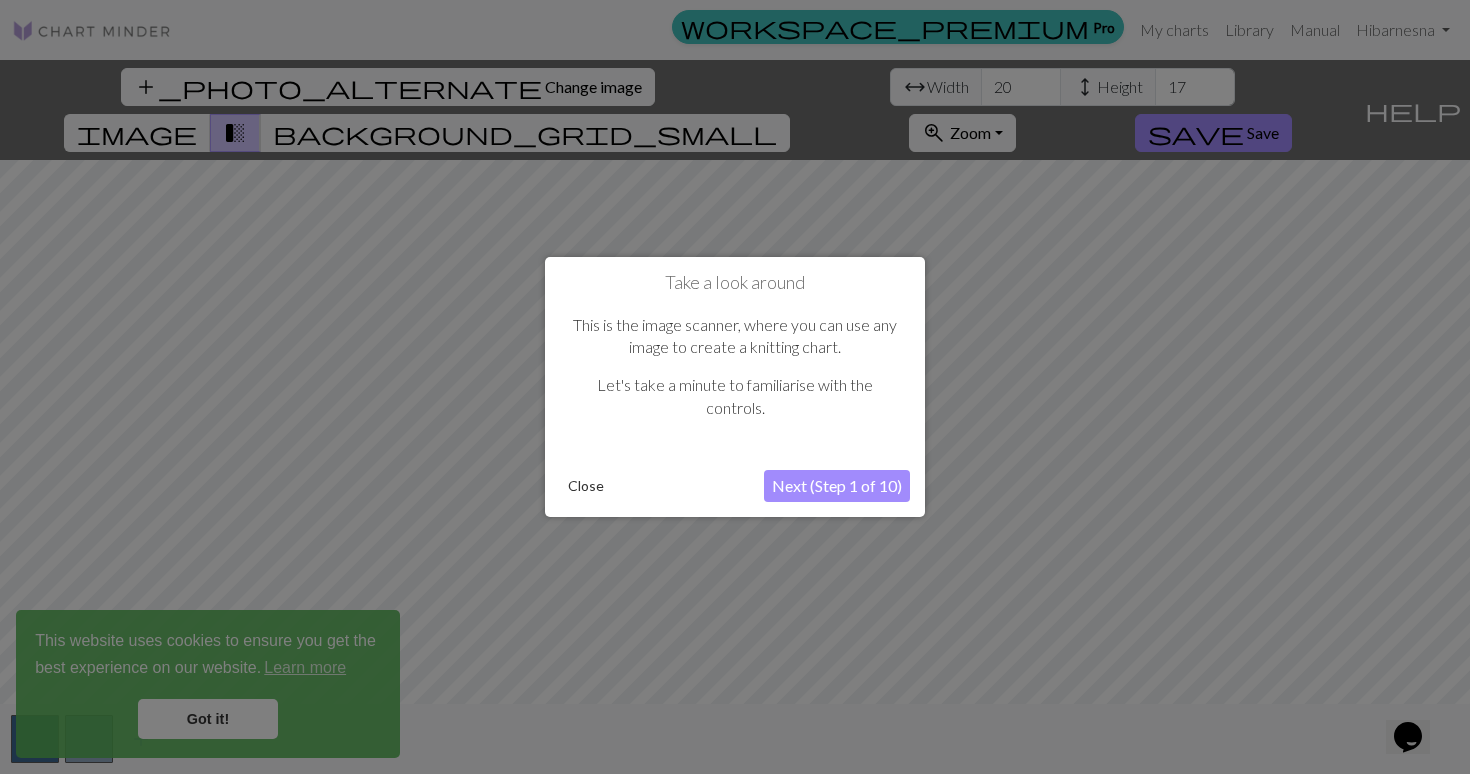 click on "Close" at bounding box center [586, 486] 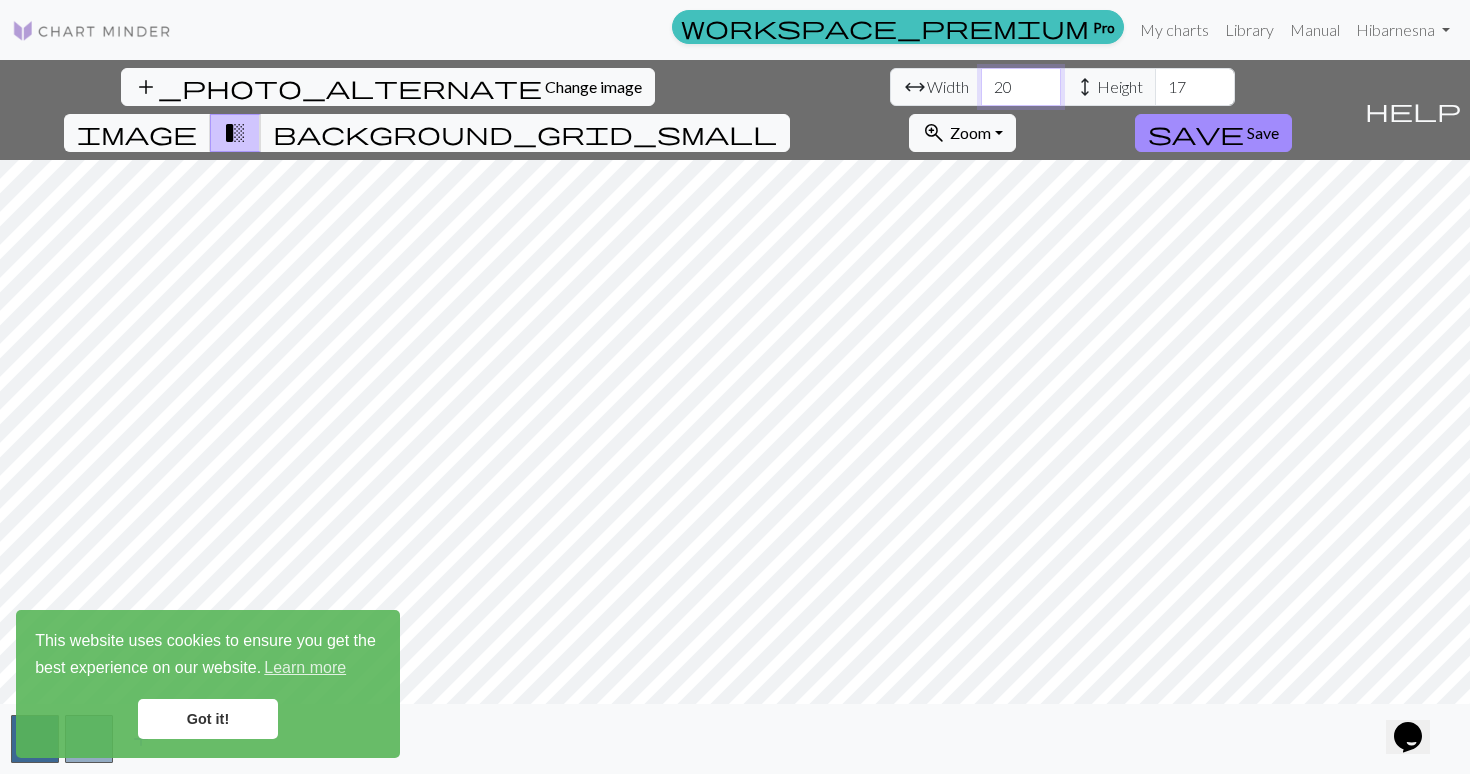 click on "20" at bounding box center [1021, 87] 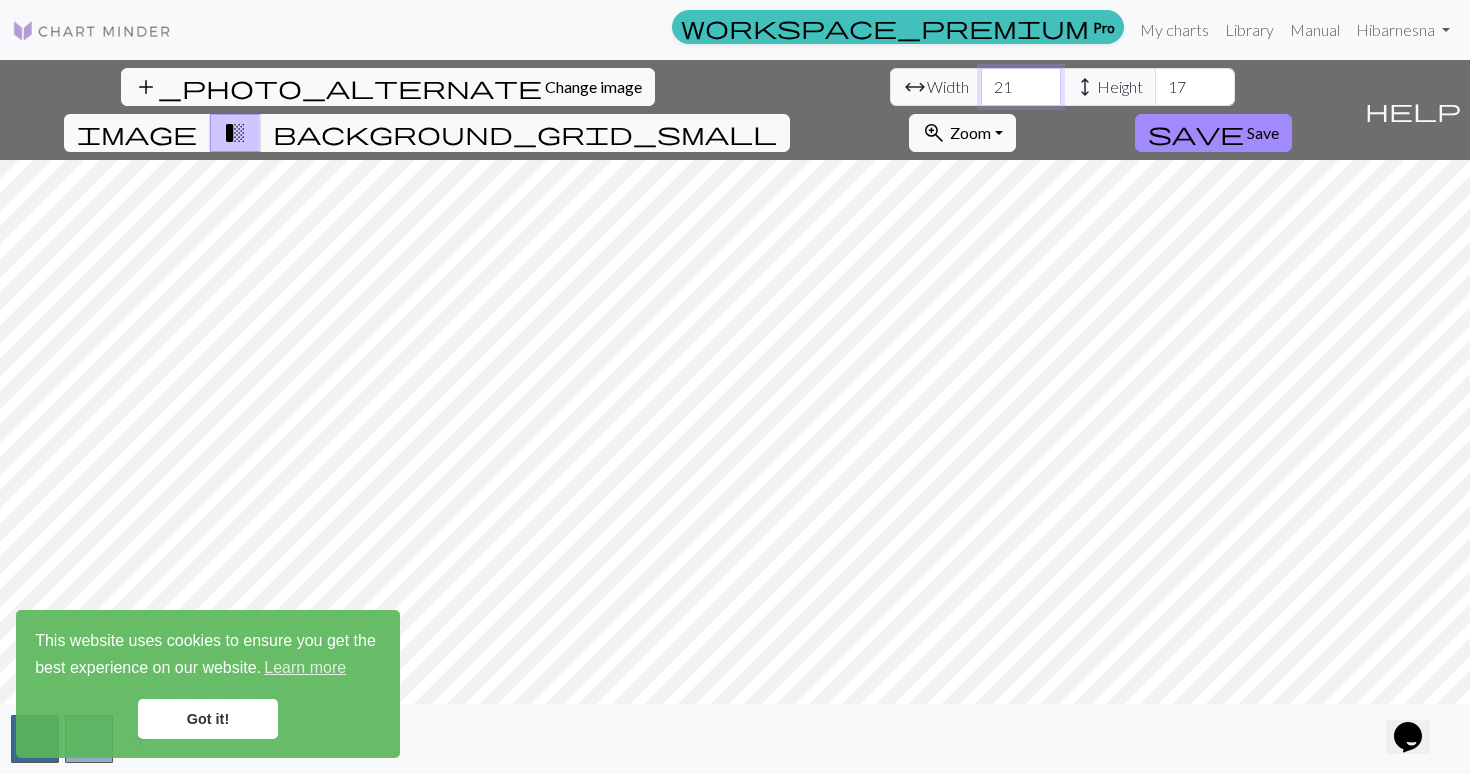 click on "21" at bounding box center (1021, 87) 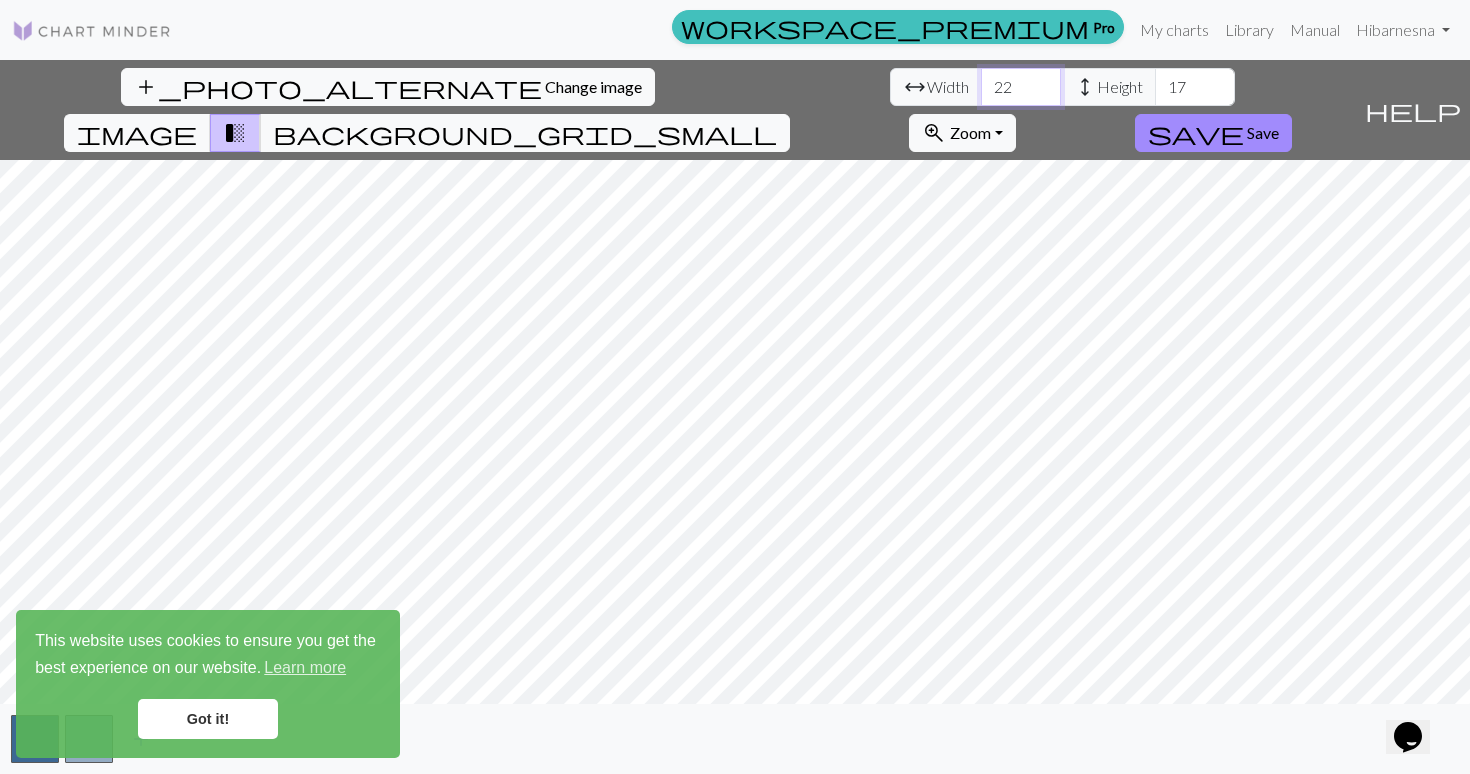 click on "22" at bounding box center (1021, 87) 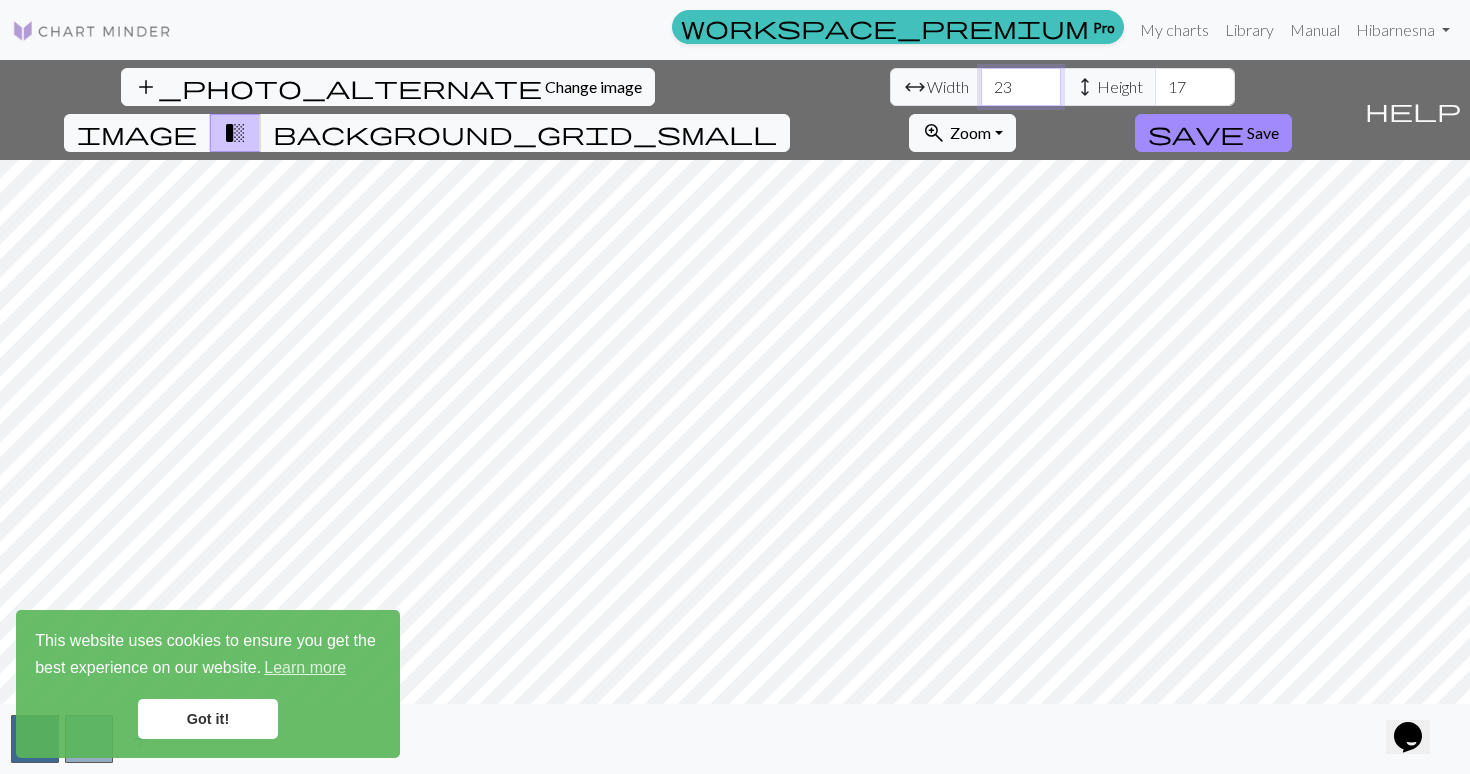 click on "23" at bounding box center (1021, 87) 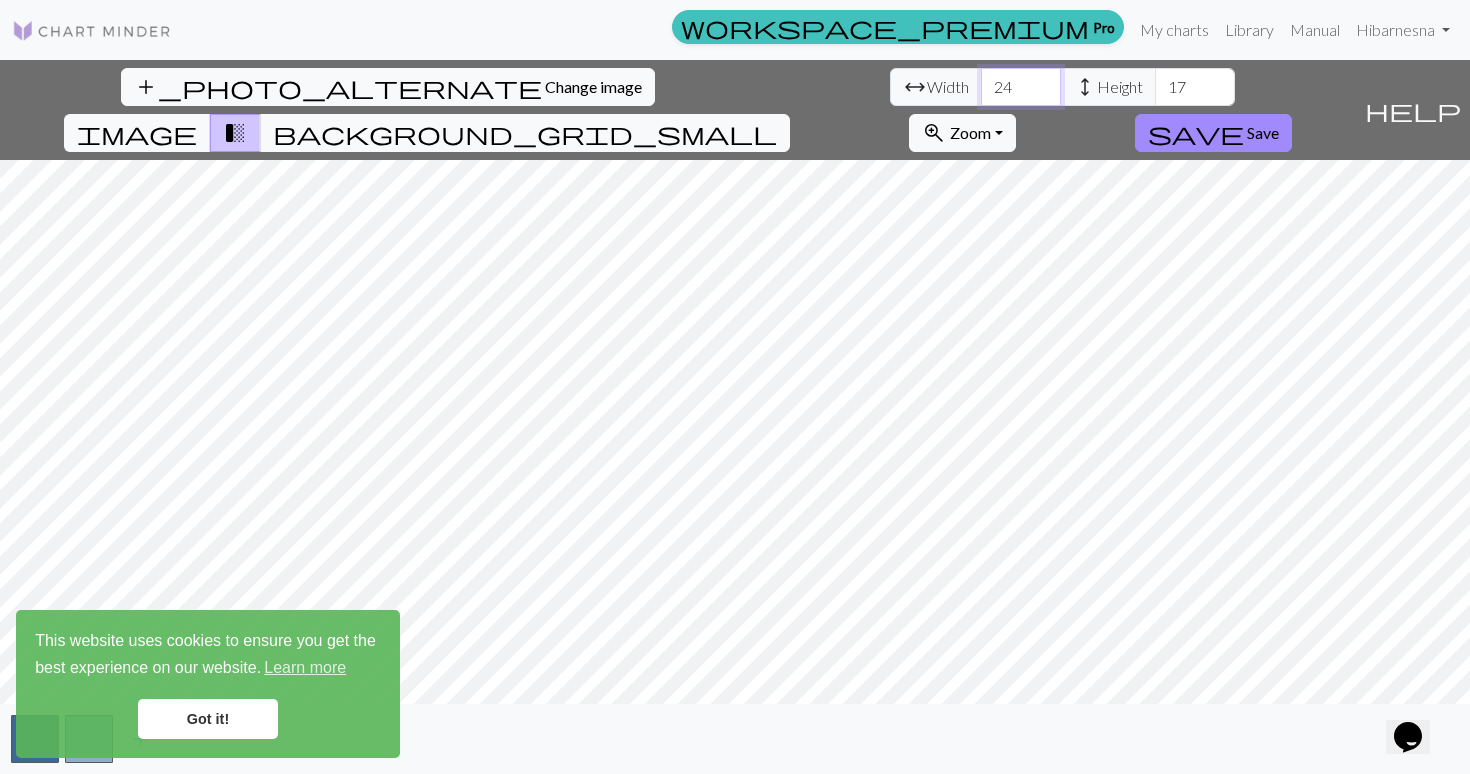 click on "24" at bounding box center [1021, 87] 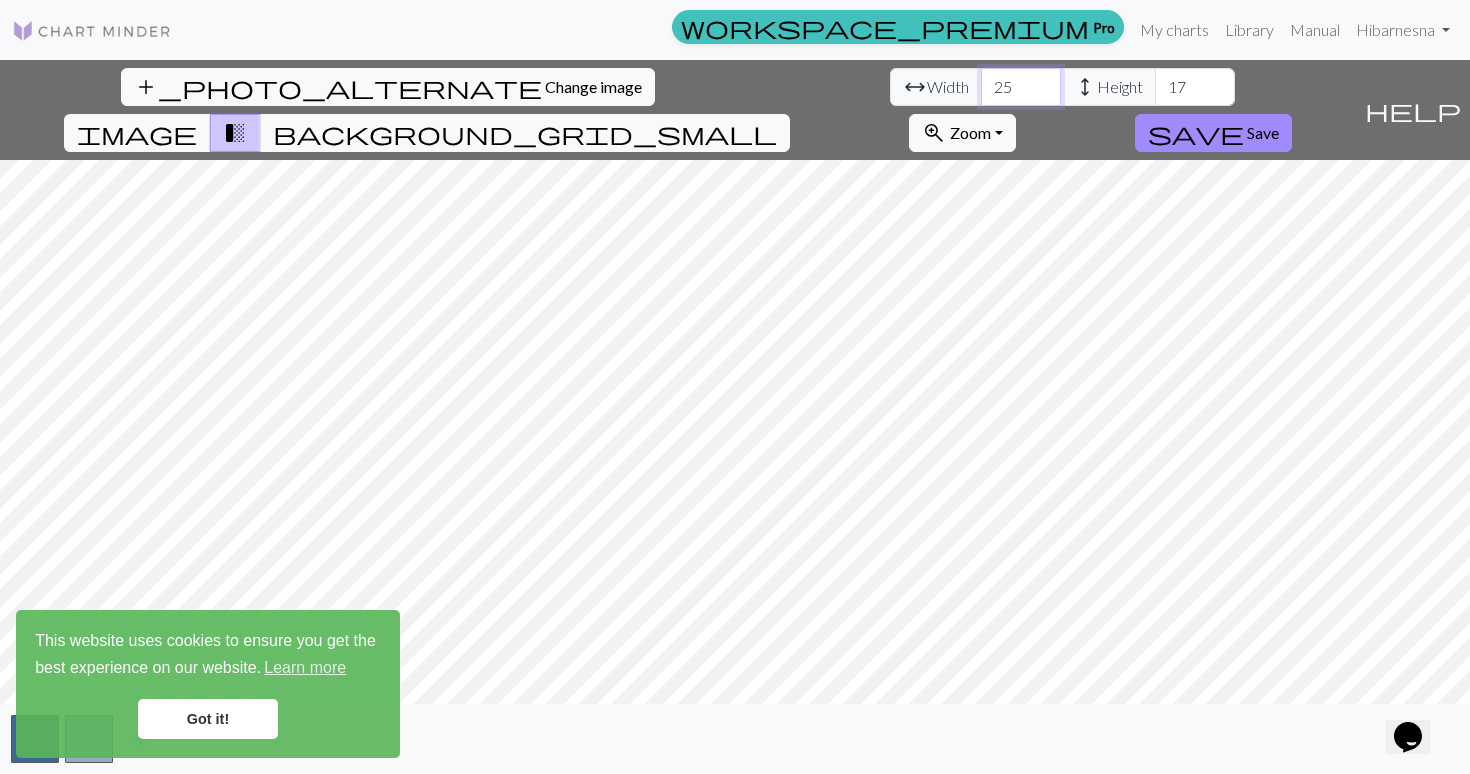 click on "25" at bounding box center (1021, 87) 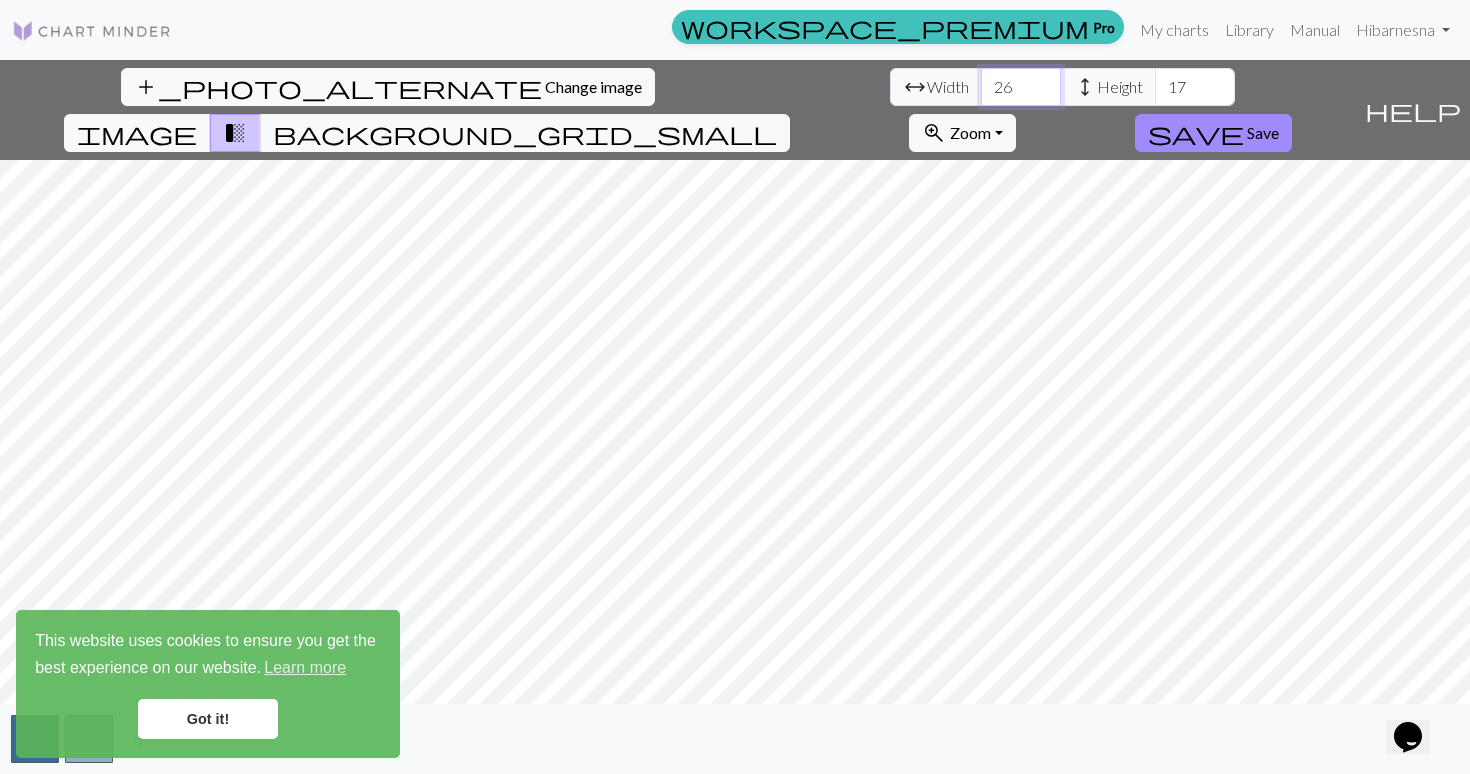 click on "26" at bounding box center (1021, 87) 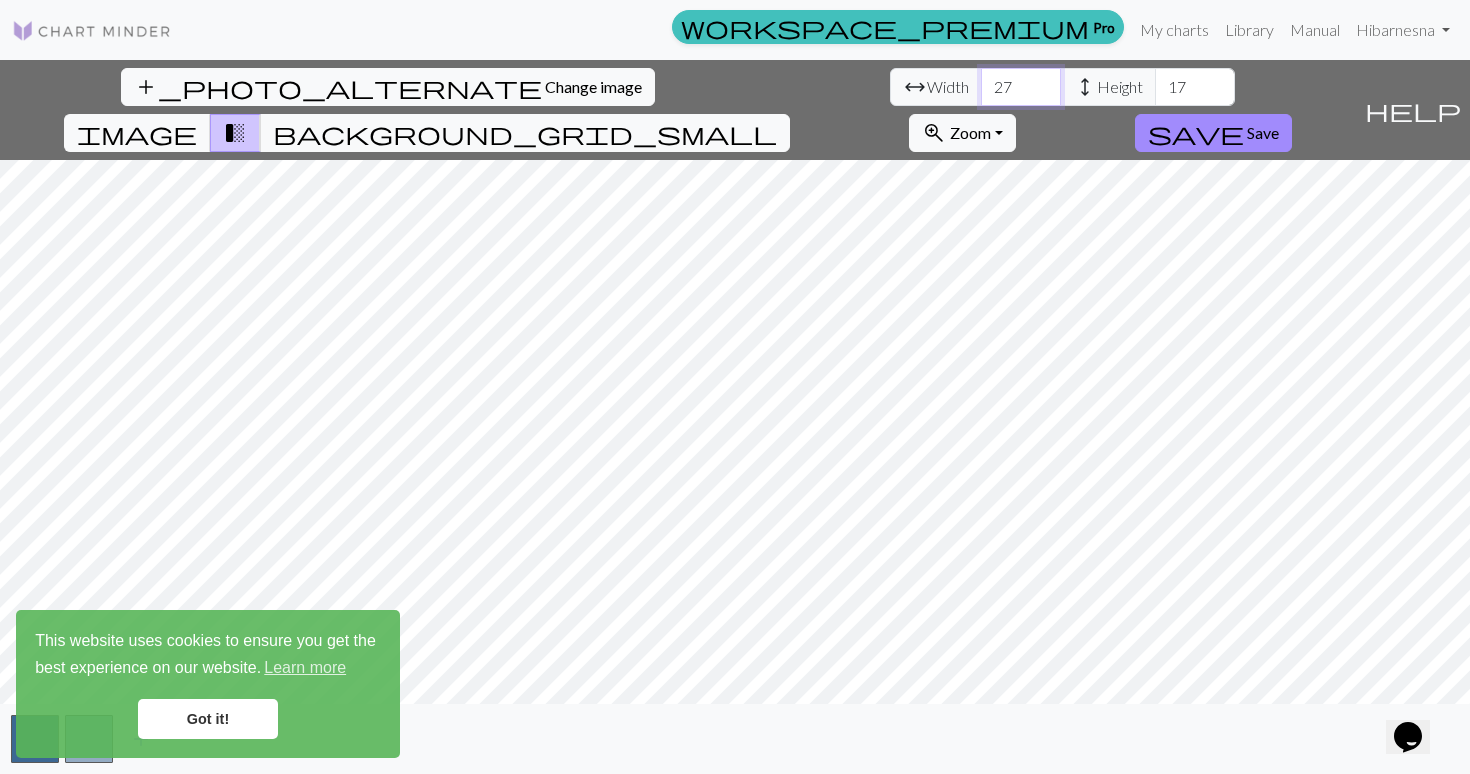 click on "27" at bounding box center [1021, 87] 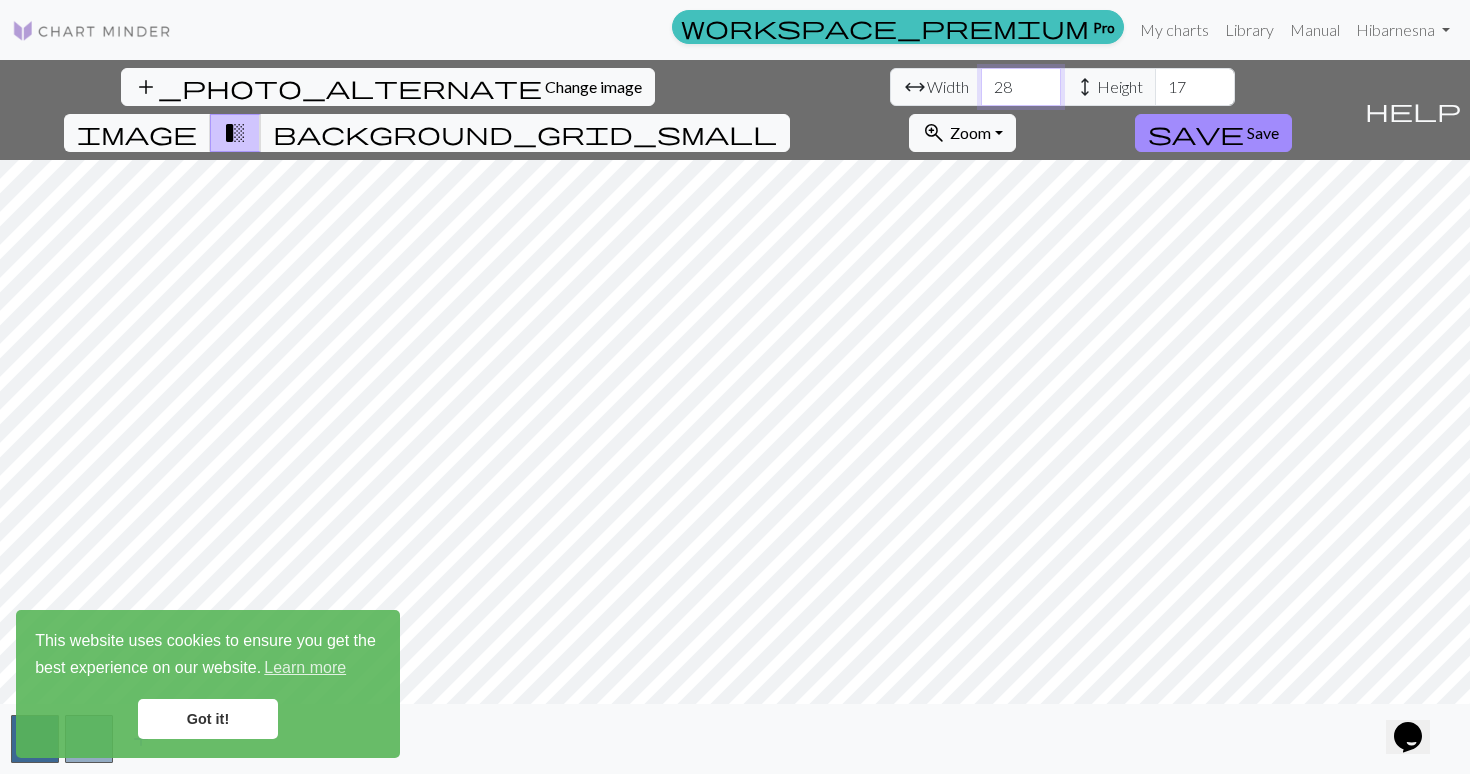 type on "28" 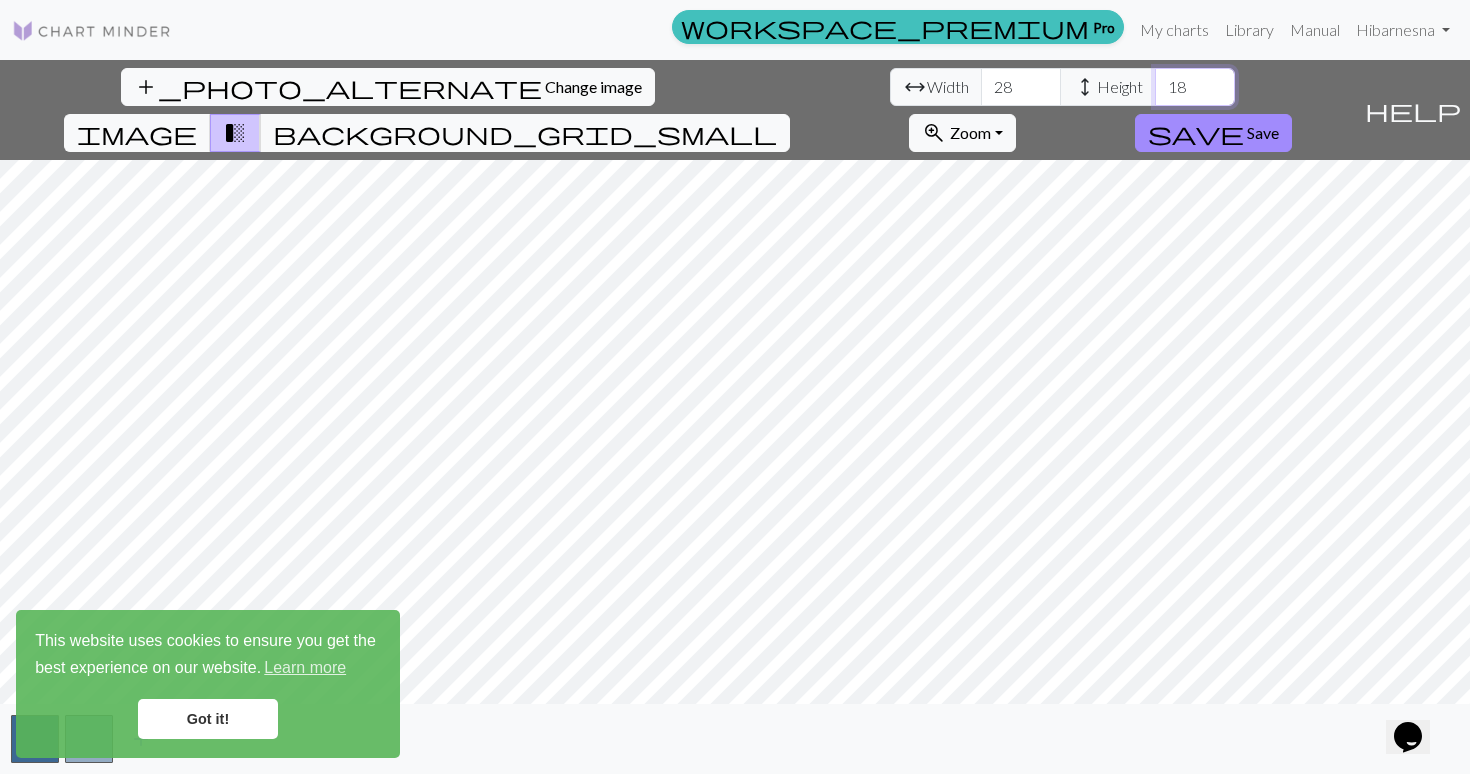 click on "18" at bounding box center (1195, 87) 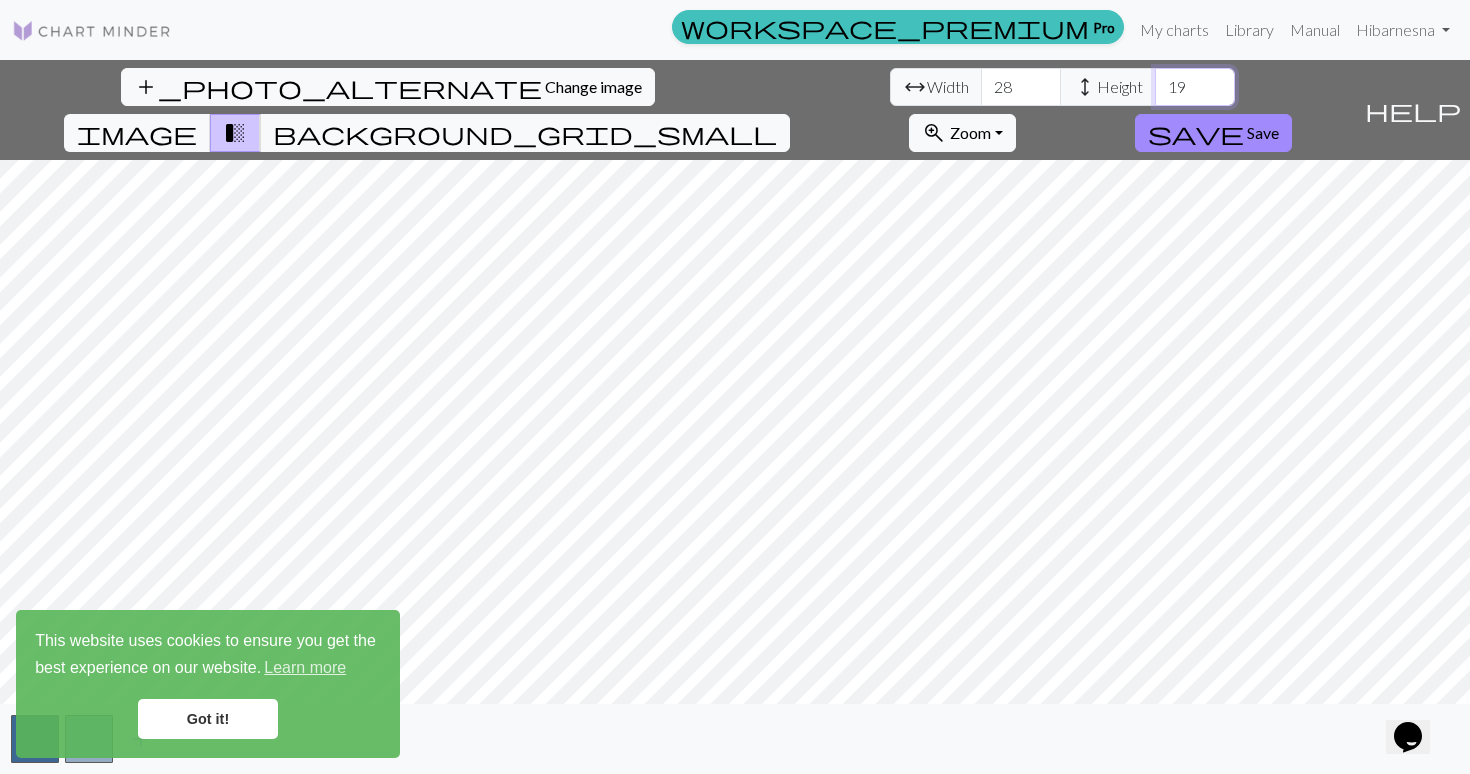 click on "19" at bounding box center (1195, 87) 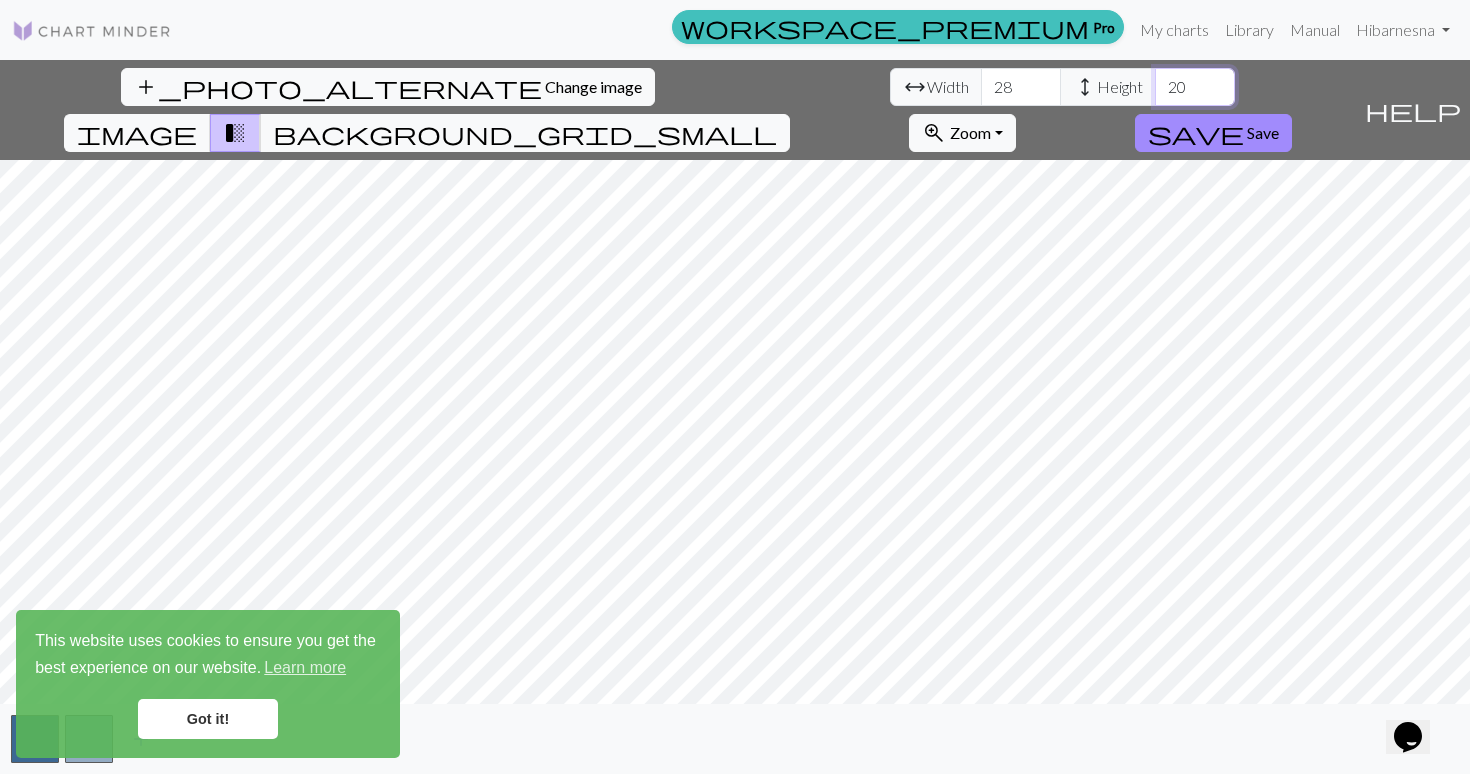 click on "20" at bounding box center [1195, 87] 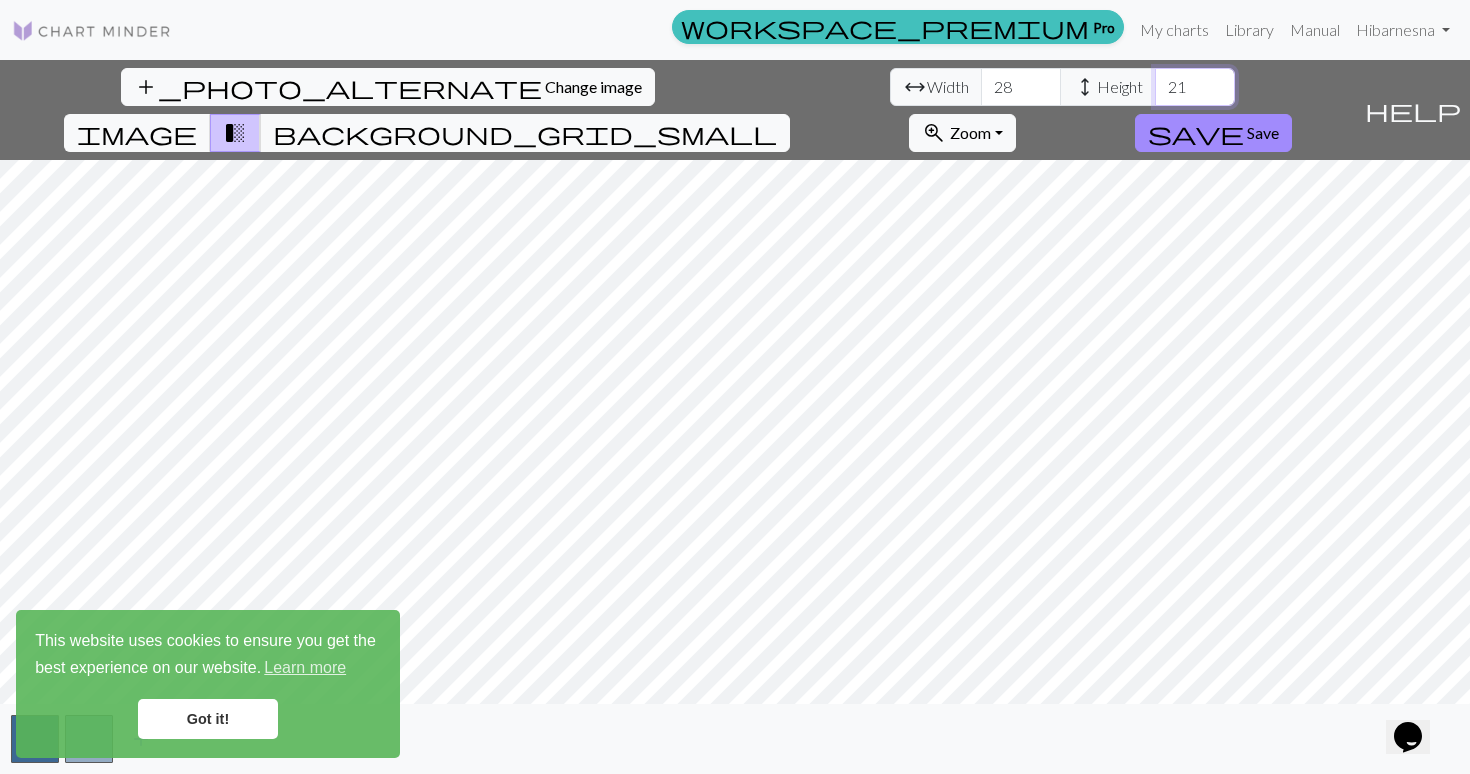 click on "21" at bounding box center (1195, 87) 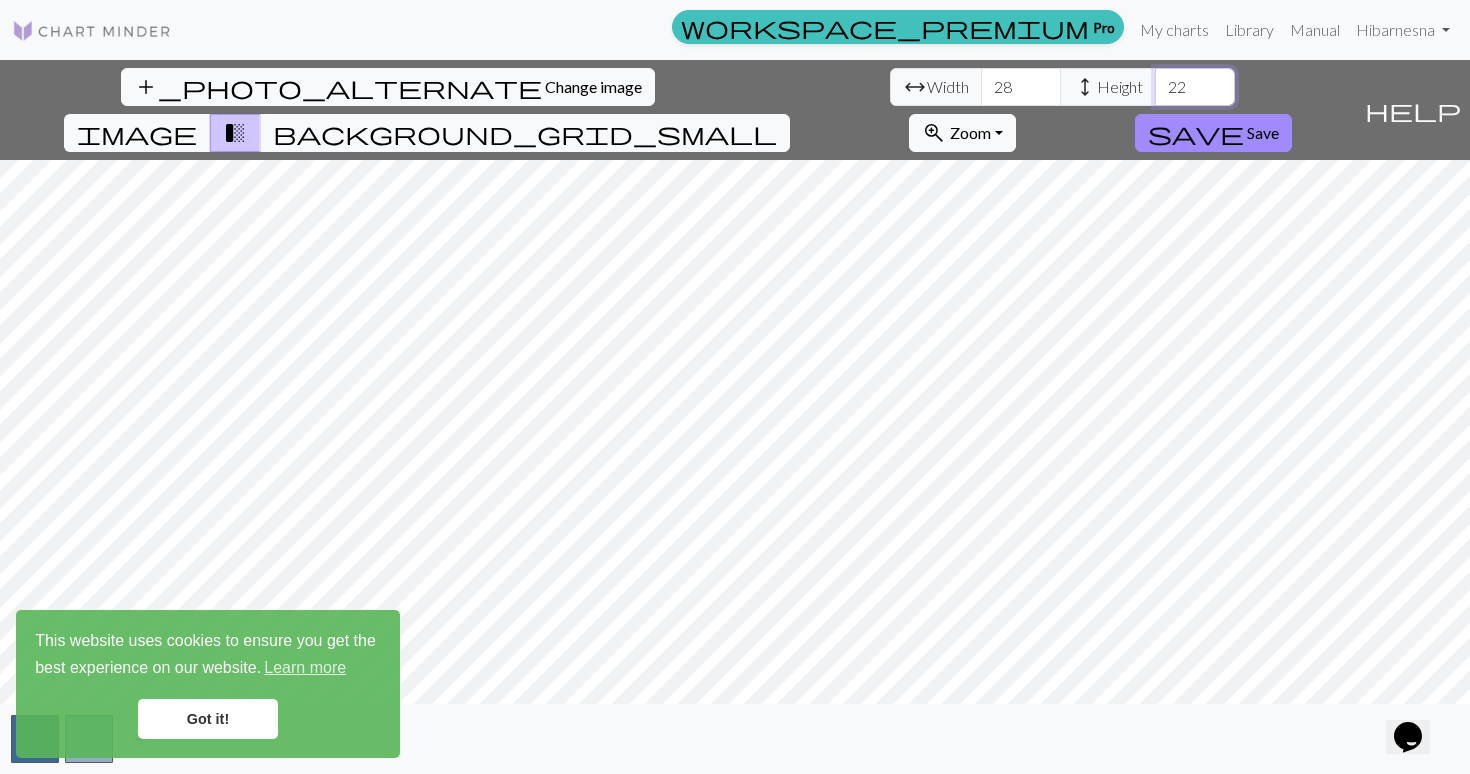 click on "22" at bounding box center [1195, 87] 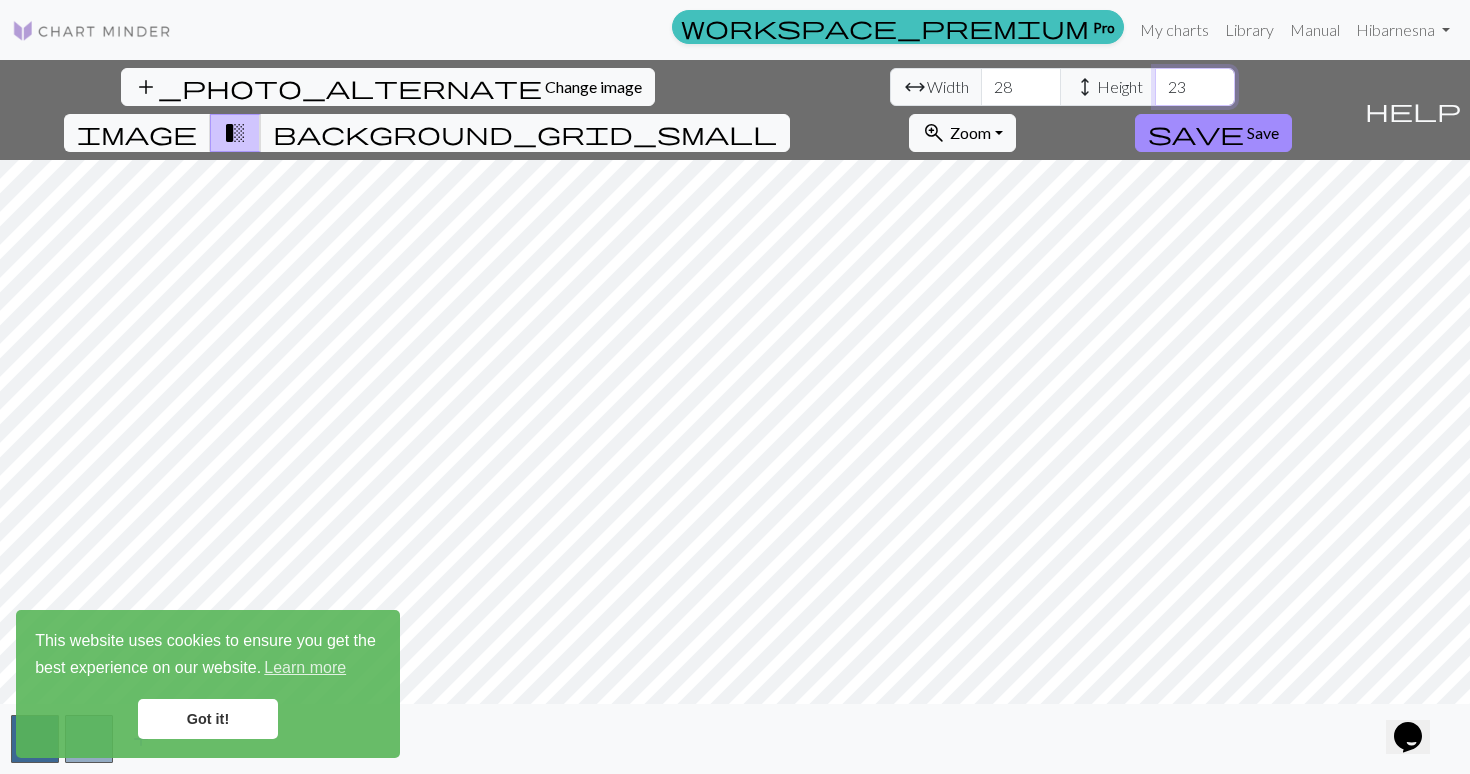 click on "23" at bounding box center (1195, 87) 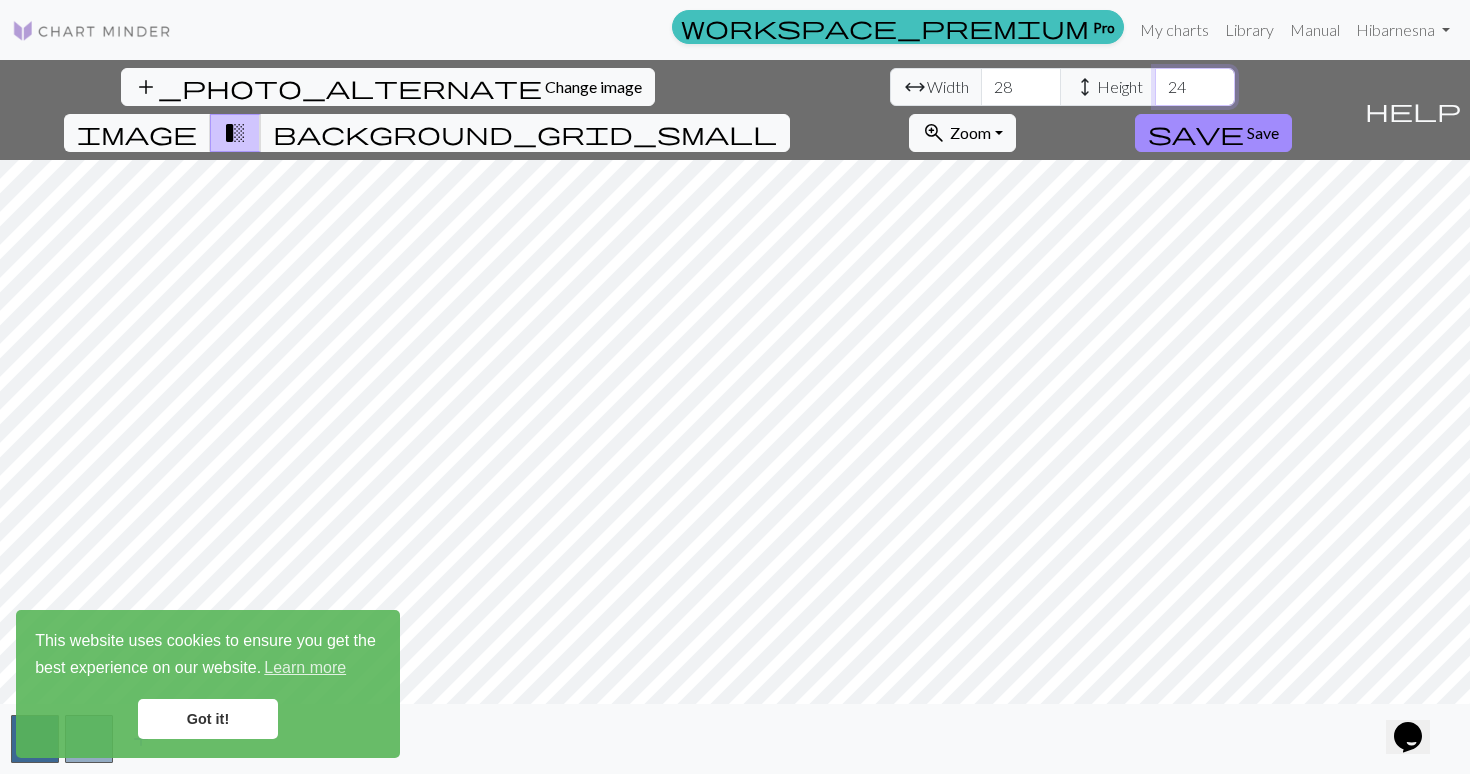click on "24" at bounding box center [1195, 87] 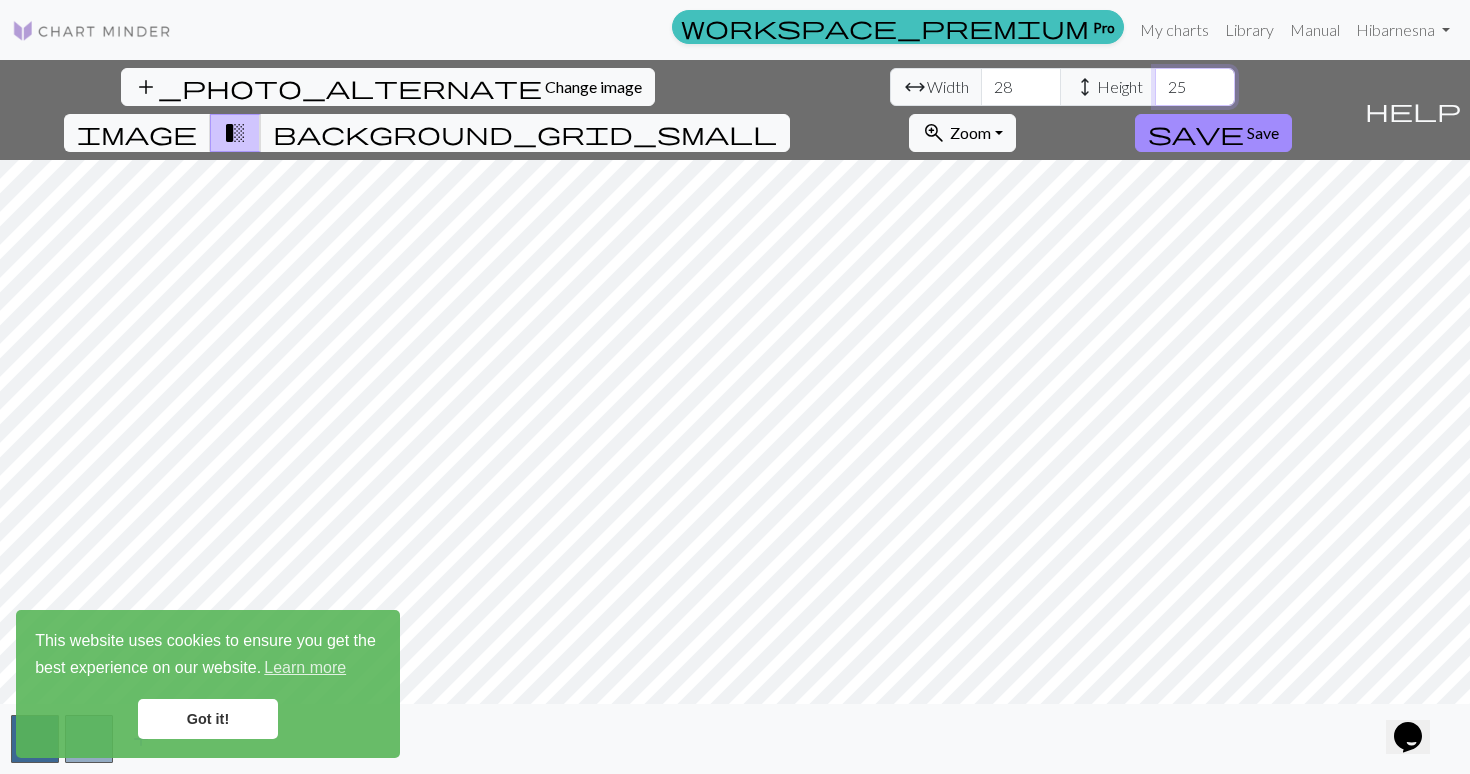 click on "25" at bounding box center (1195, 87) 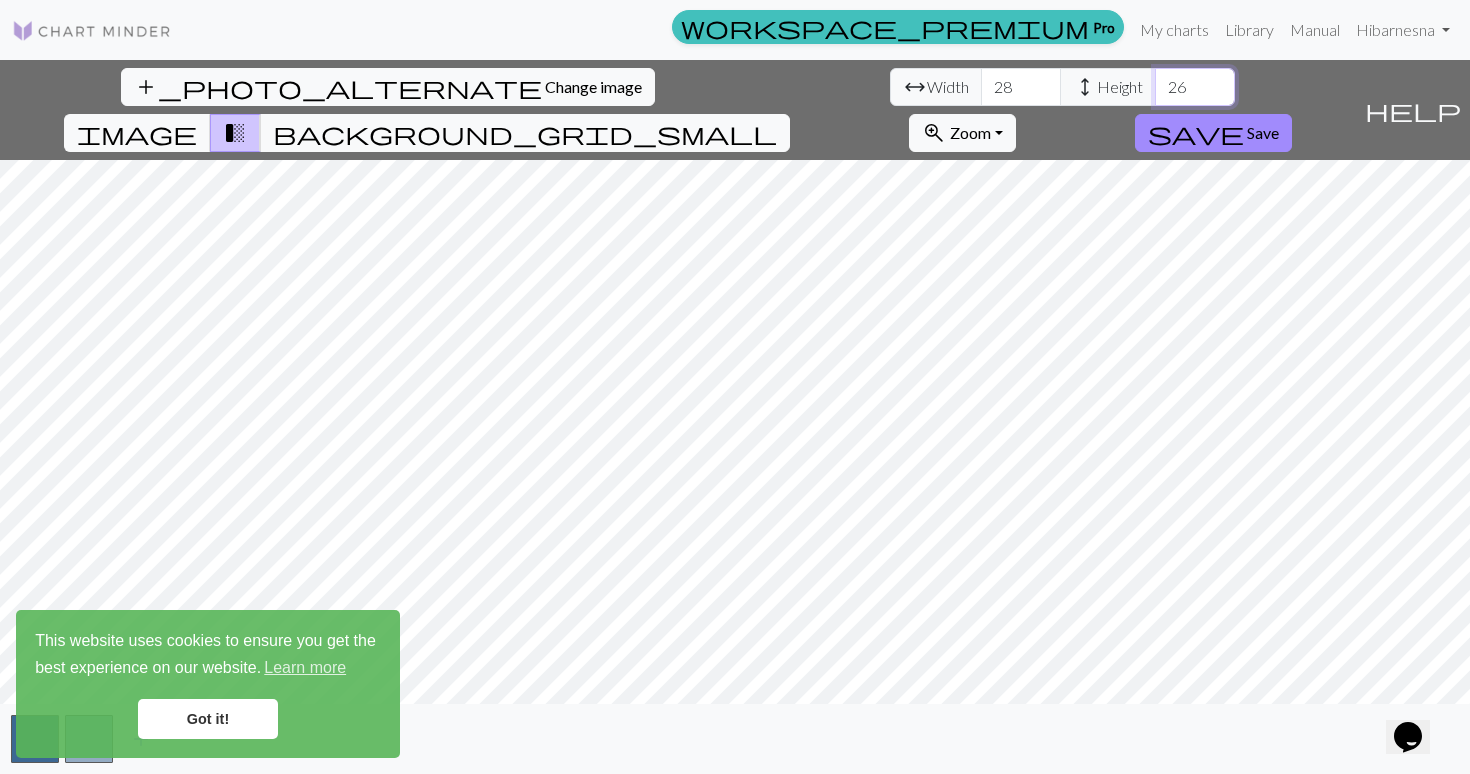 click on "26" at bounding box center [1195, 87] 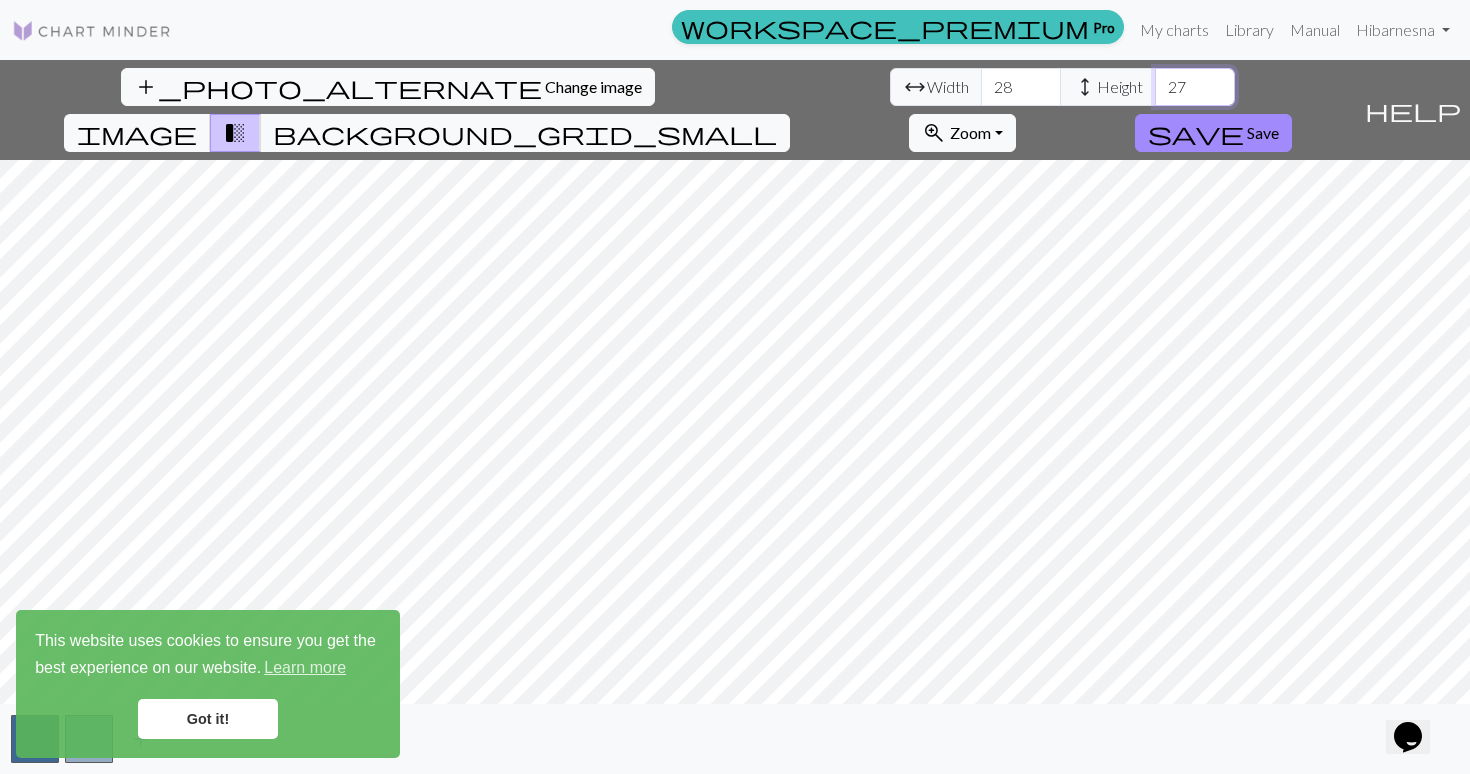 click on "27" at bounding box center [1195, 87] 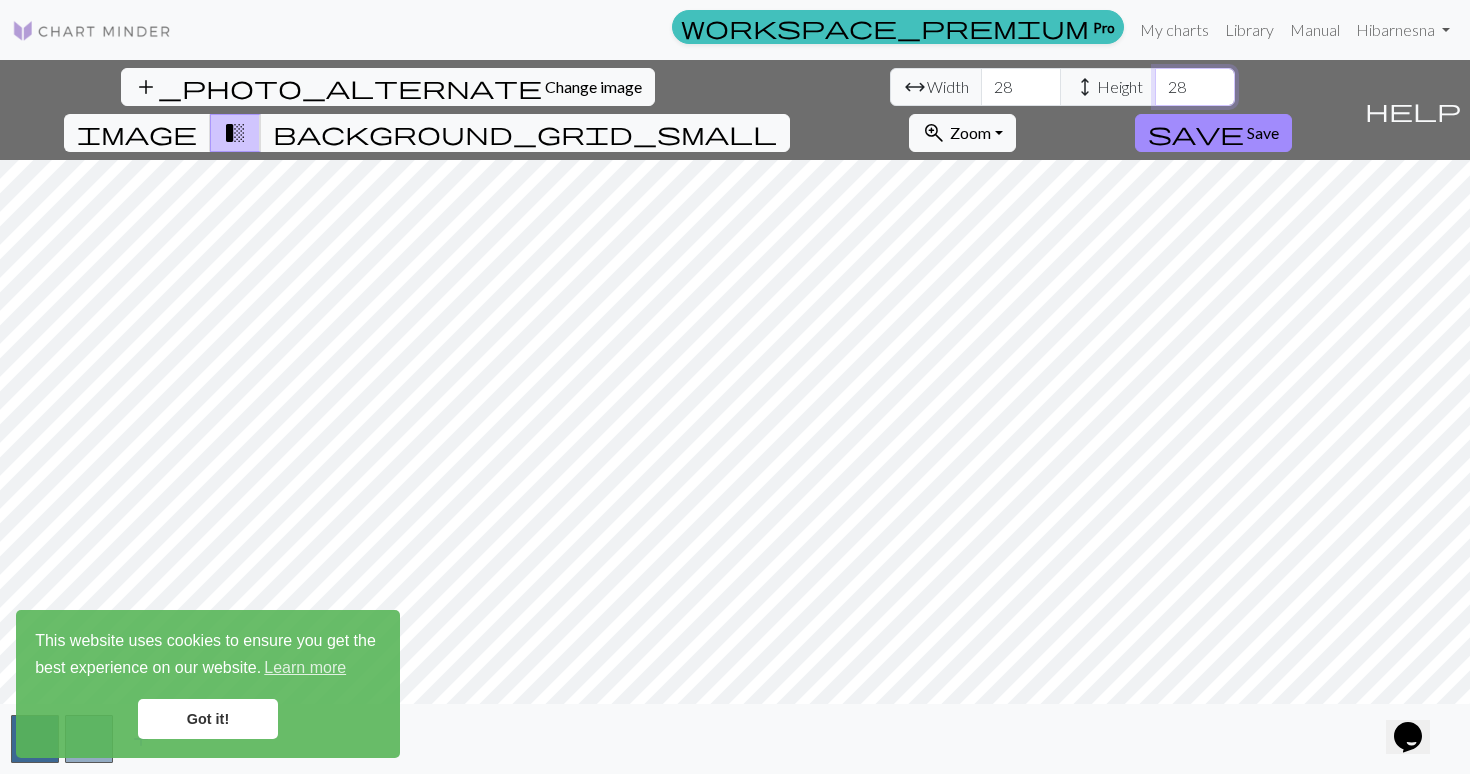 click on "28" at bounding box center (1195, 87) 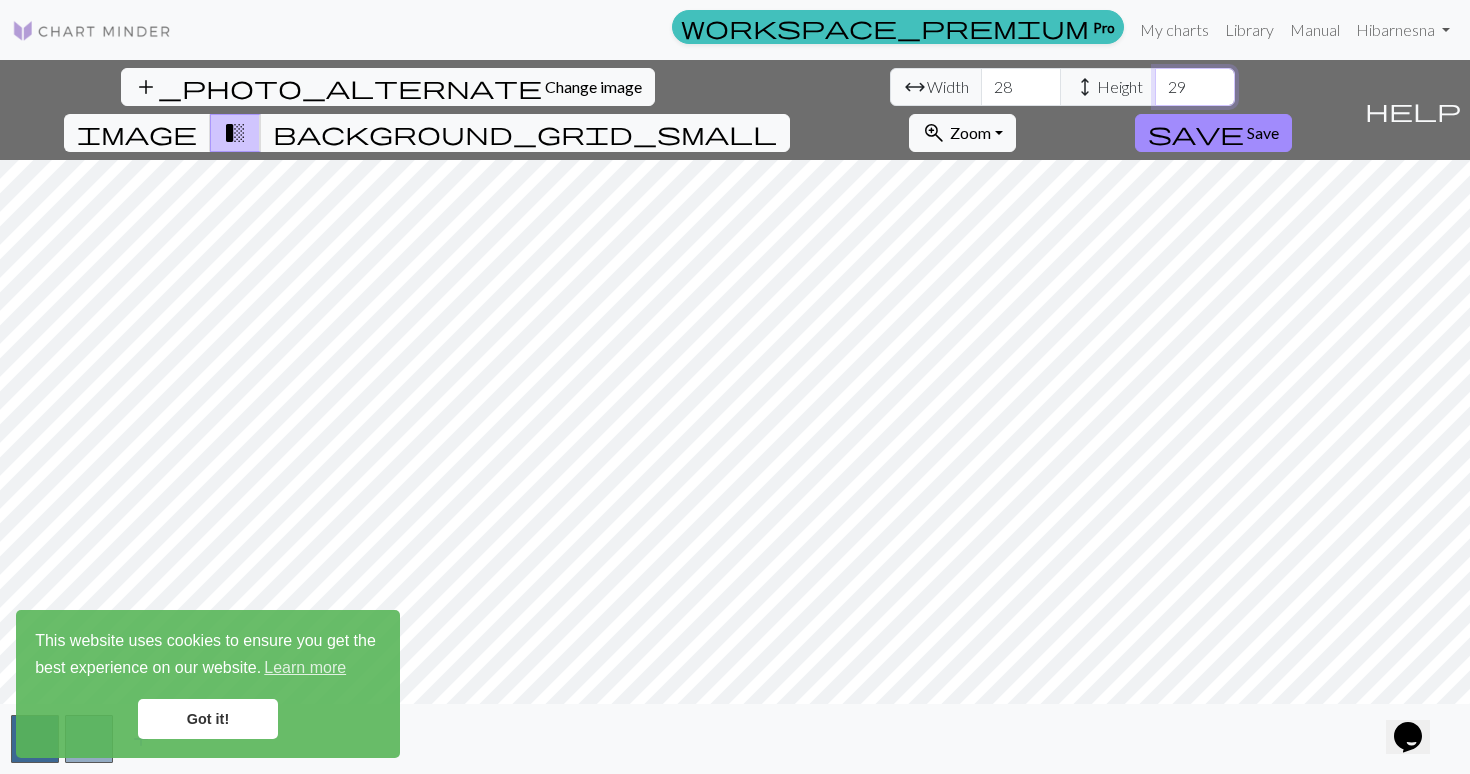 click on "29" at bounding box center (1195, 87) 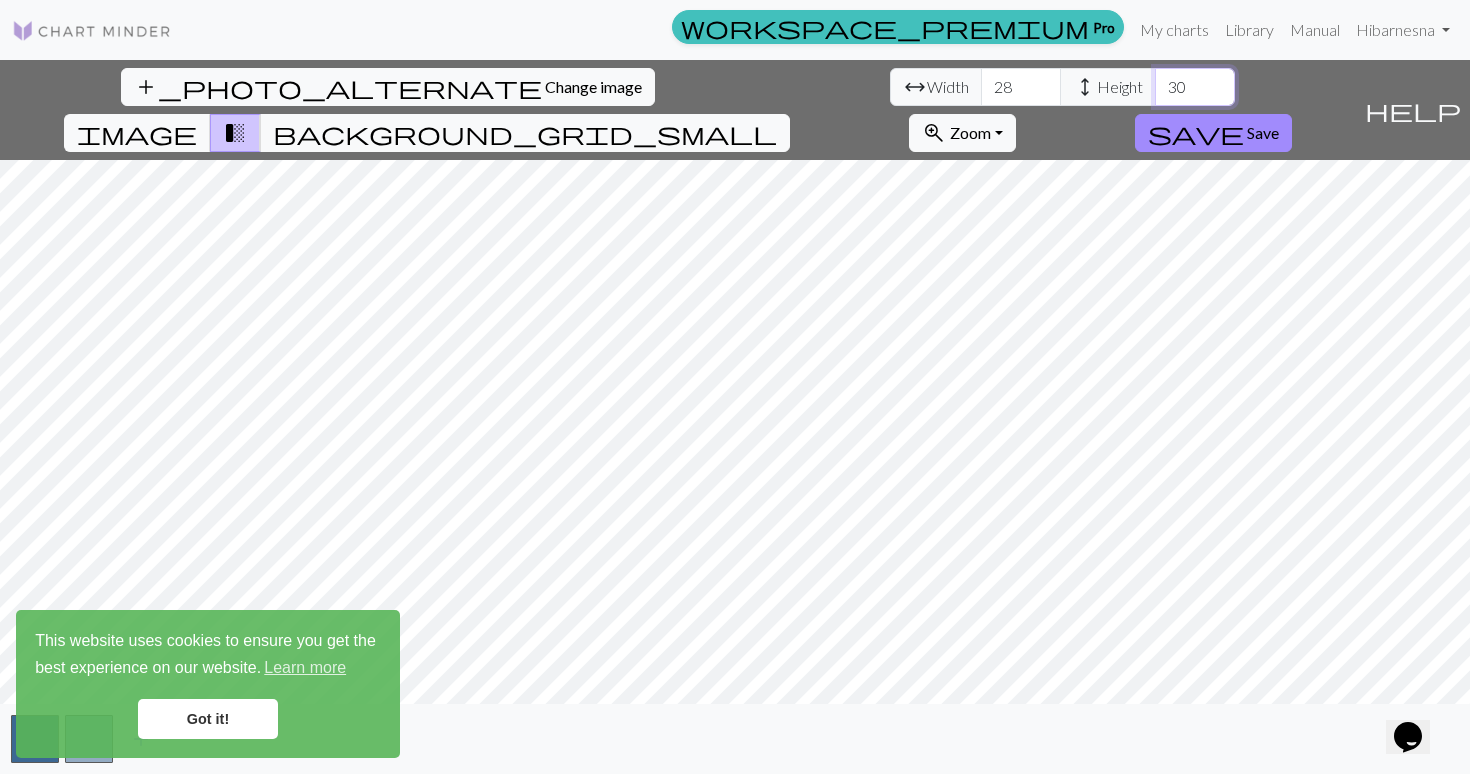 click on "30" at bounding box center [1195, 87] 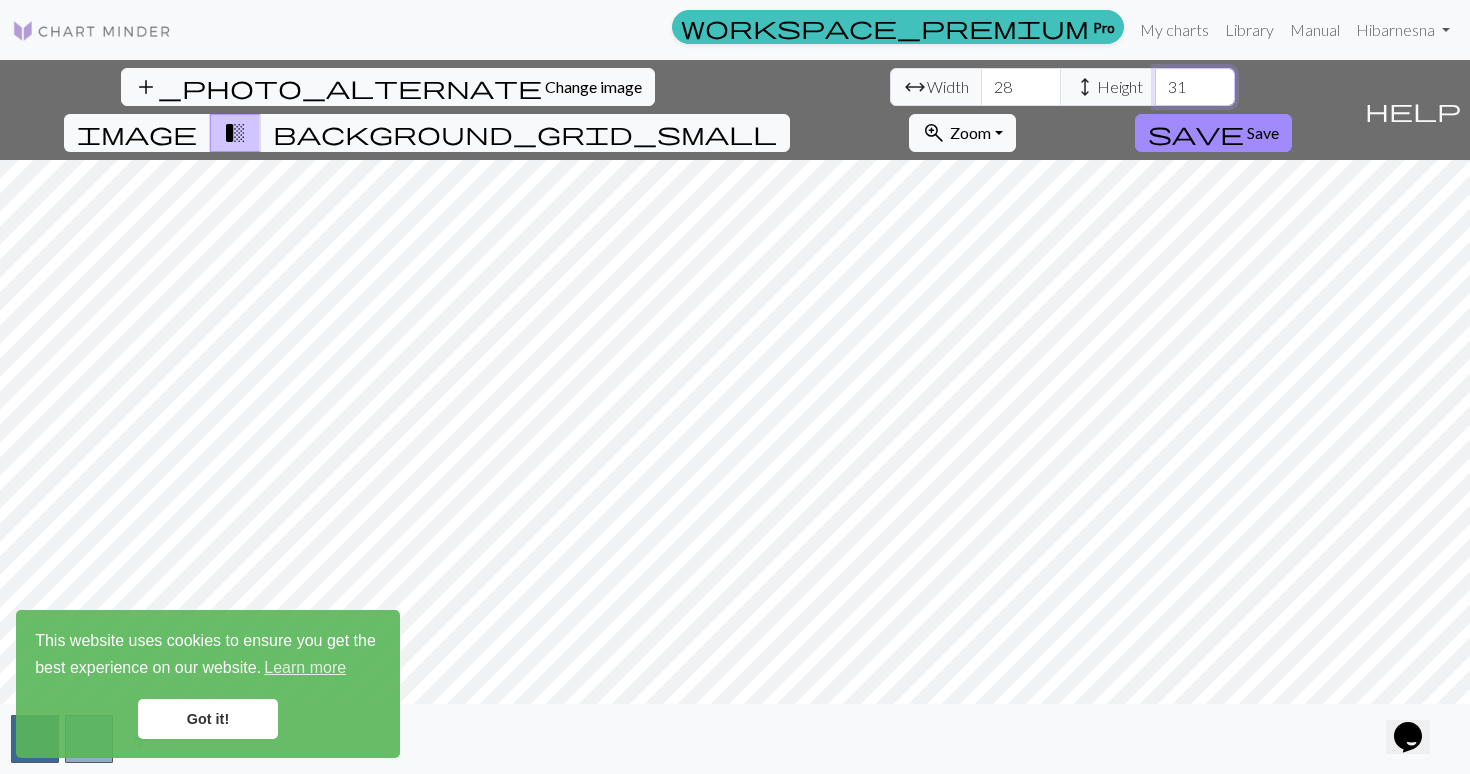 click on "31" at bounding box center (1195, 87) 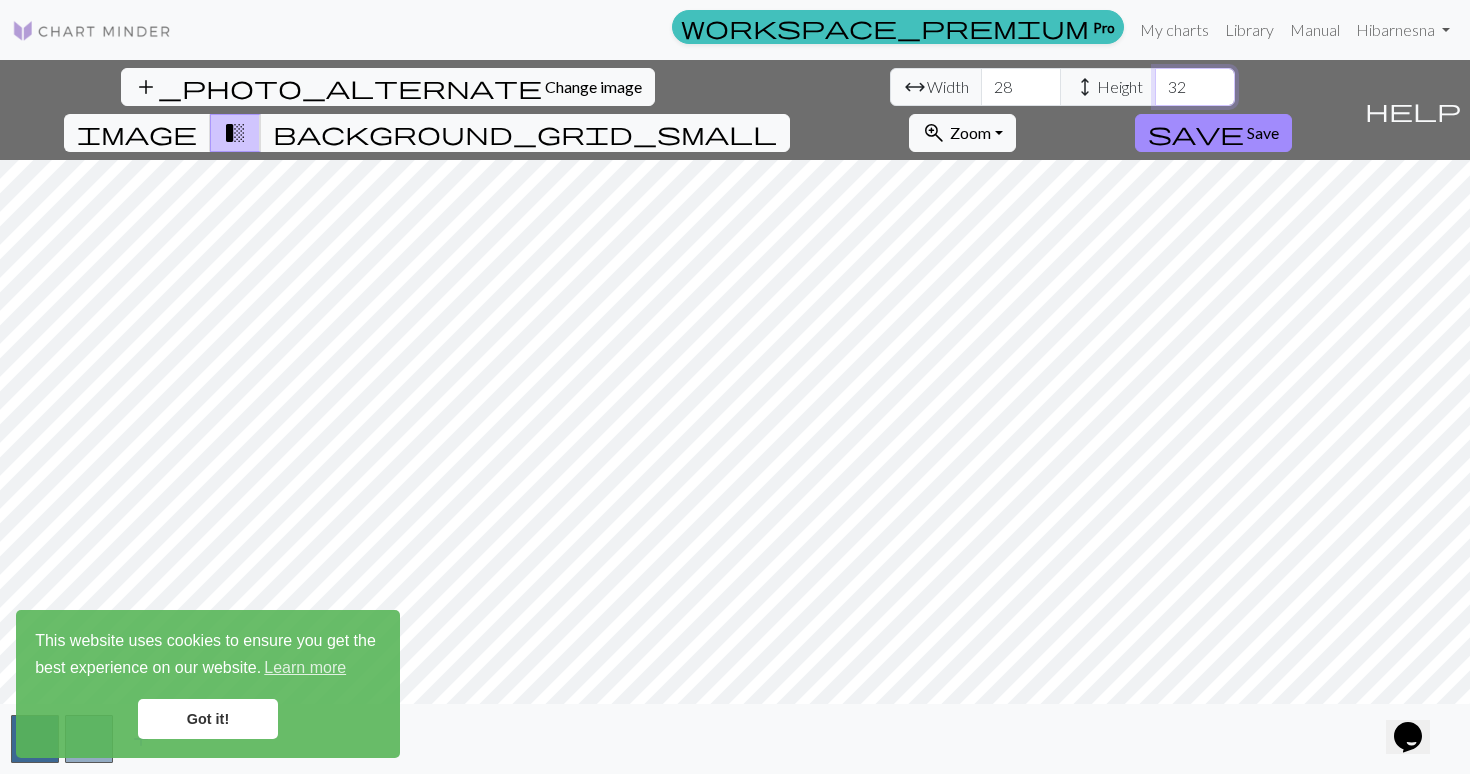 click on "32" at bounding box center [1195, 87] 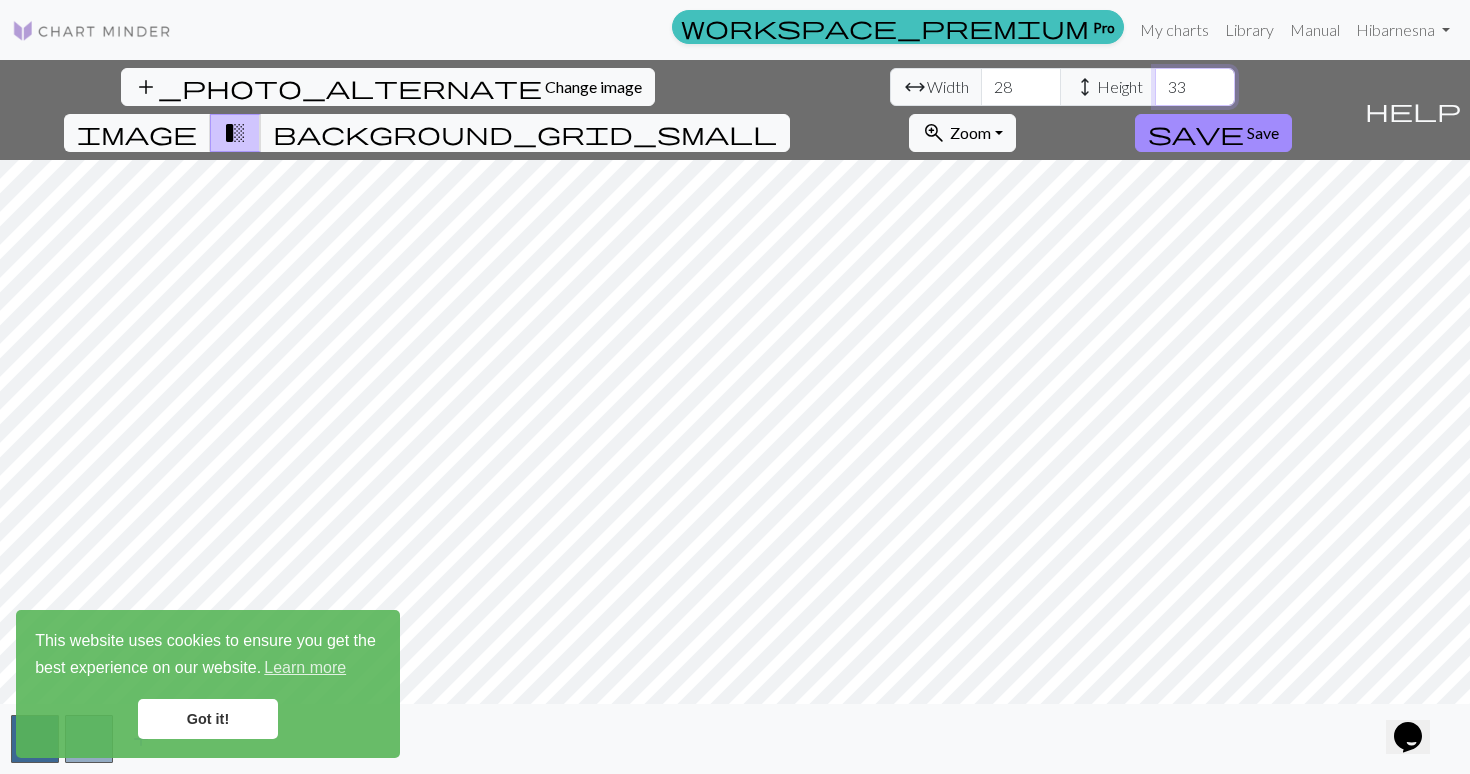 click on "33" at bounding box center (1195, 87) 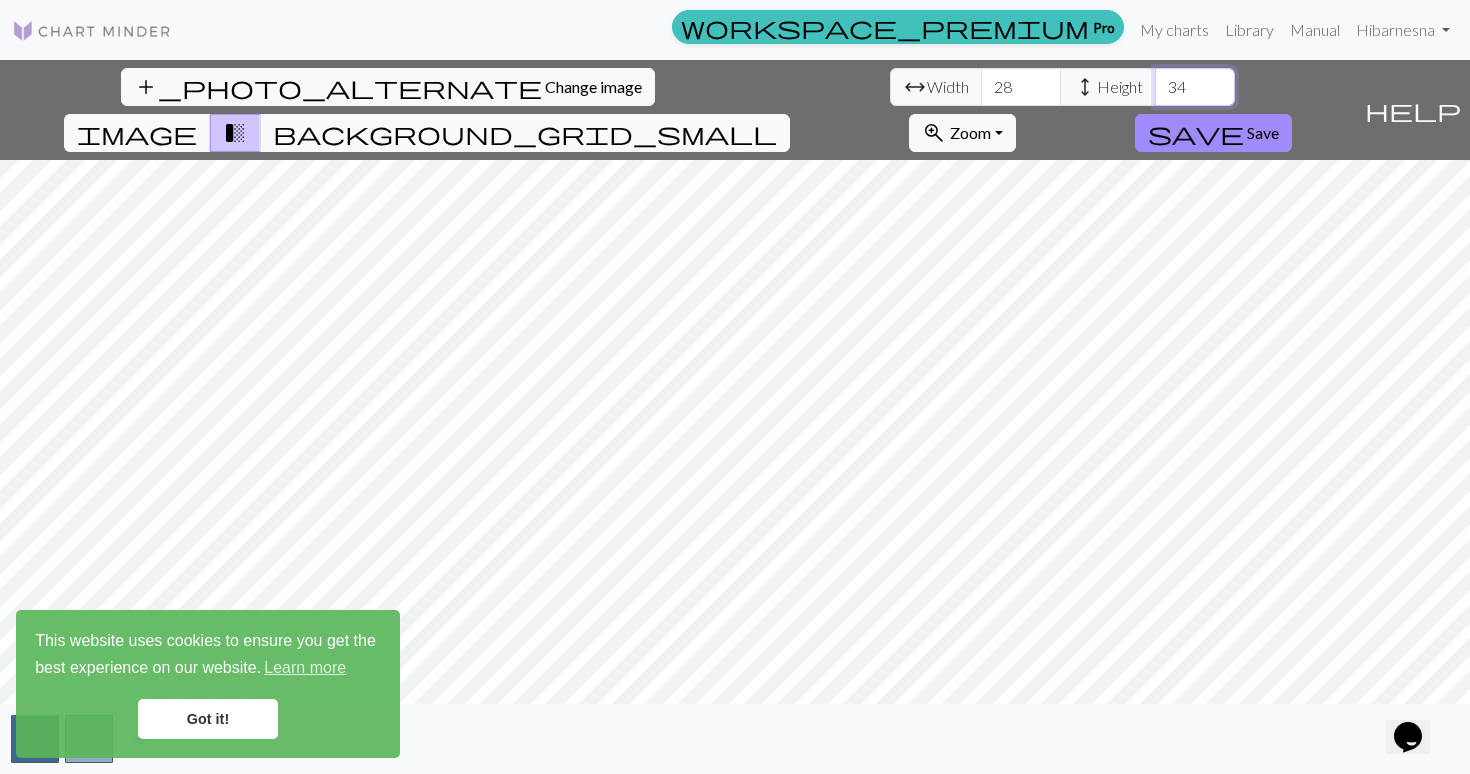 click on "34" at bounding box center [1195, 87] 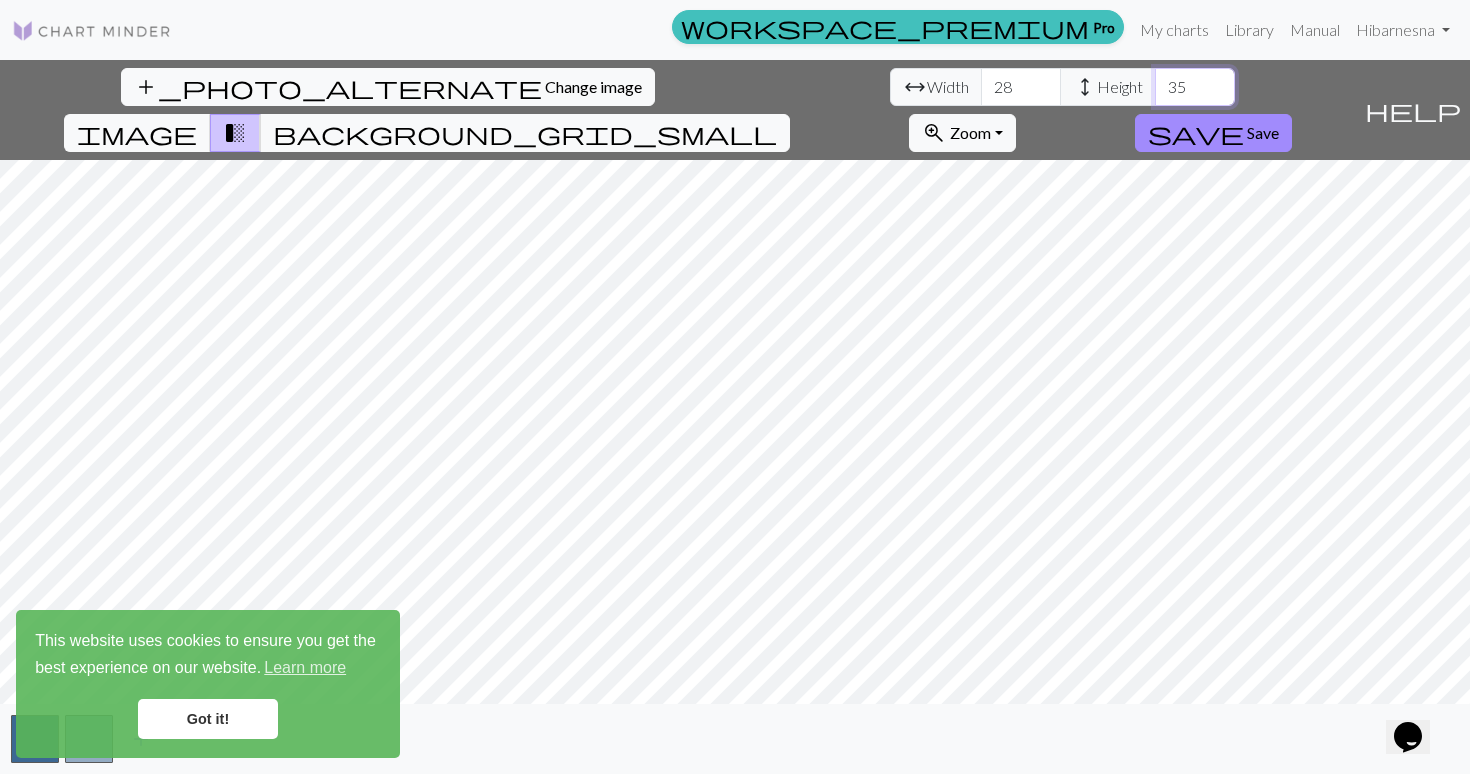 click on "35" at bounding box center (1195, 87) 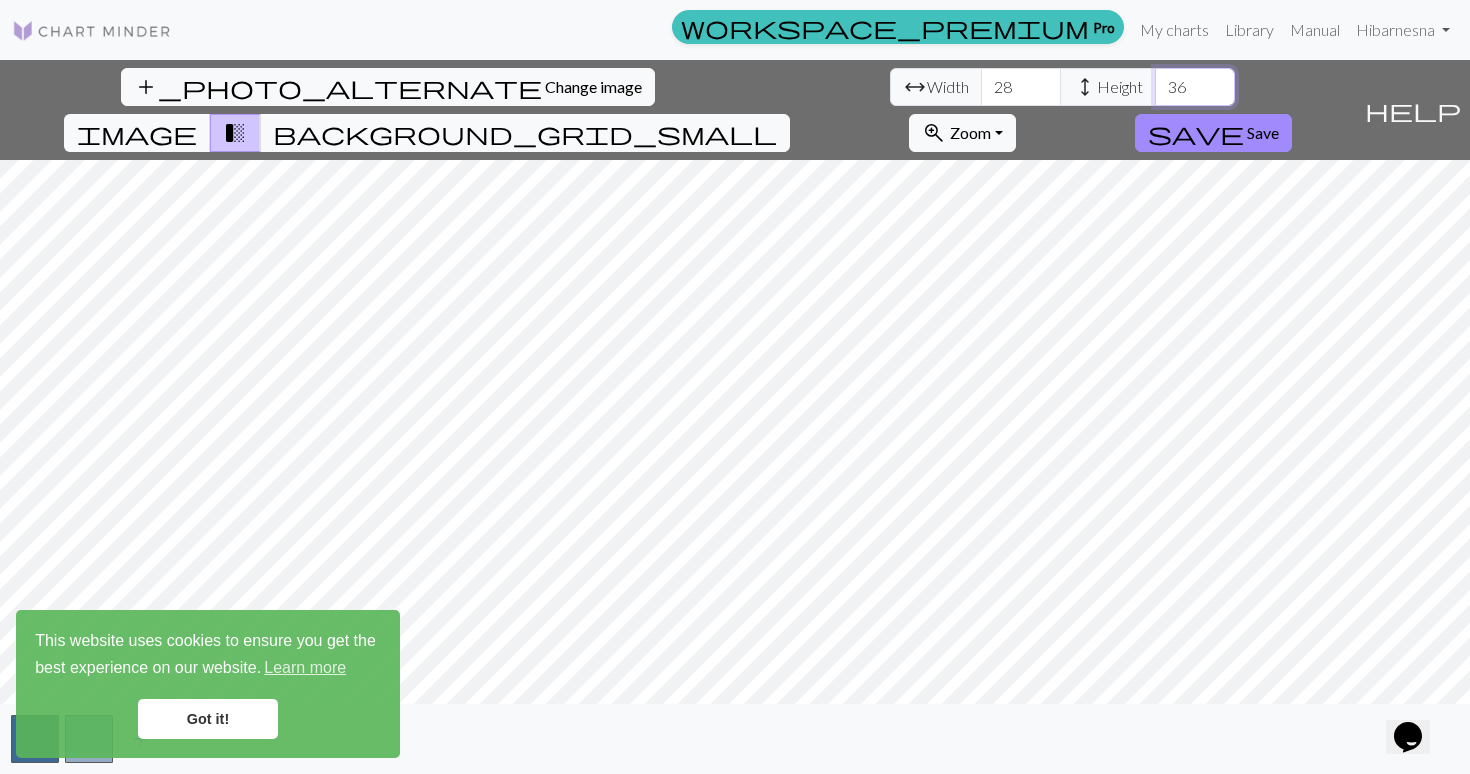 click on "36" at bounding box center (1195, 87) 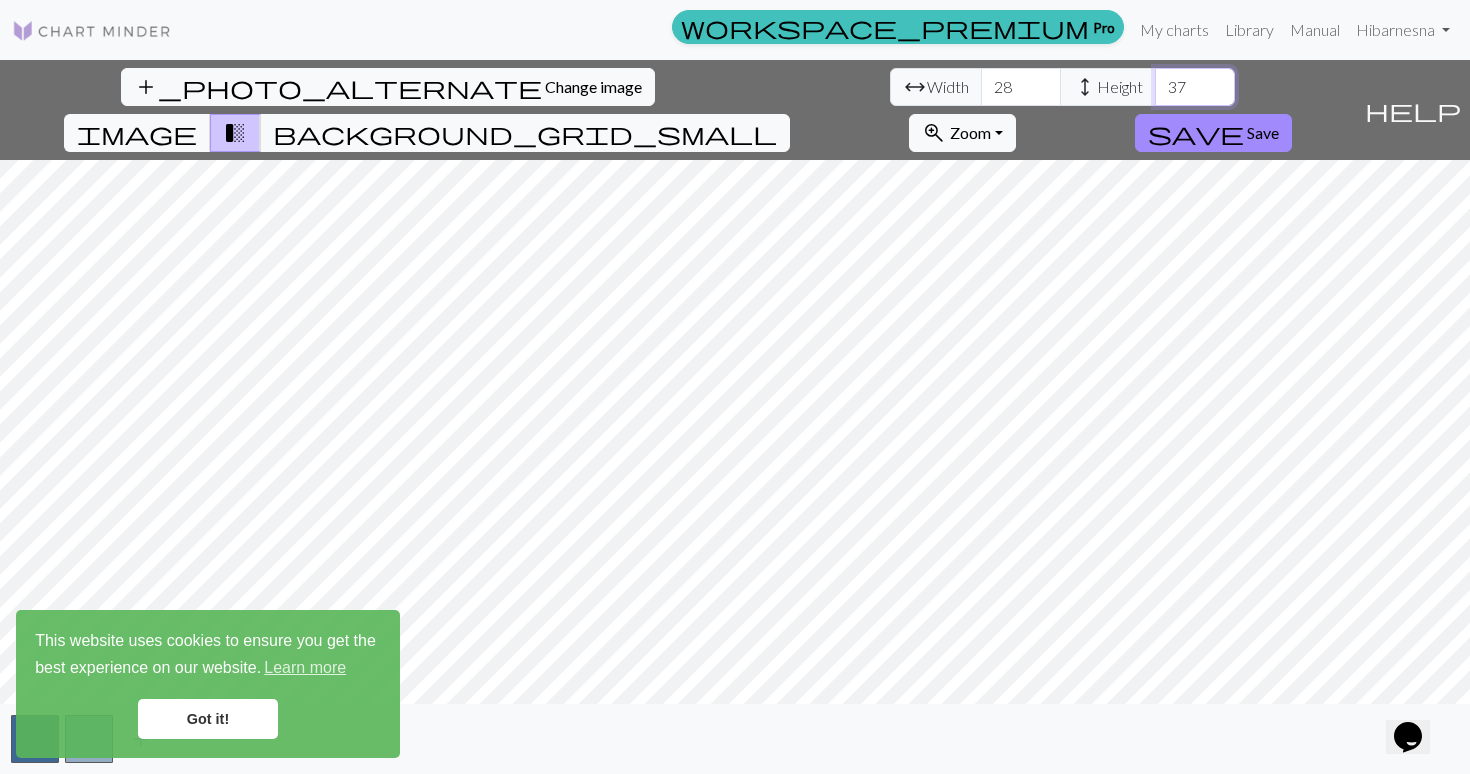 type on "37" 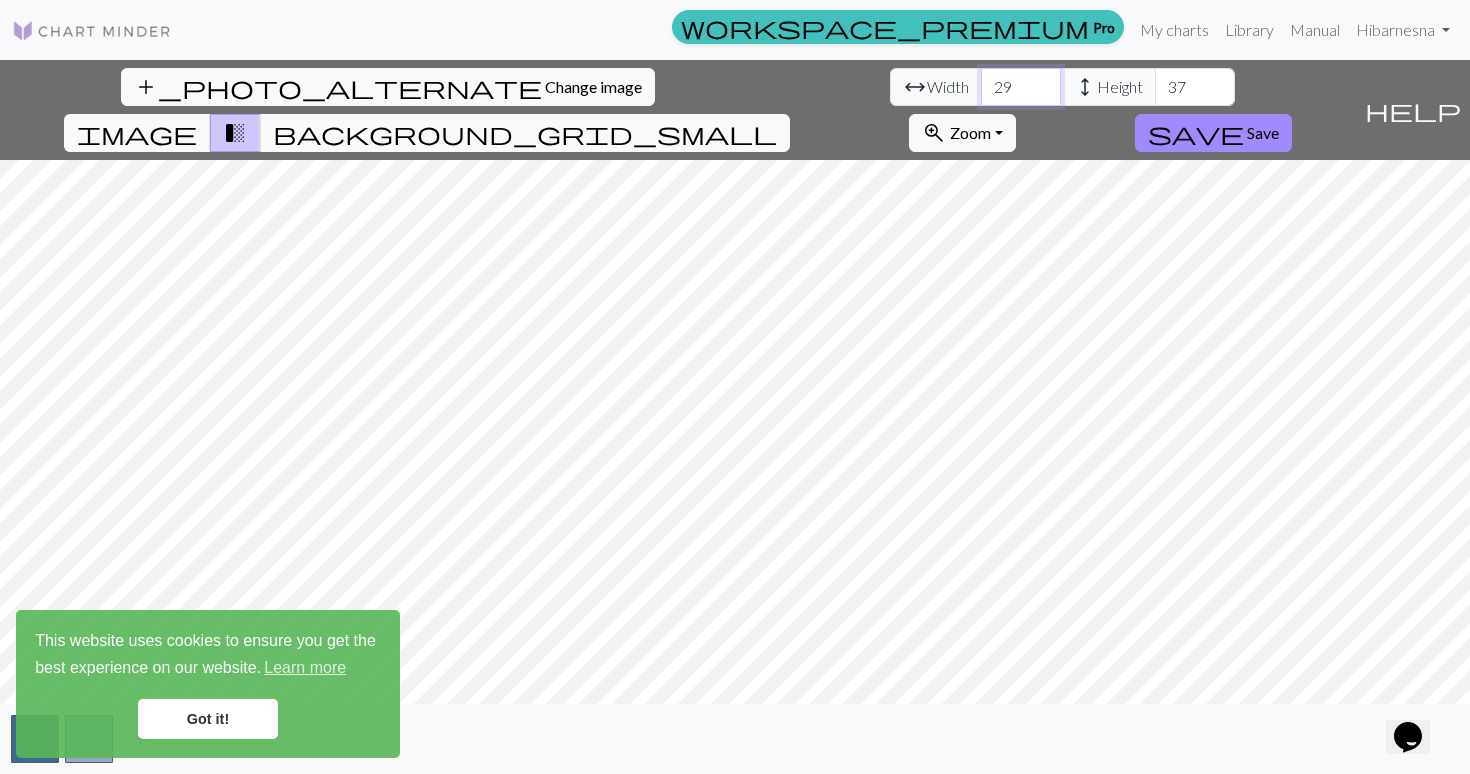 click on "29" at bounding box center (1021, 87) 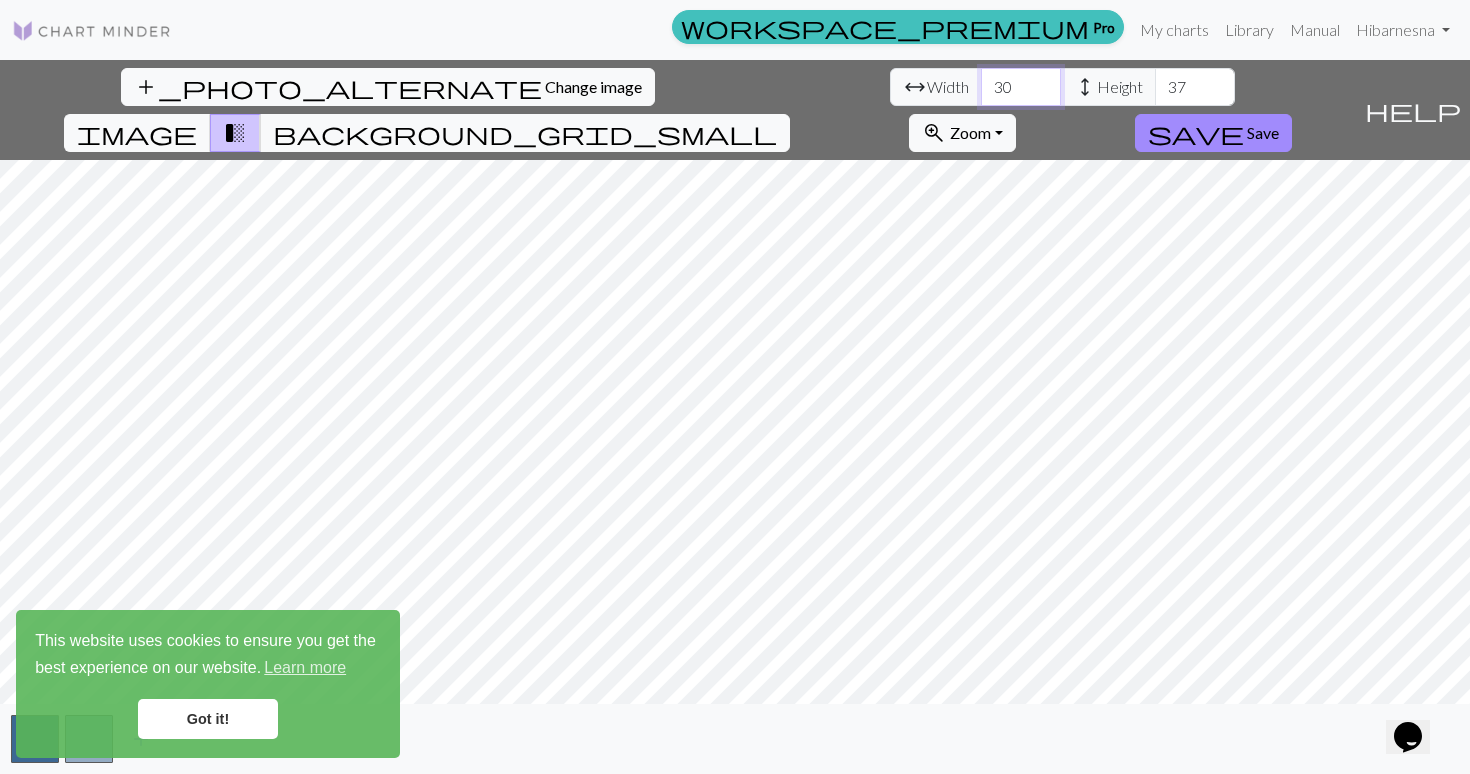 click on "30" at bounding box center [1021, 87] 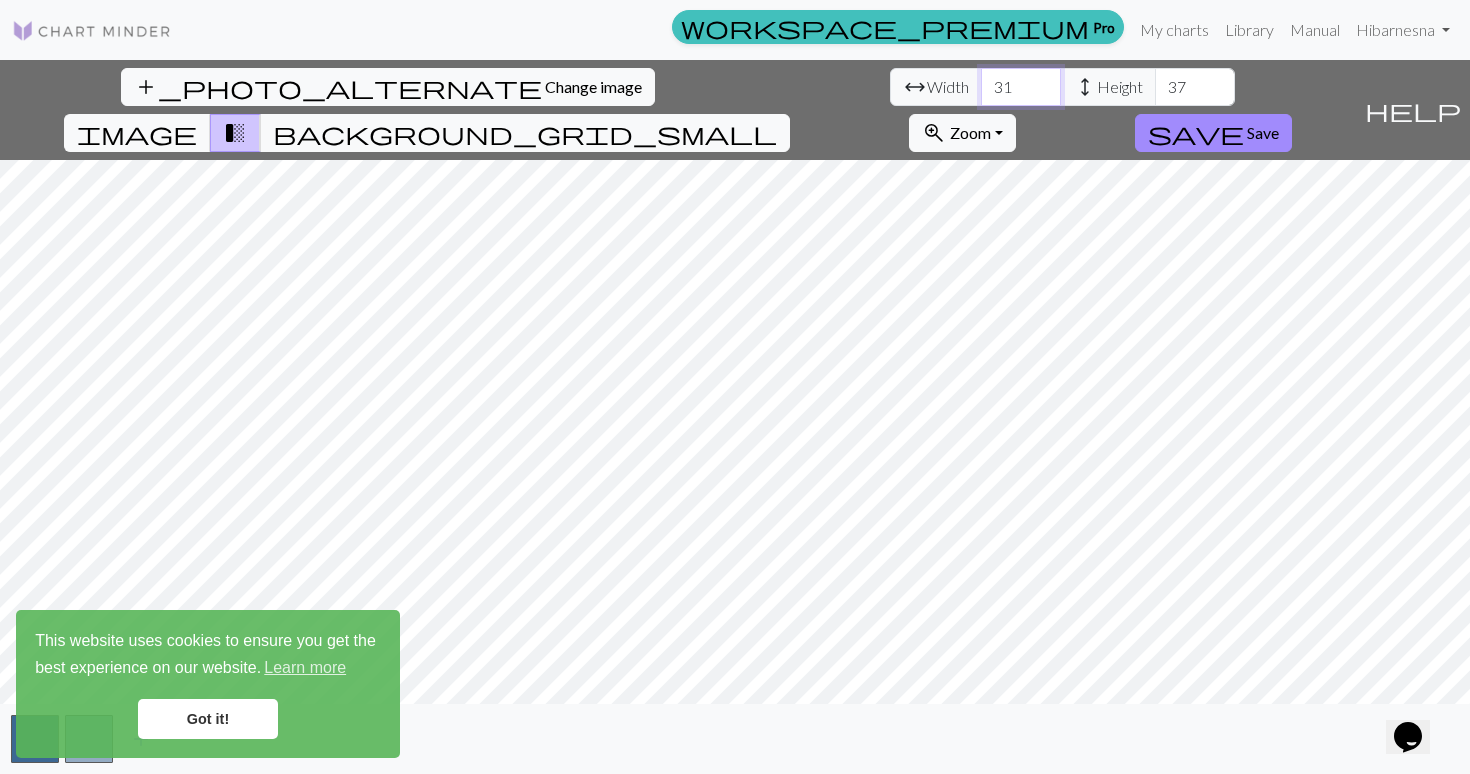 click on "31" at bounding box center (1021, 87) 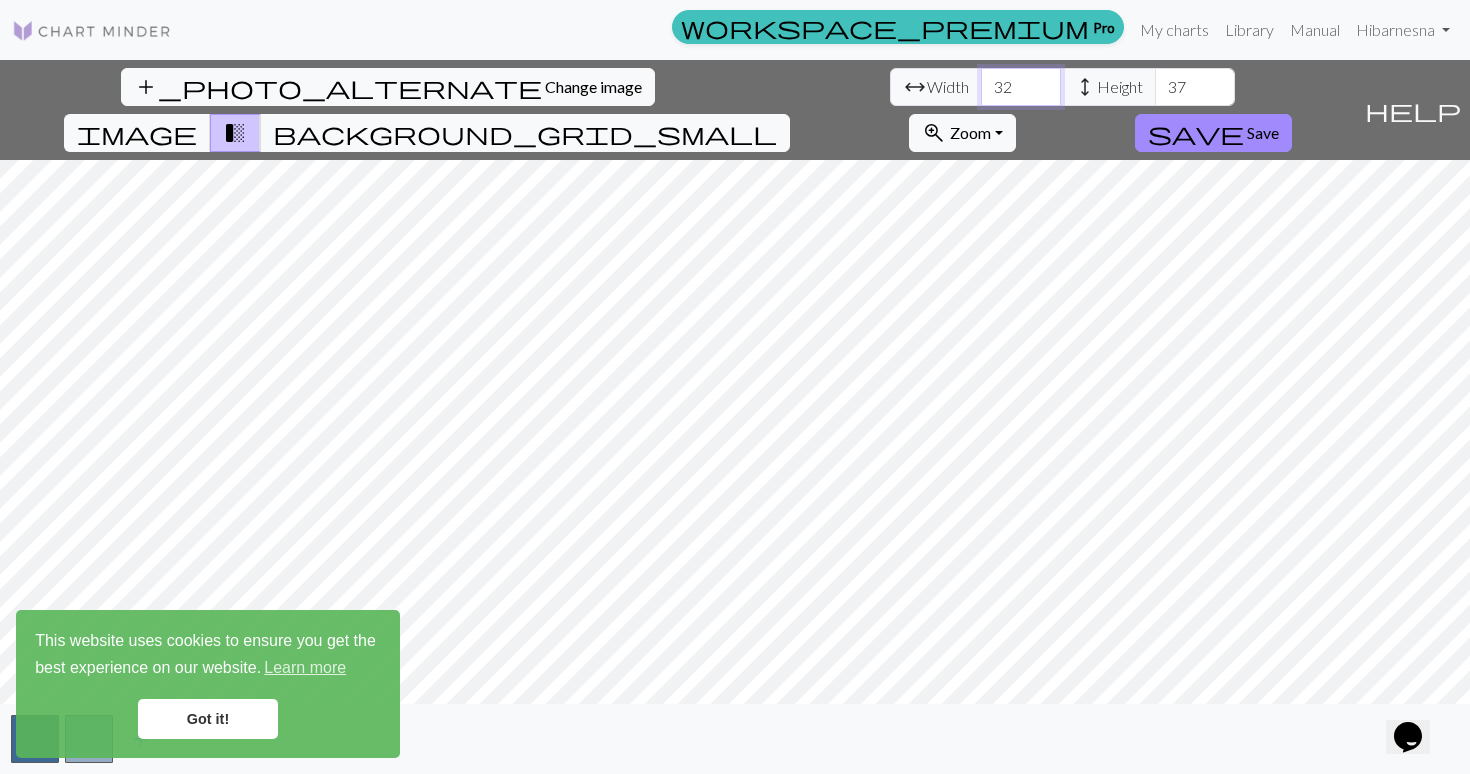 click on "32" at bounding box center (1021, 87) 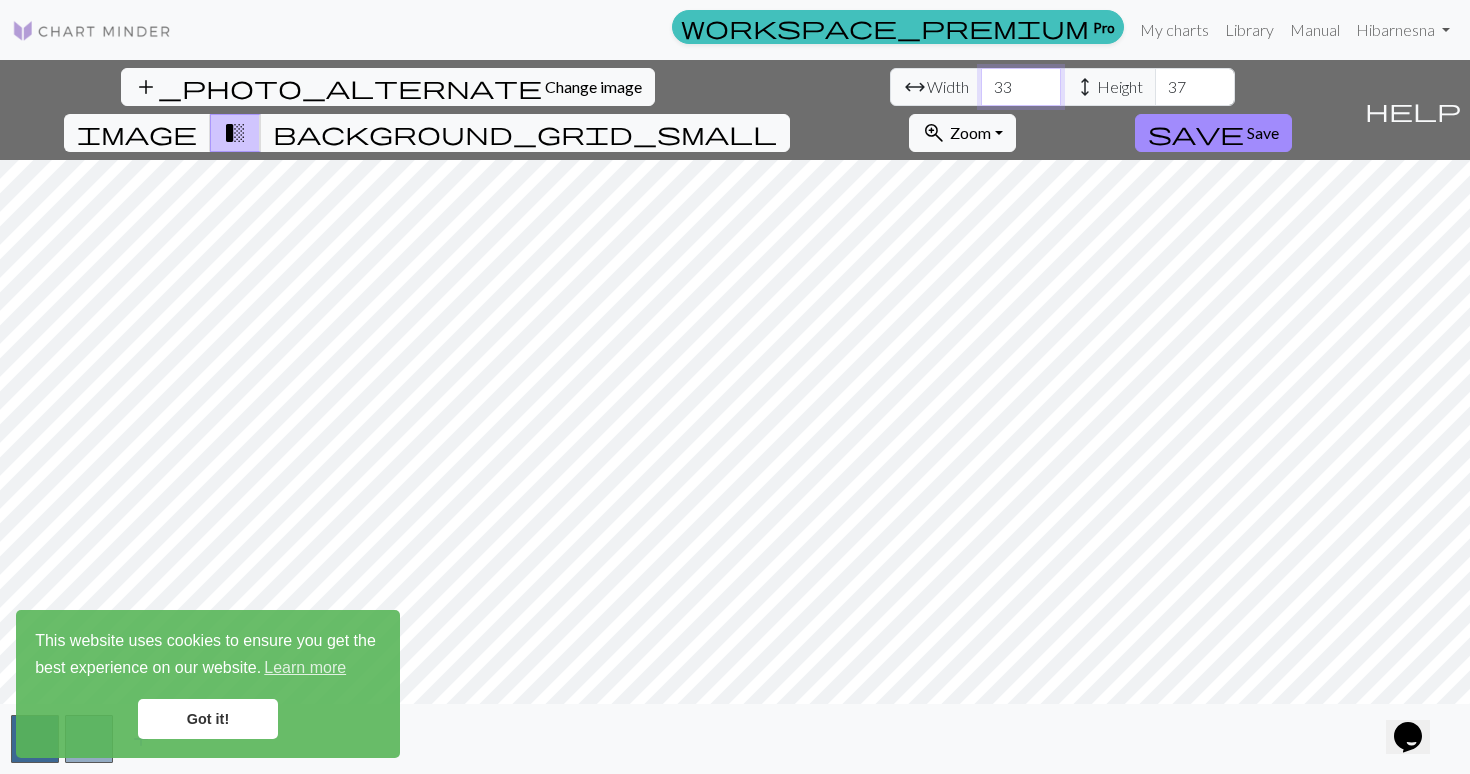 click on "33" at bounding box center [1021, 87] 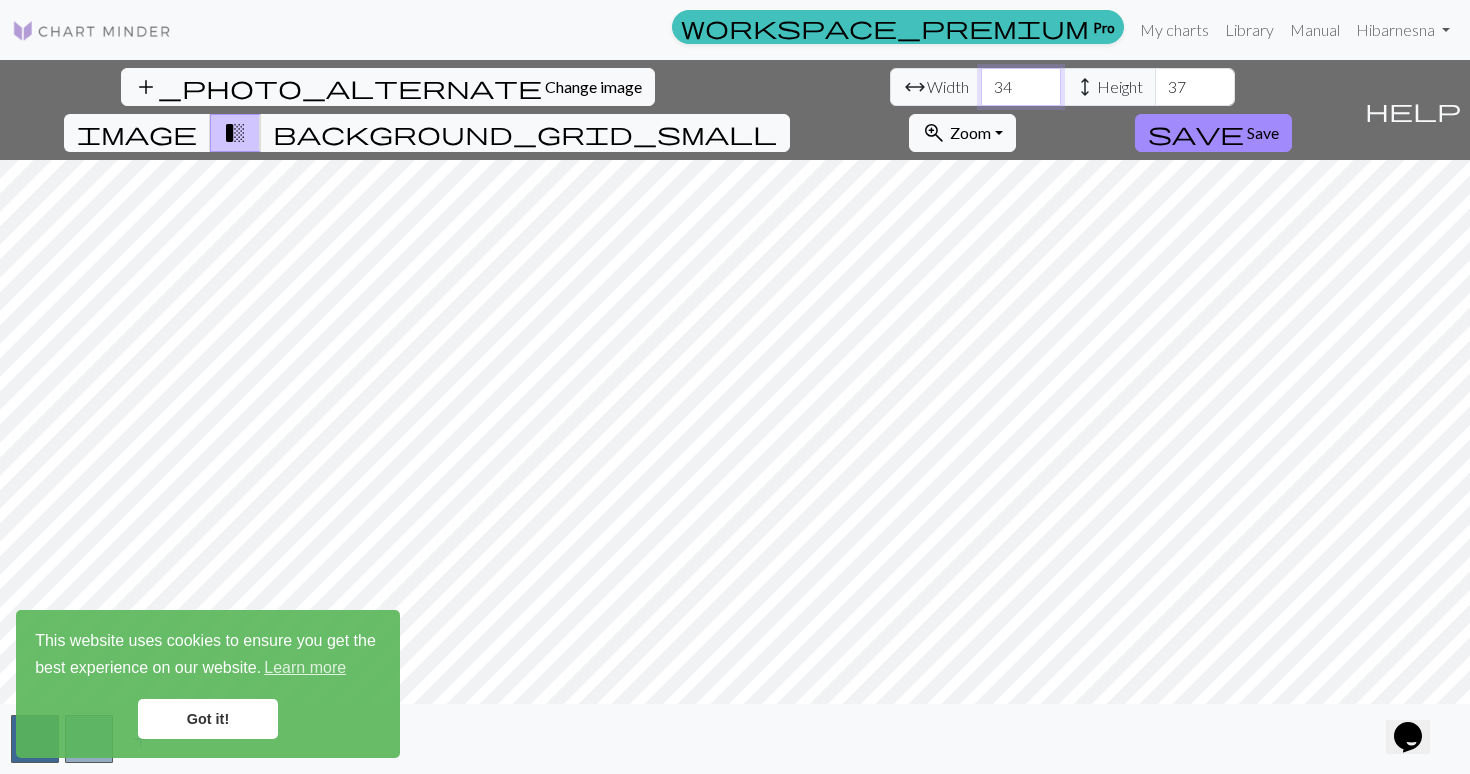 click on "34" at bounding box center (1021, 87) 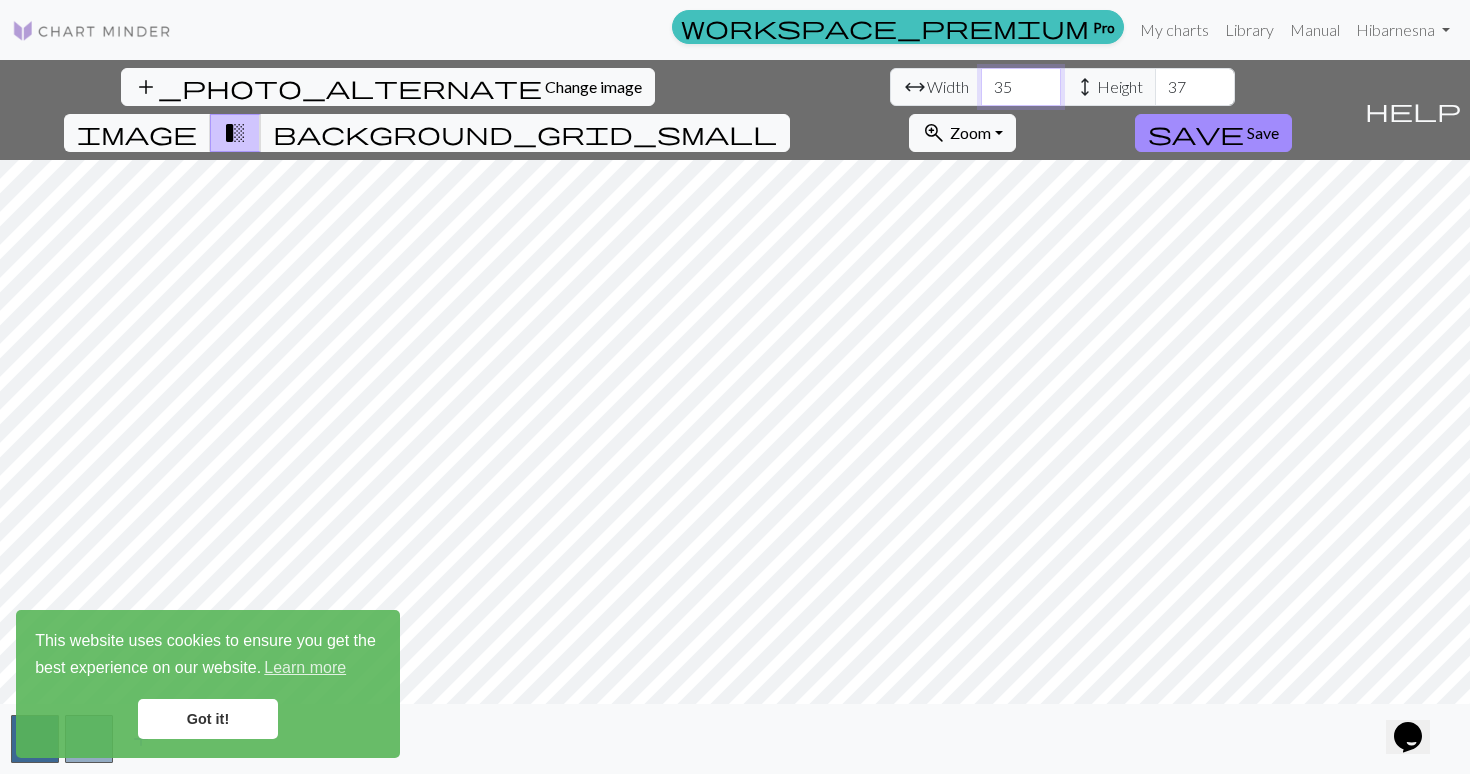 click on "35" at bounding box center [1021, 87] 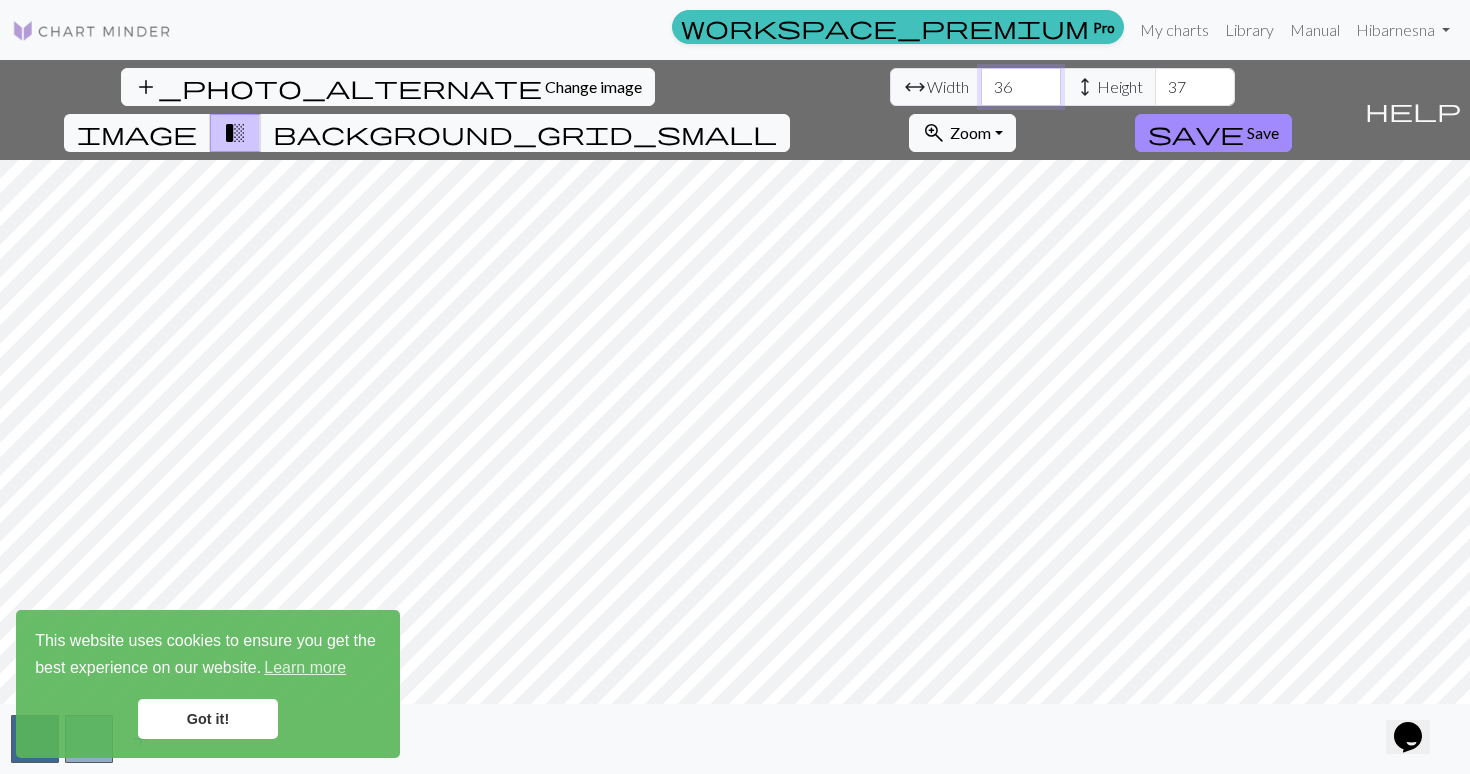 click on "36" at bounding box center [1021, 87] 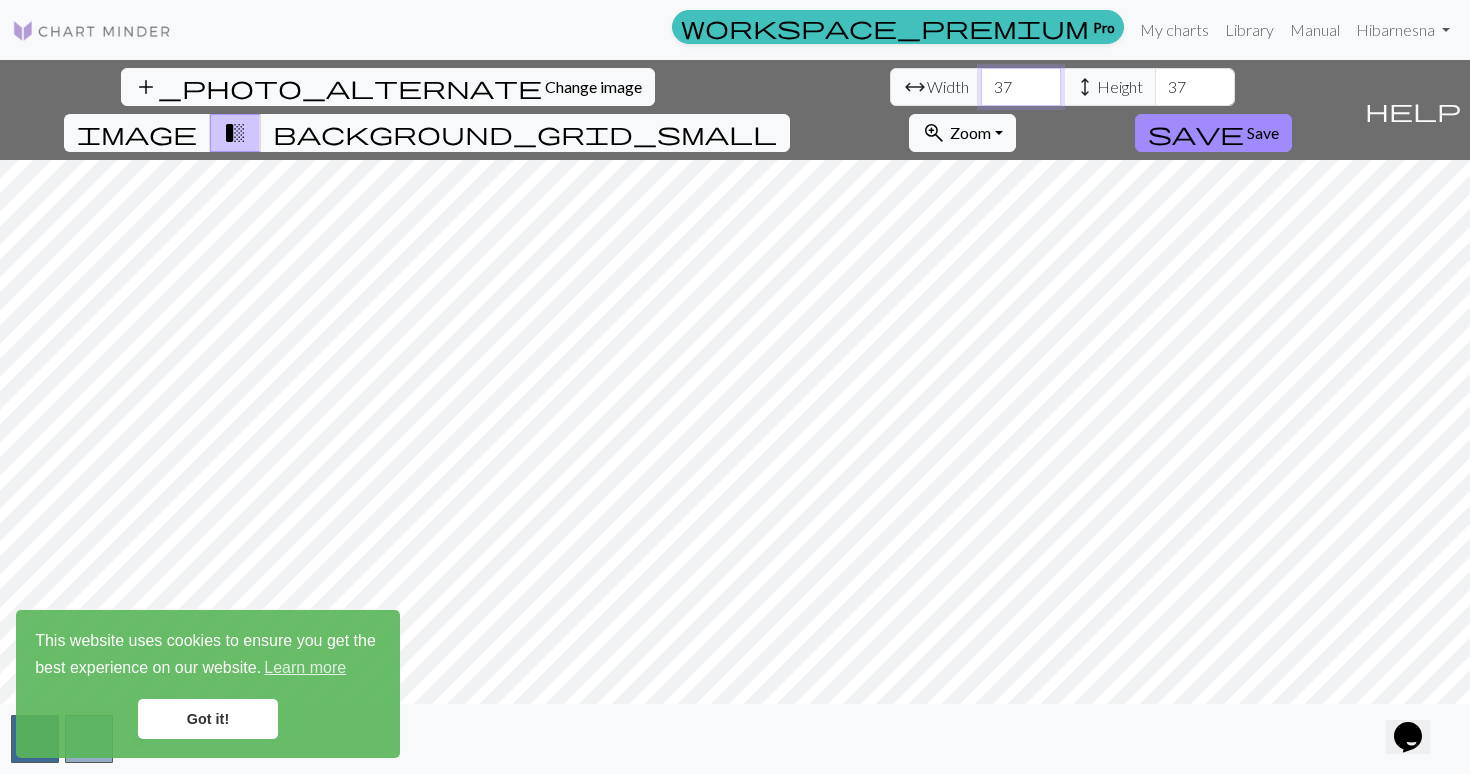 click on "37" at bounding box center (1021, 87) 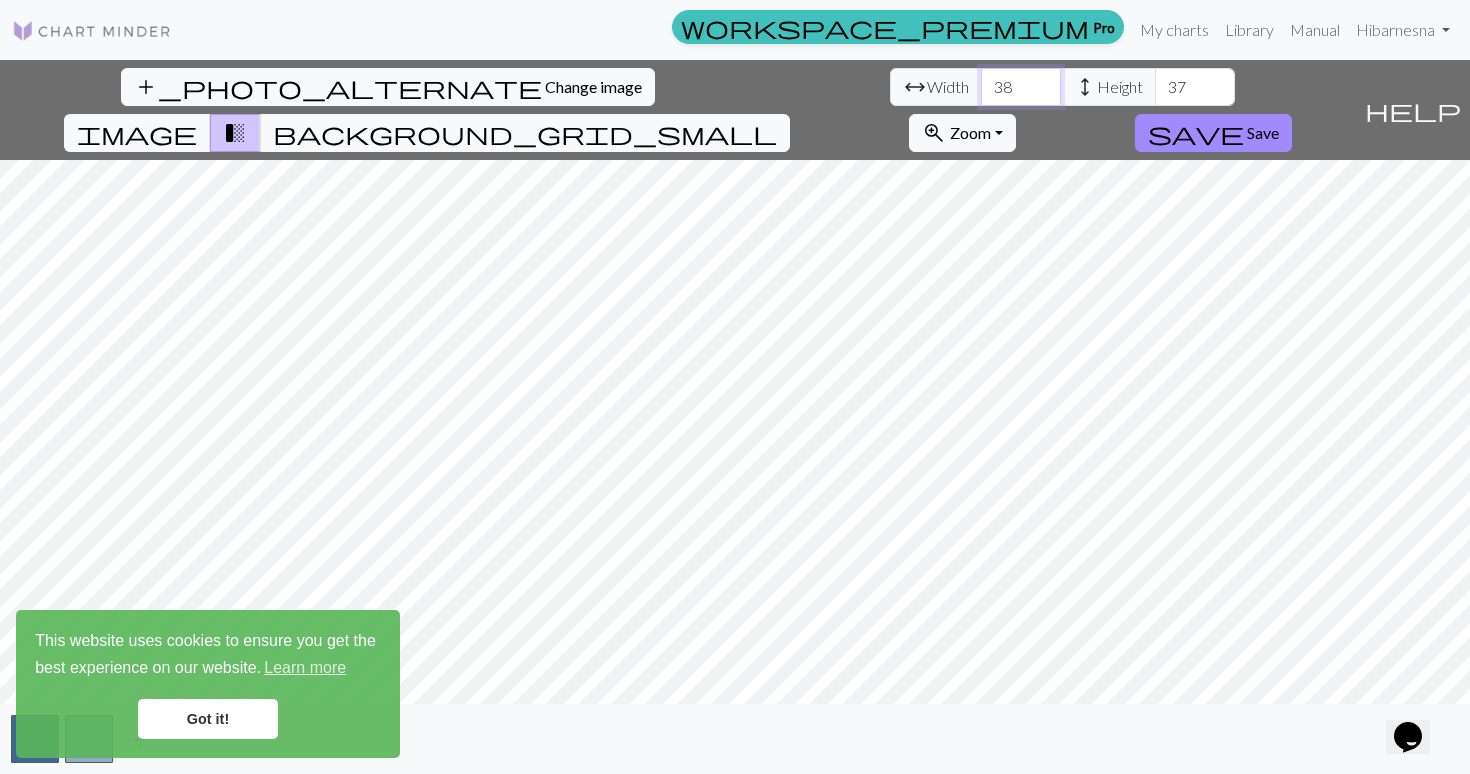 click on "38" at bounding box center (1021, 87) 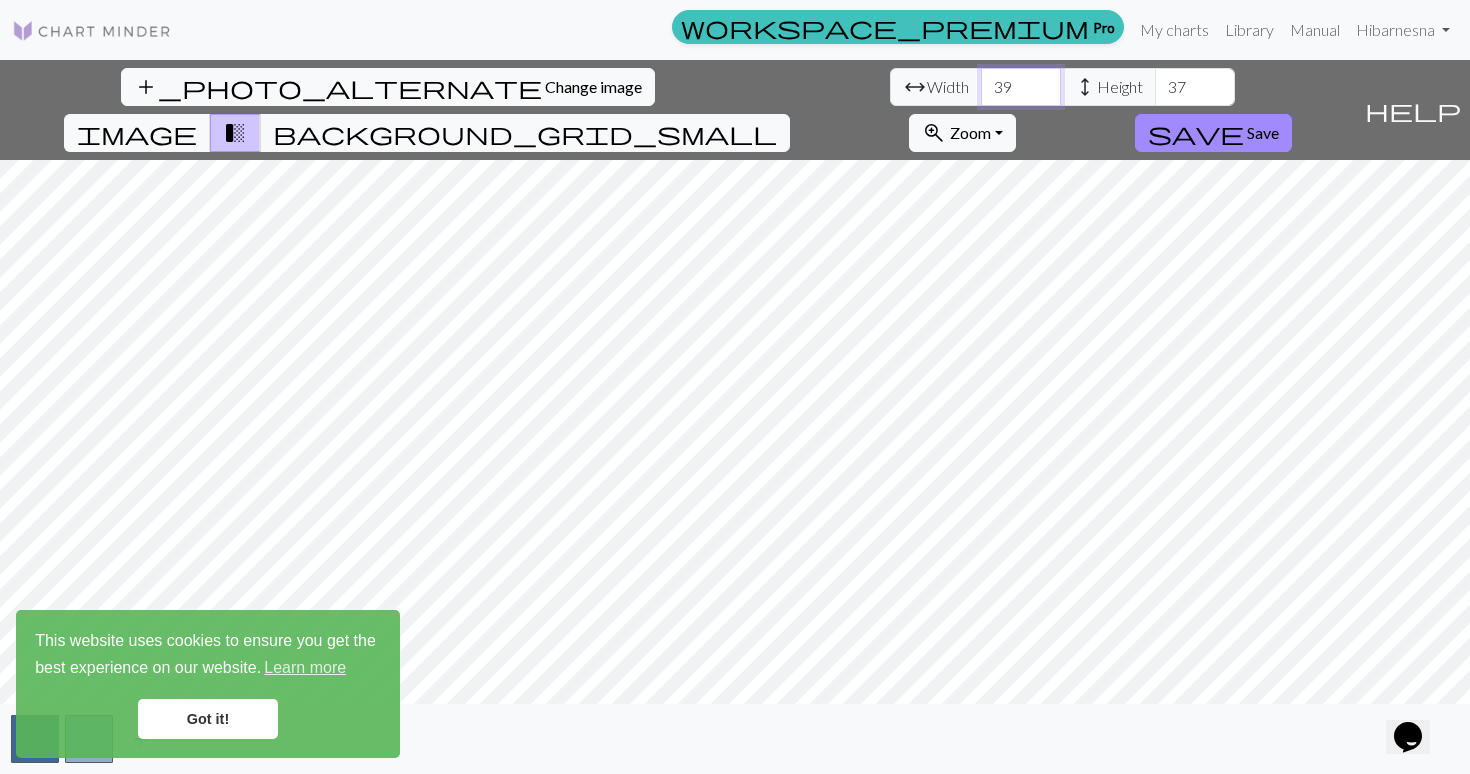 click on "39" at bounding box center [1021, 87] 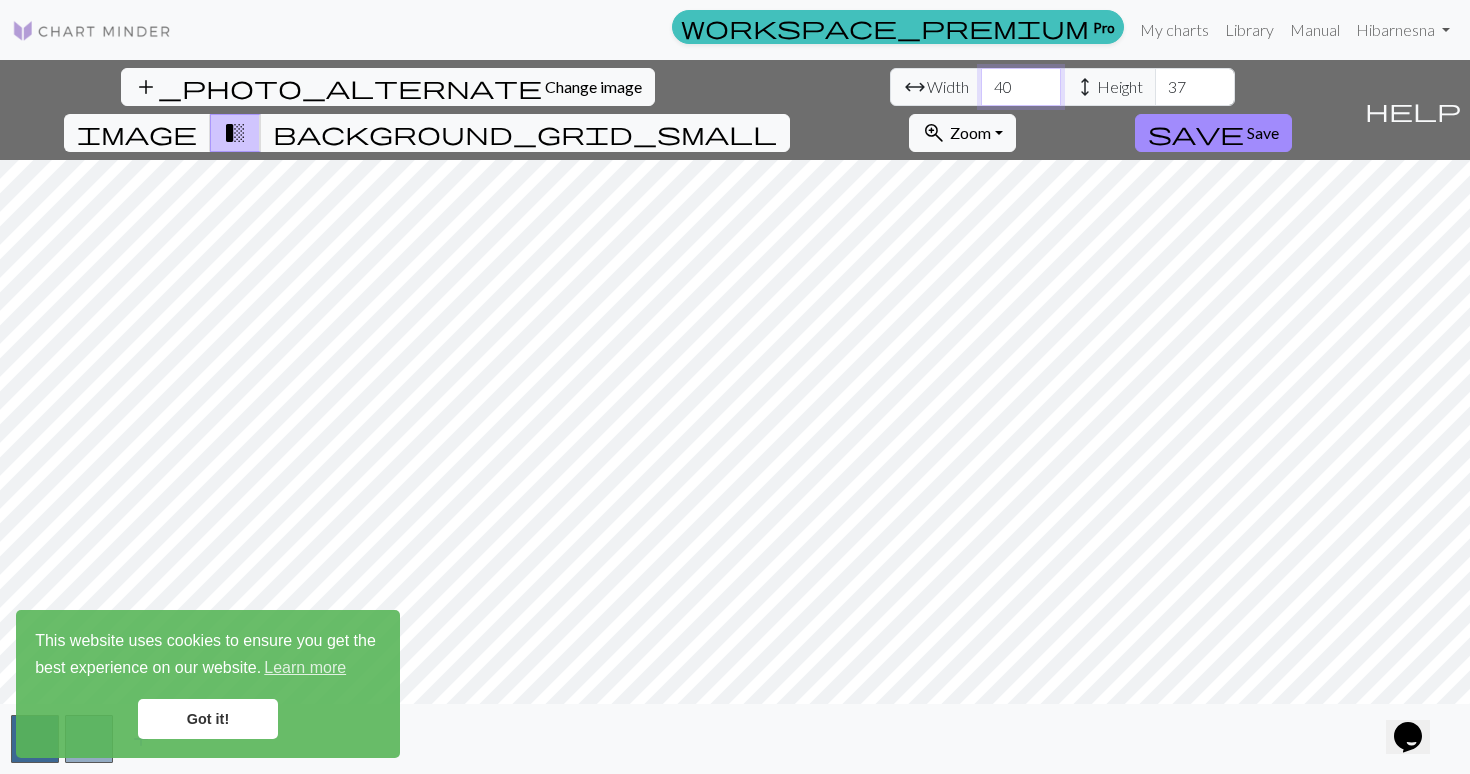 click on "40" at bounding box center (1021, 87) 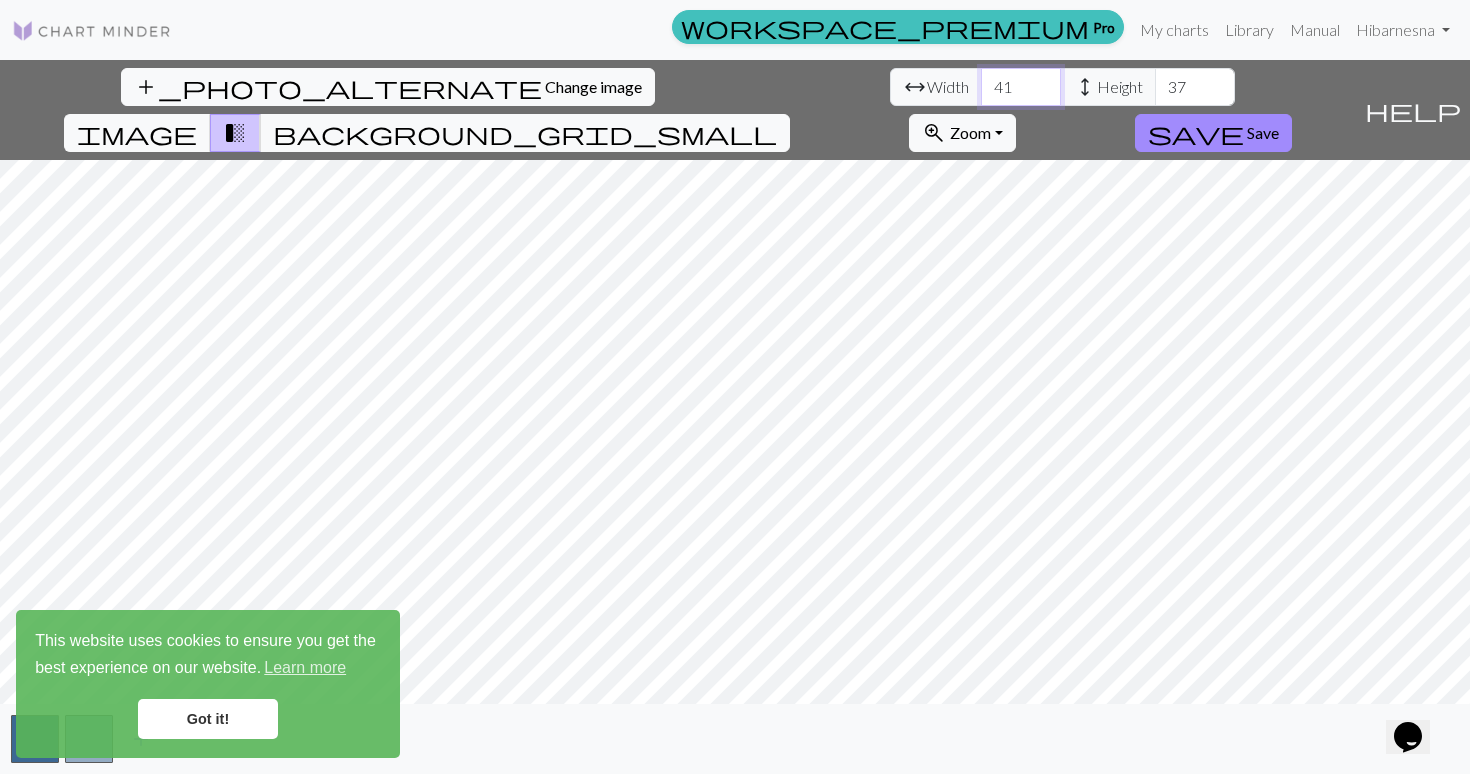 click on "41" at bounding box center (1021, 87) 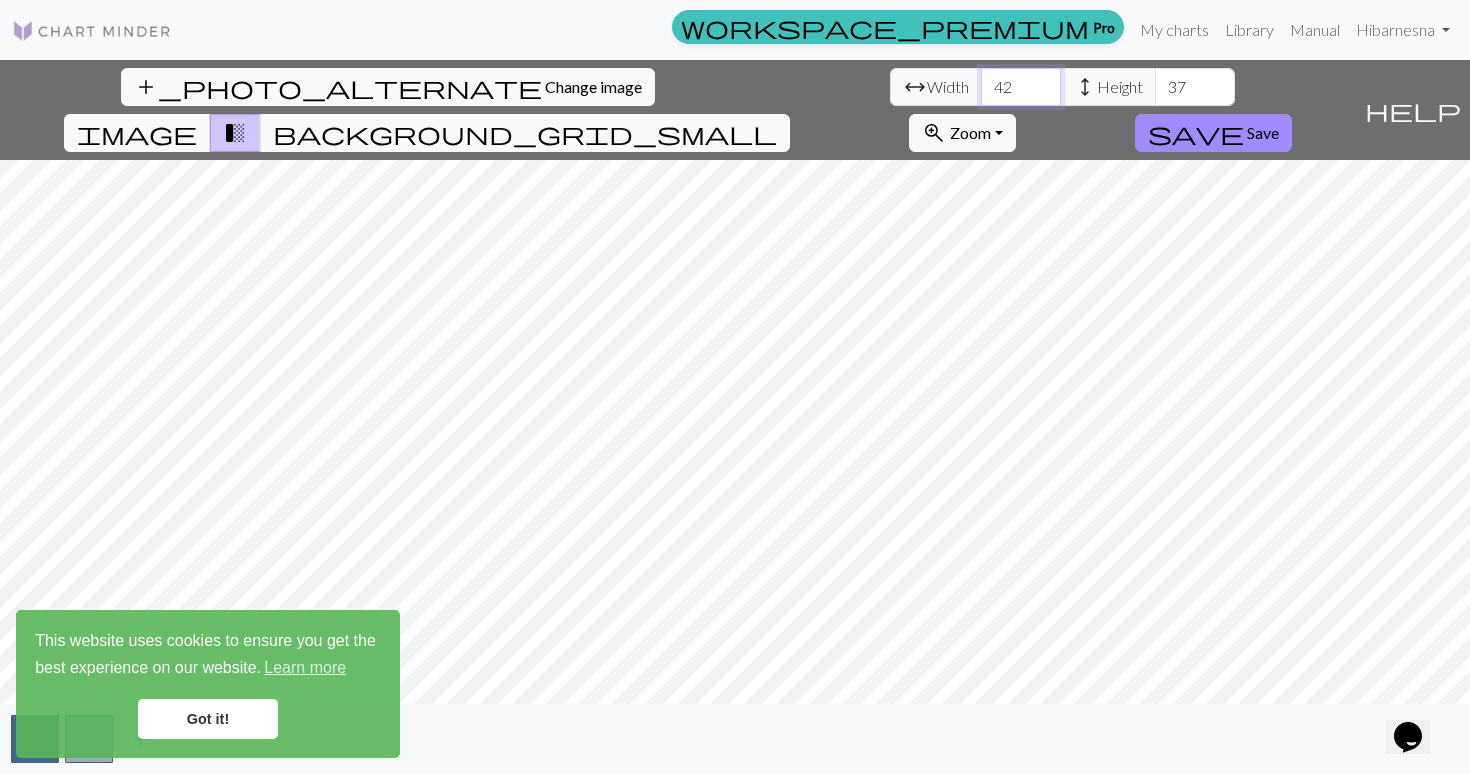 click on "42" at bounding box center (1021, 87) 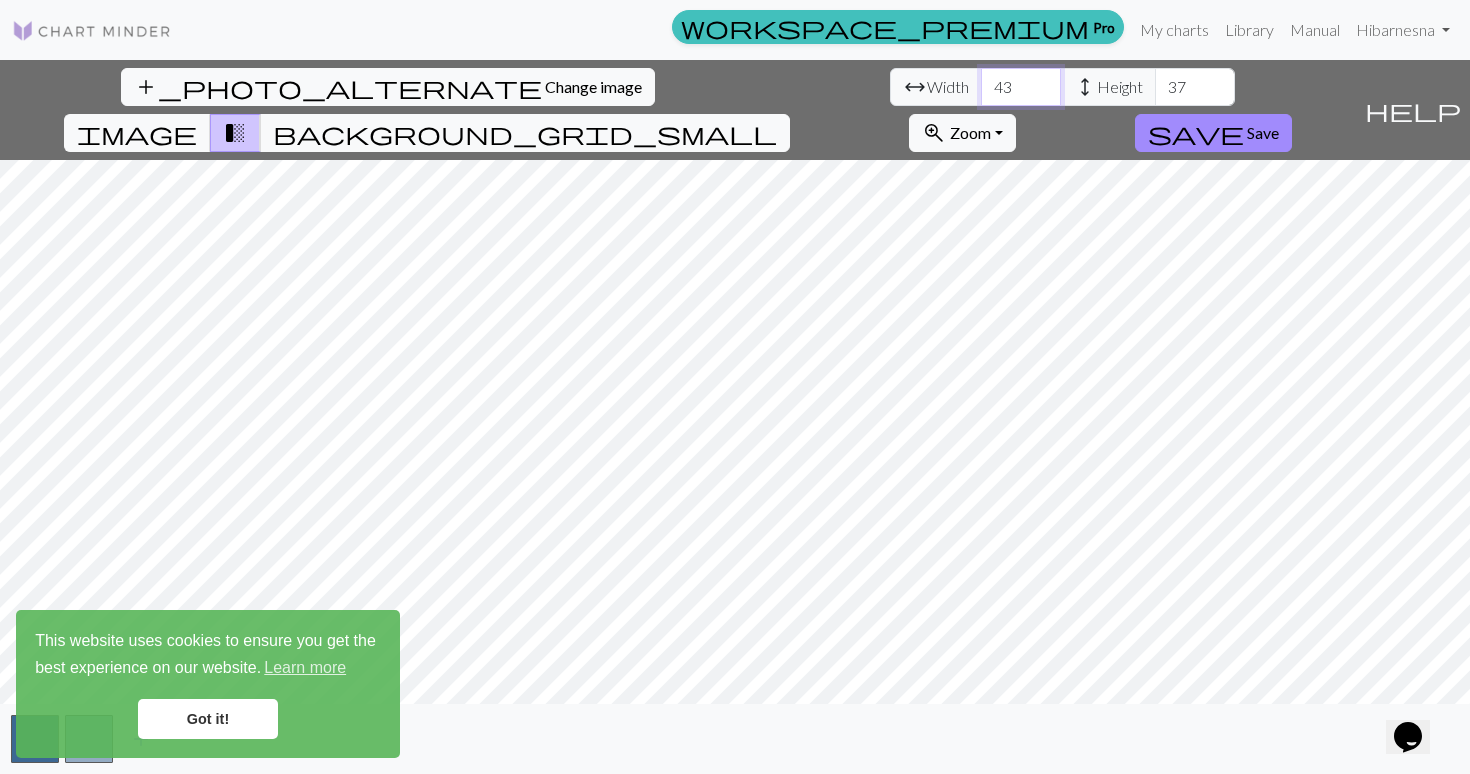 click on "43" at bounding box center [1021, 87] 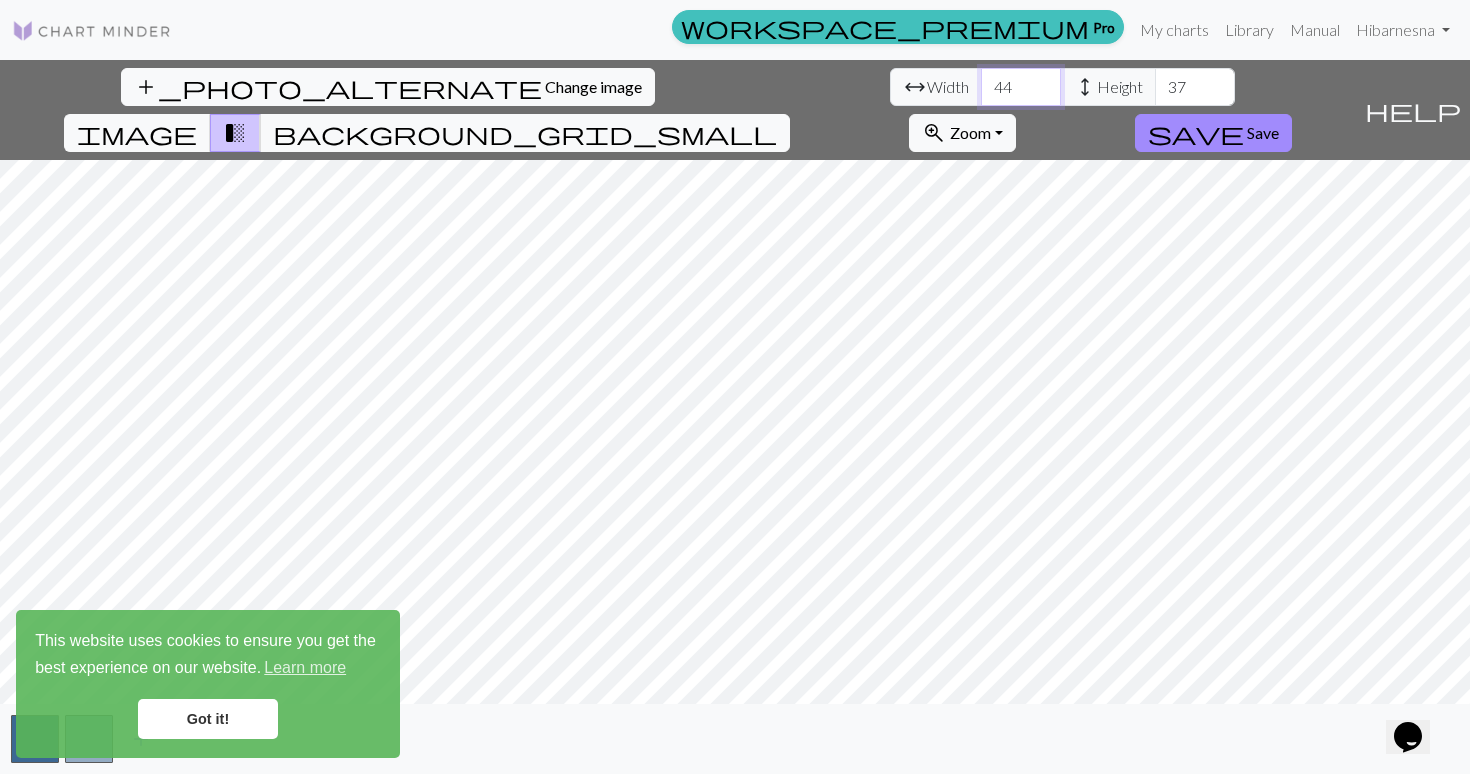 click on "44" at bounding box center (1021, 87) 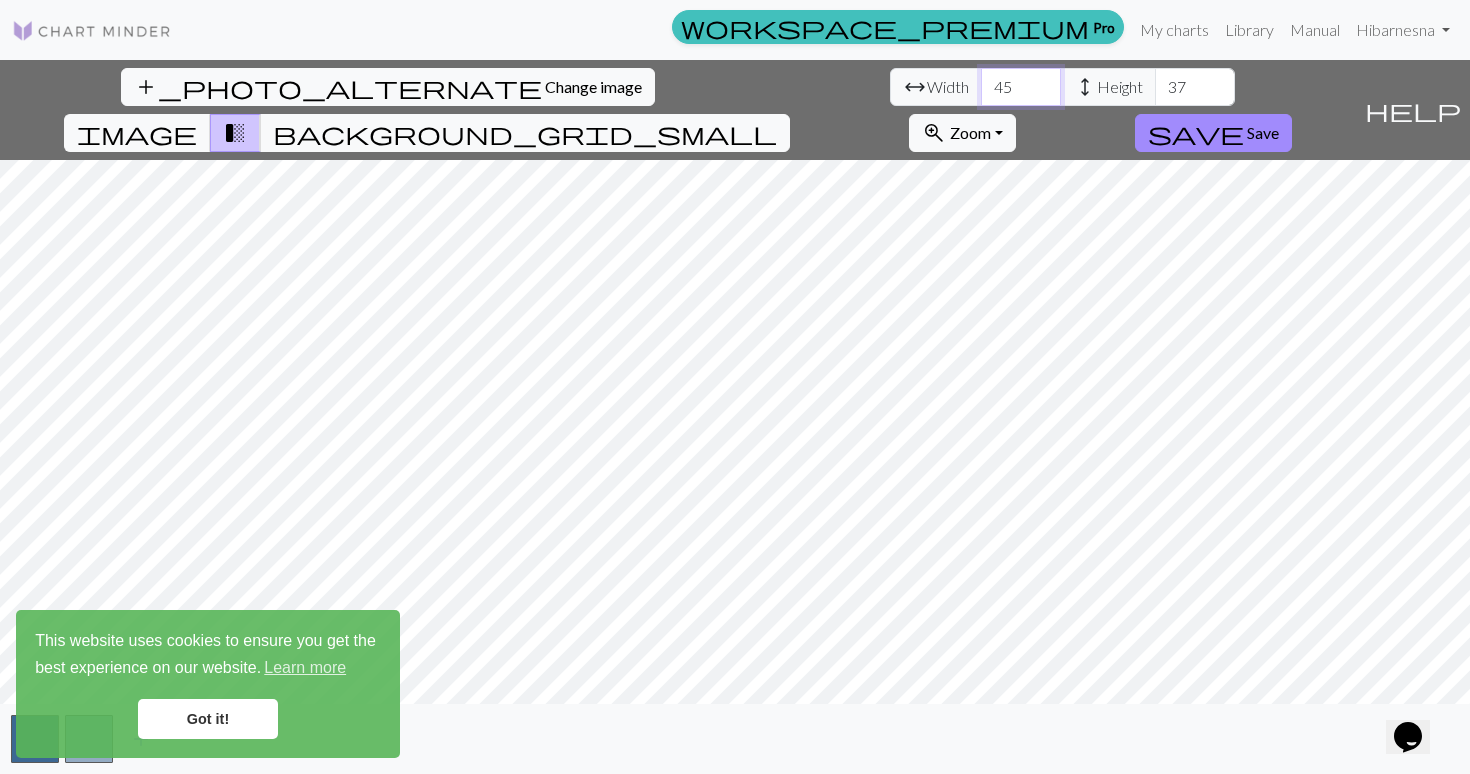 click on "45" at bounding box center [1021, 87] 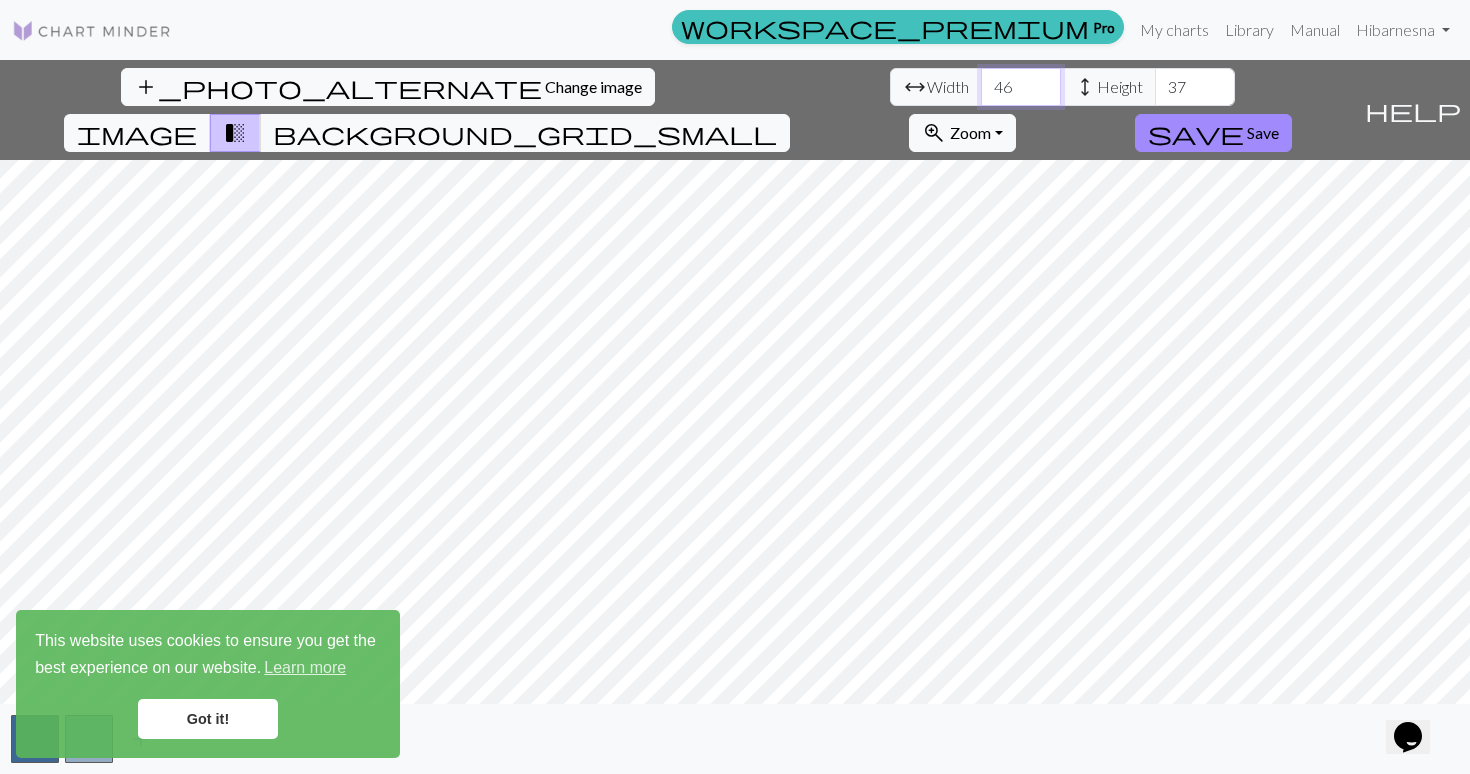 click on "46" at bounding box center [1021, 87] 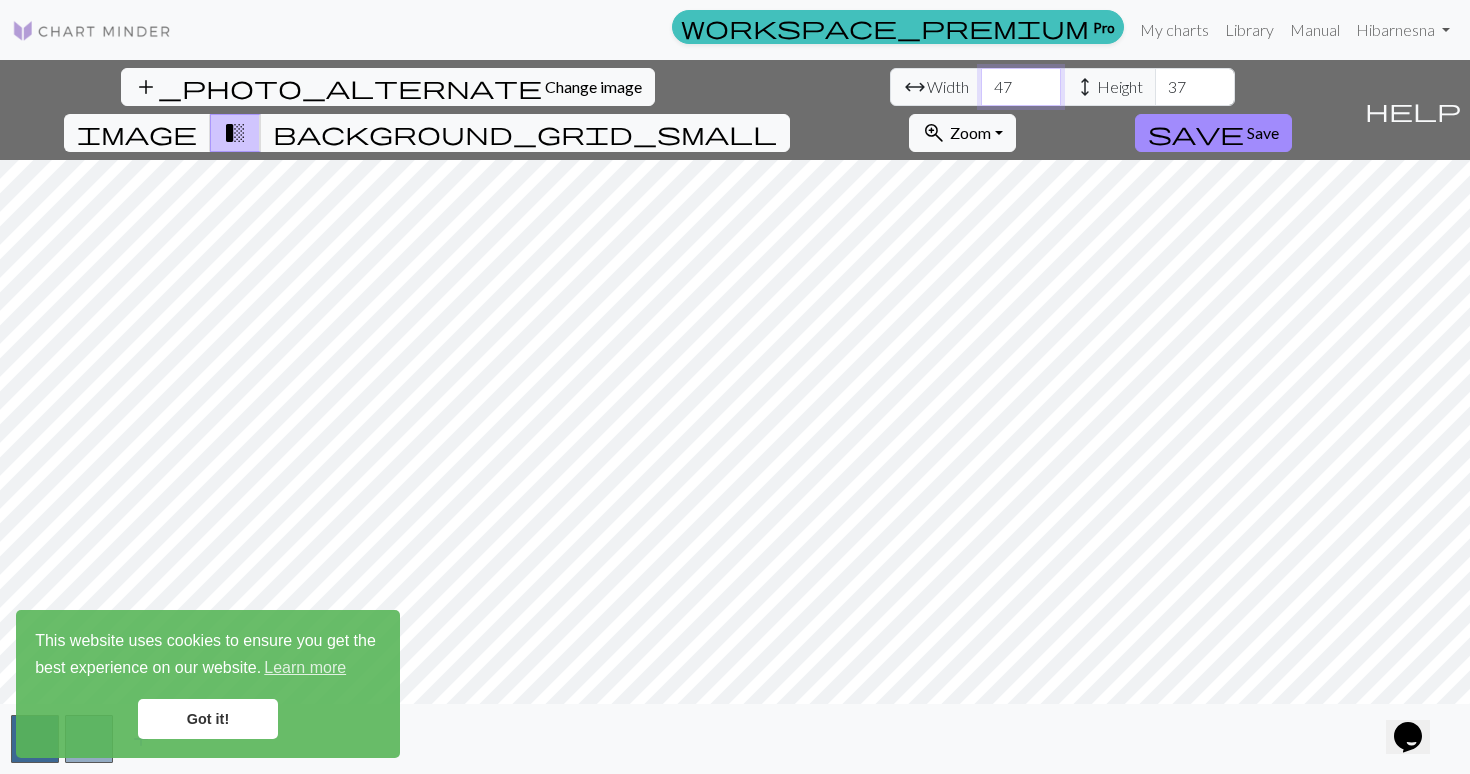 click on "47" at bounding box center (1021, 87) 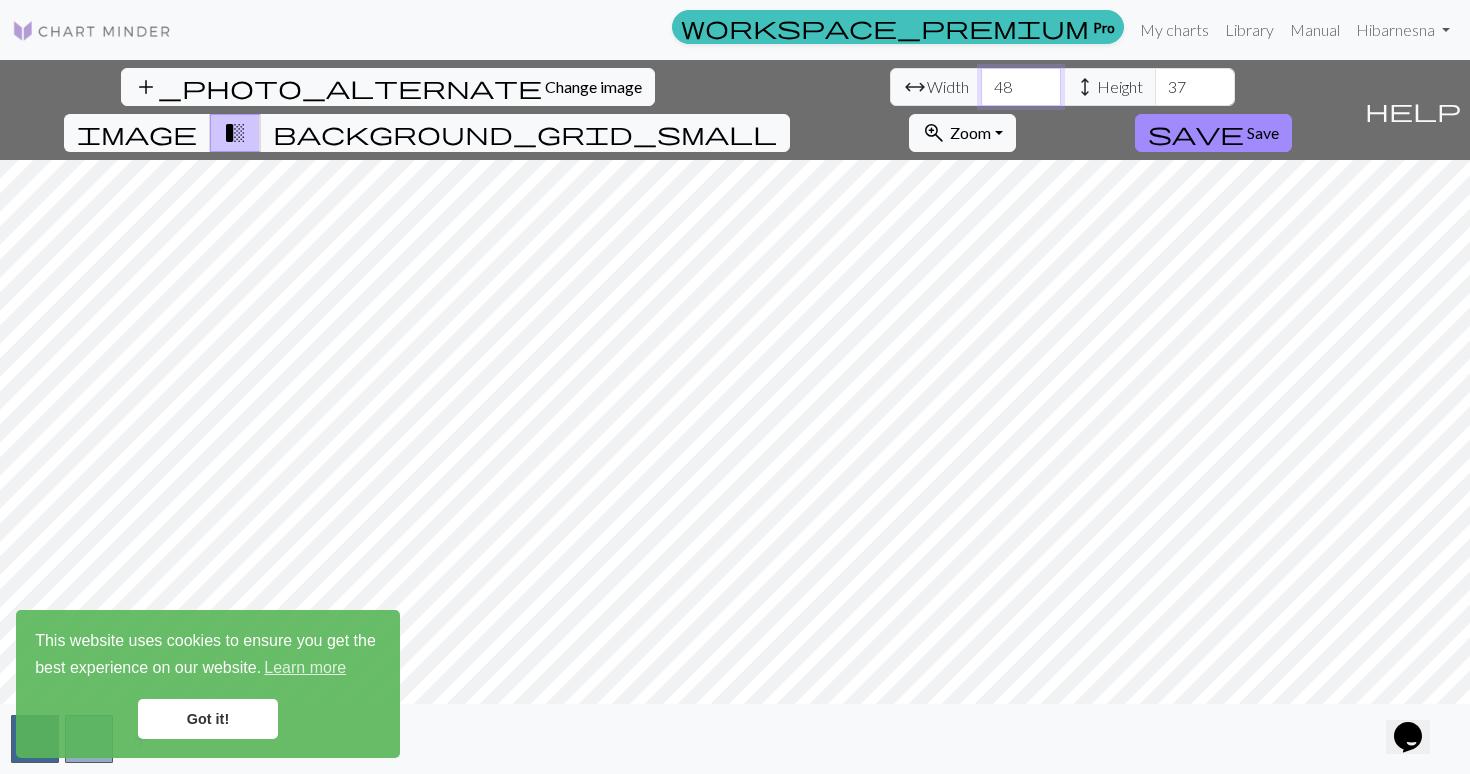 click on "48" at bounding box center [1021, 87] 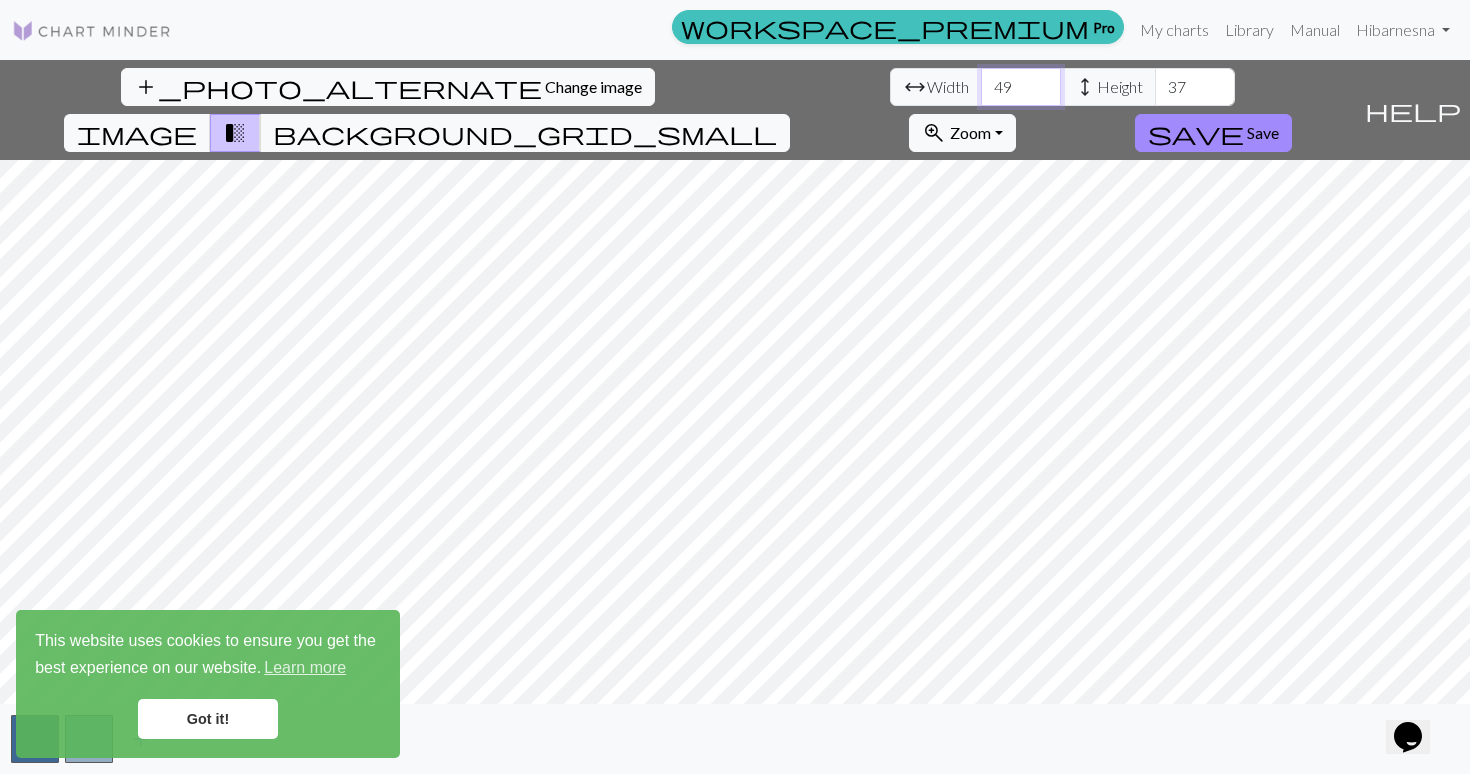 click on "49" at bounding box center (1021, 87) 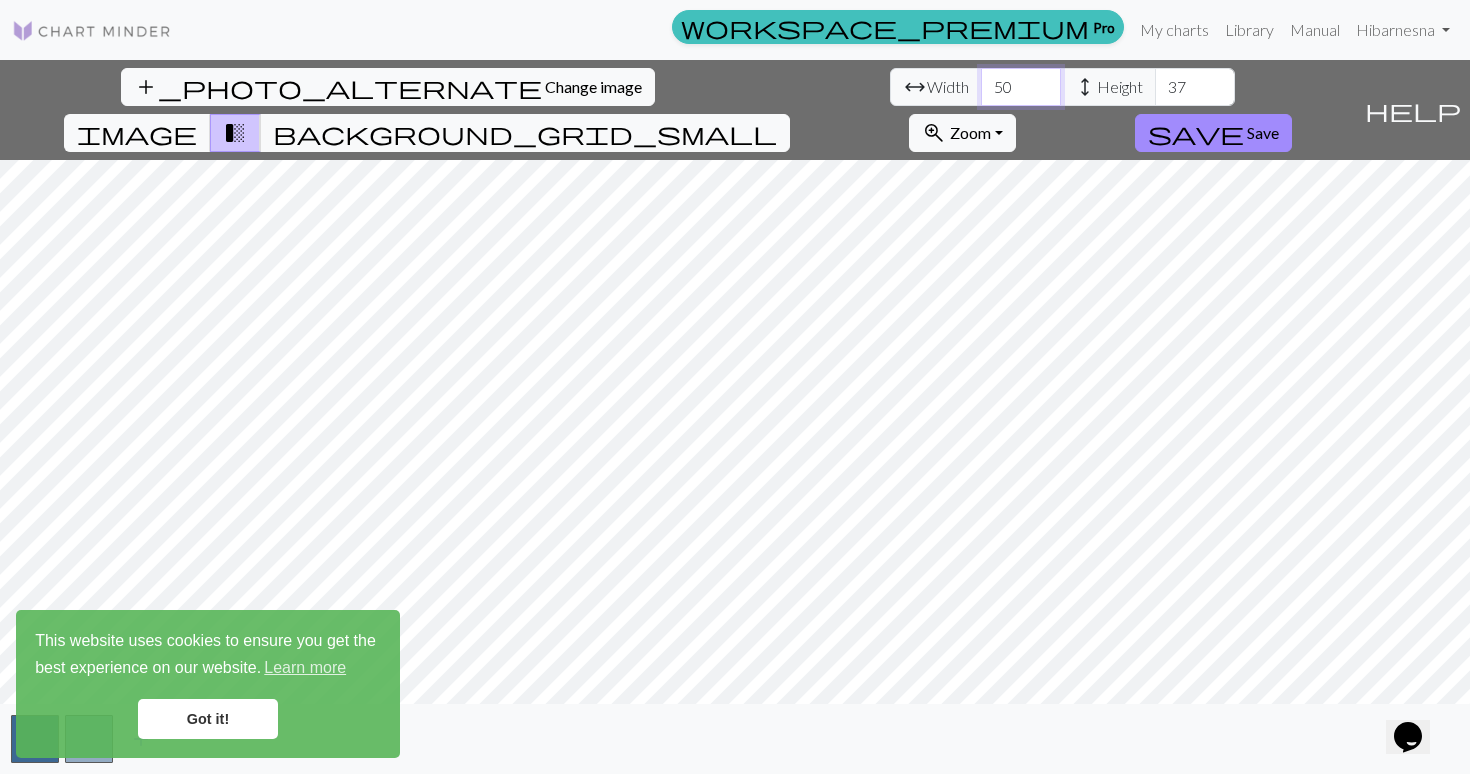 click on "50" at bounding box center [1021, 87] 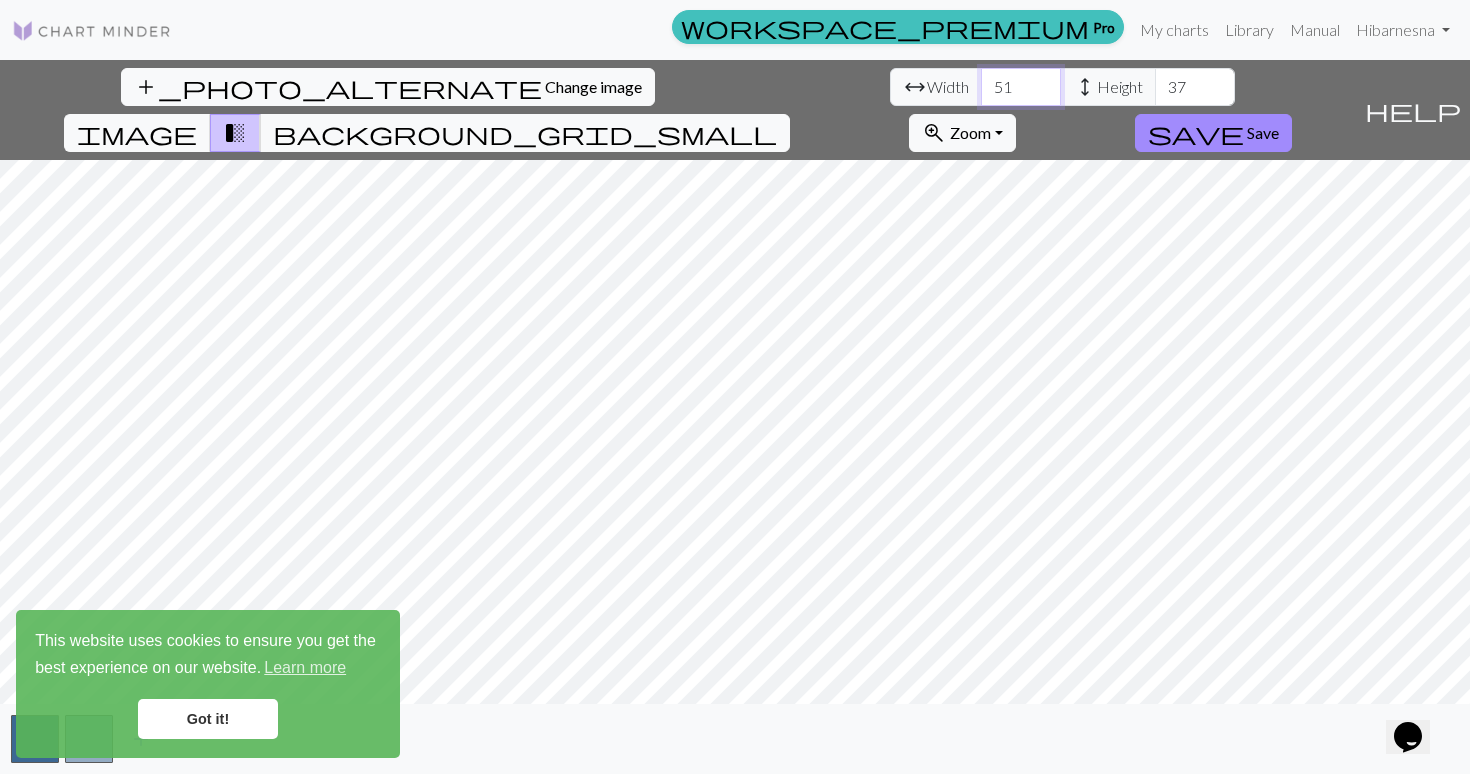 click on "51" at bounding box center (1021, 87) 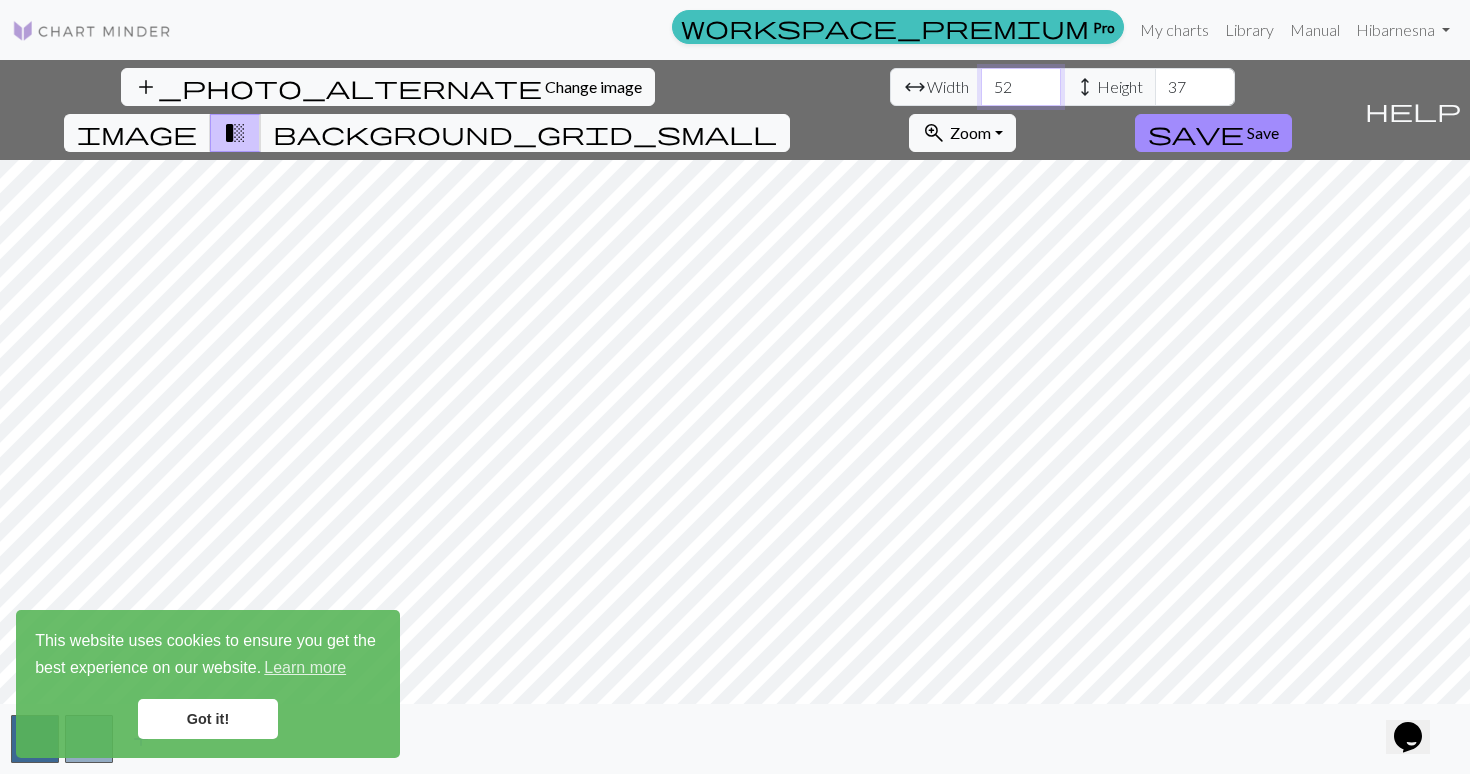 click on "52" at bounding box center (1021, 87) 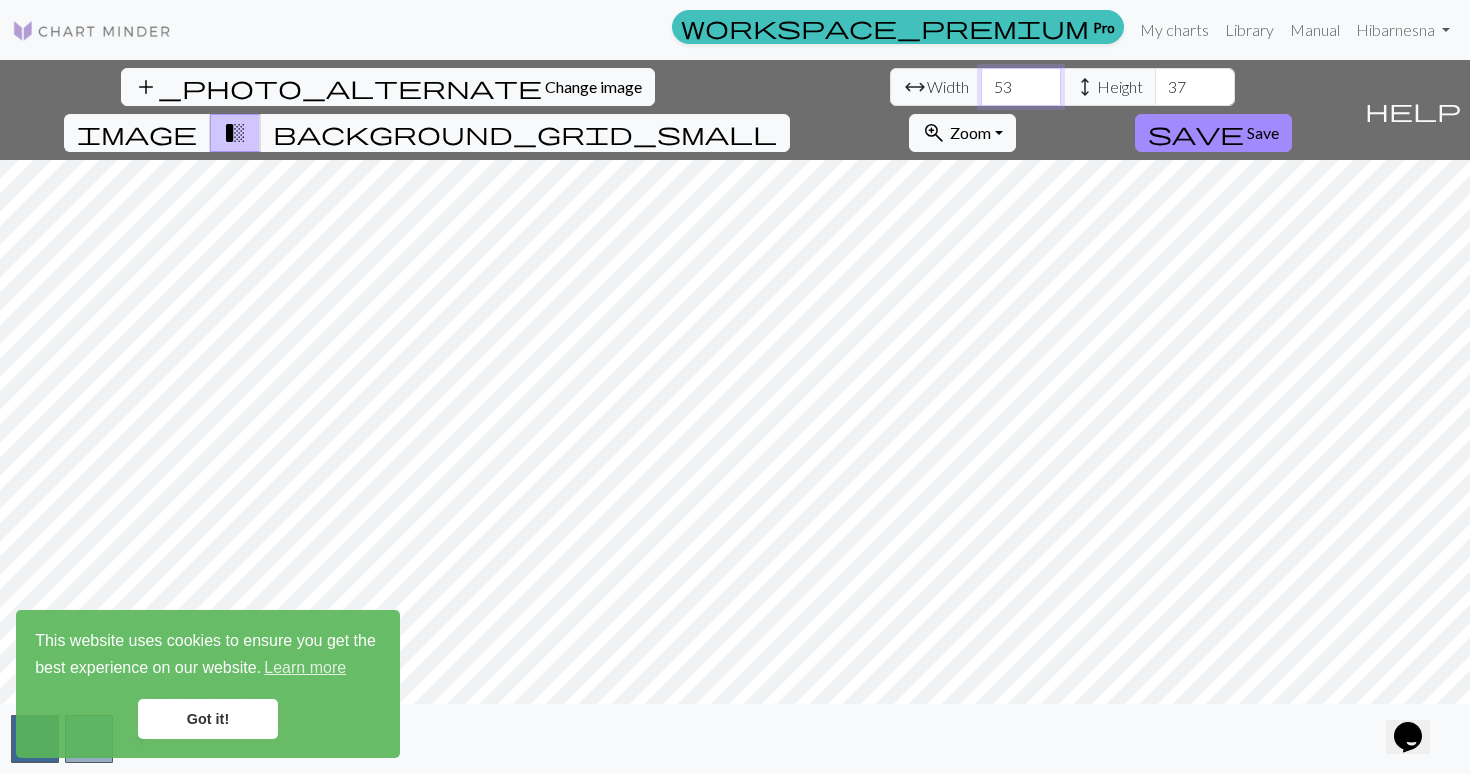 type on "53" 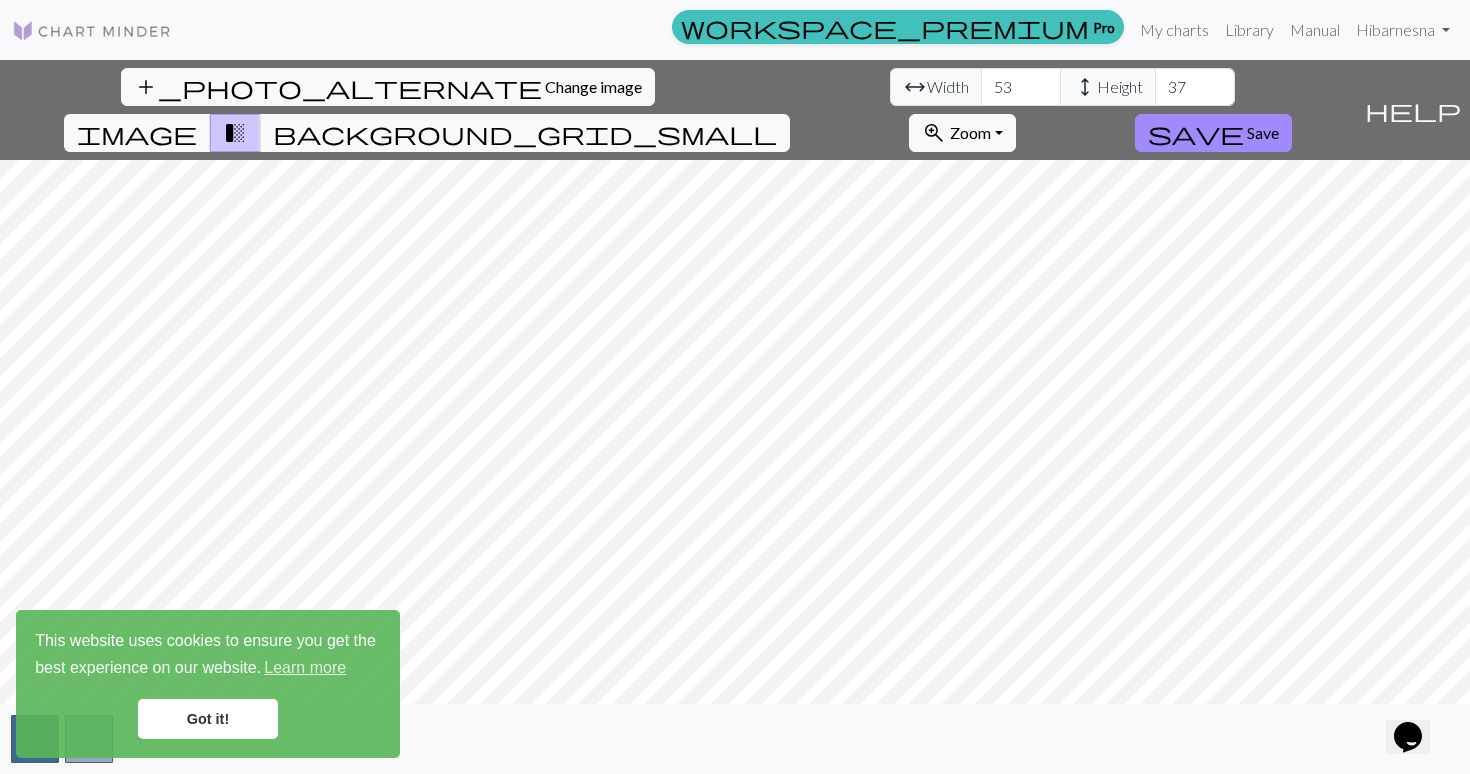 click on "add_photo_alternate   Change image arrow_range   Width 53 height   Height 37 image transition_fade background_grid_small zoom_in Zoom Zoom Fit all Fit width Fit height 50% 100% 150% 200% save   Save help Show me around add" at bounding box center [735, 417] 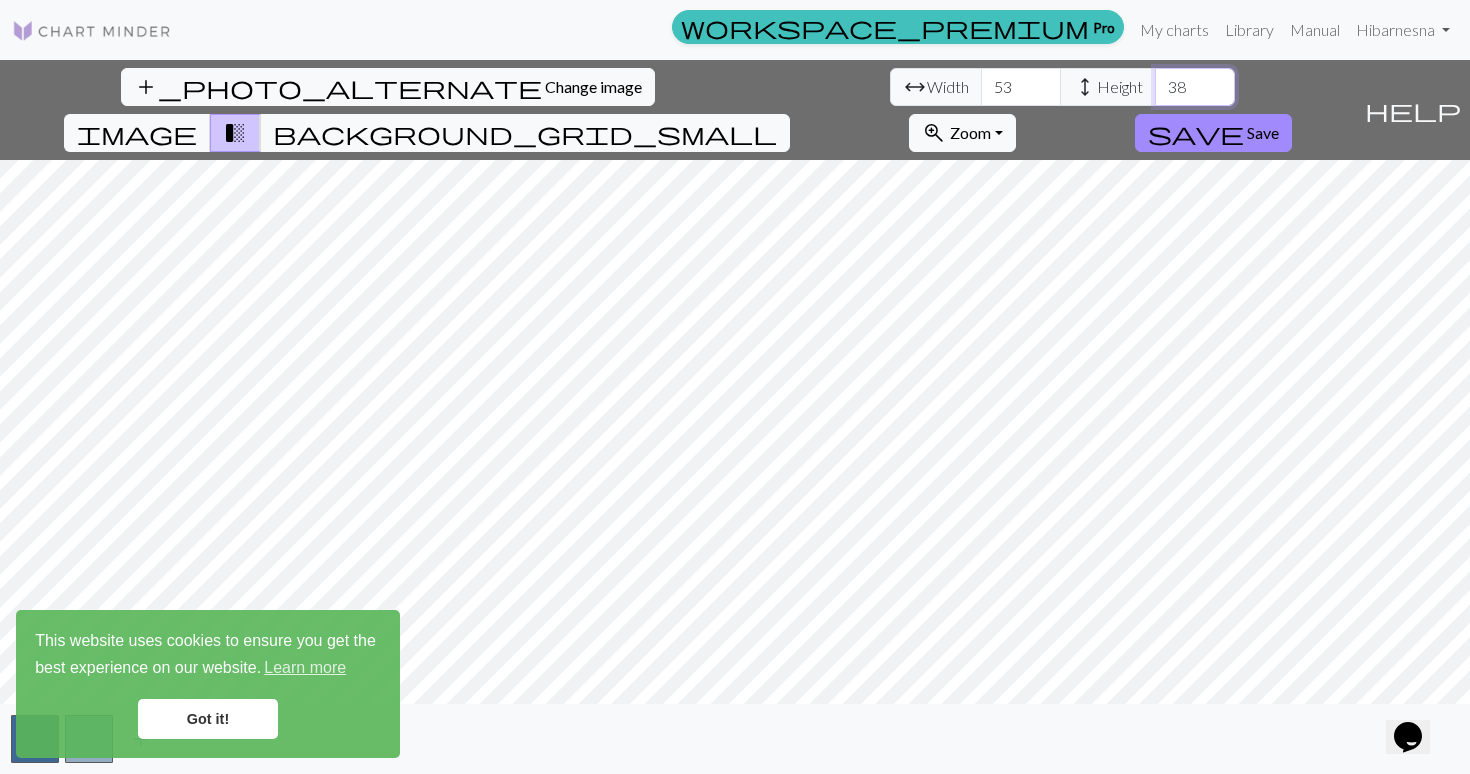 click on "38" at bounding box center [1195, 87] 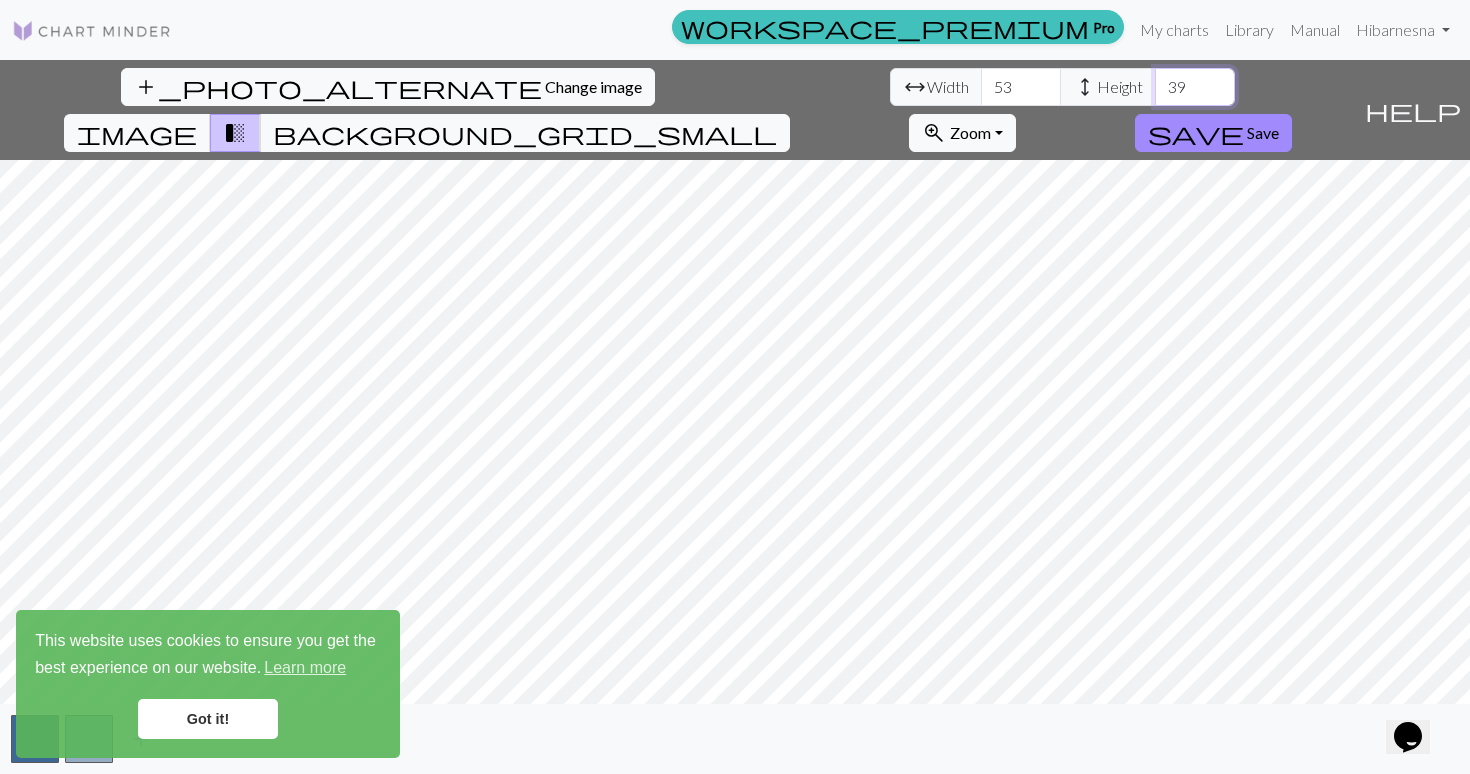 click on "39" at bounding box center (1195, 87) 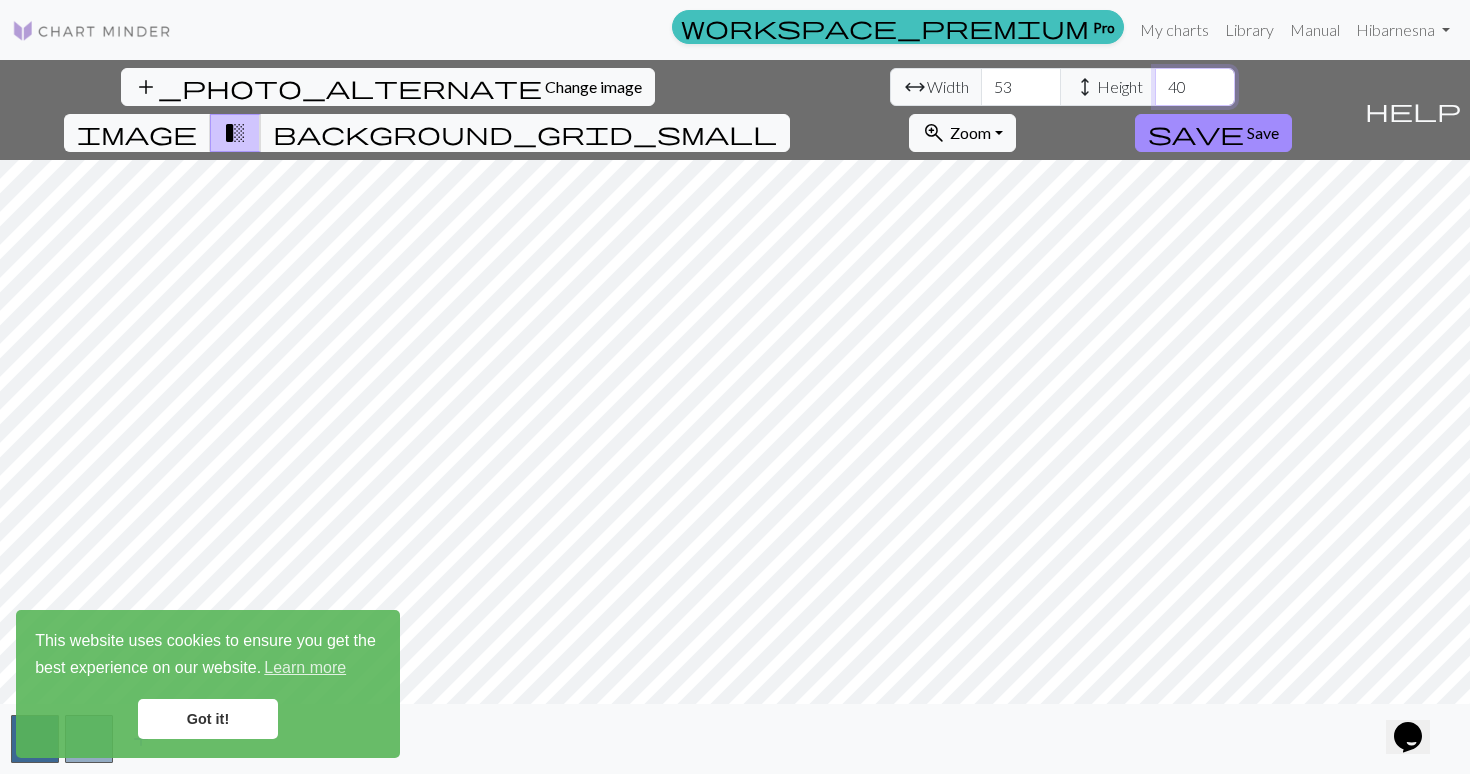 click on "40" at bounding box center [1195, 87] 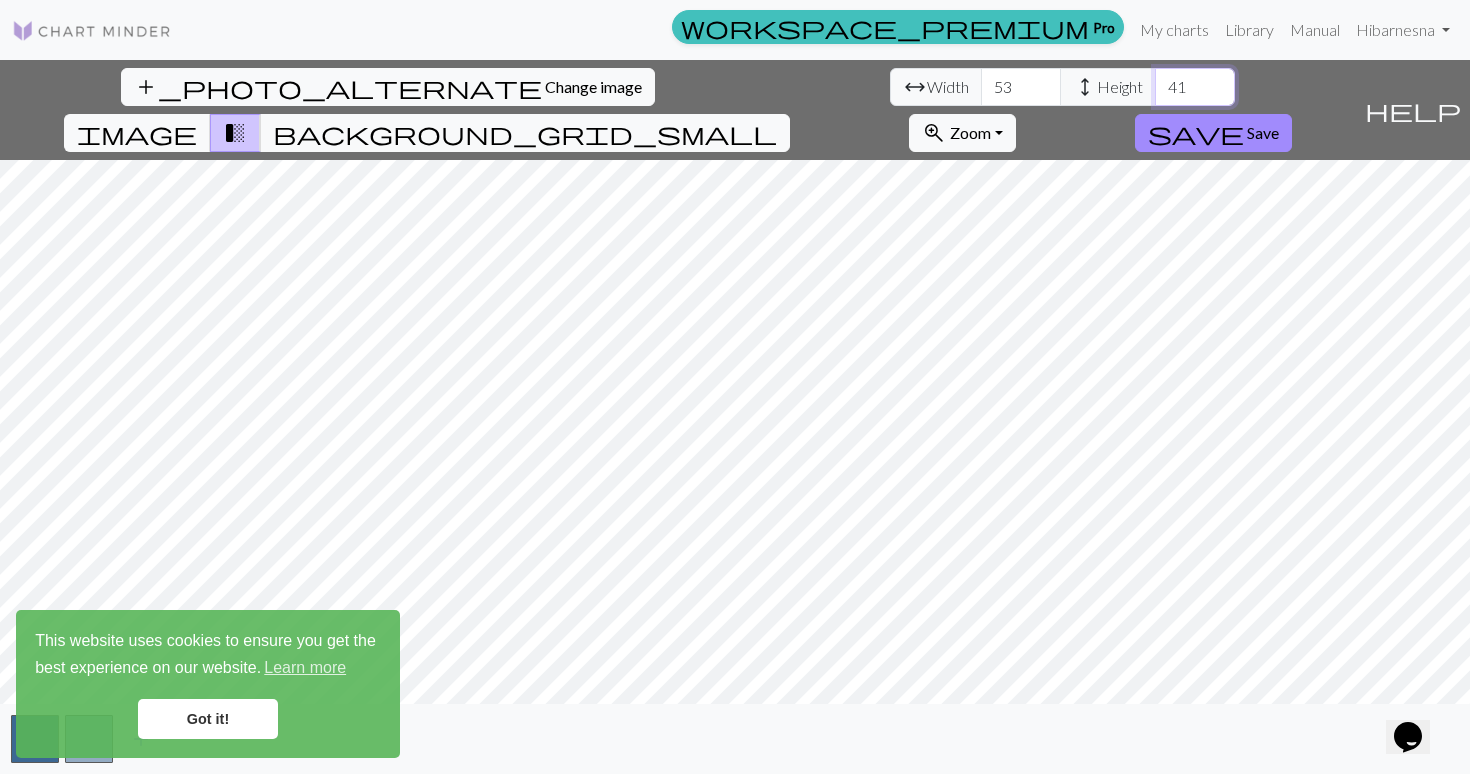 click on "41" at bounding box center (1195, 87) 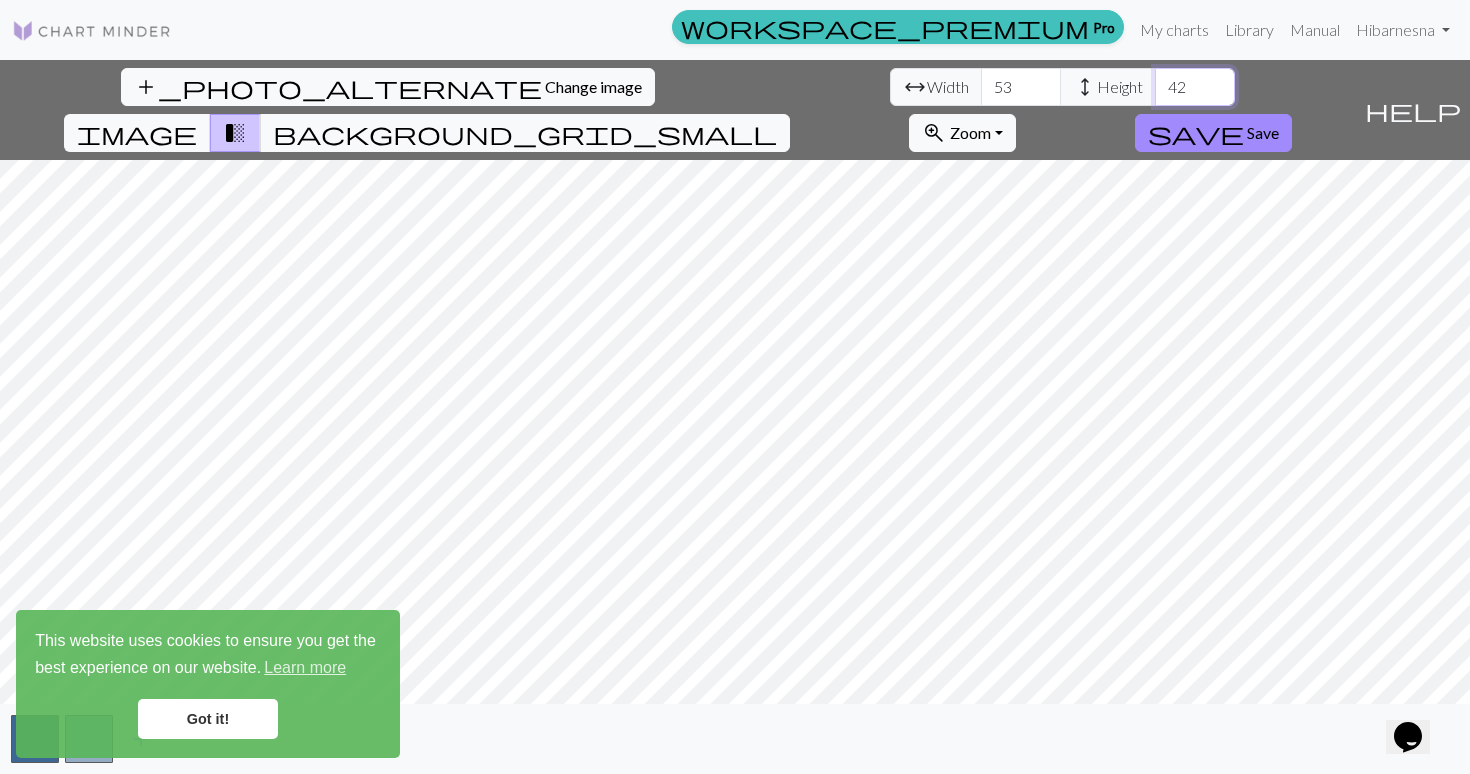 click on "42" at bounding box center (1195, 87) 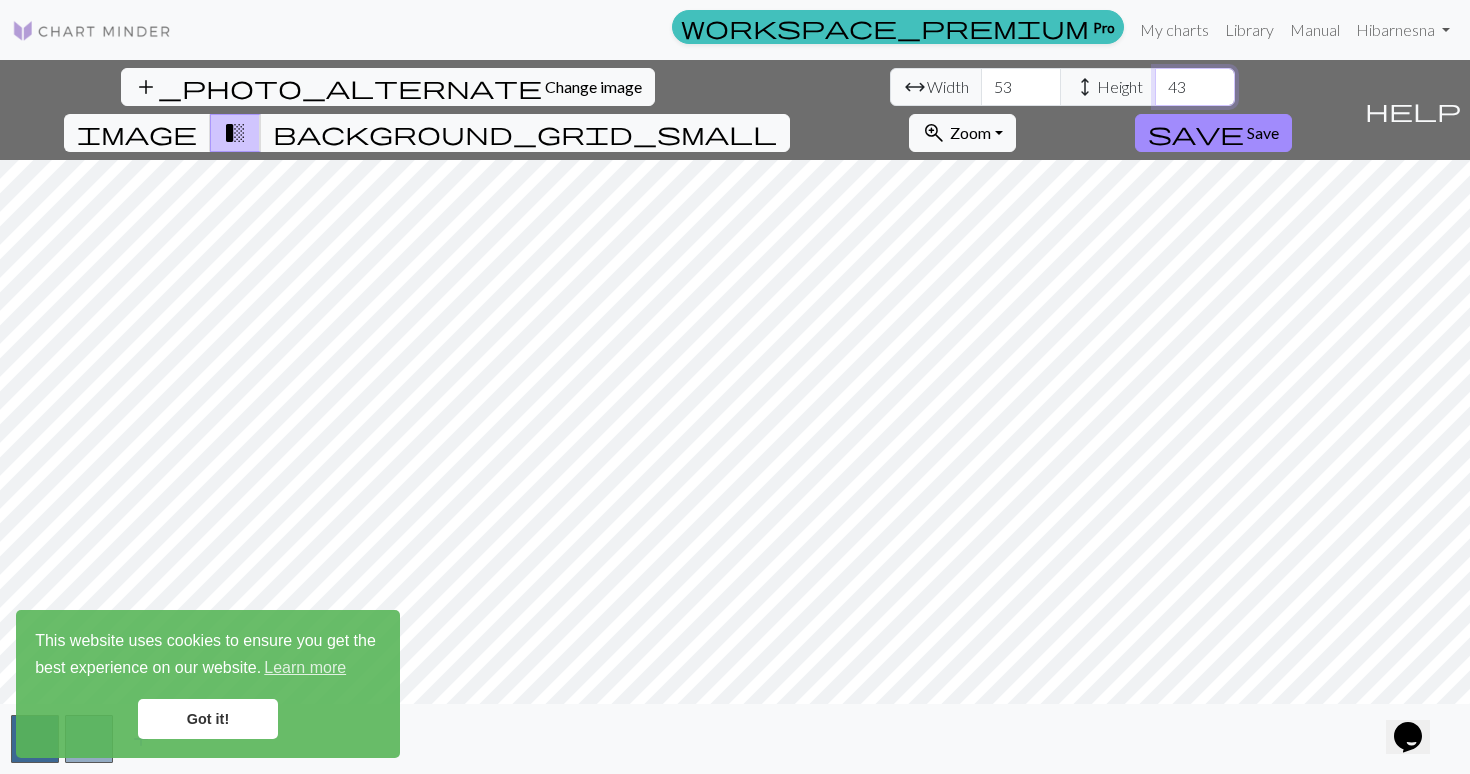click on "43" at bounding box center [1195, 87] 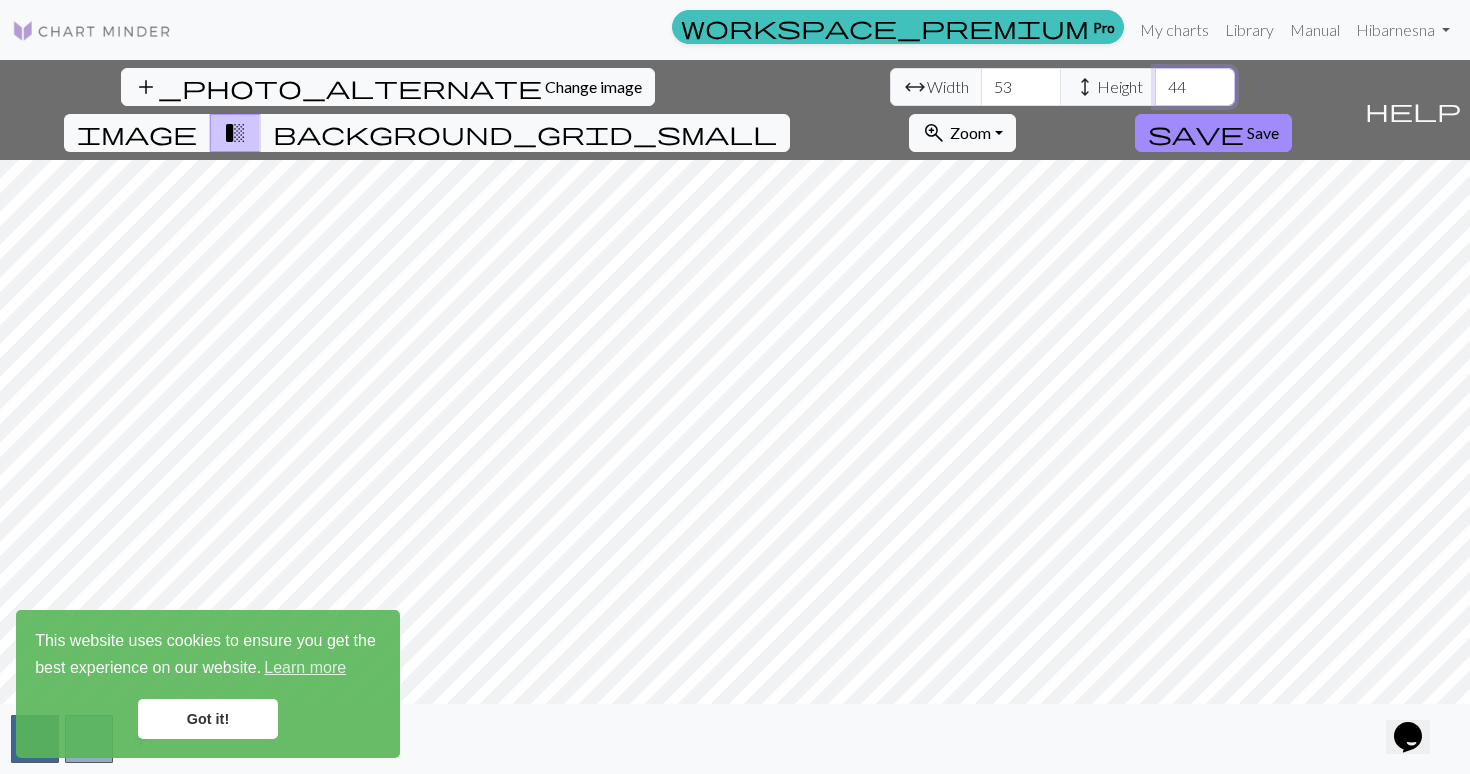 click on "44" at bounding box center (1195, 87) 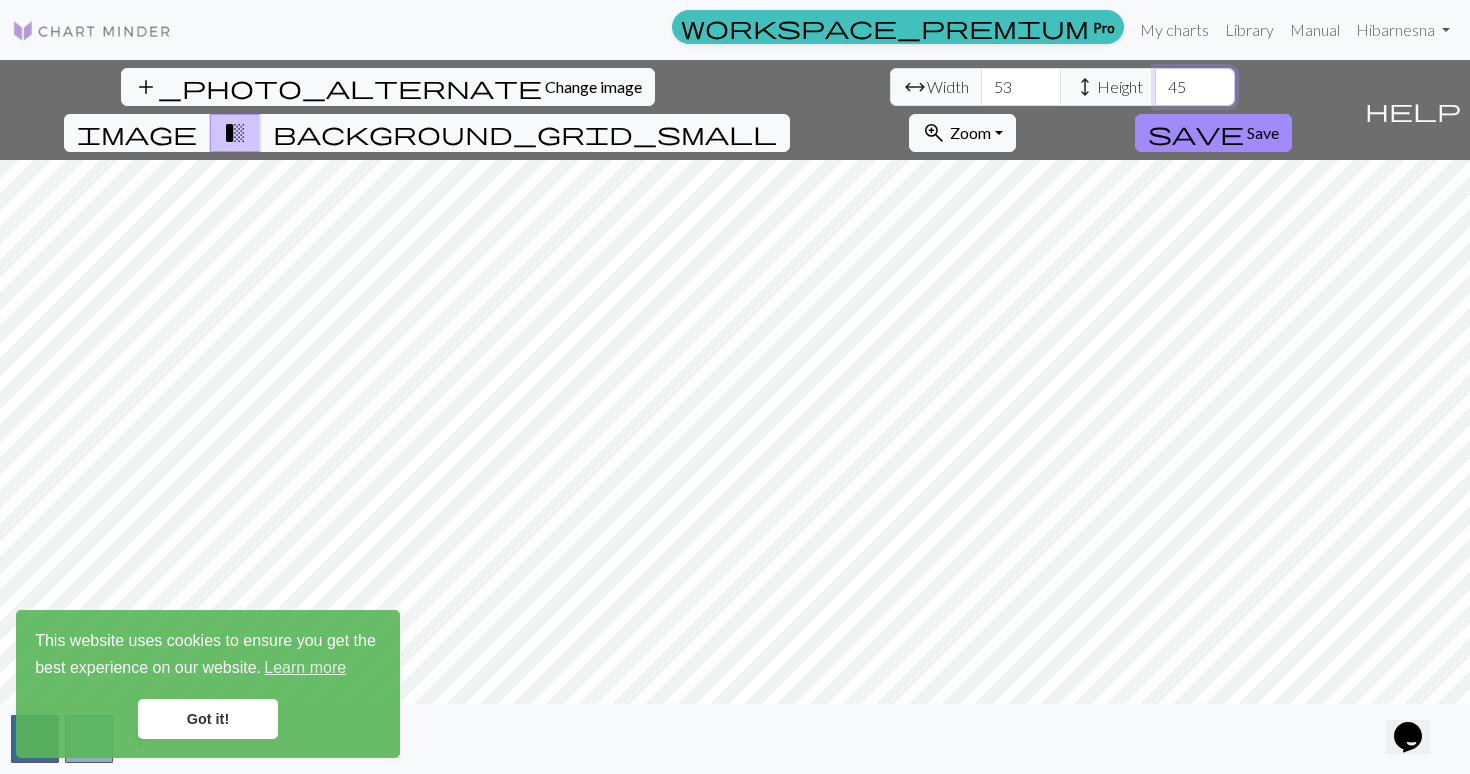 click on "45" at bounding box center (1195, 87) 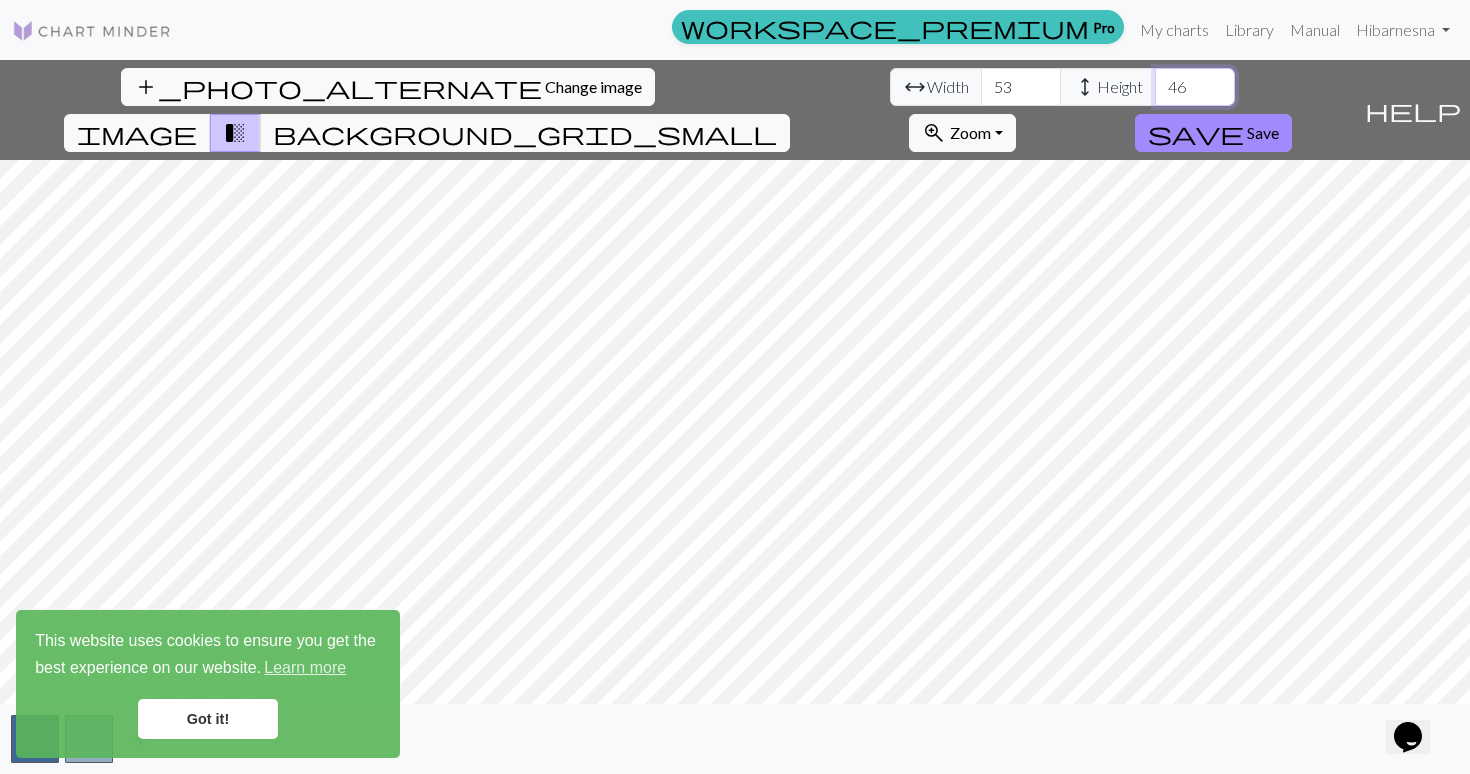 click on "46" at bounding box center (1195, 87) 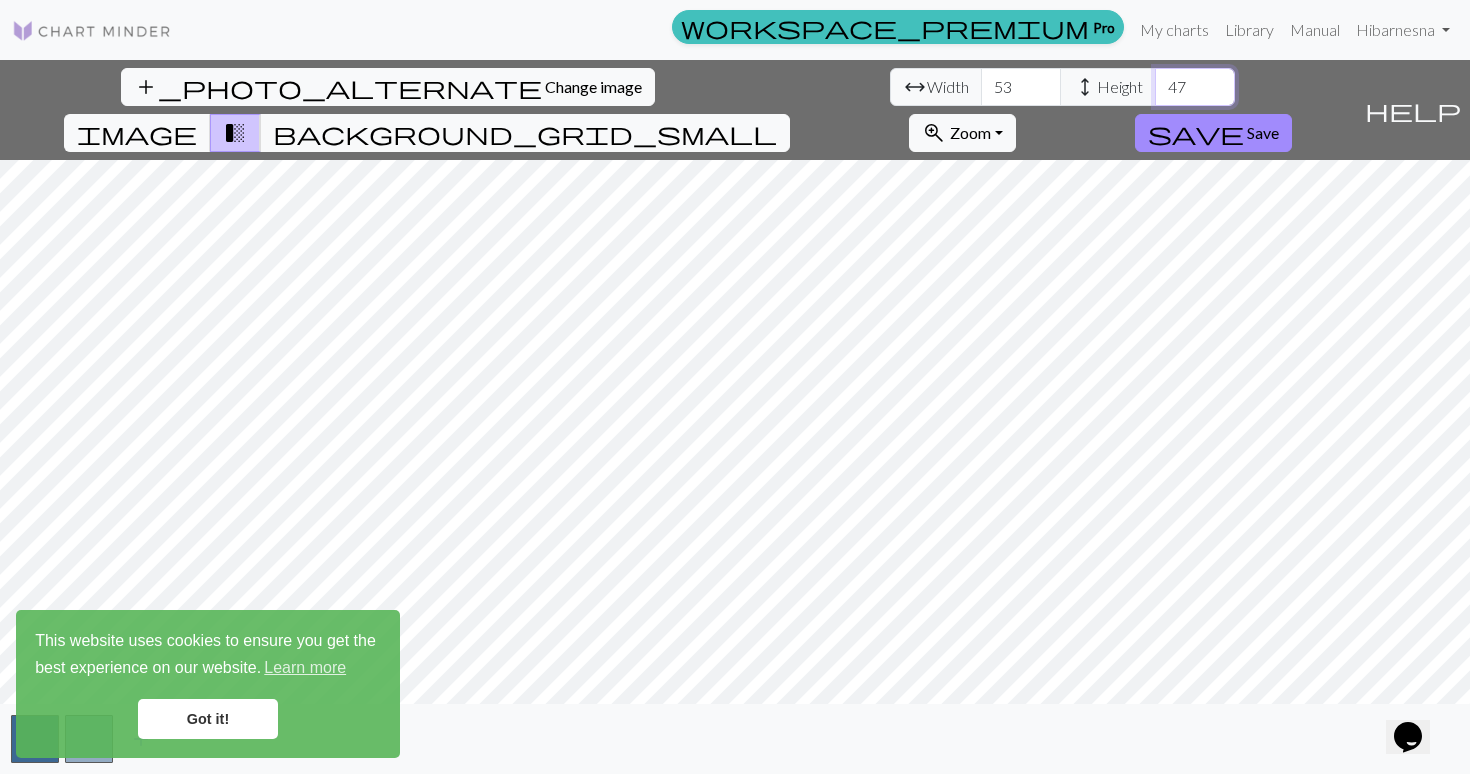 click on "47" at bounding box center [1195, 87] 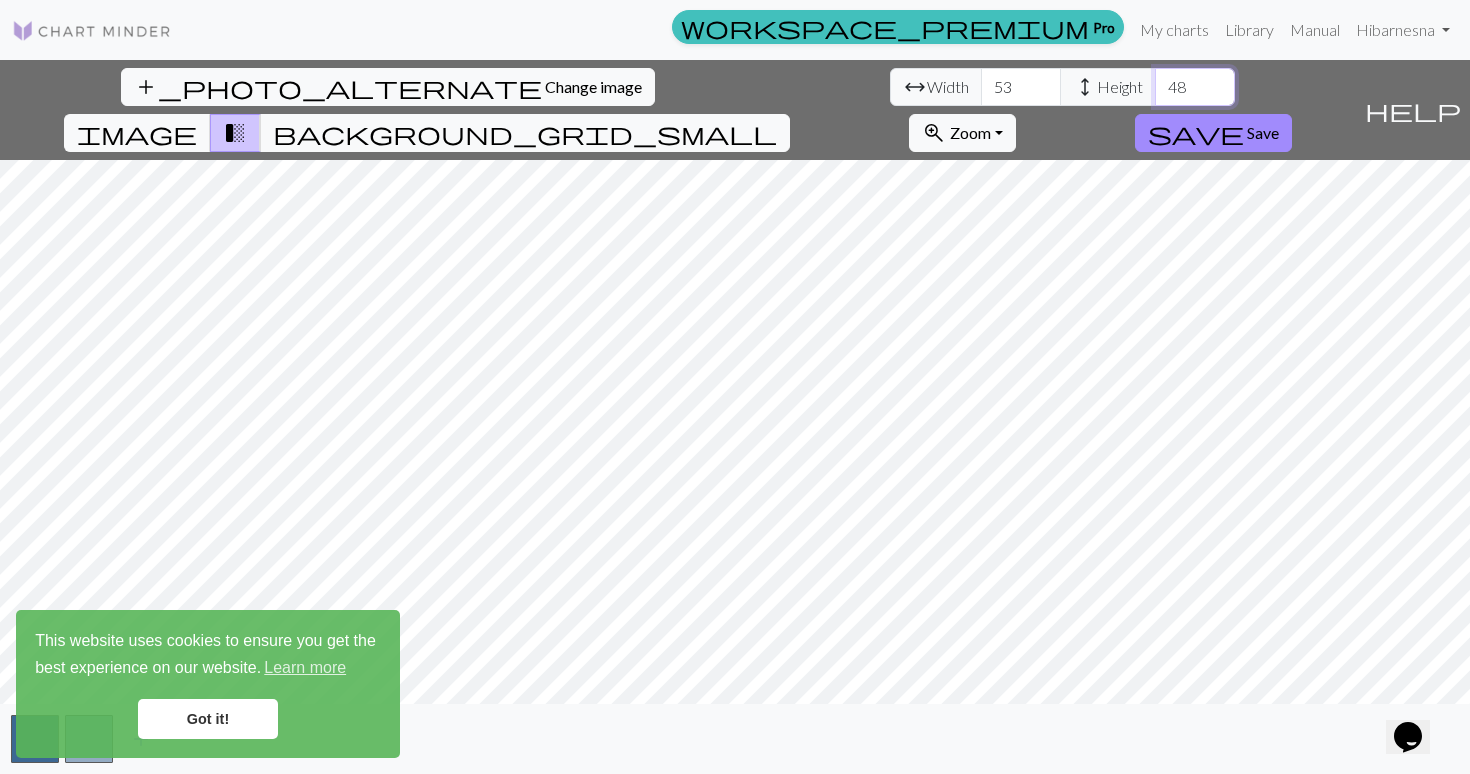 click on "48" at bounding box center (1195, 87) 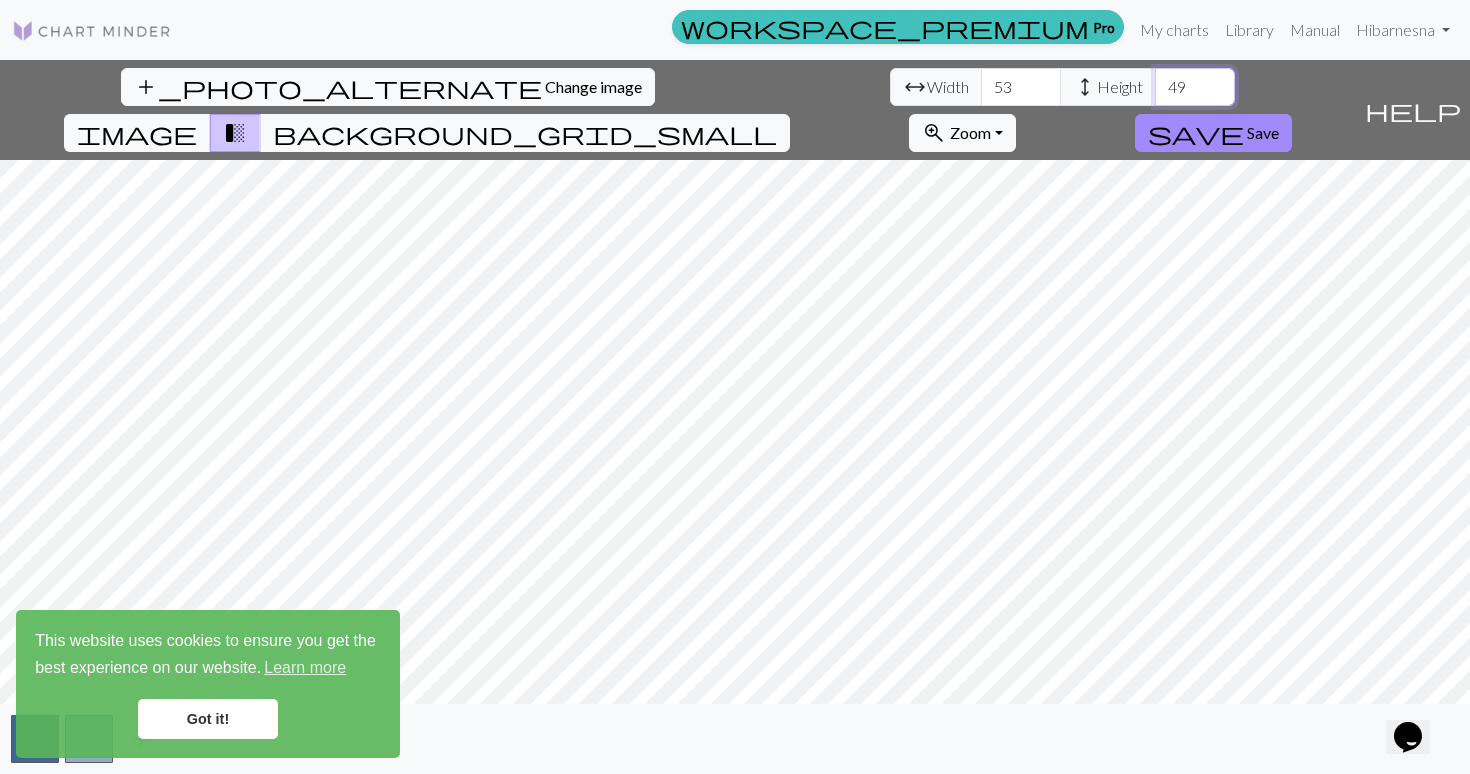click on "49" at bounding box center (1195, 87) 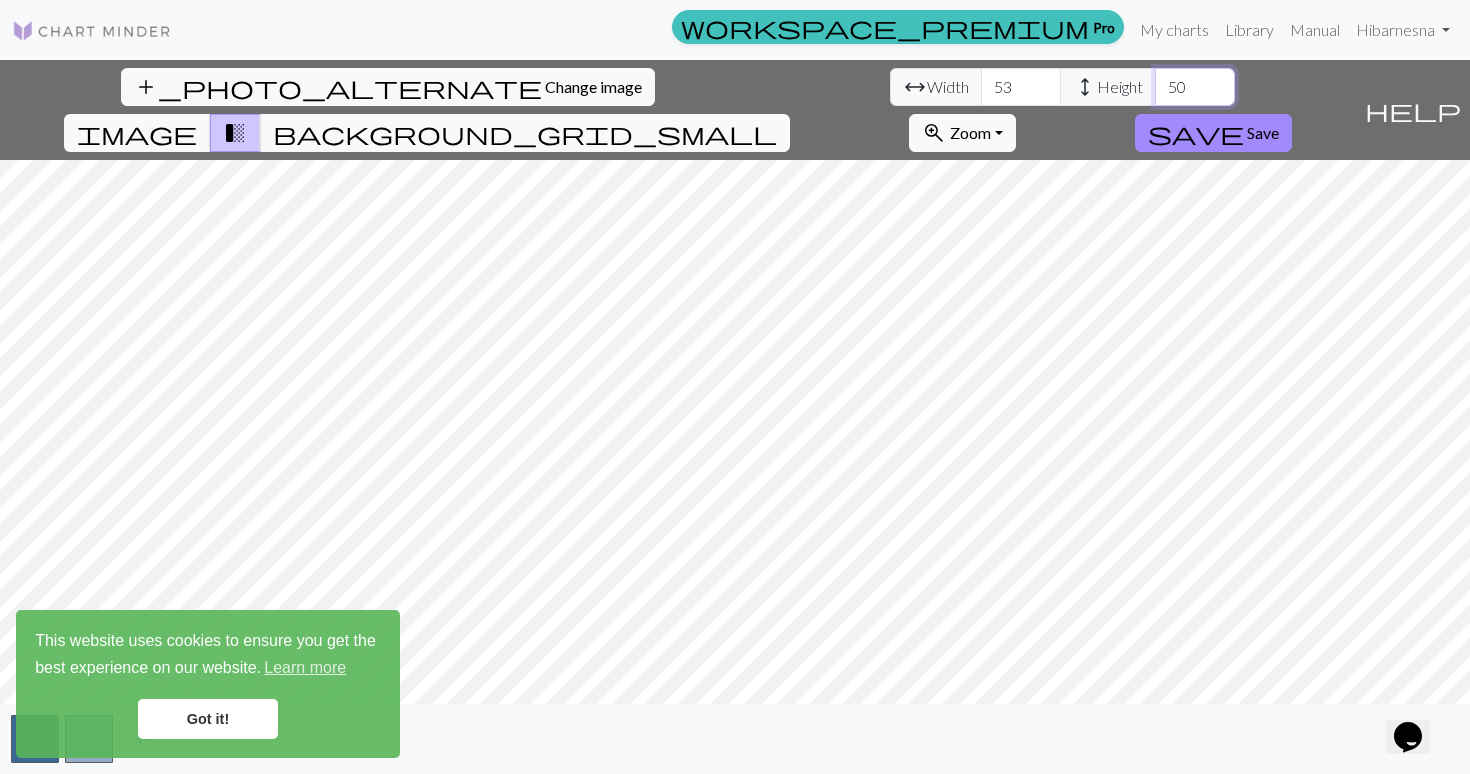 type on "50" 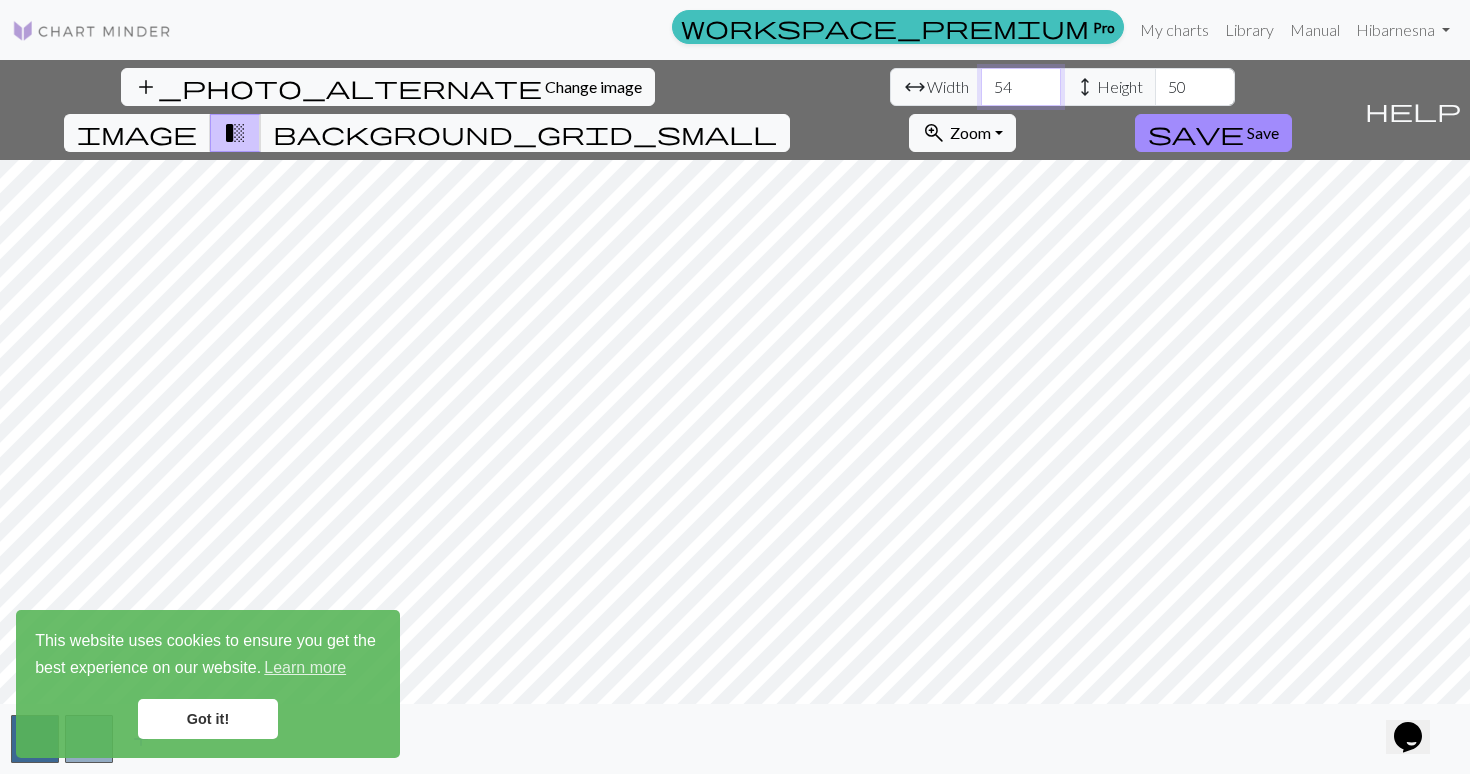 click on "54" at bounding box center [1021, 87] 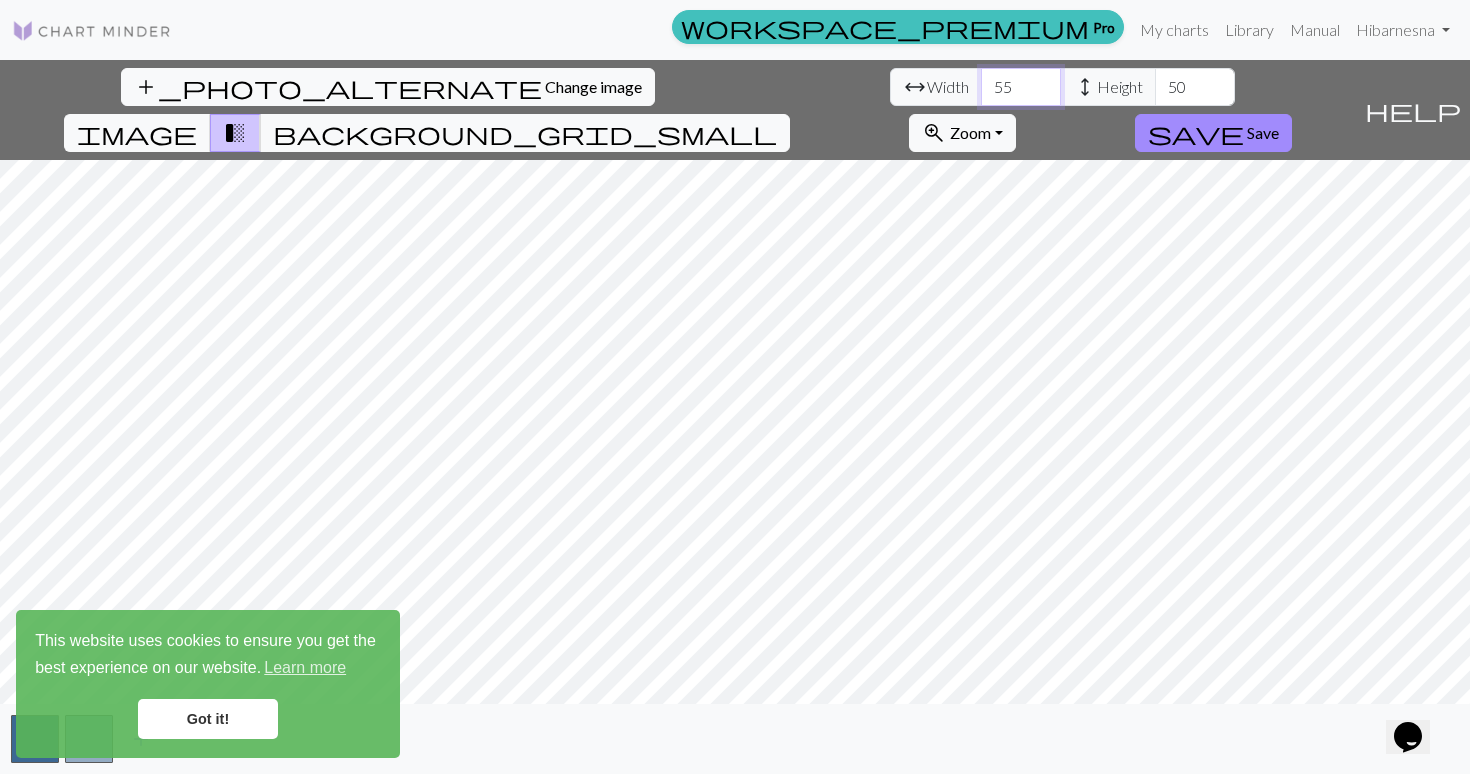 click on "55" at bounding box center (1021, 87) 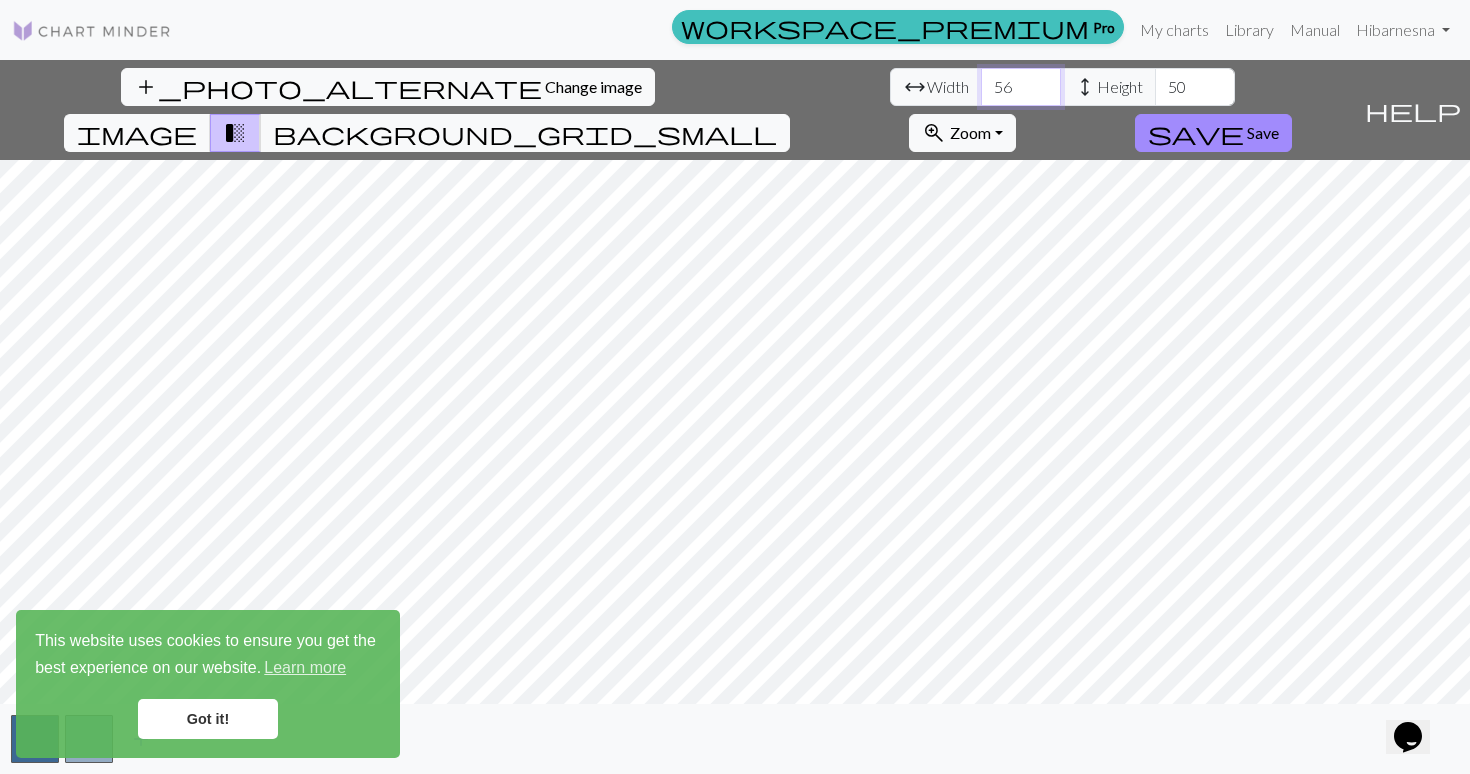 click on "56" at bounding box center [1021, 87] 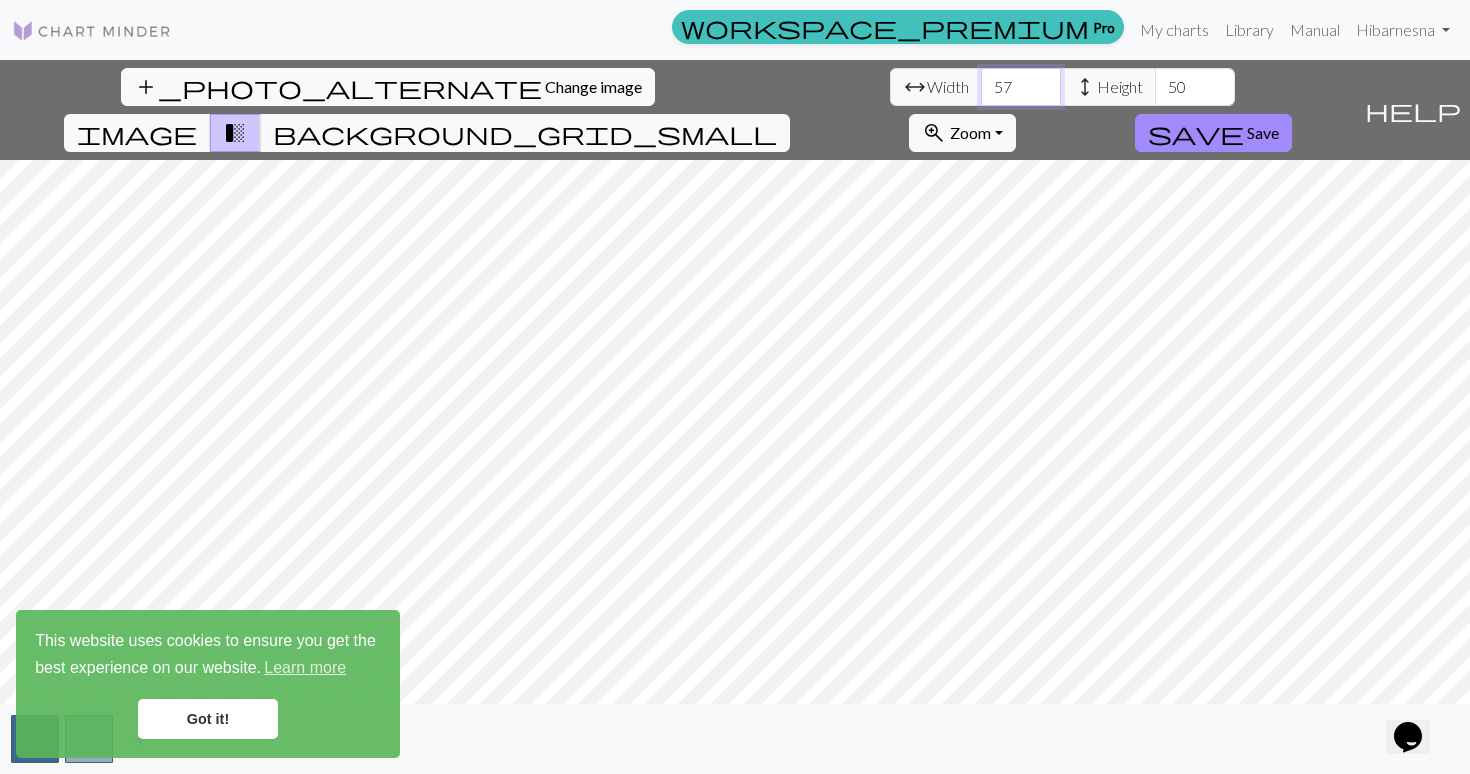 click on "57" at bounding box center [1021, 87] 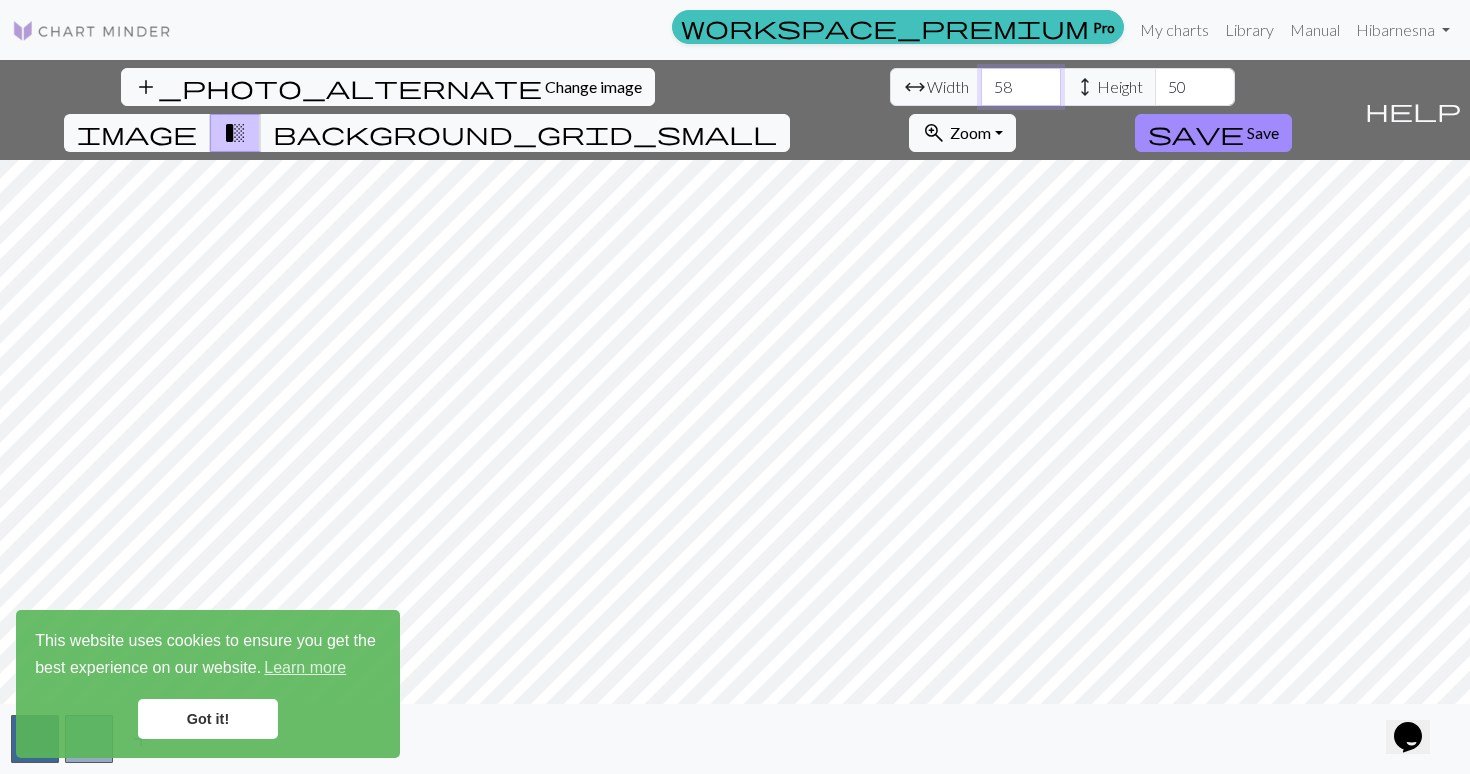 click on "58" at bounding box center (1021, 87) 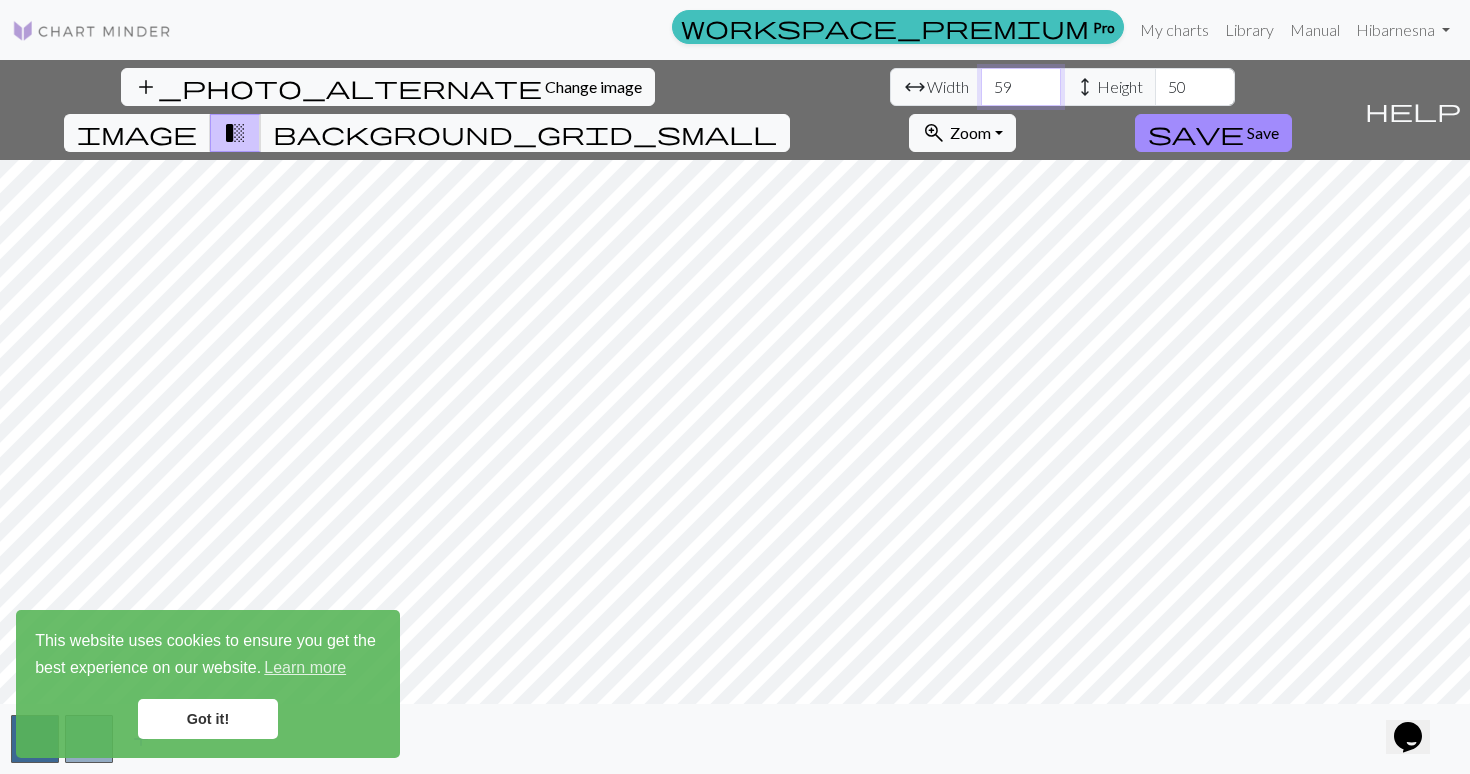 click on "59" at bounding box center [1021, 87] 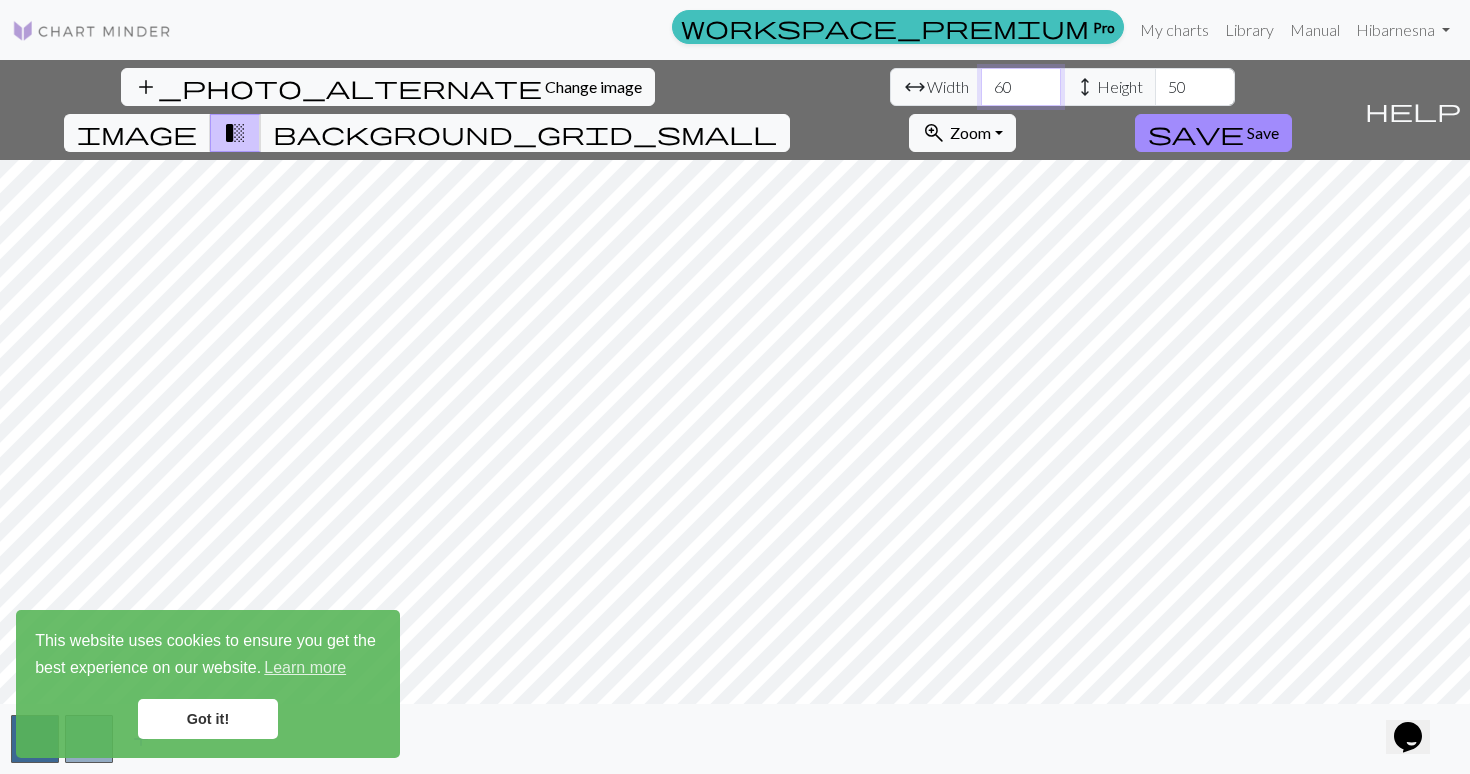click on "60" at bounding box center [1021, 87] 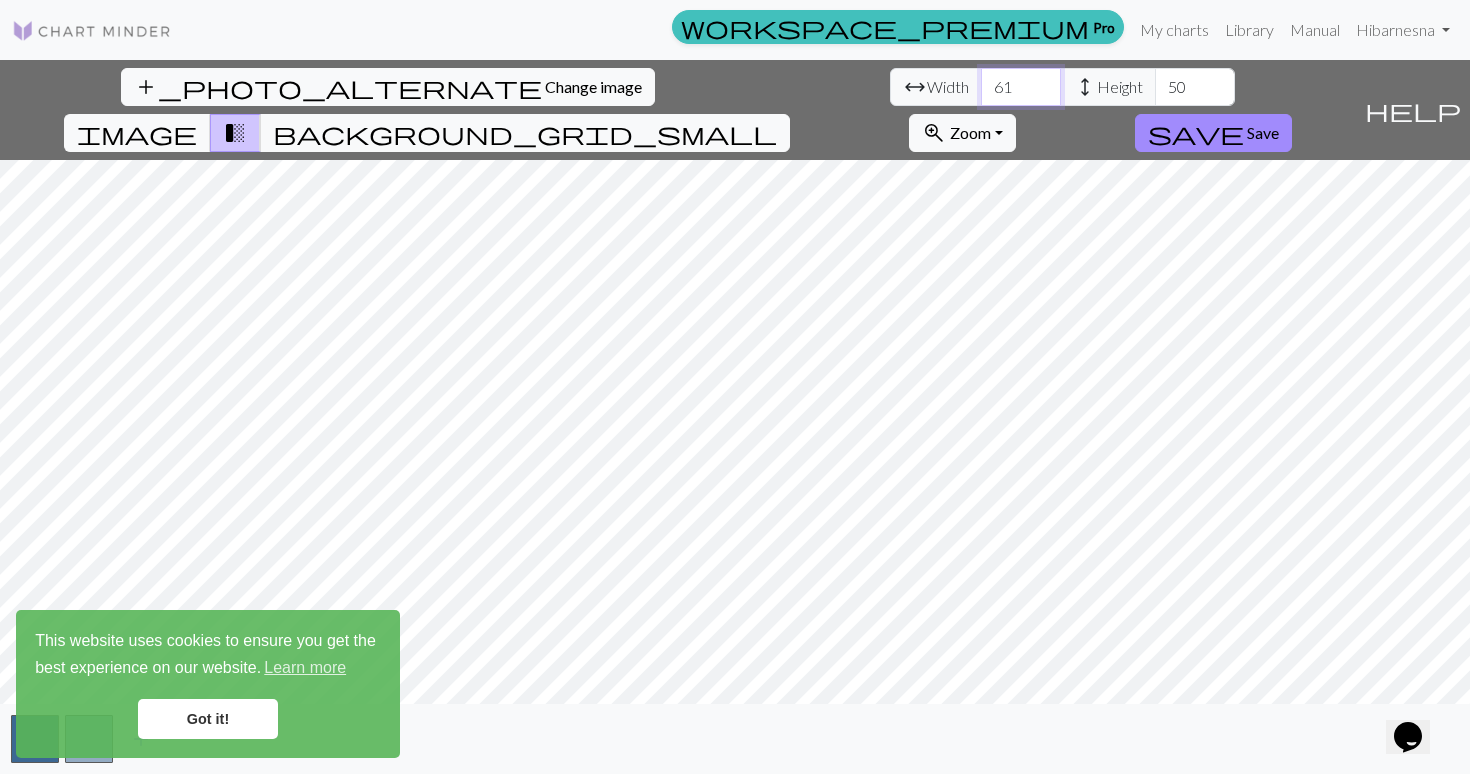 click on "61" at bounding box center [1021, 87] 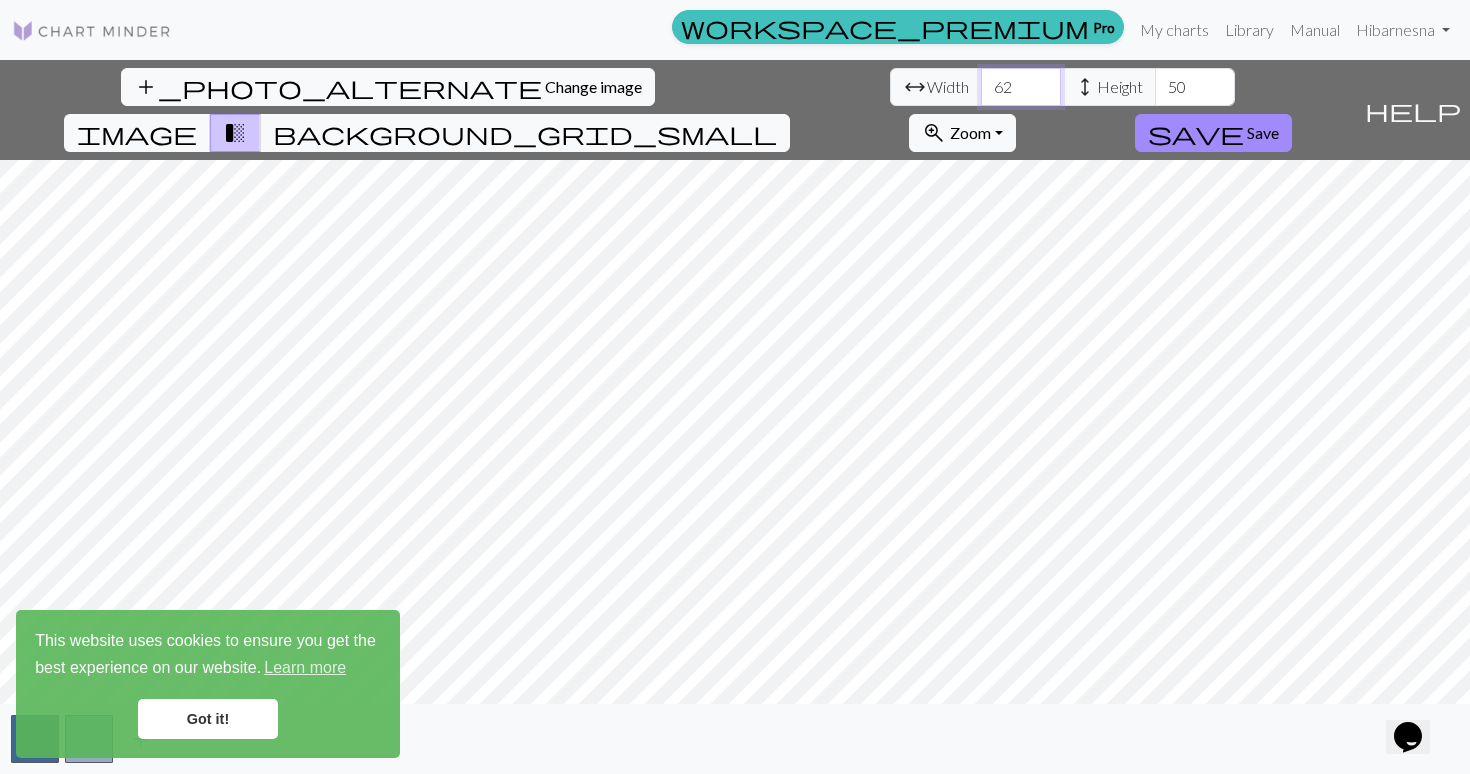 click on "62" at bounding box center (1021, 87) 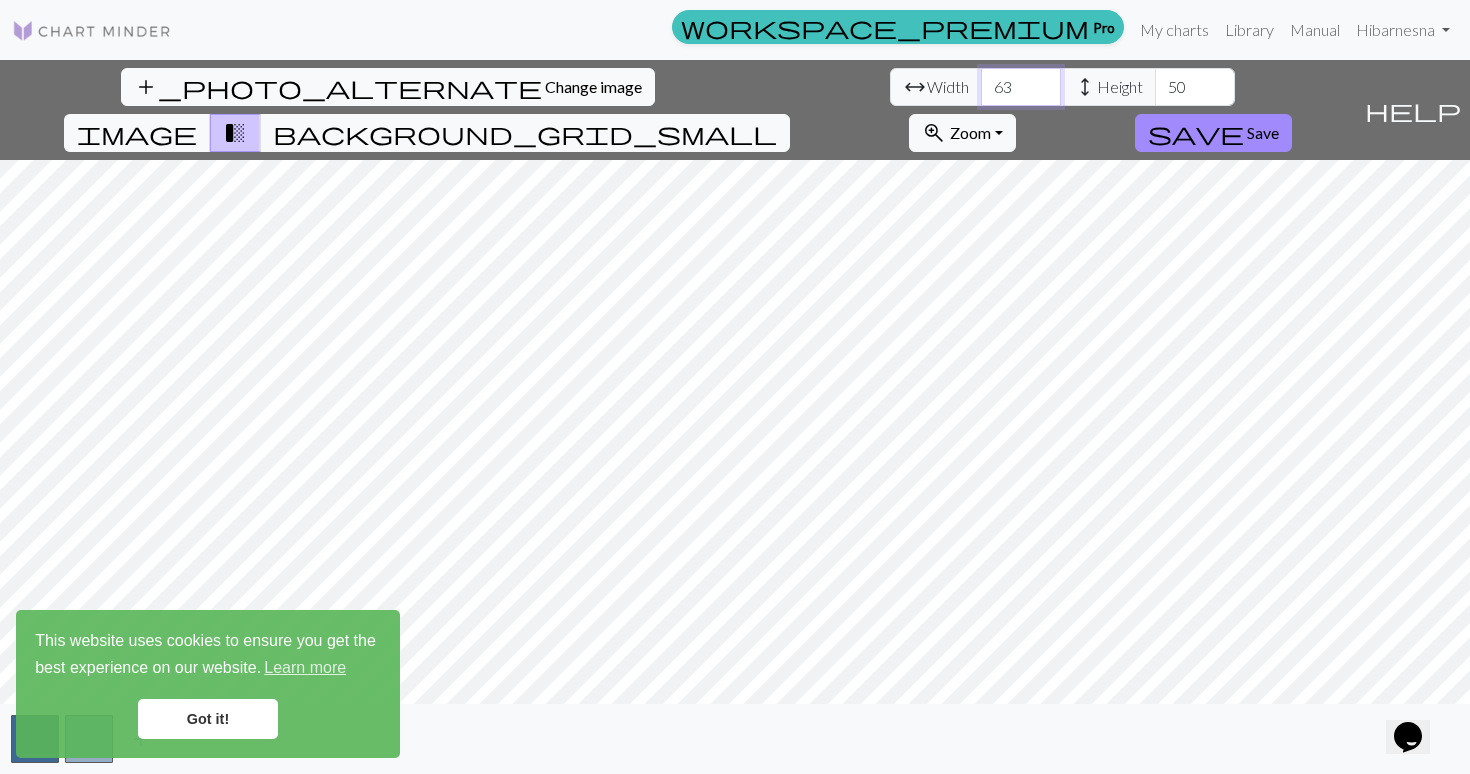 click on "63" at bounding box center [1021, 87] 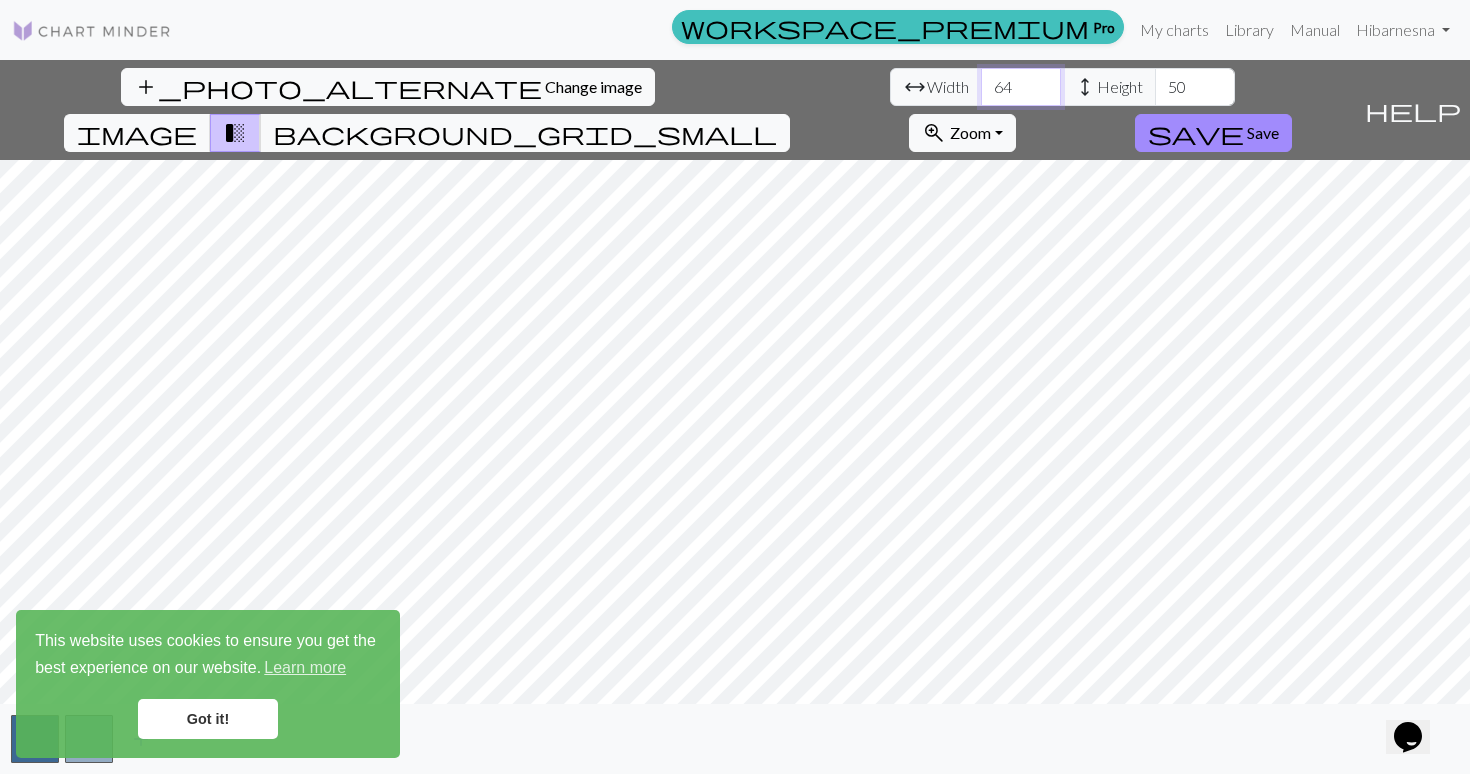 click on "64" at bounding box center [1021, 87] 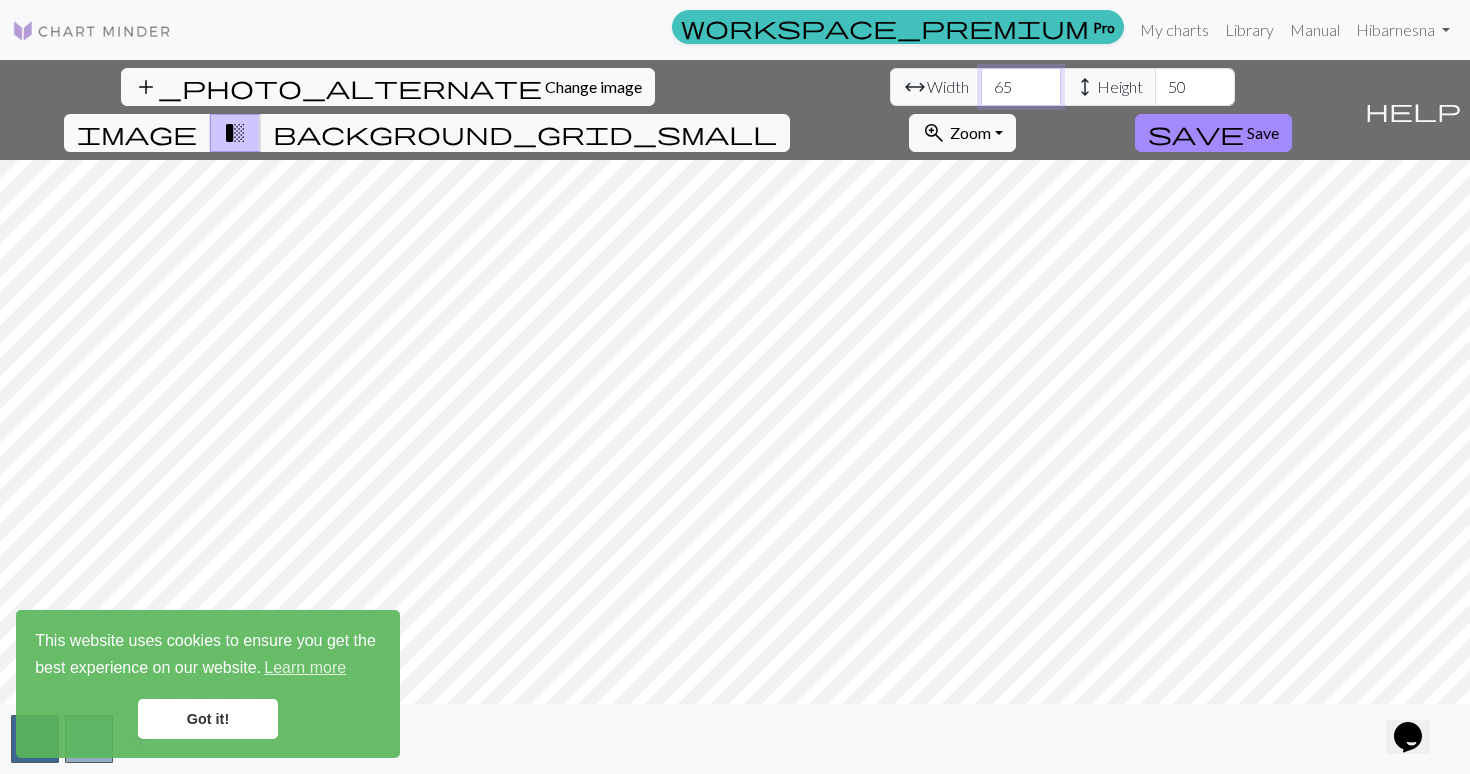 click on "65" at bounding box center (1021, 87) 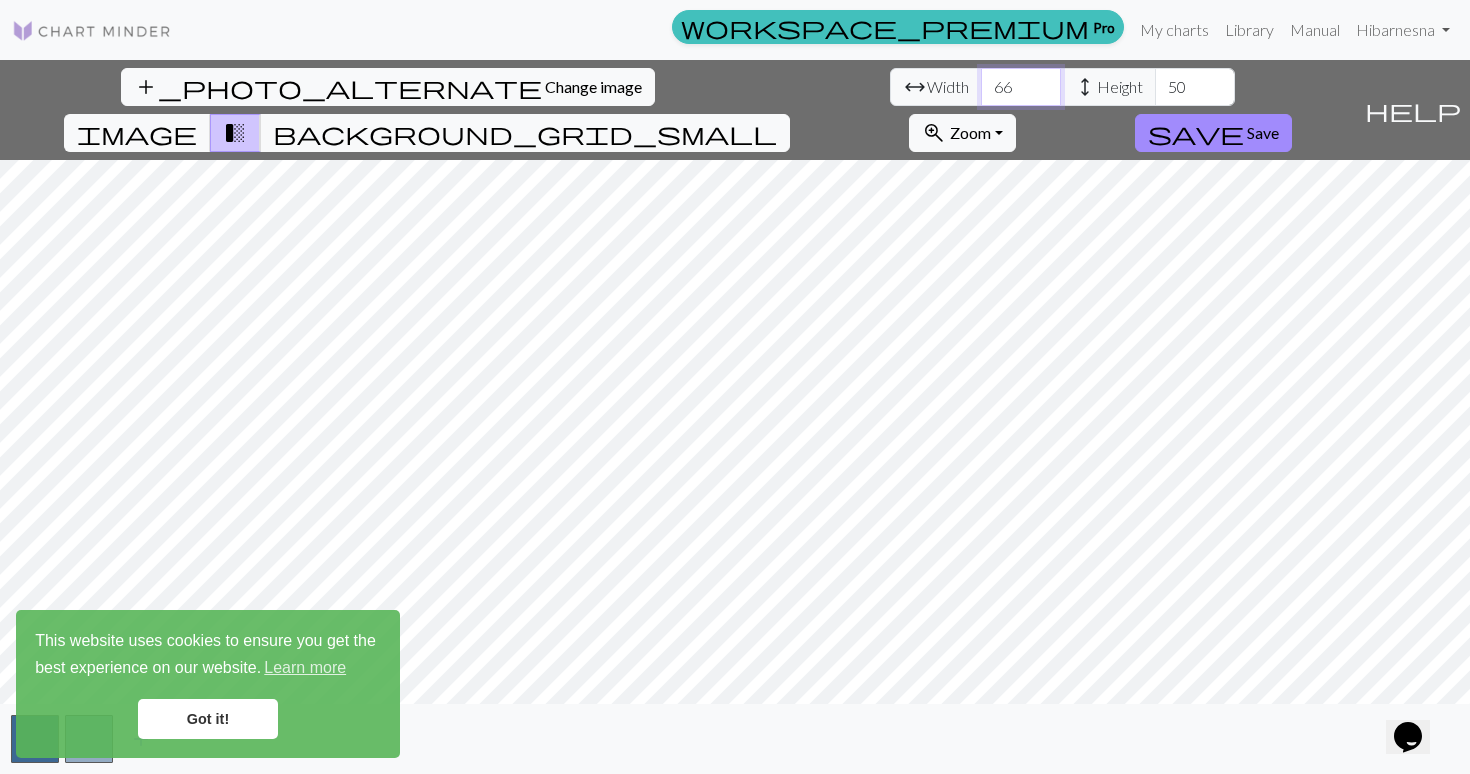 click on "66" at bounding box center (1021, 87) 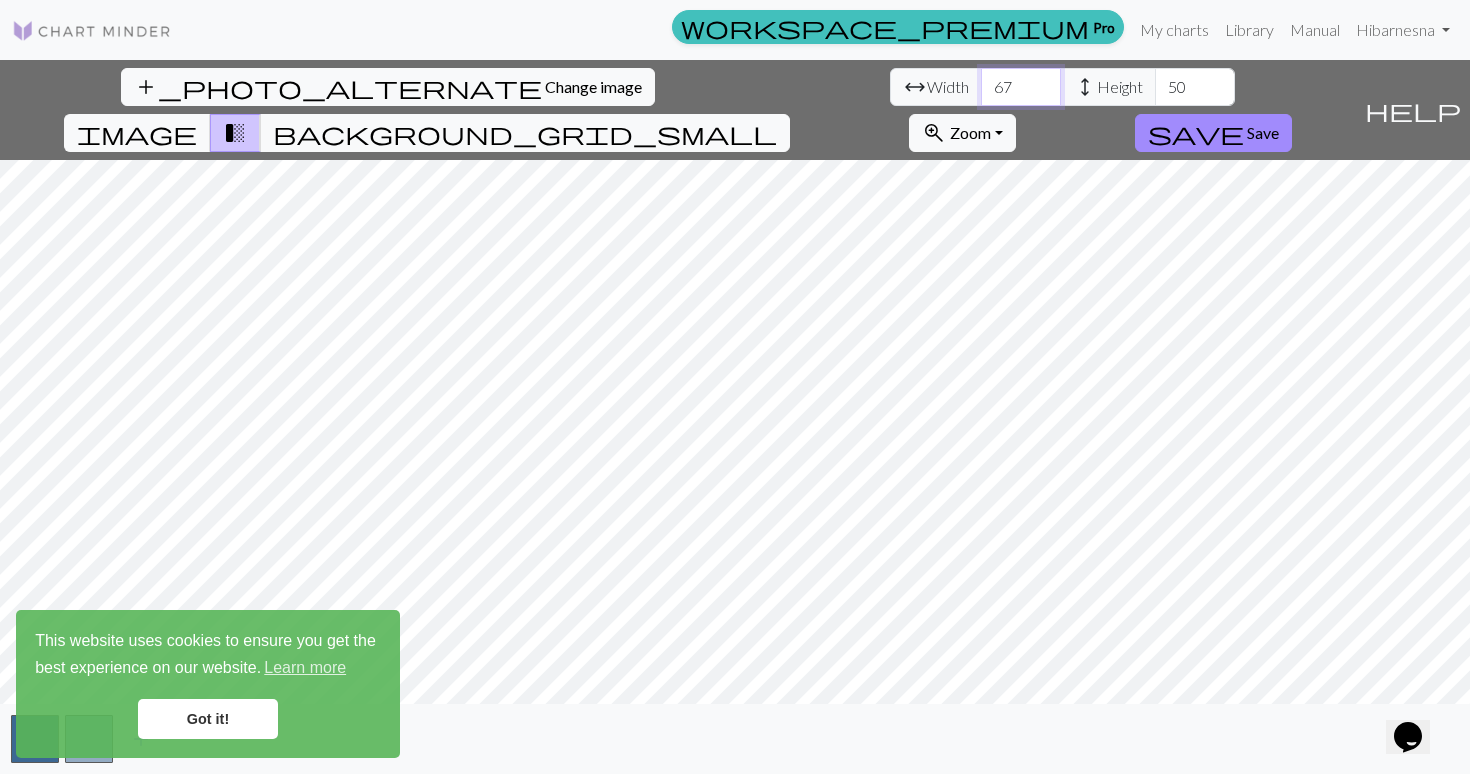 click on "67" at bounding box center [1021, 87] 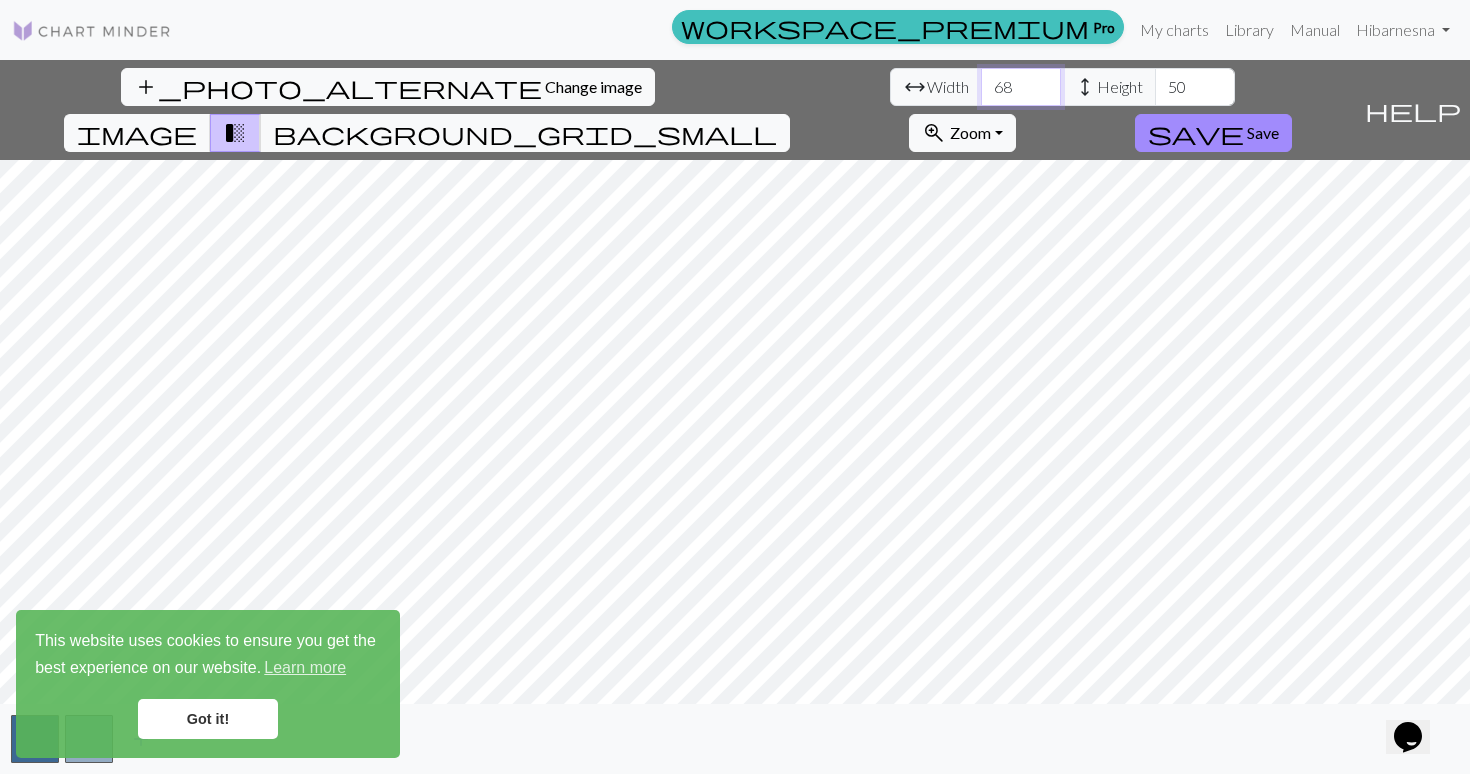 click on "68" at bounding box center [1021, 87] 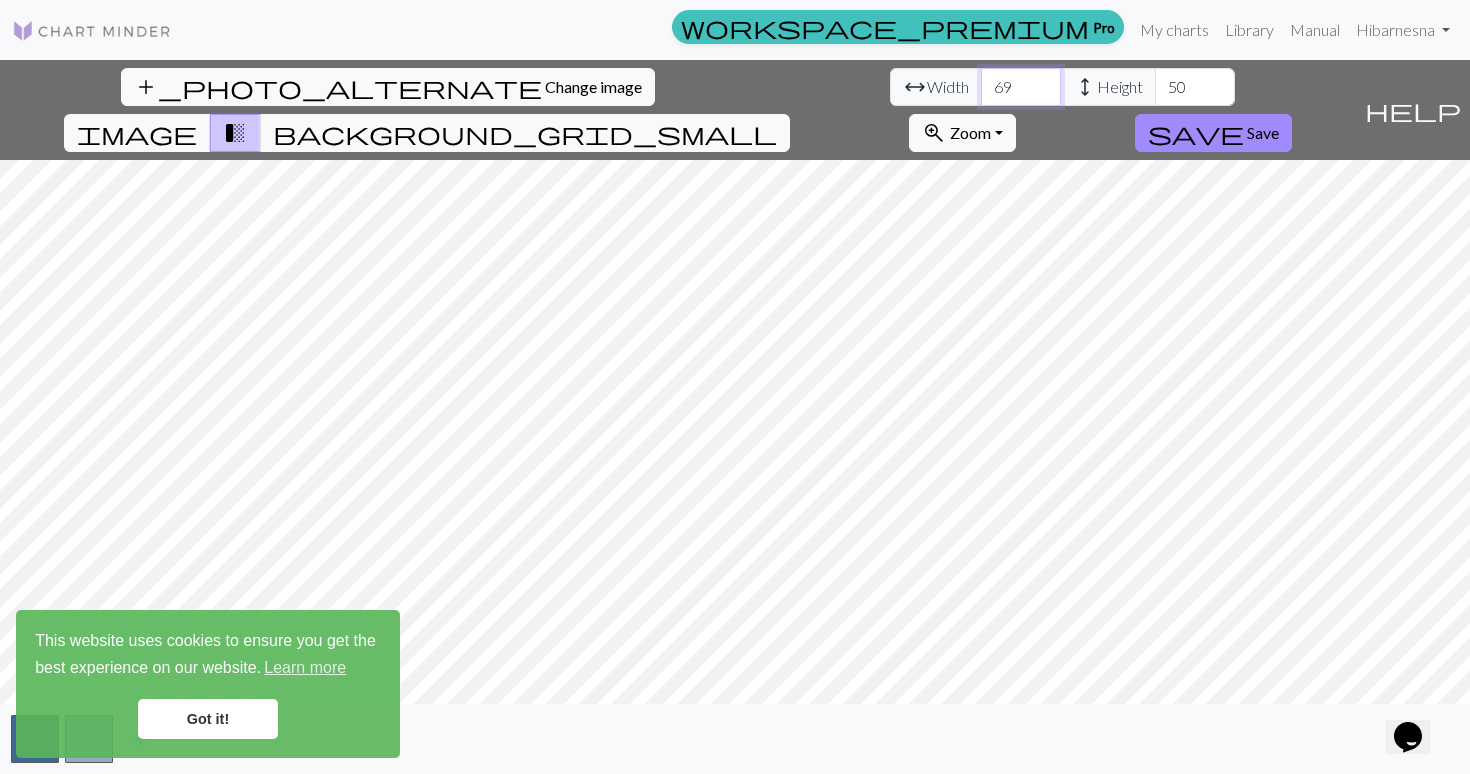 click on "69" at bounding box center [1021, 87] 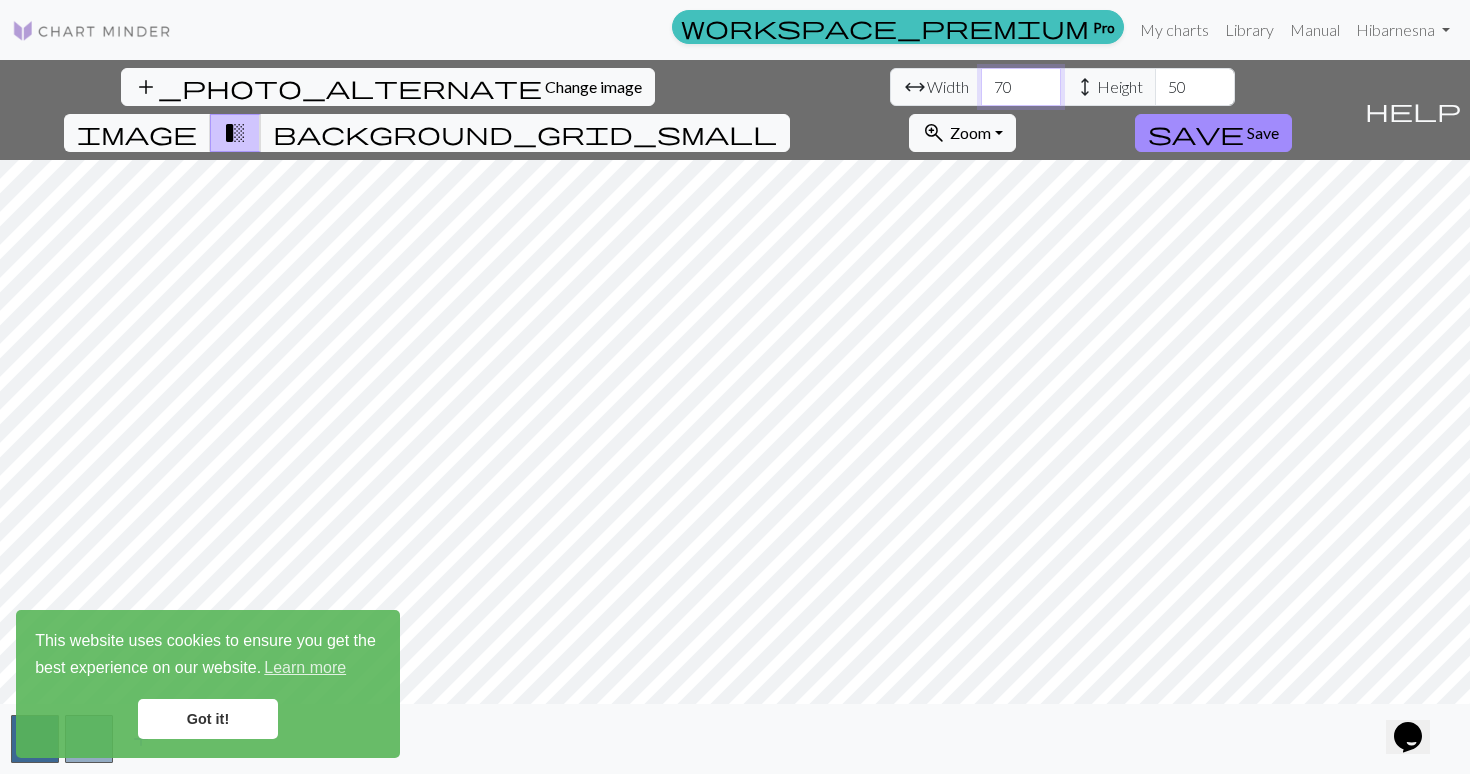click on "70" at bounding box center [1021, 87] 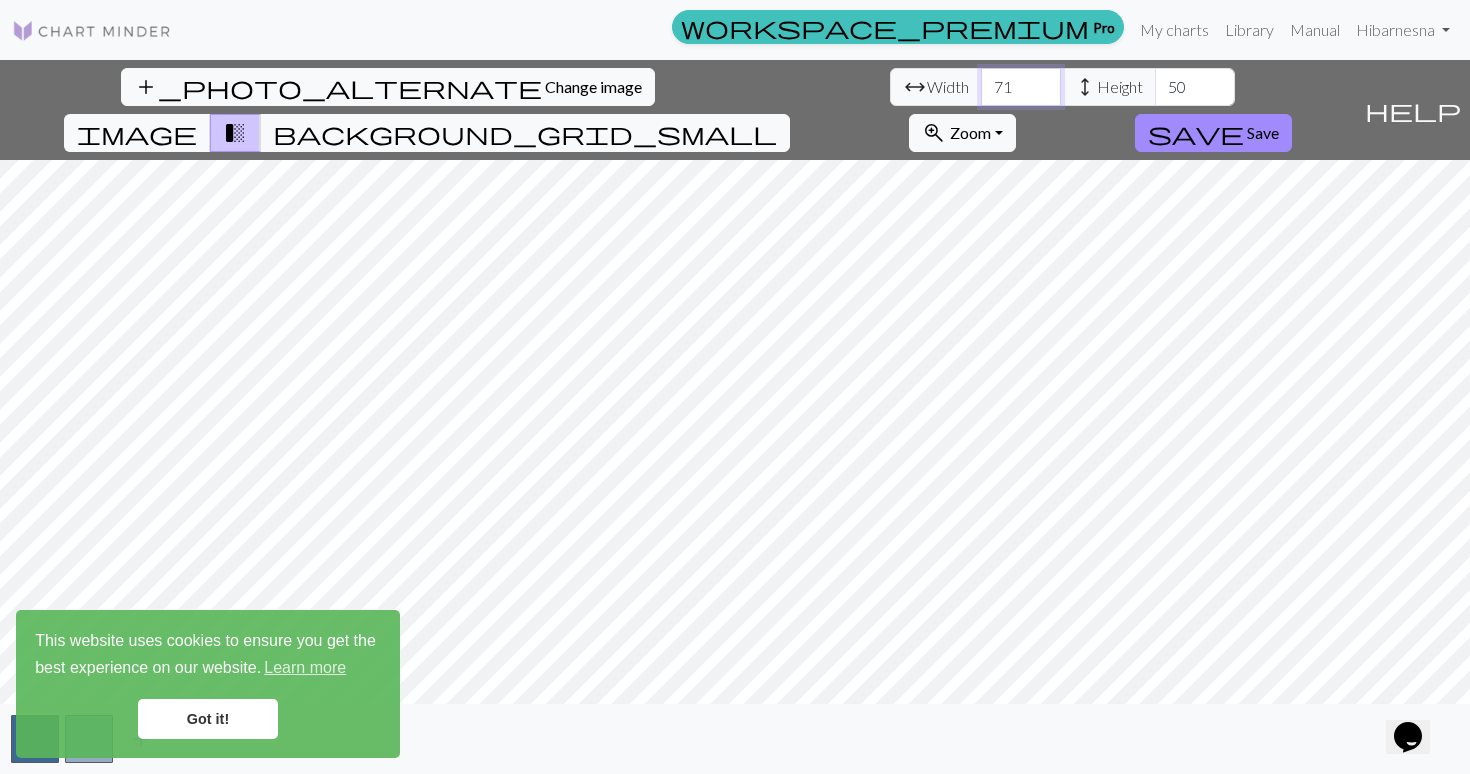 click on "71" at bounding box center [1021, 87] 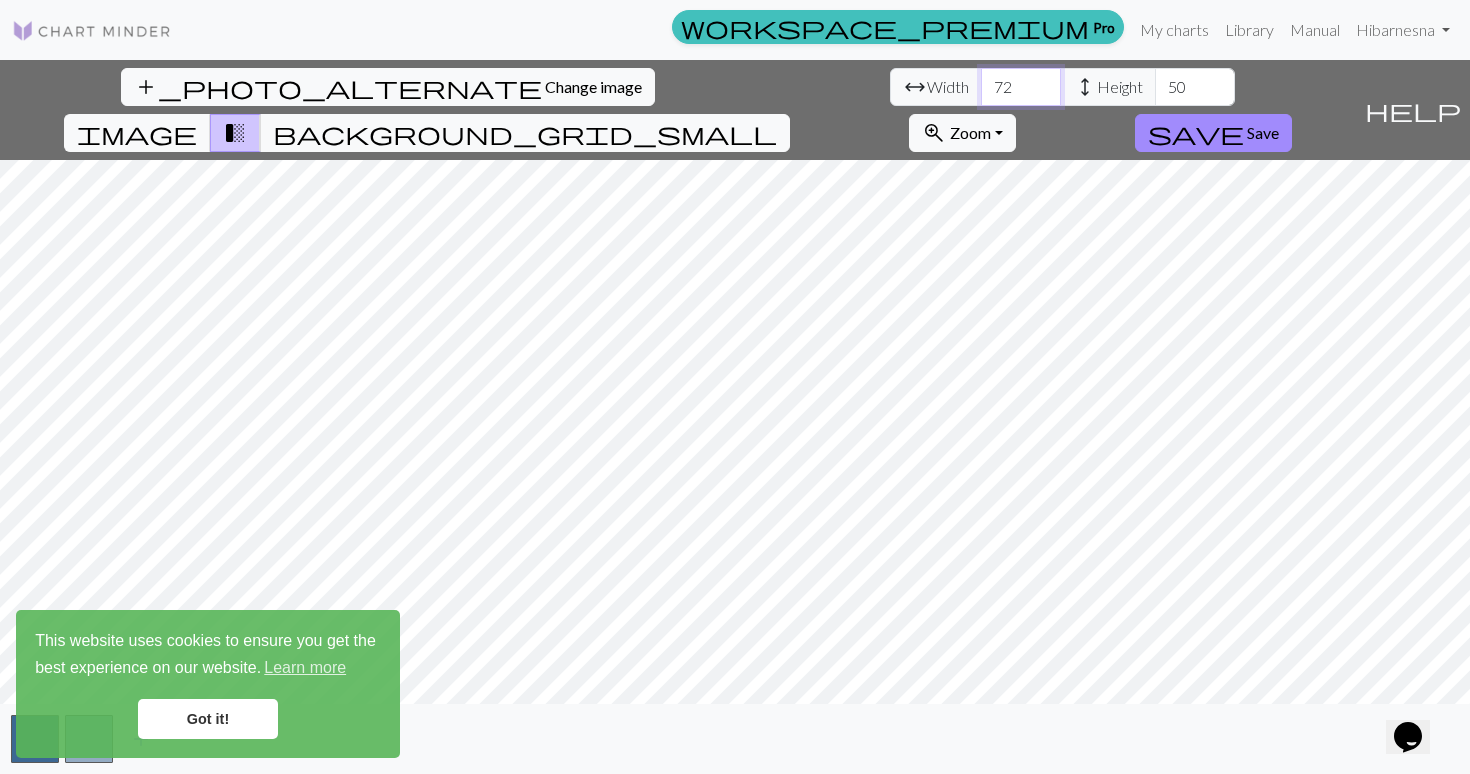 click on "72" at bounding box center (1021, 87) 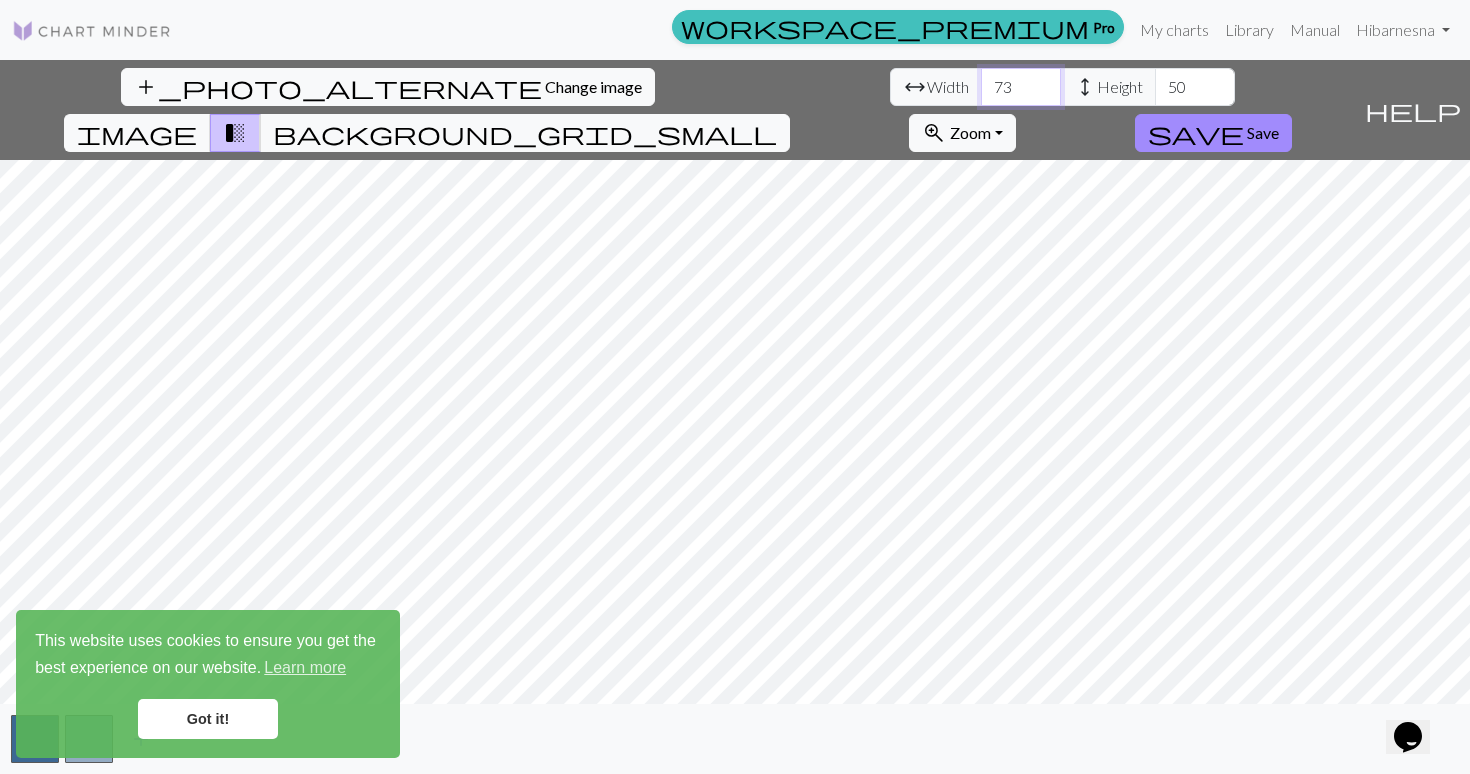 type on "73" 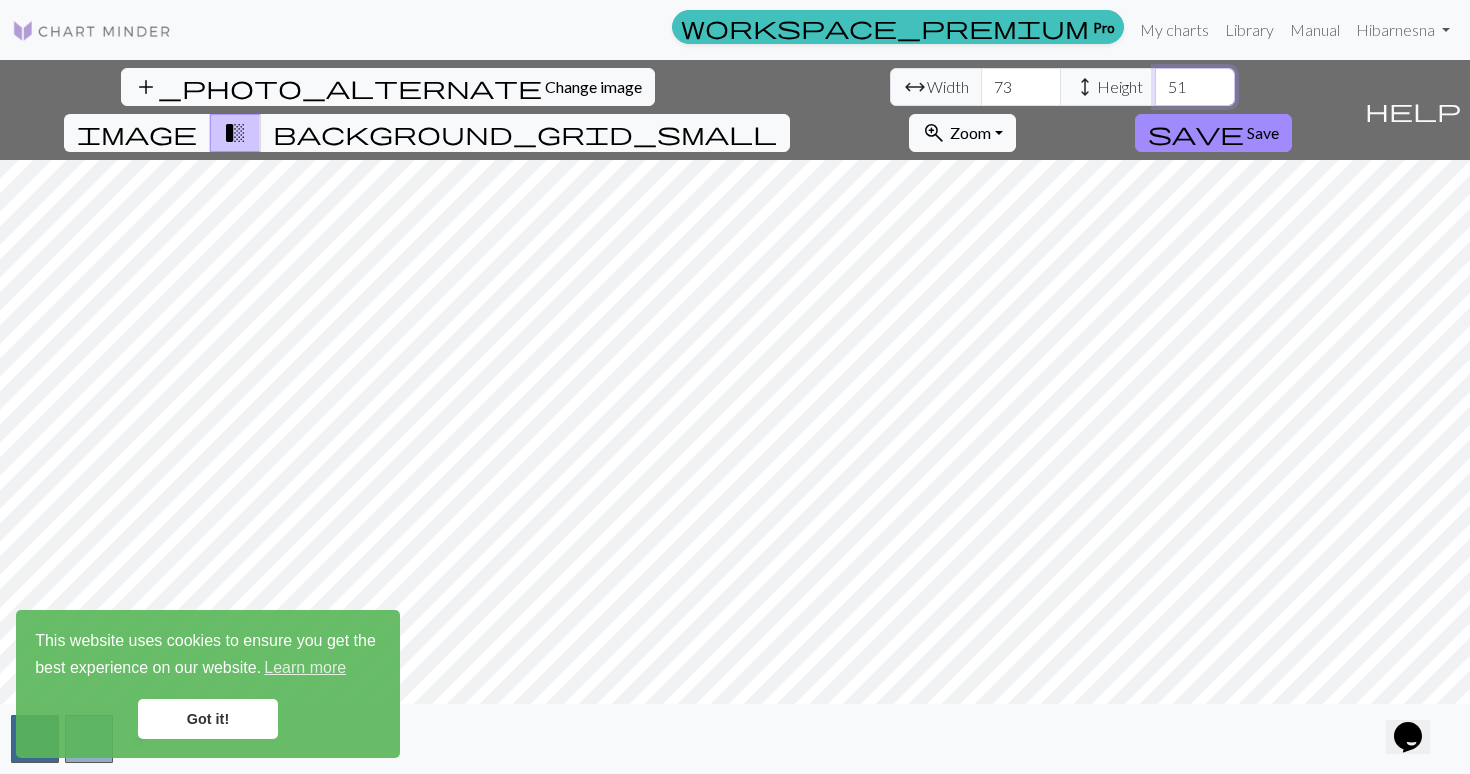 click on "51" at bounding box center [1195, 87] 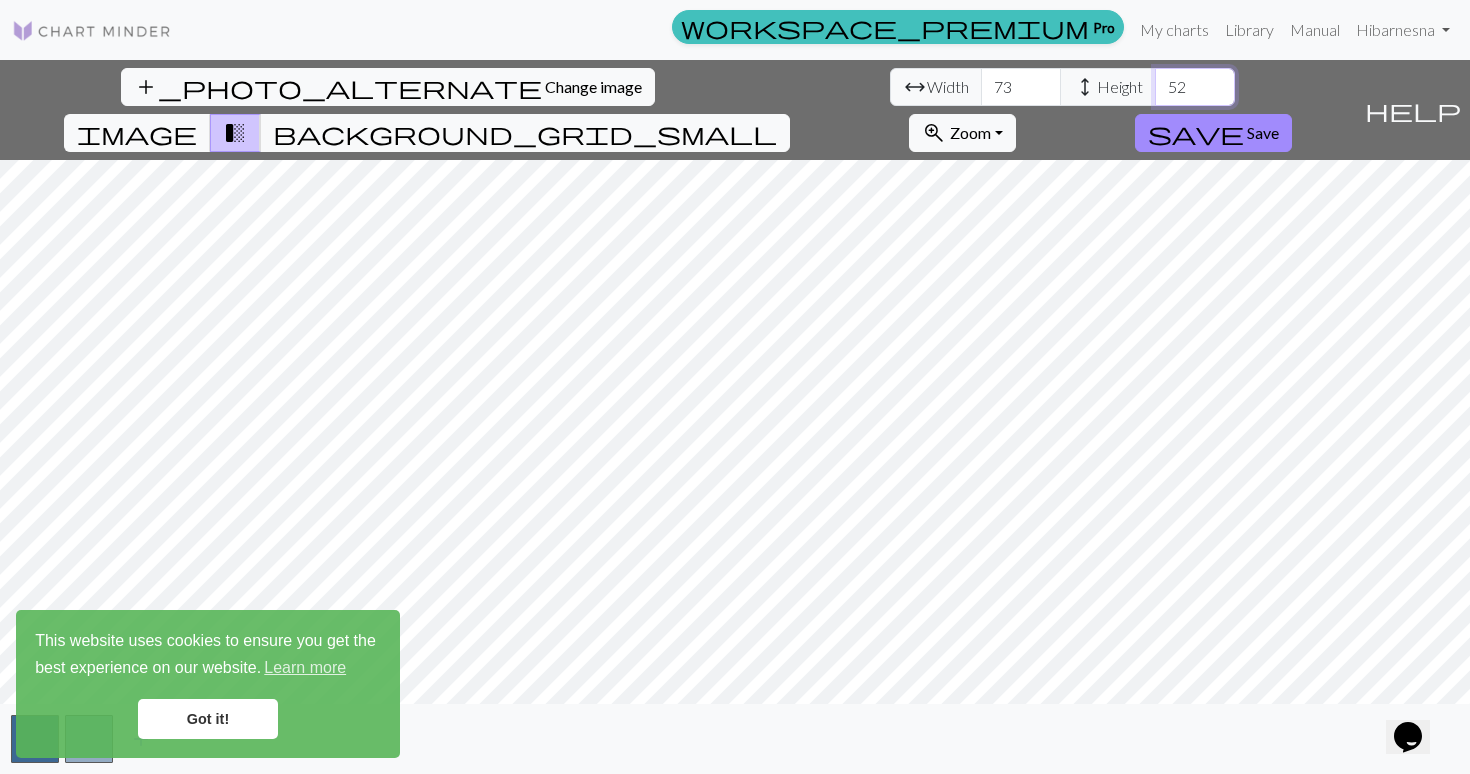 click on "52" at bounding box center [1195, 87] 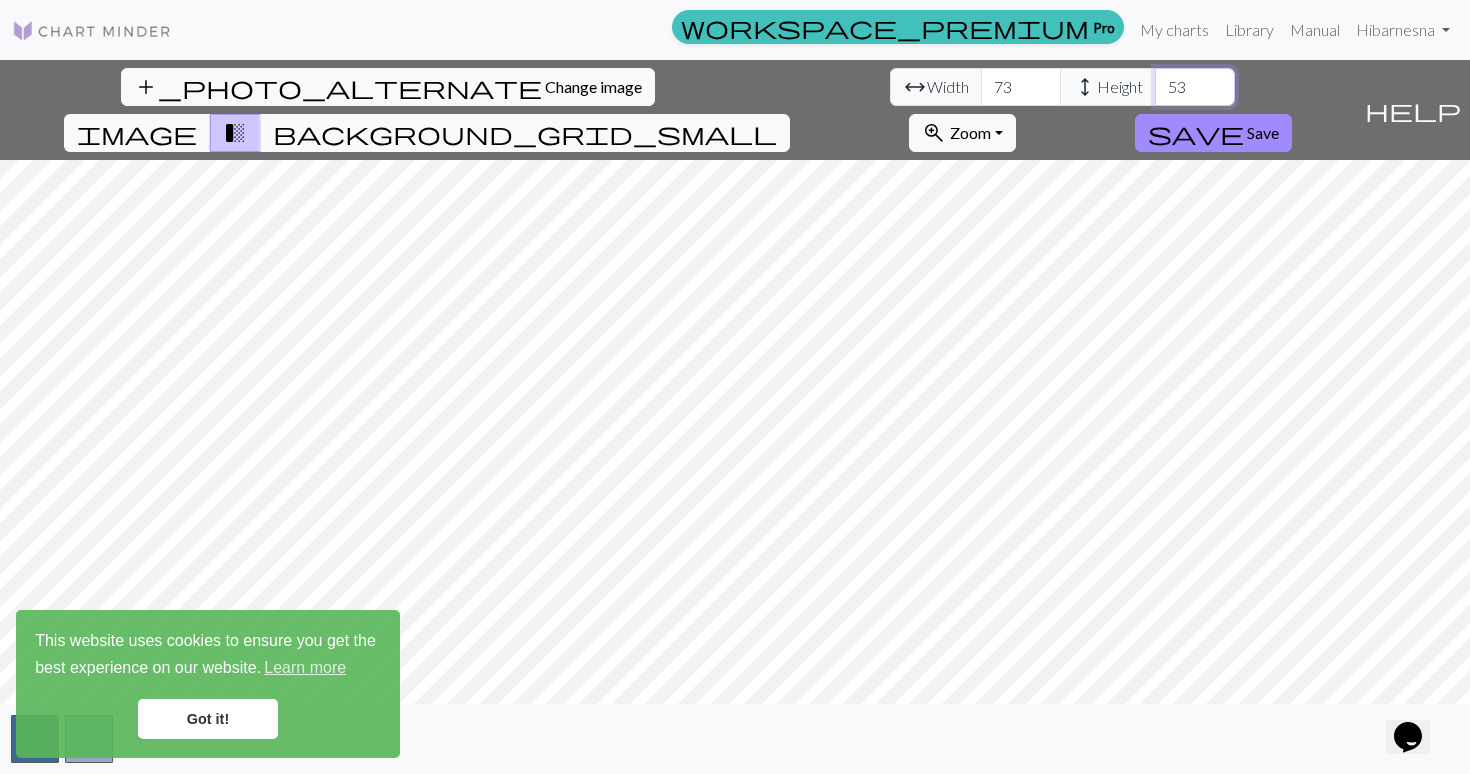 click on "53" at bounding box center [1195, 87] 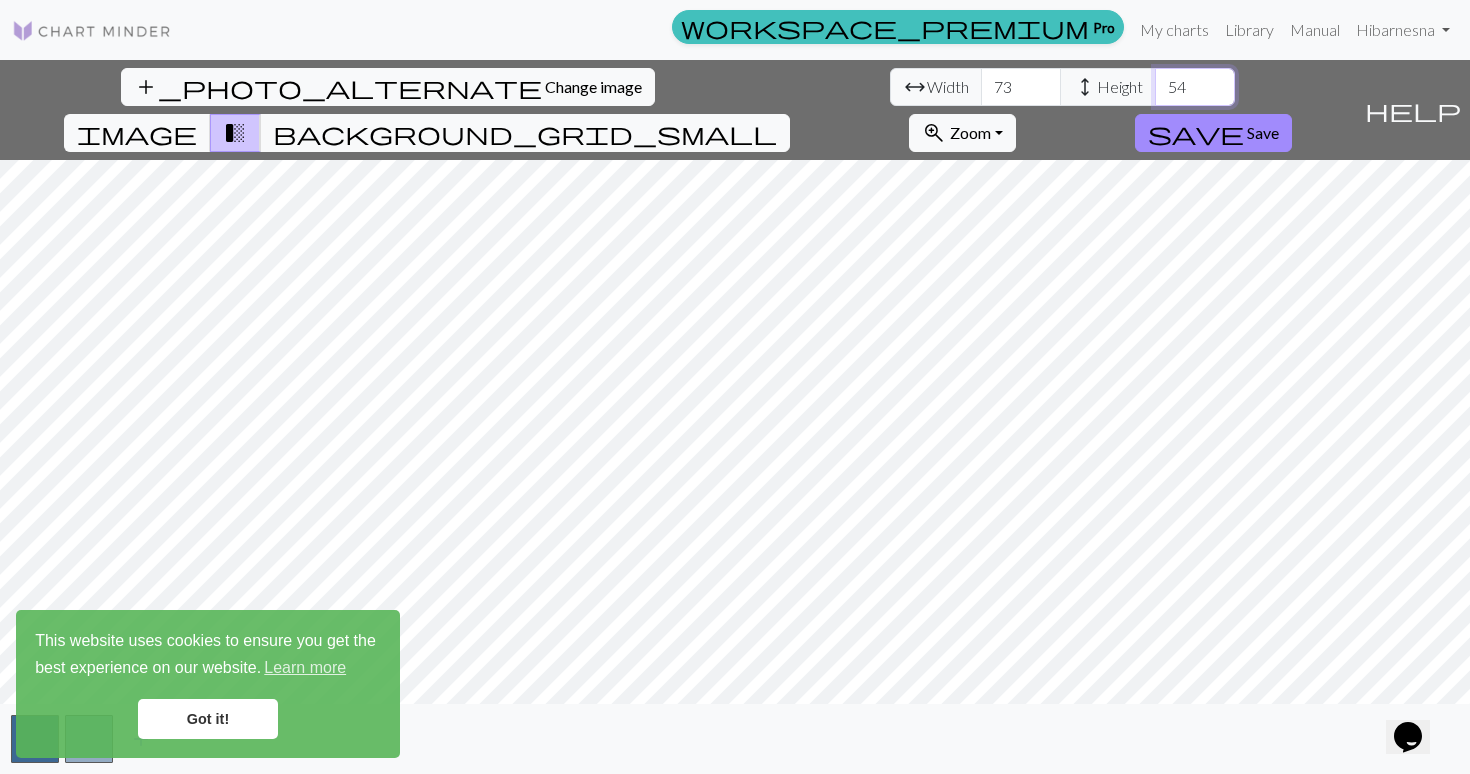click on "54" at bounding box center (1195, 87) 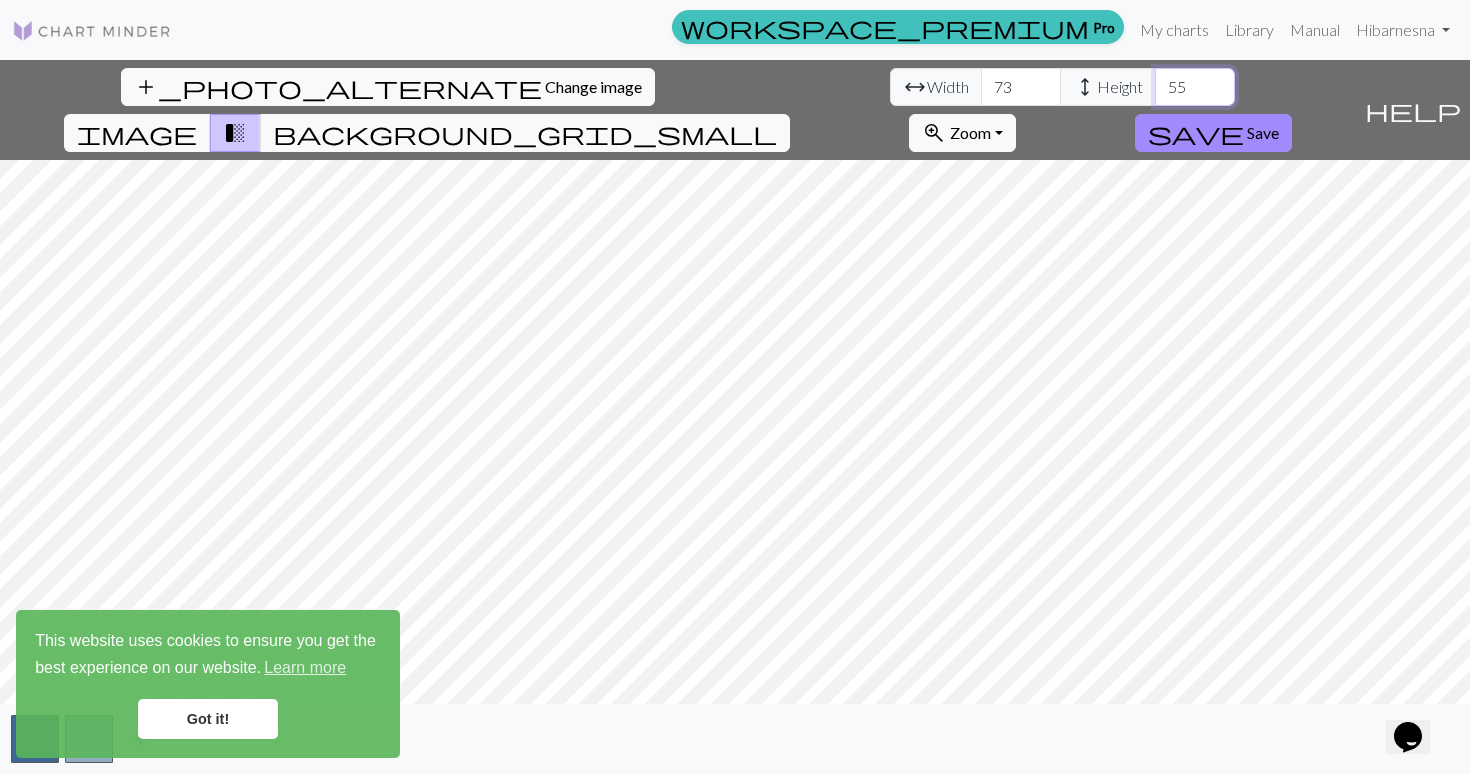 click on "55" at bounding box center (1195, 87) 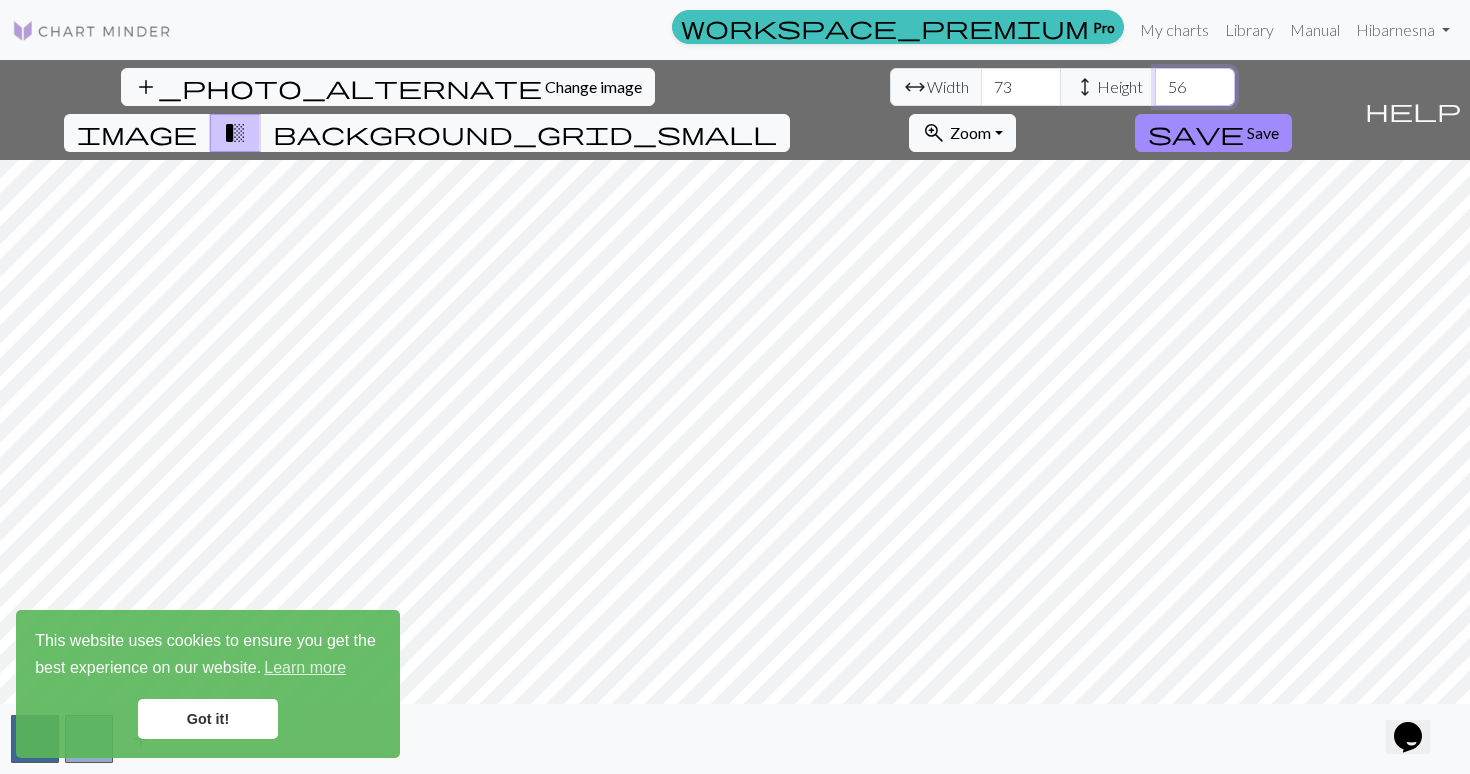 click on "56" at bounding box center [1195, 87] 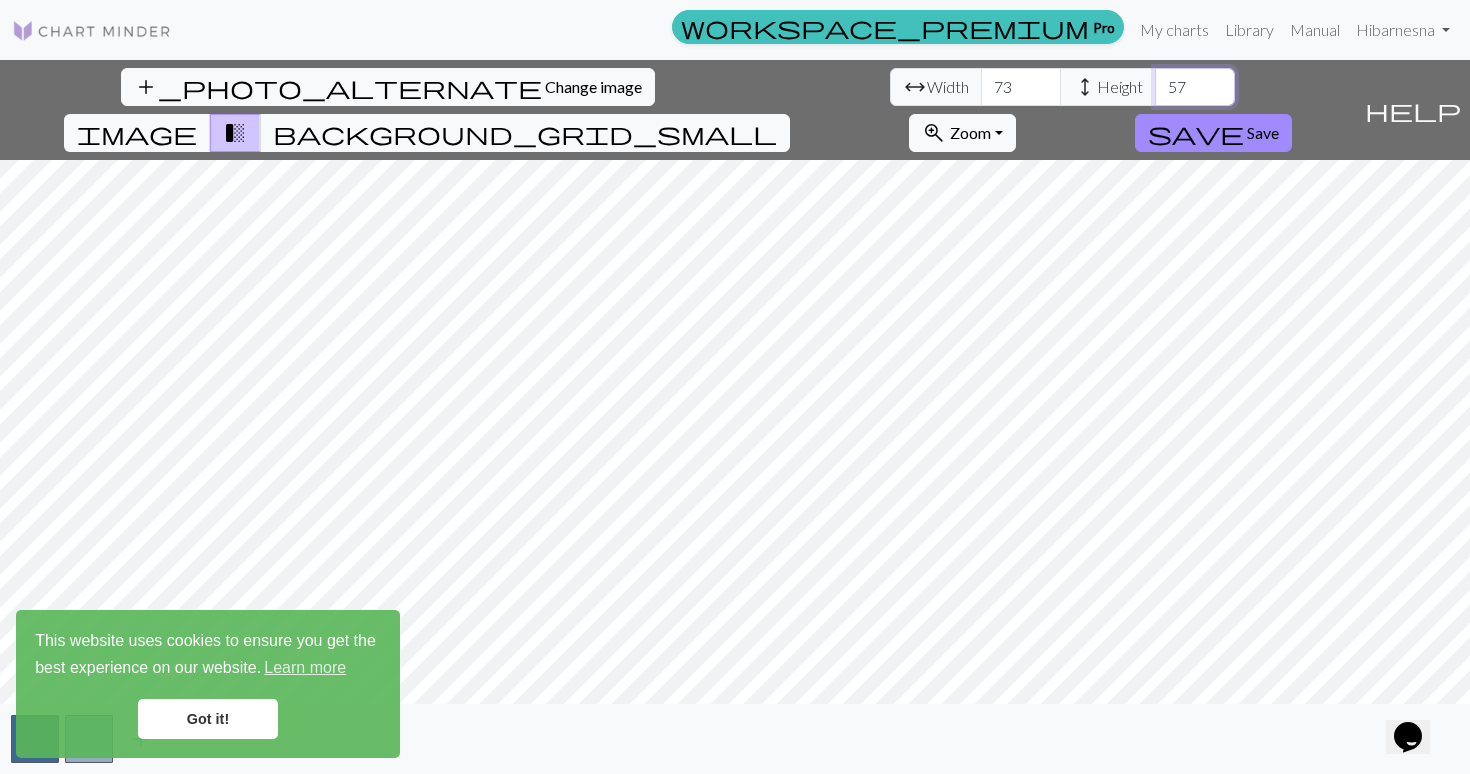 click on "57" at bounding box center (1195, 87) 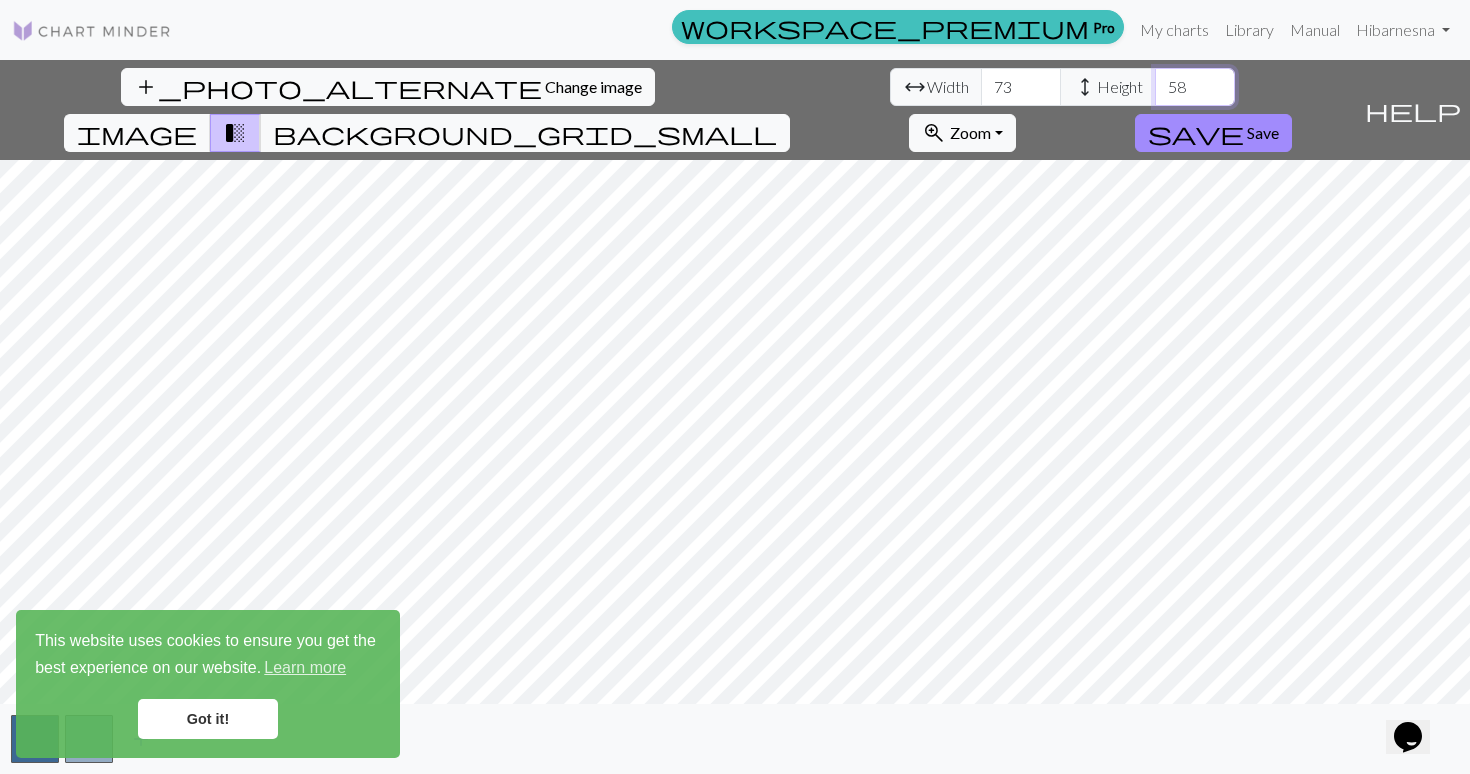 click on "58" at bounding box center [1195, 87] 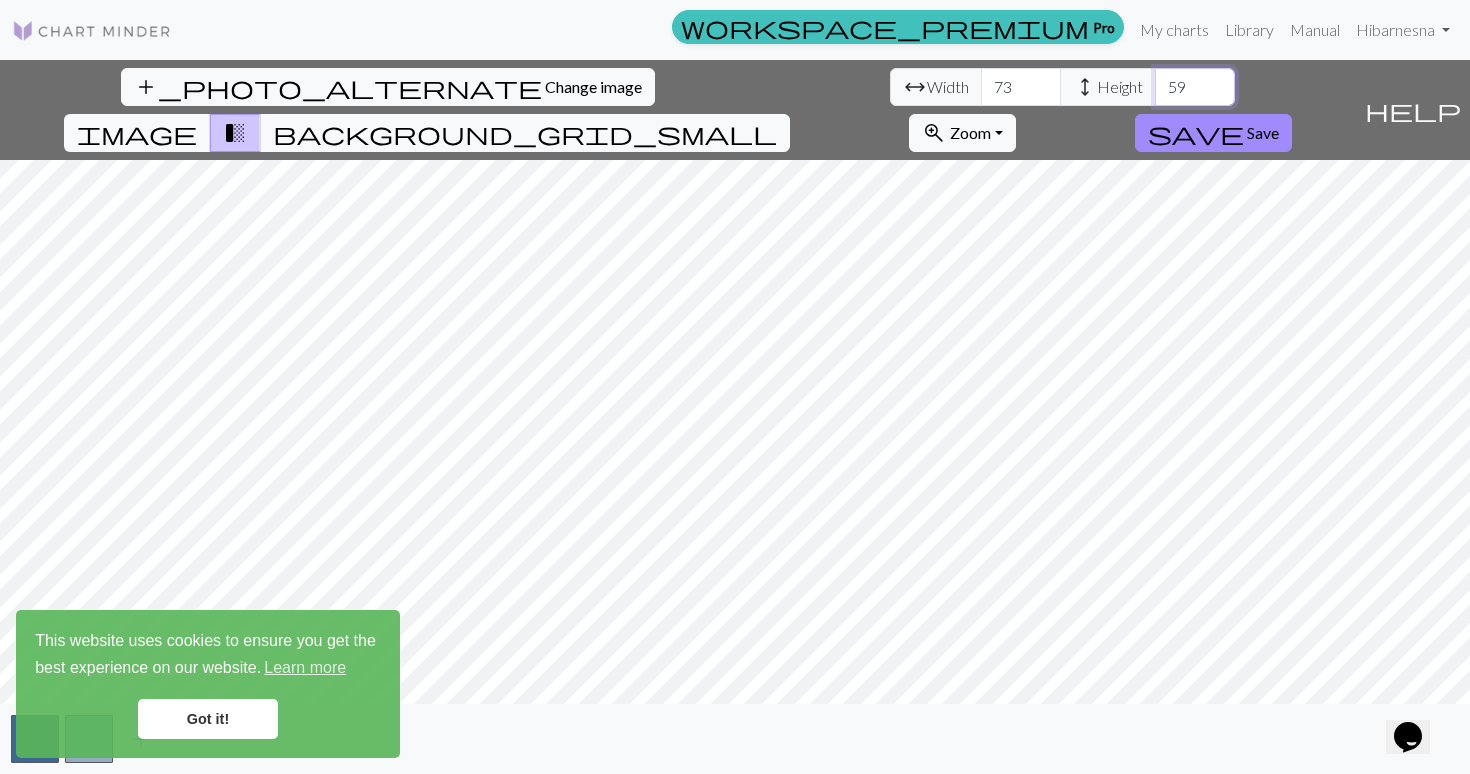 click on "59" at bounding box center [1195, 87] 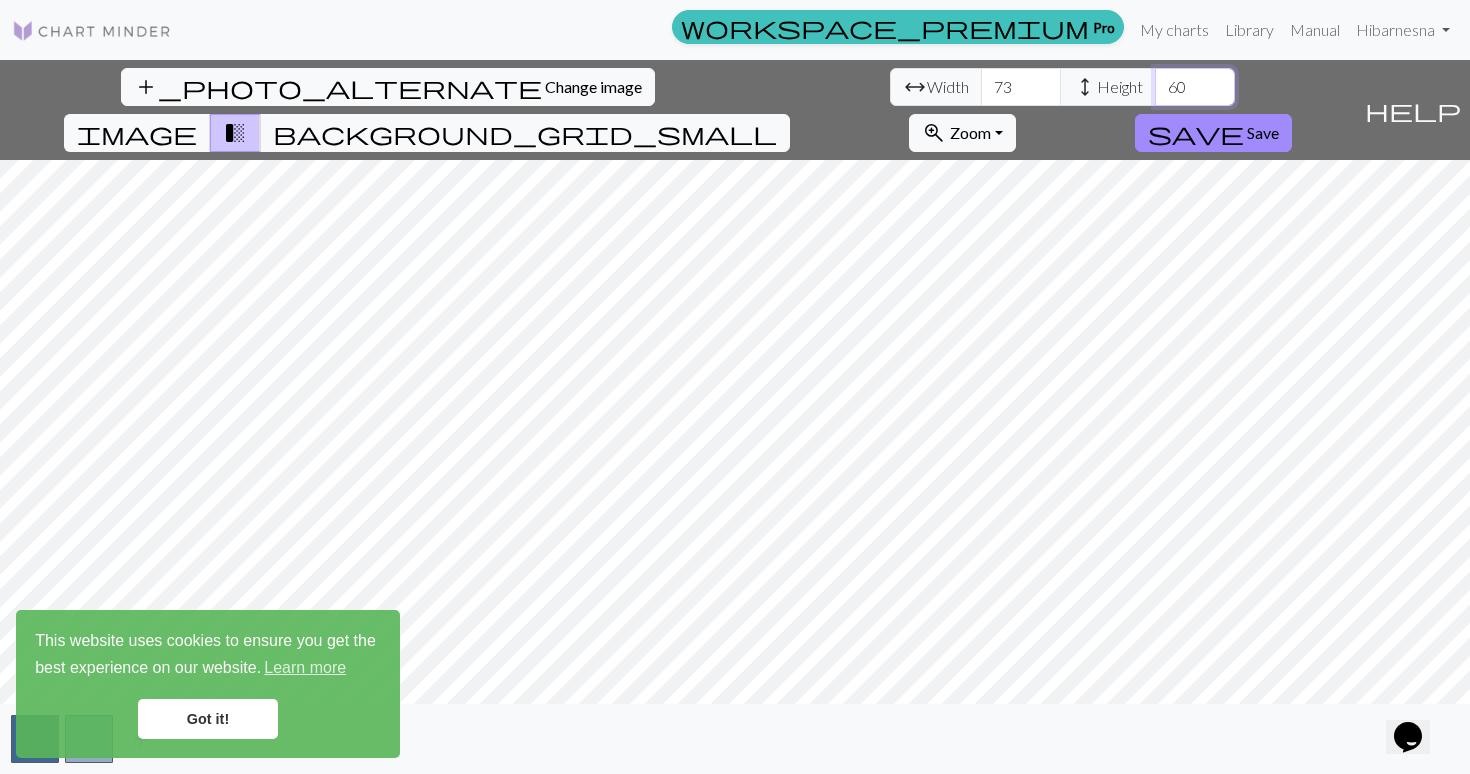 click on "60" at bounding box center [1195, 87] 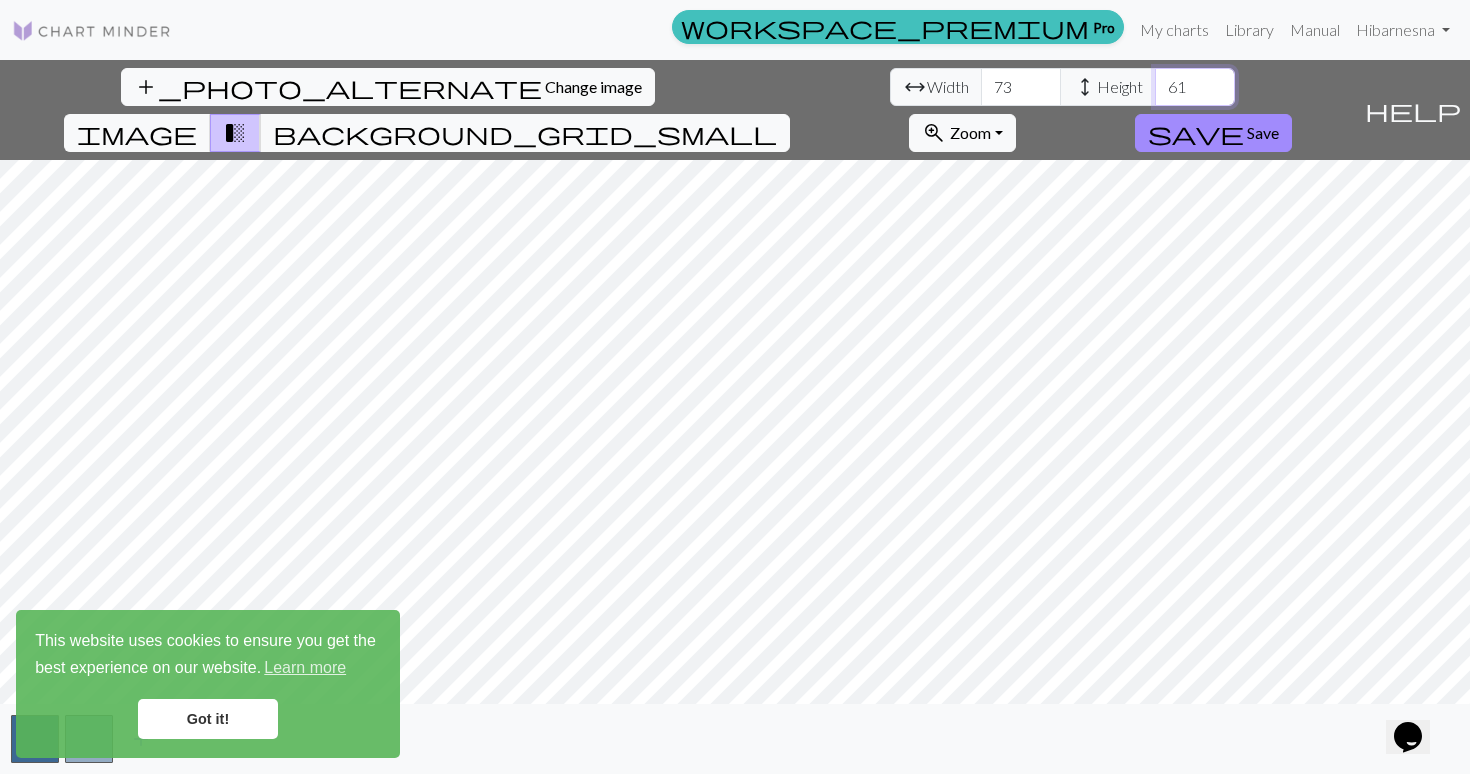 click on "61" at bounding box center (1195, 87) 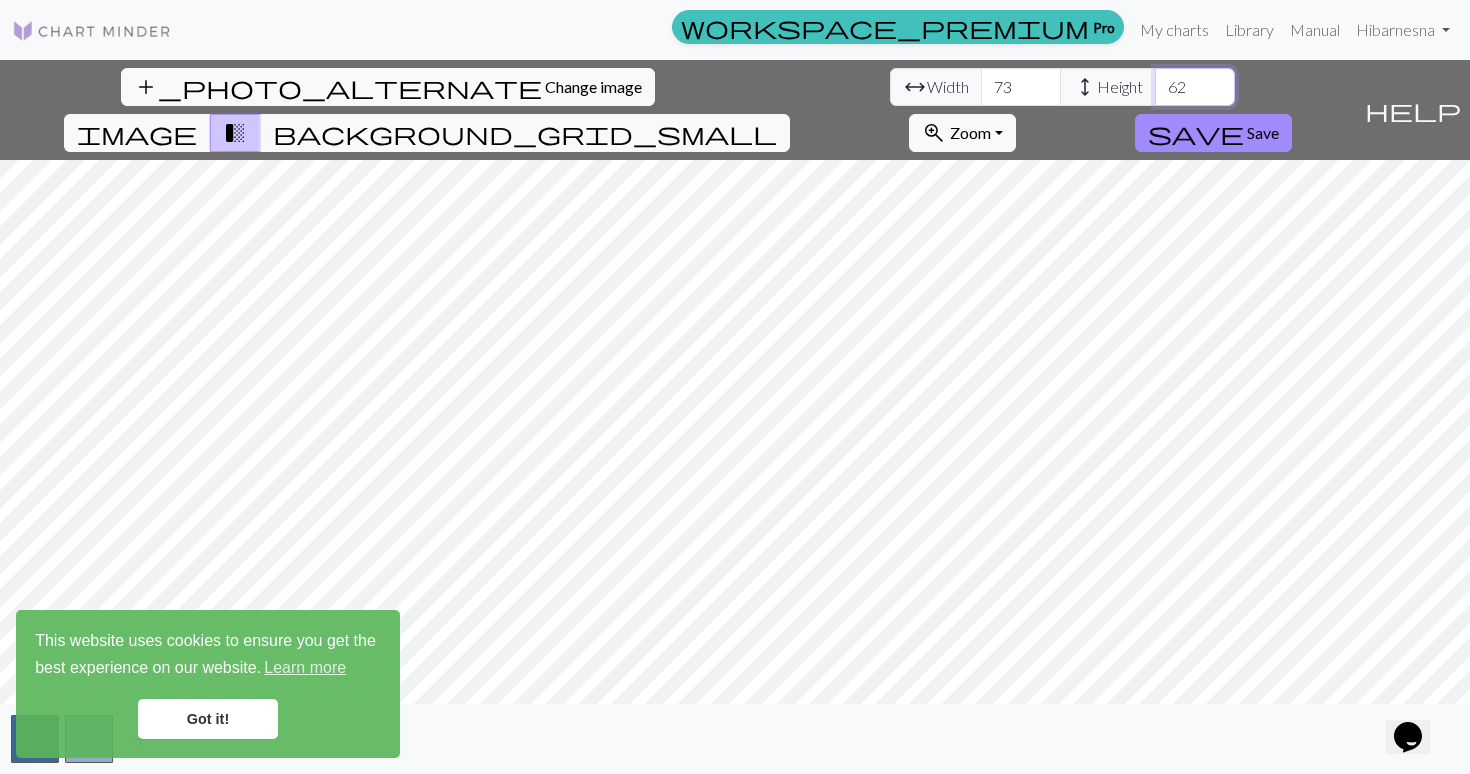 type on "62" 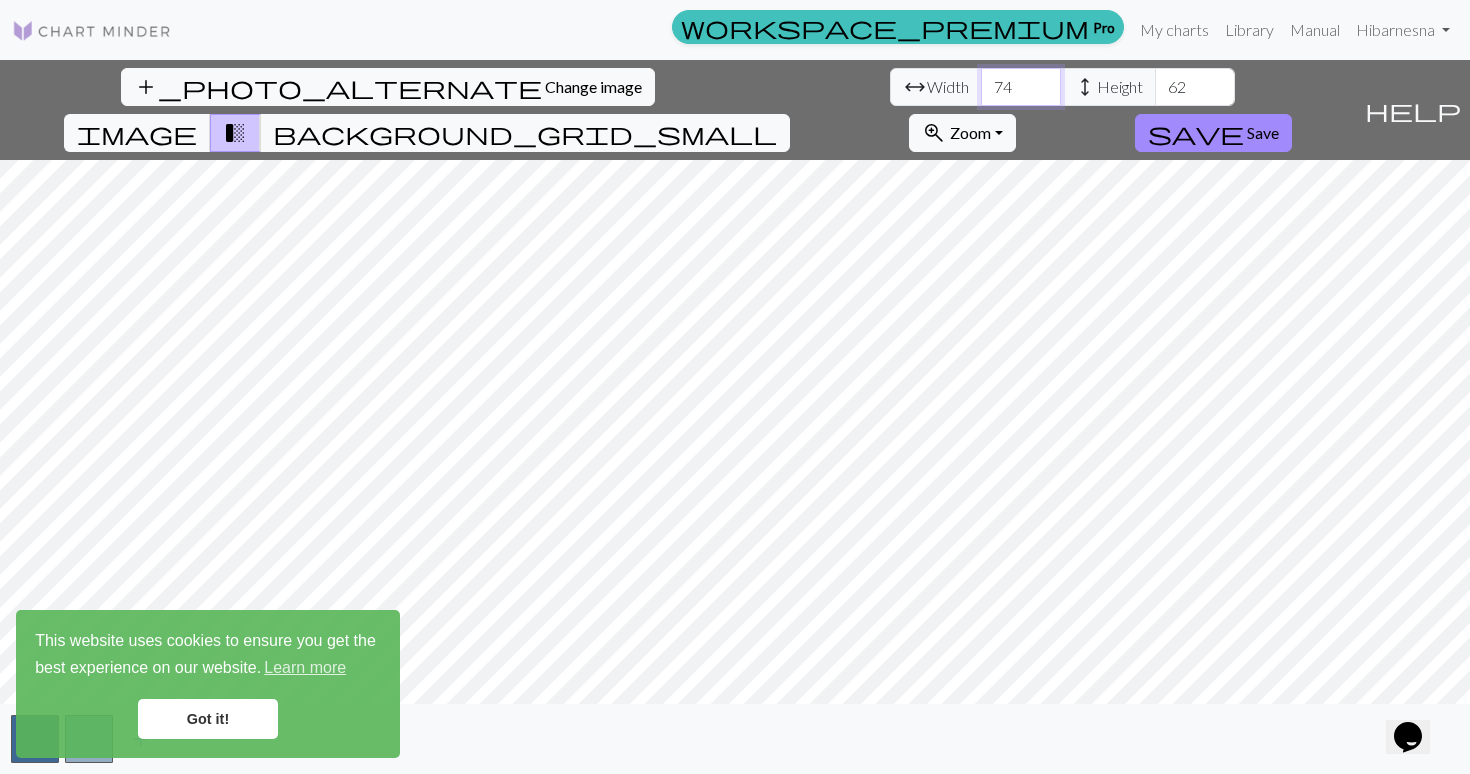 click on "74" at bounding box center (1021, 87) 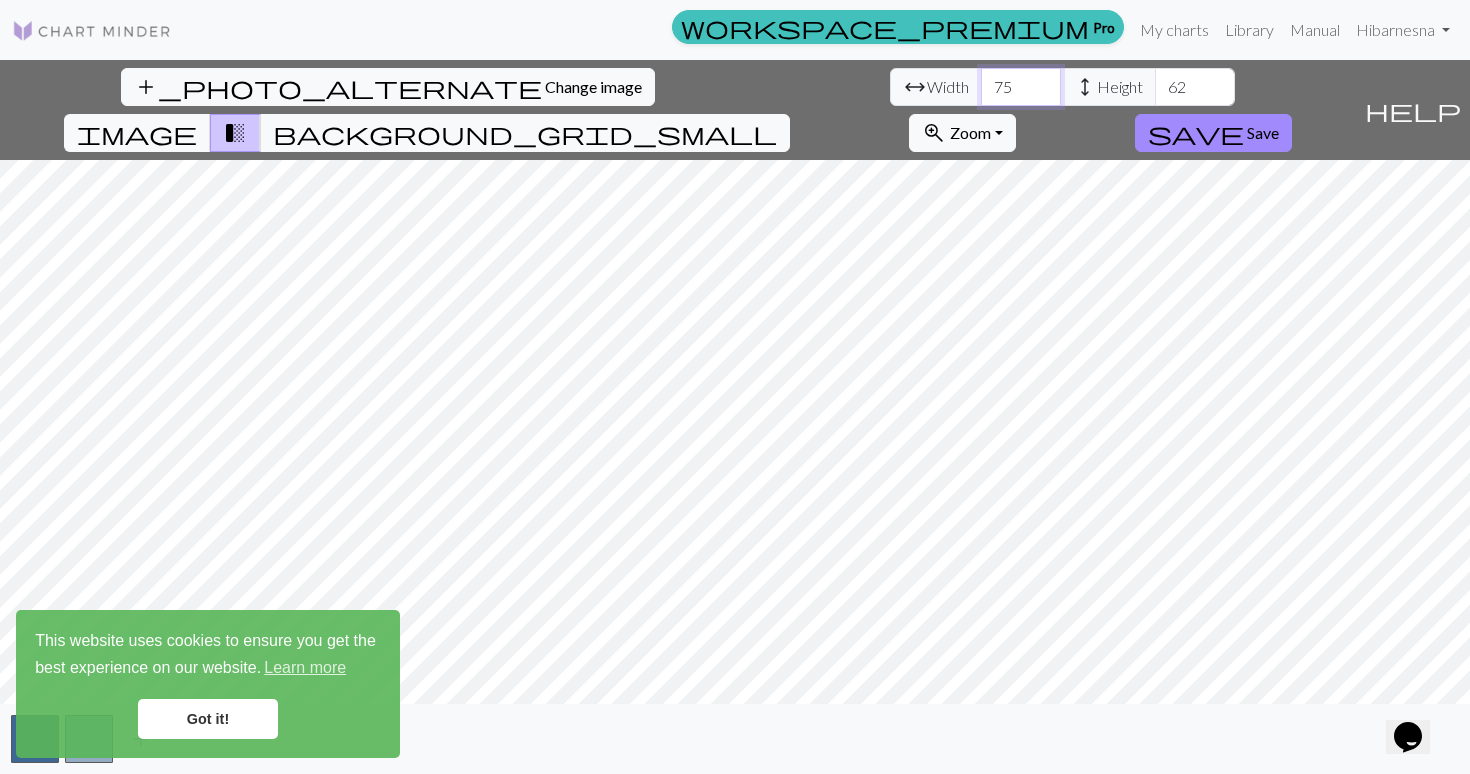 click on "75" at bounding box center [1021, 87] 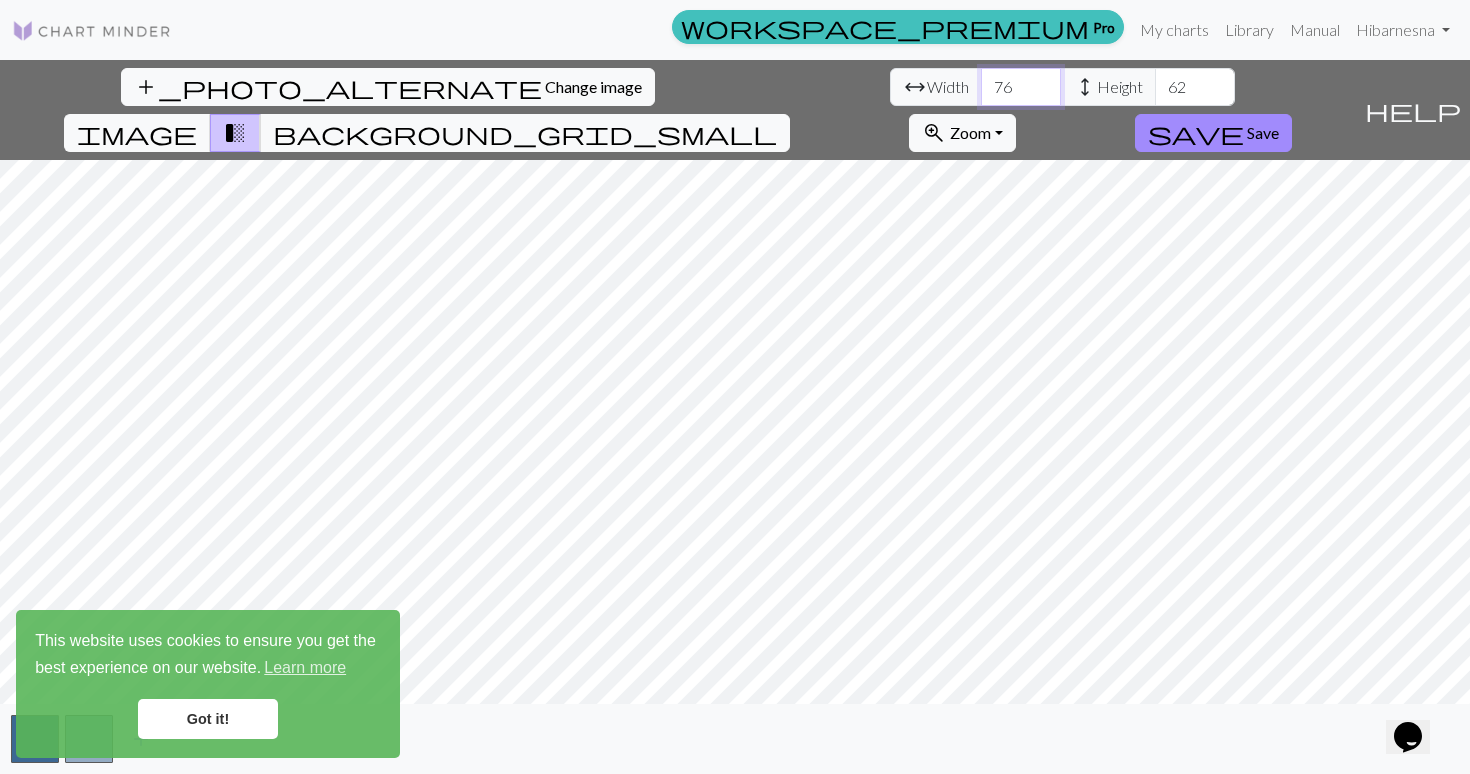 click on "76" at bounding box center [1021, 87] 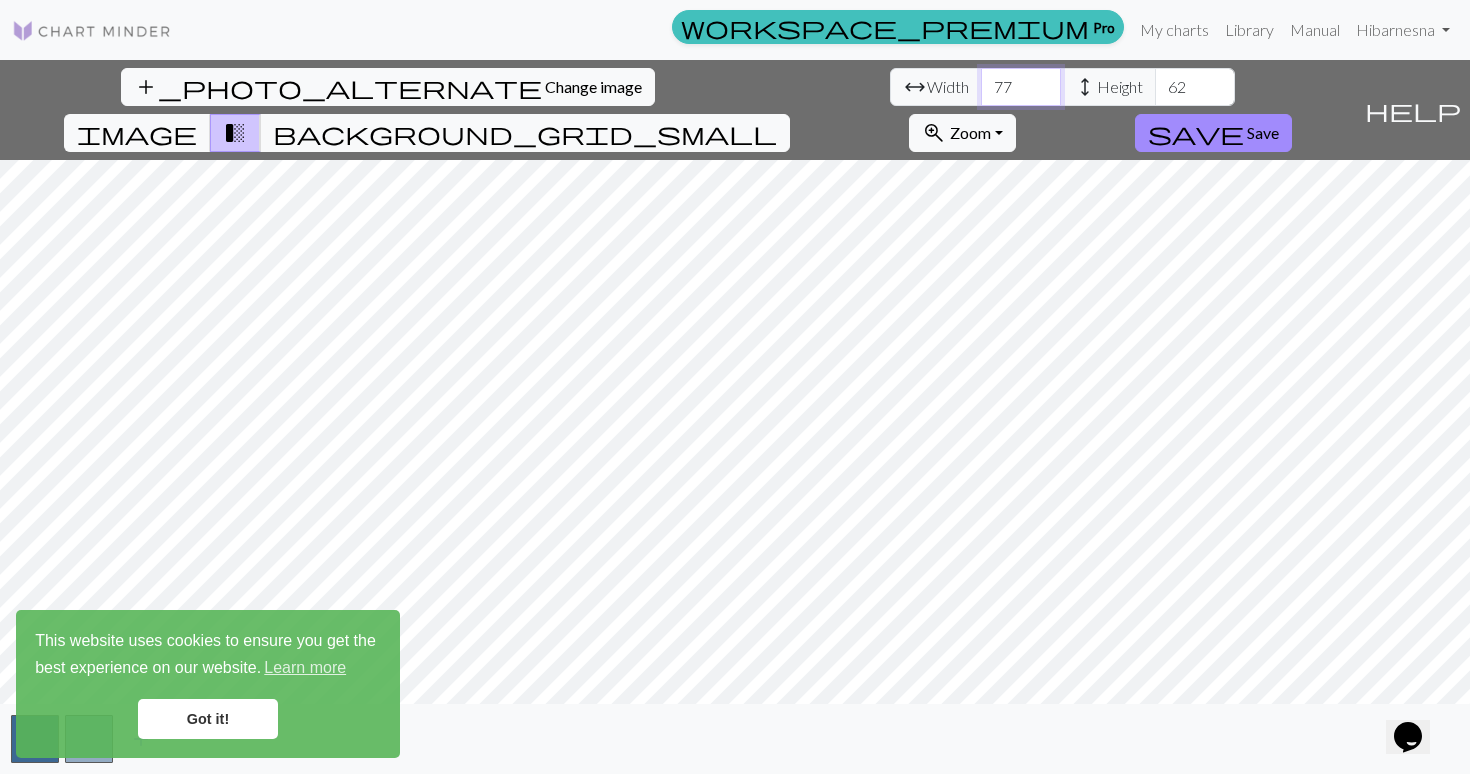 click on "77" at bounding box center (1021, 87) 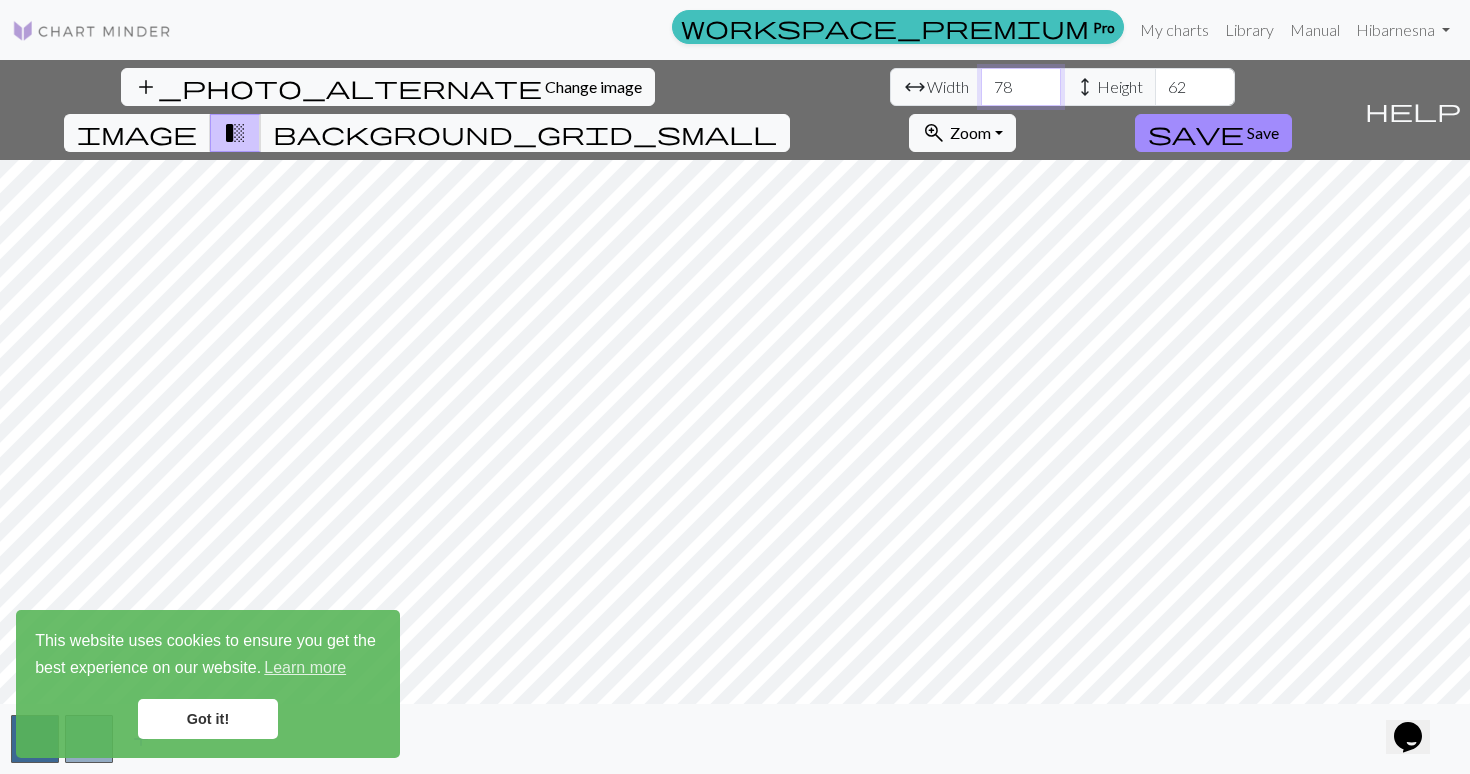click on "78" at bounding box center (1021, 87) 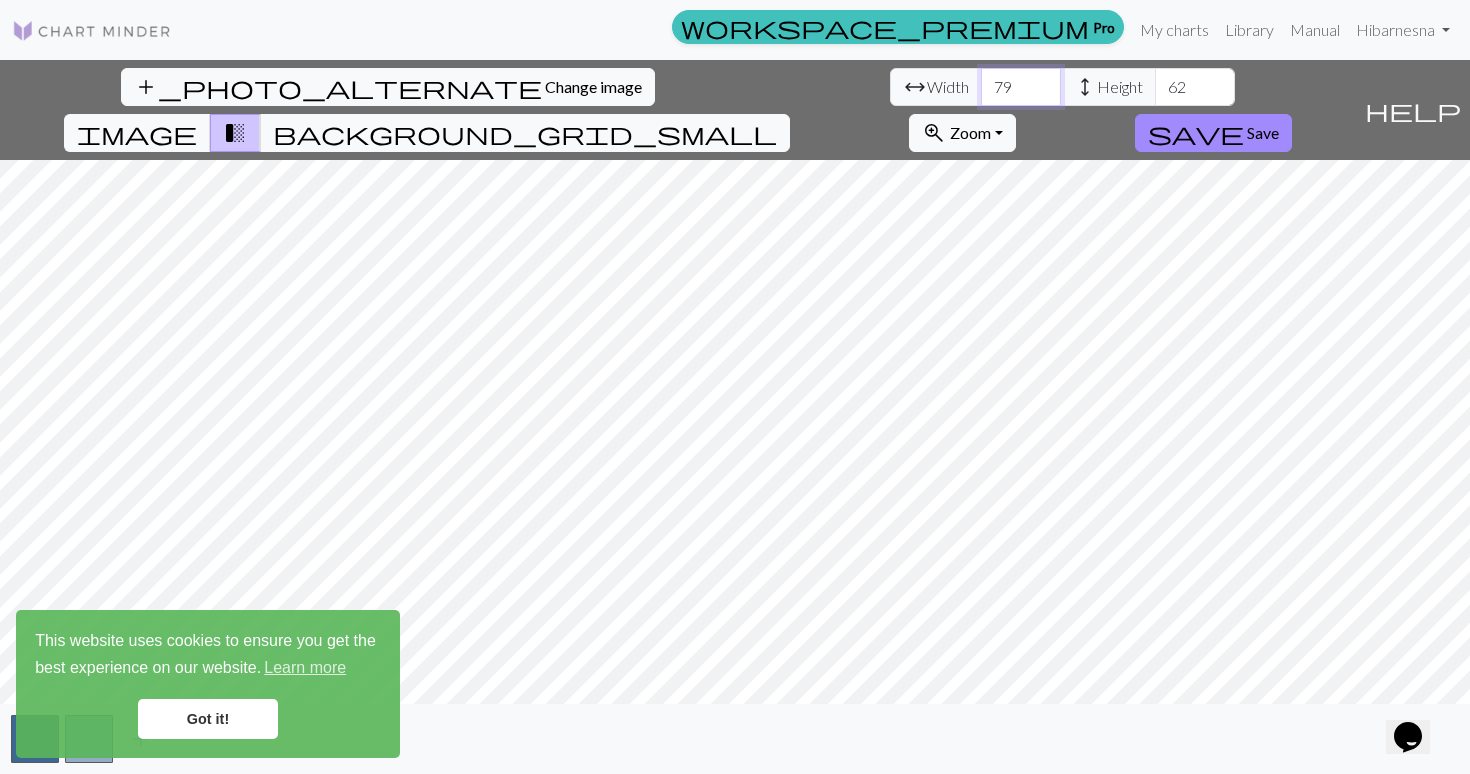 click on "79" at bounding box center (1021, 87) 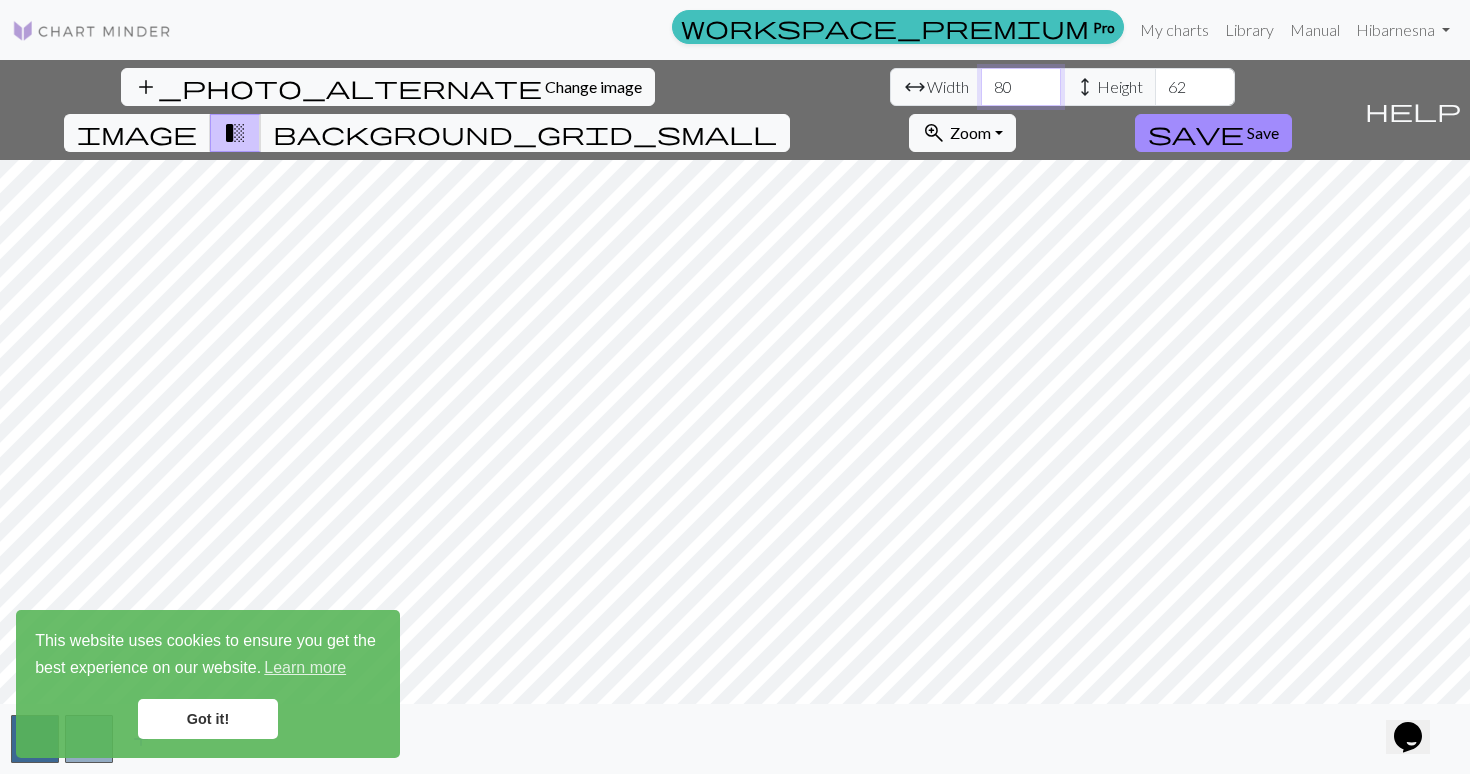 type on "80" 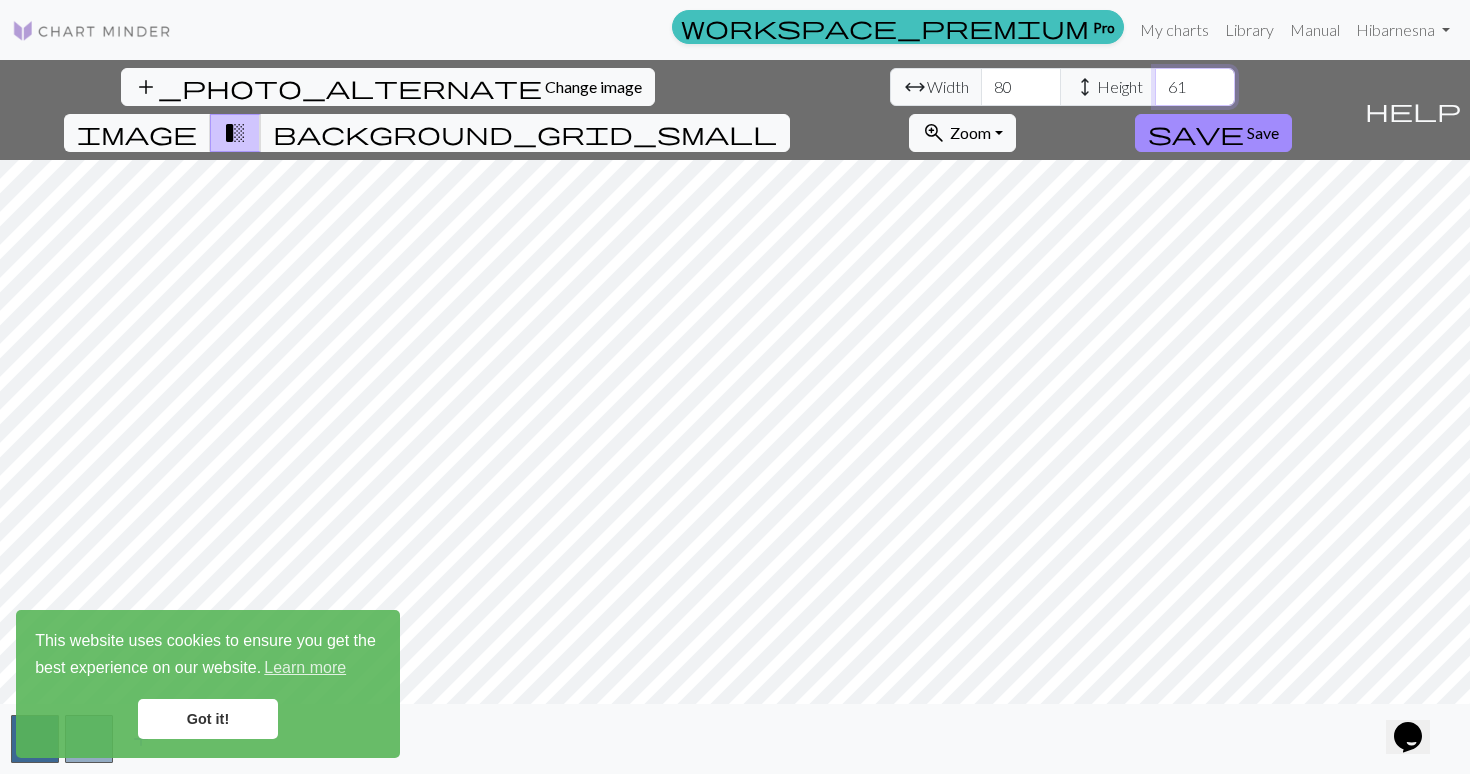 click on "61" at bounding box center (1195, 87) 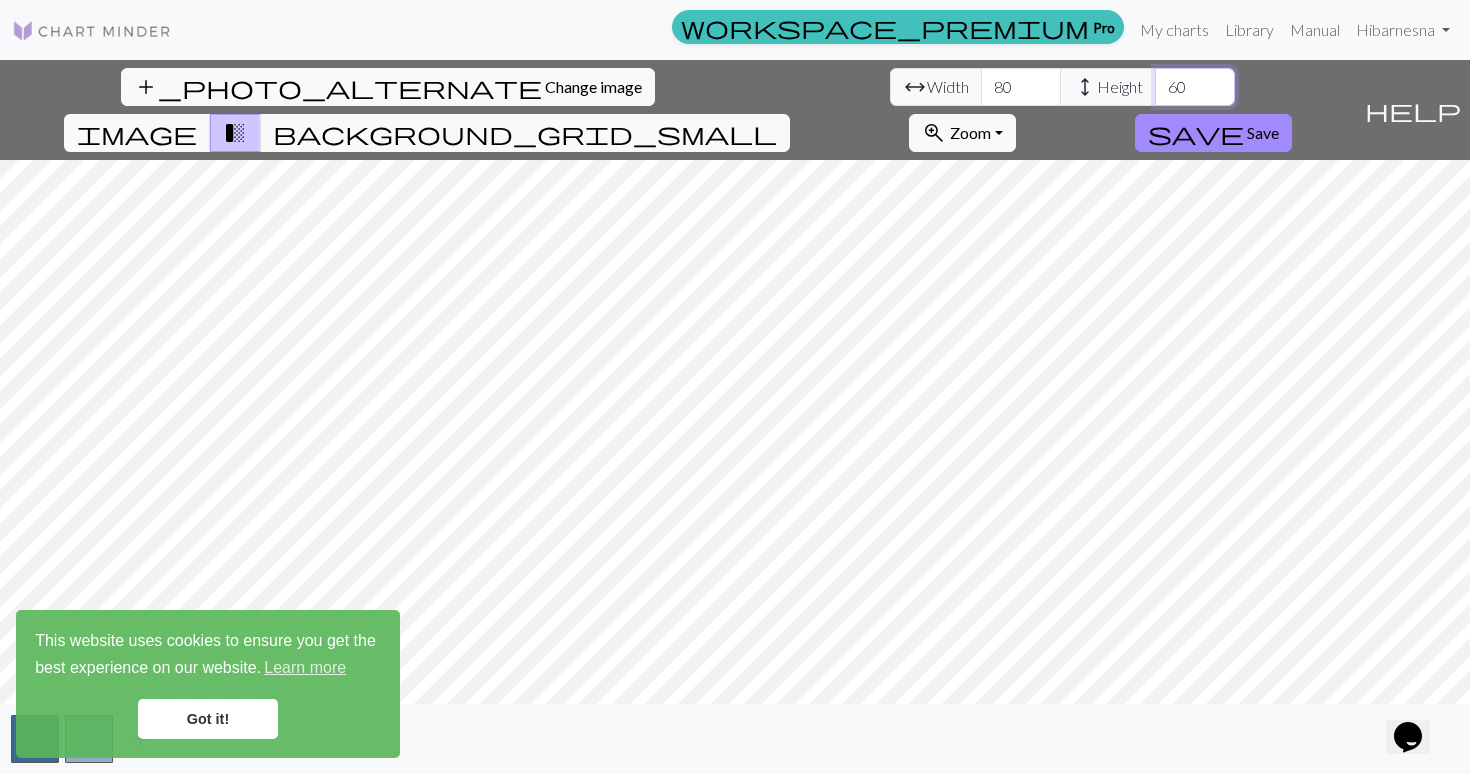 type on "60" 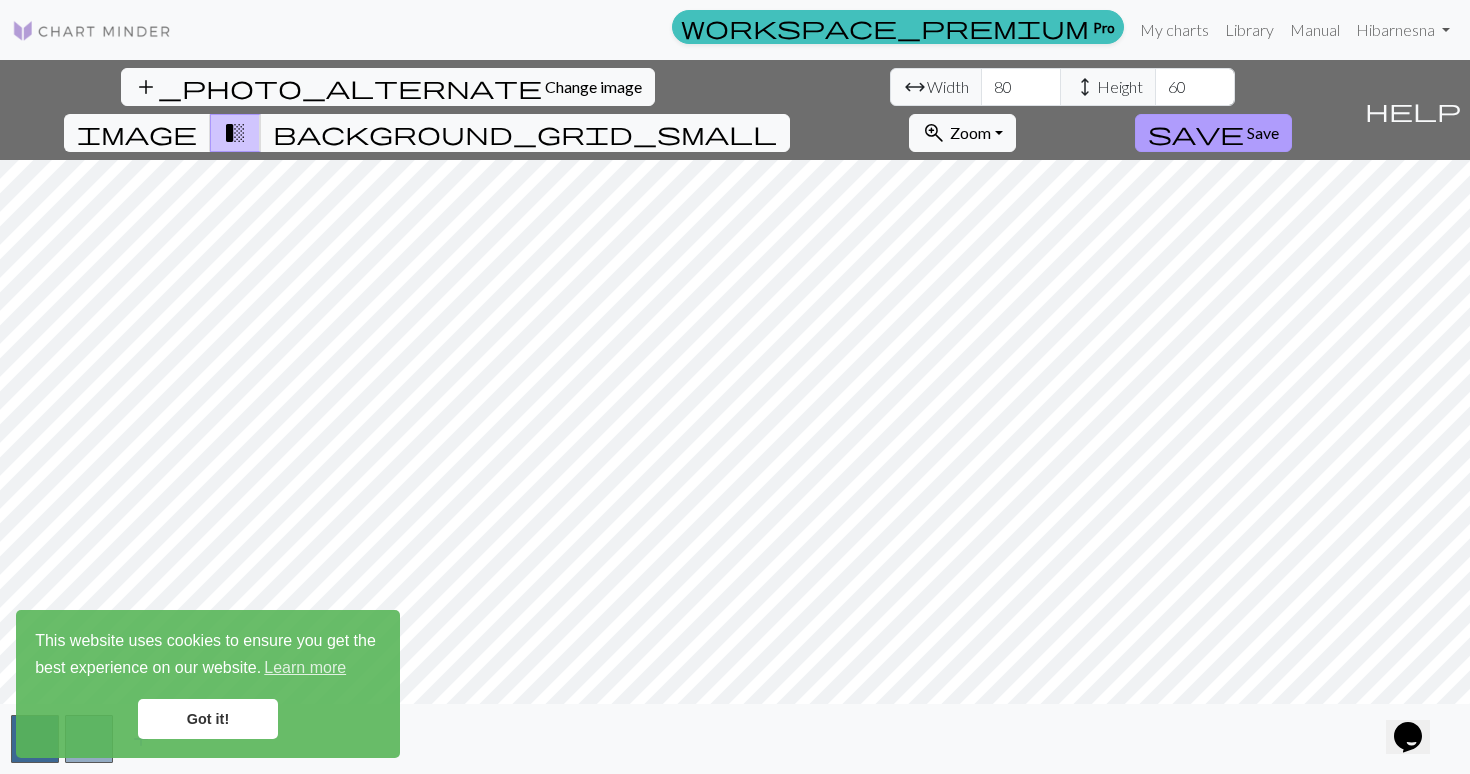 click on "save   Save" at bounding box center [1213, 133] 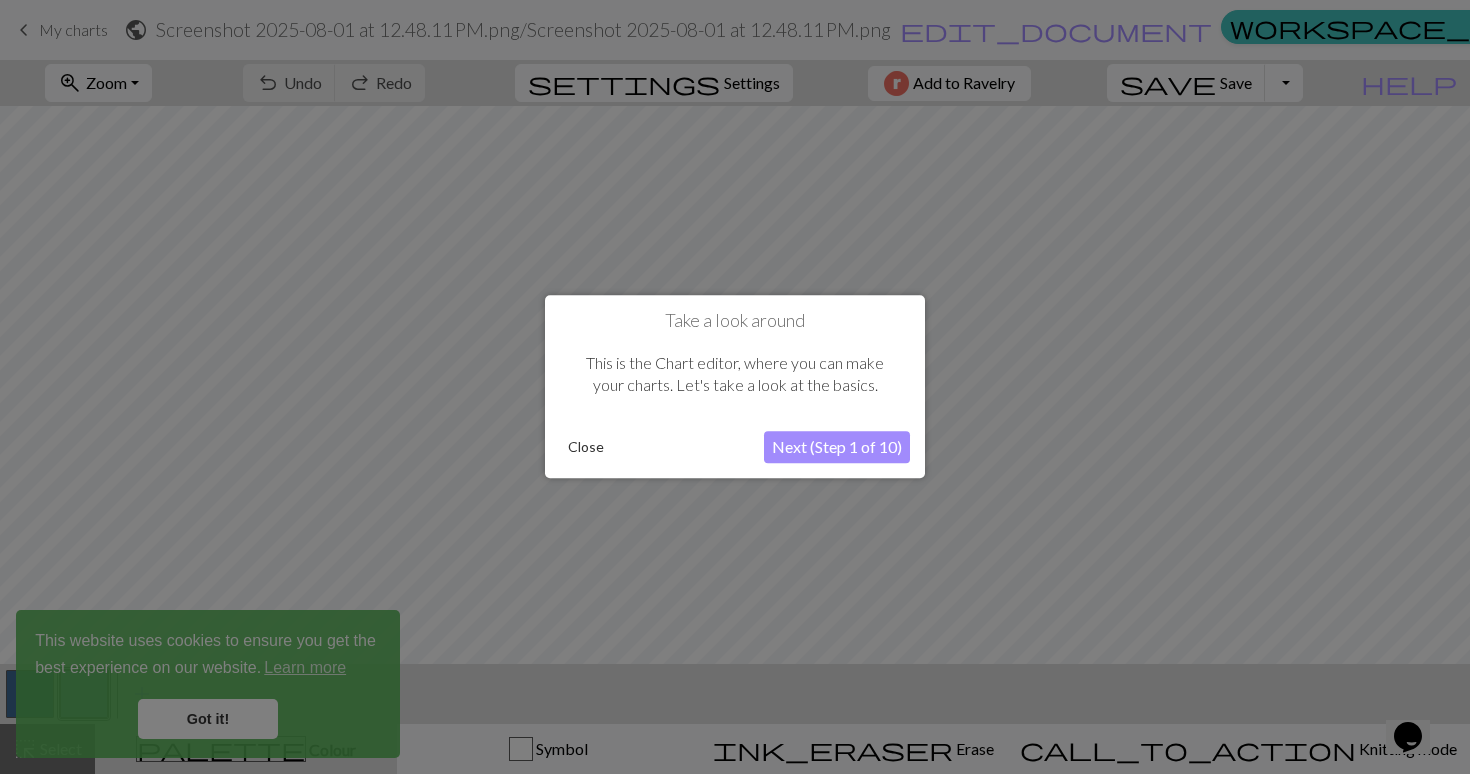 click on "Close" at bounding box center [586, 448] 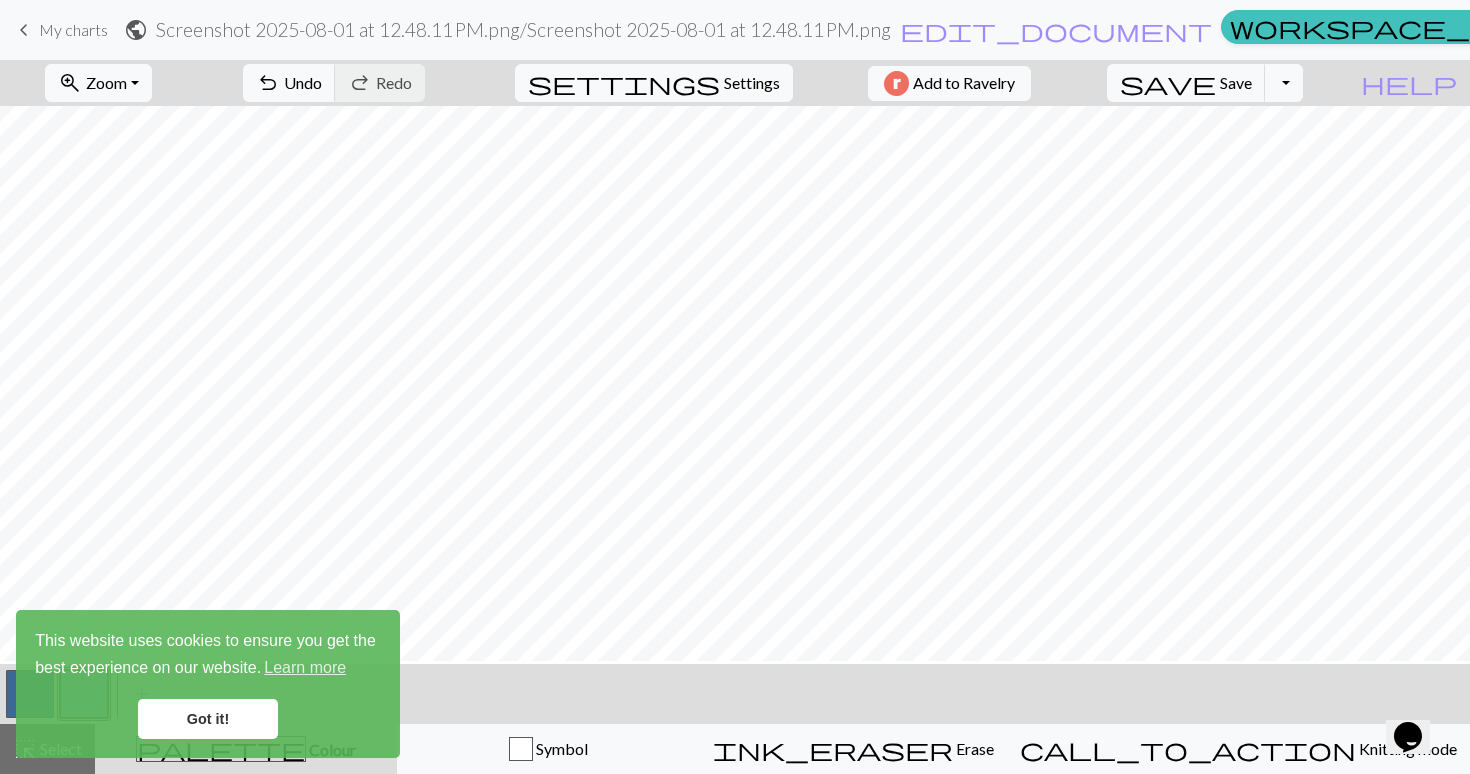 scroll, scrollTop: 161, scrollLeft: 0, axis: vertical 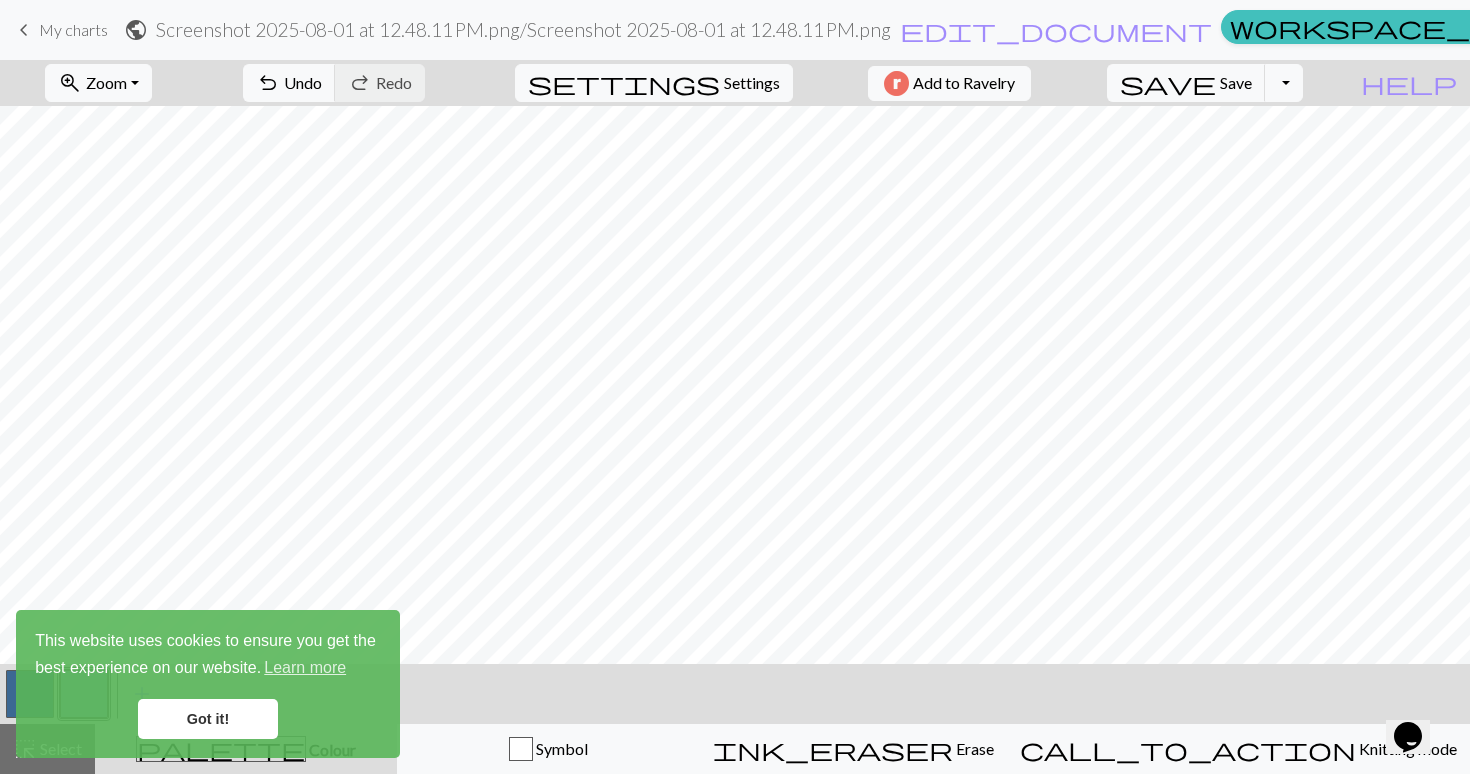 click on "Got it!" at bounding box center (208, 719) 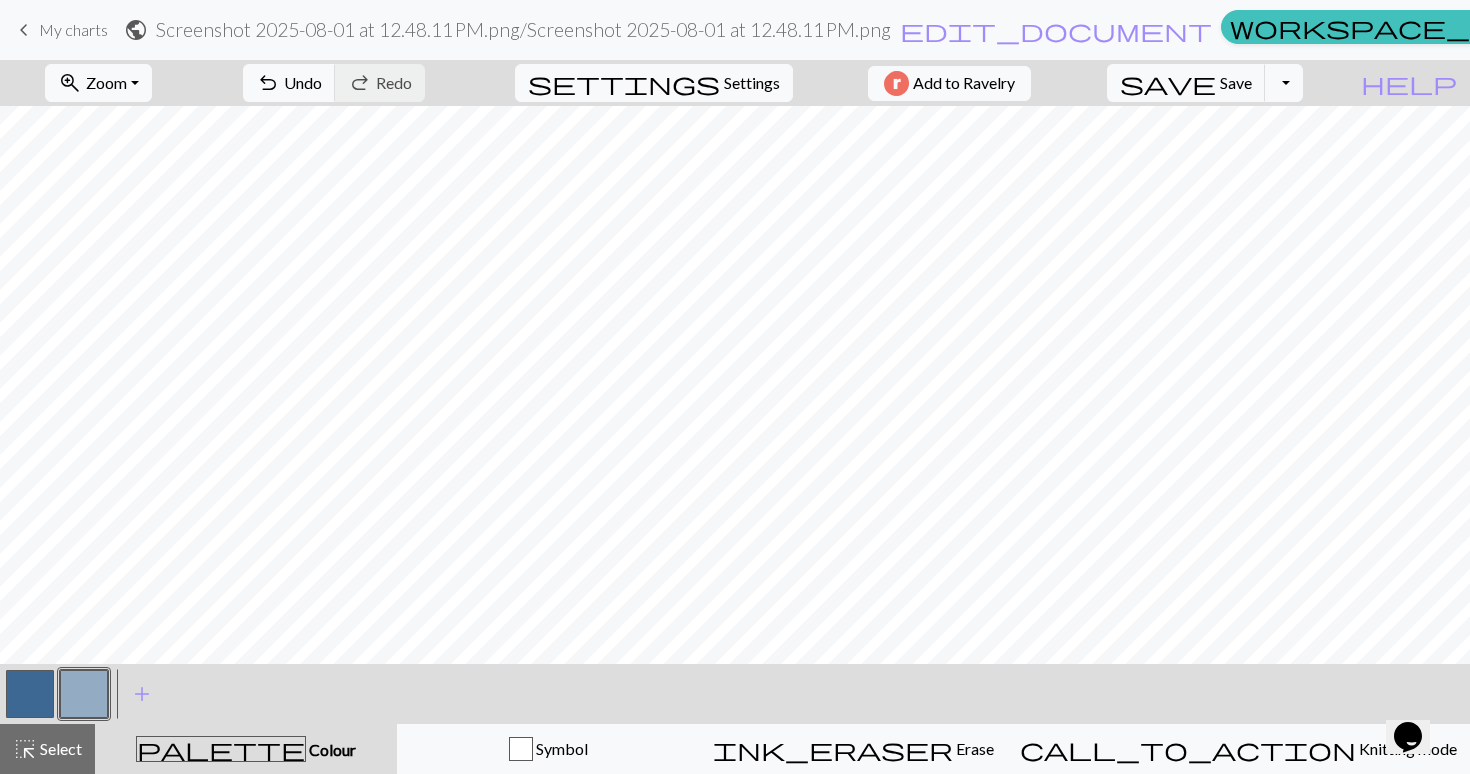click at bounding box center [30, 694] 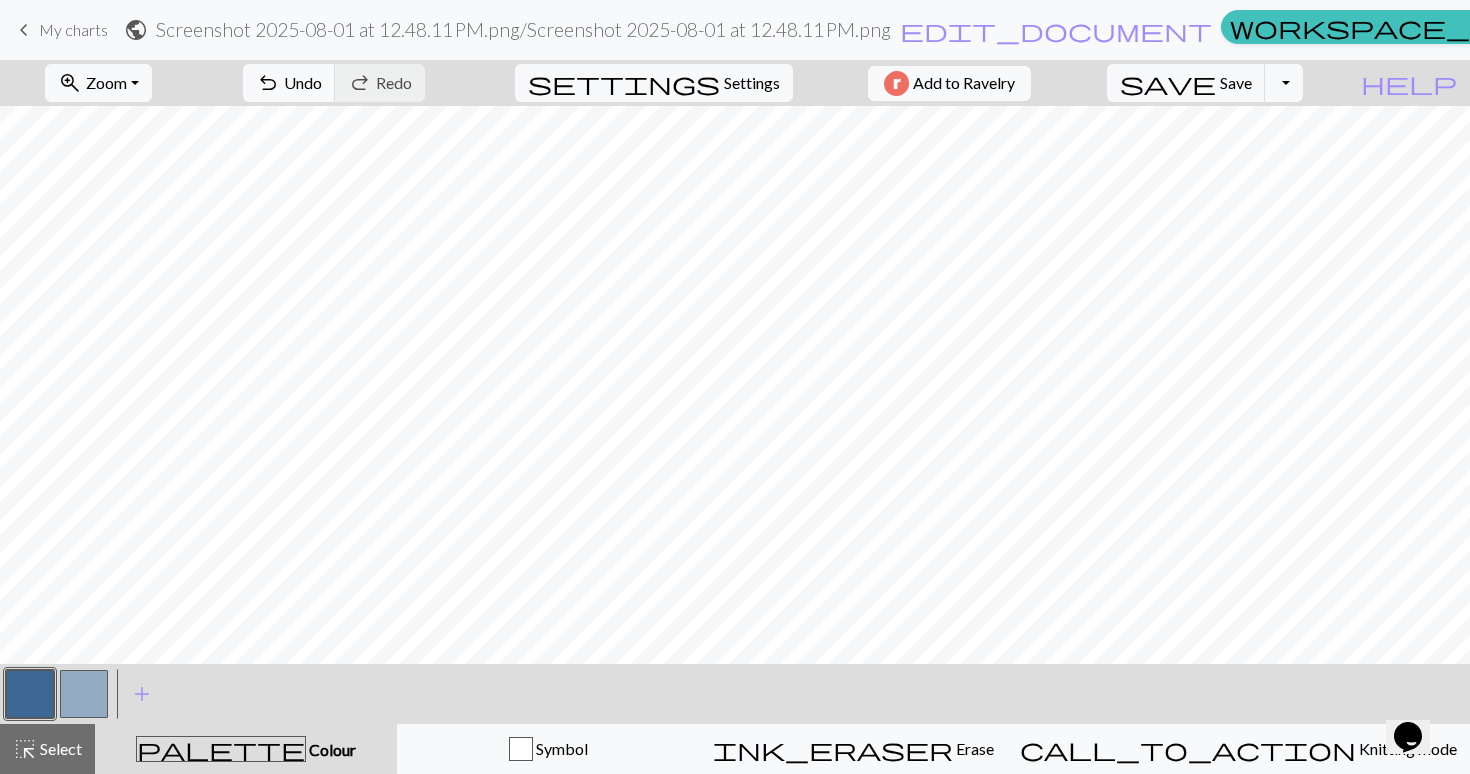 click at bounding box center [84, 694] 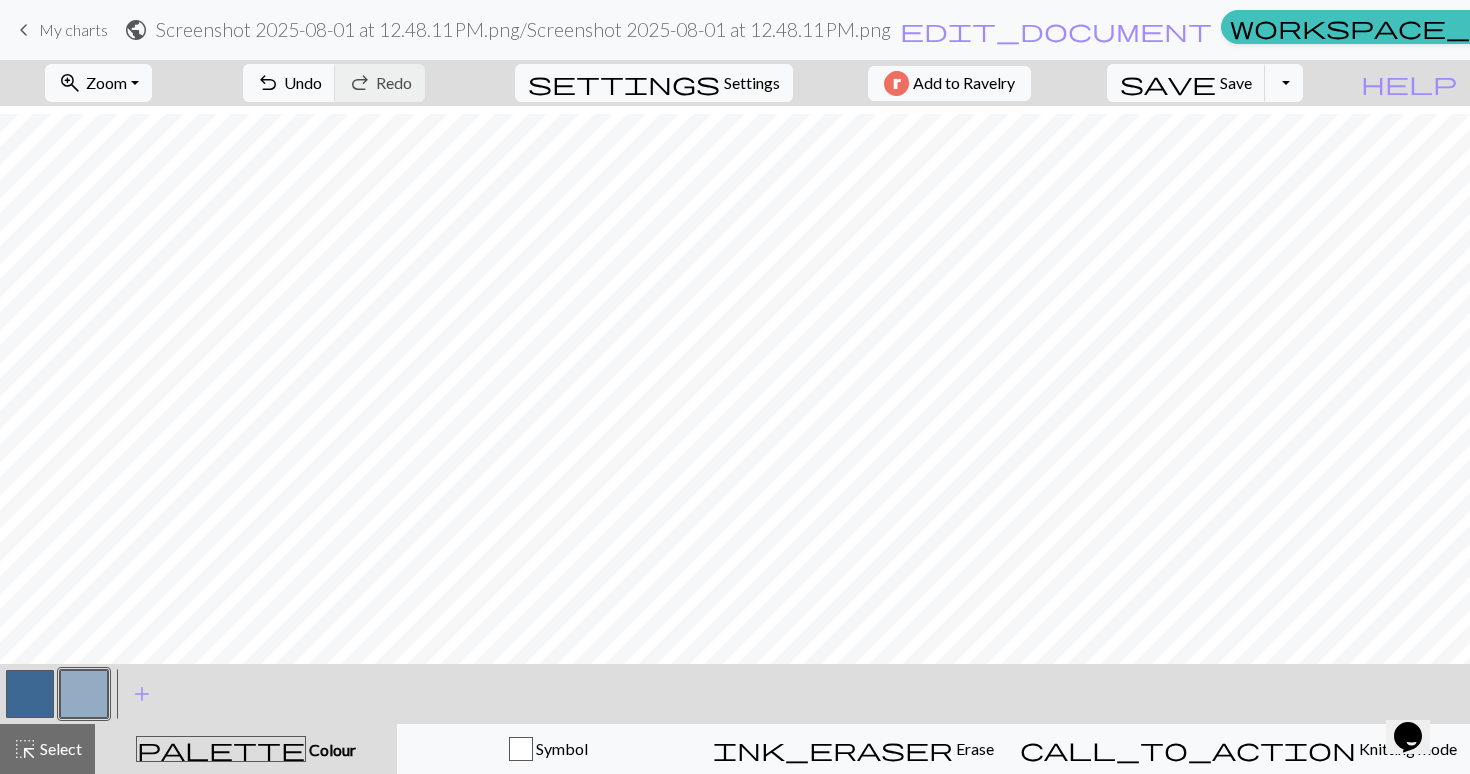 scroll, scrollTop: 828, scrollLeft: 0, axis: vertical 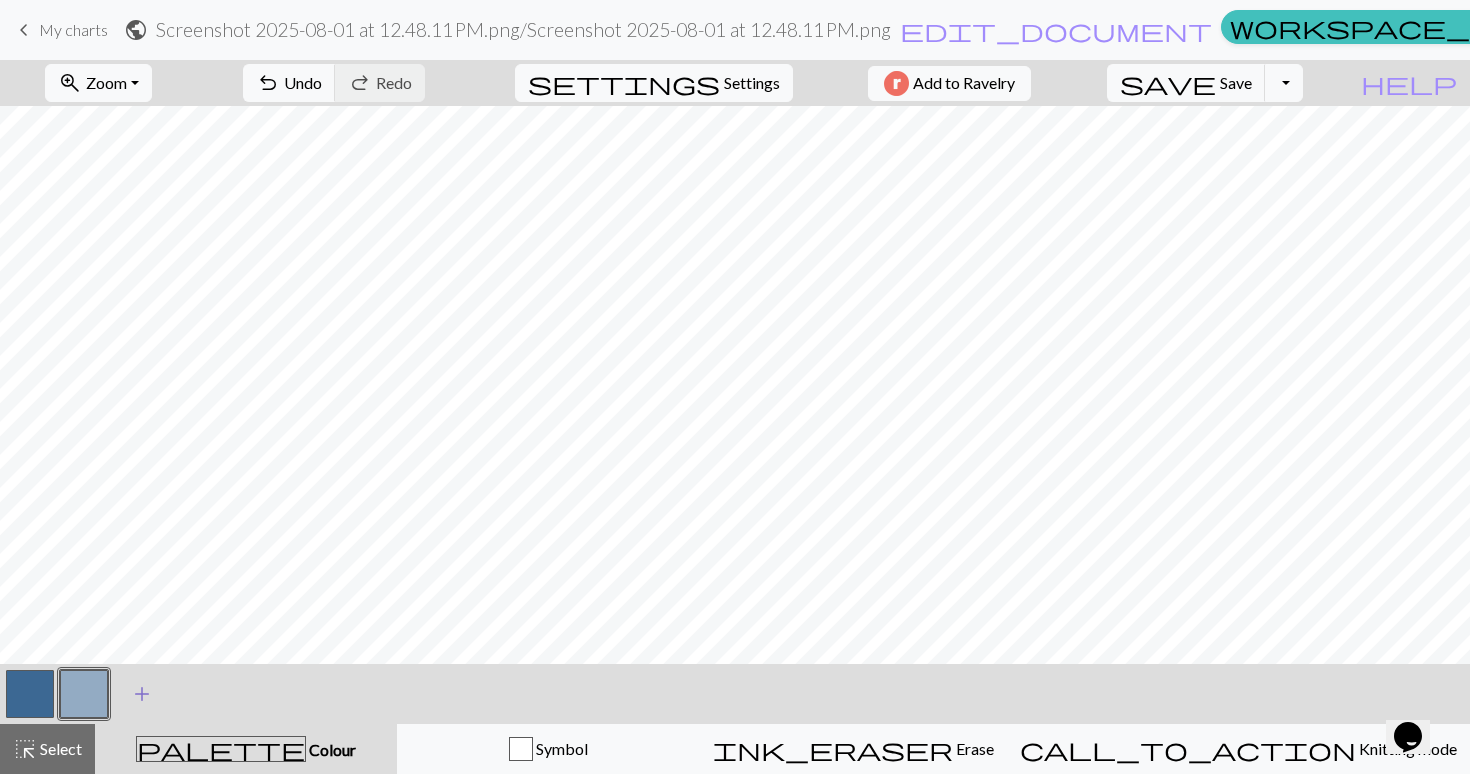 click on "add" at bounding box center (142, 694) 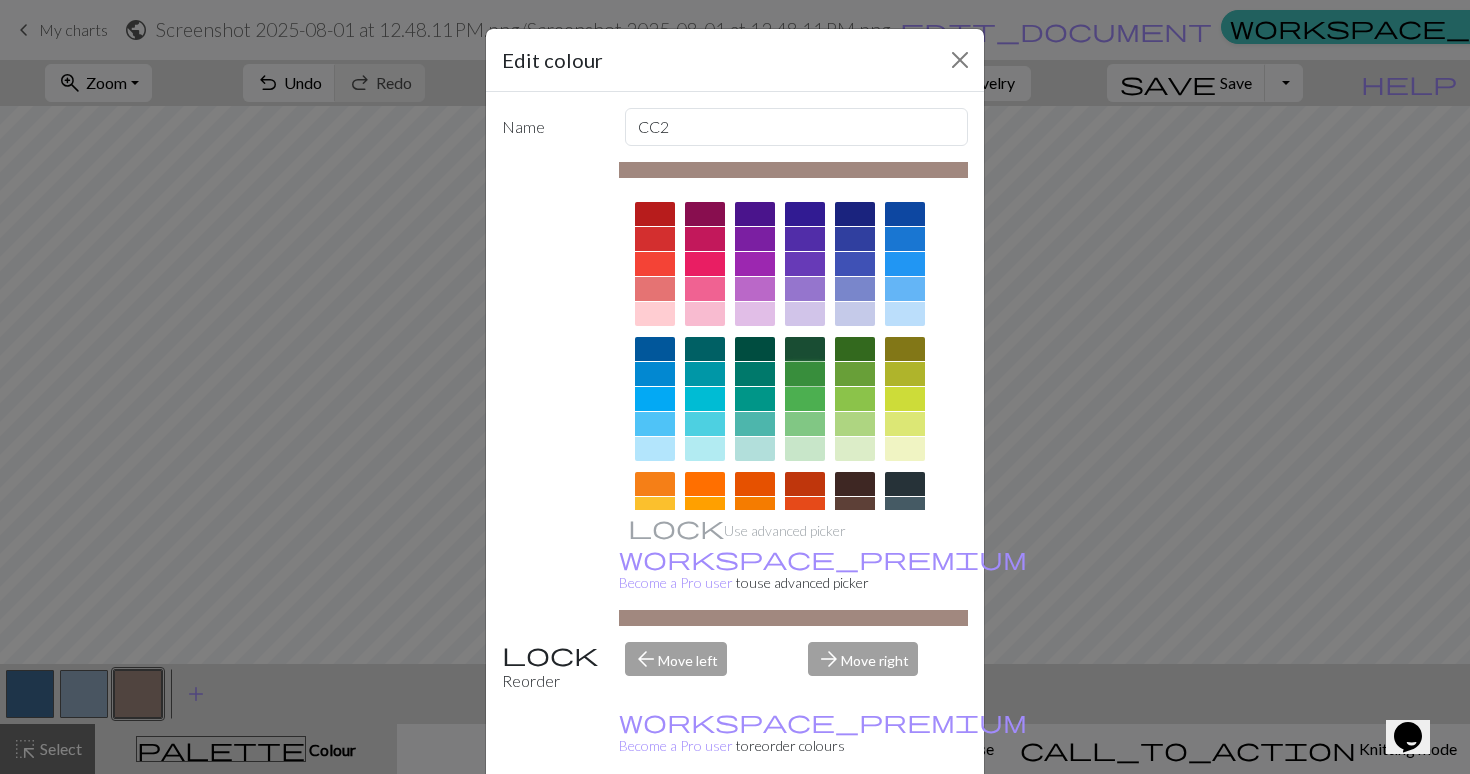 click at bounding box center [805, 374] 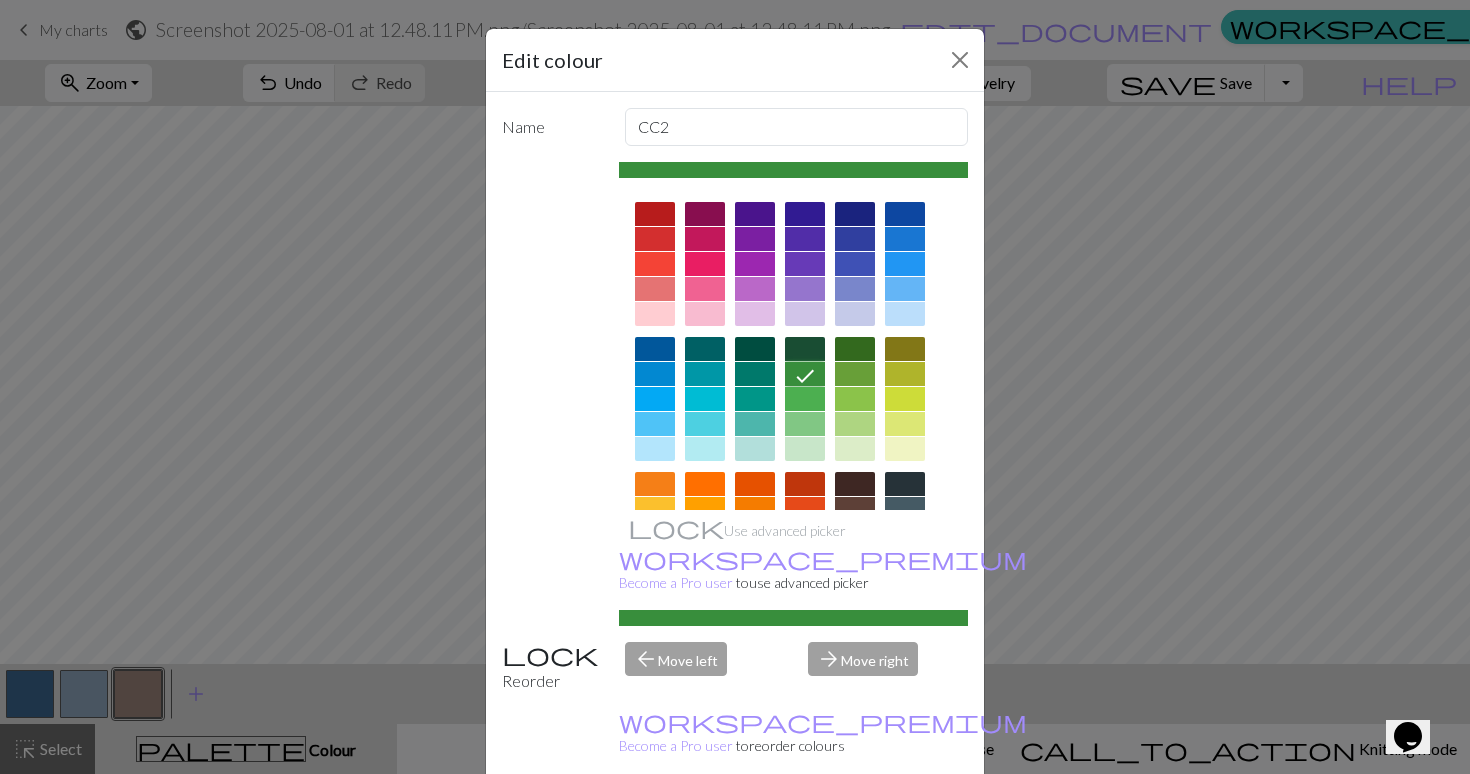 click on "Done" at bounding box center [855, 825] 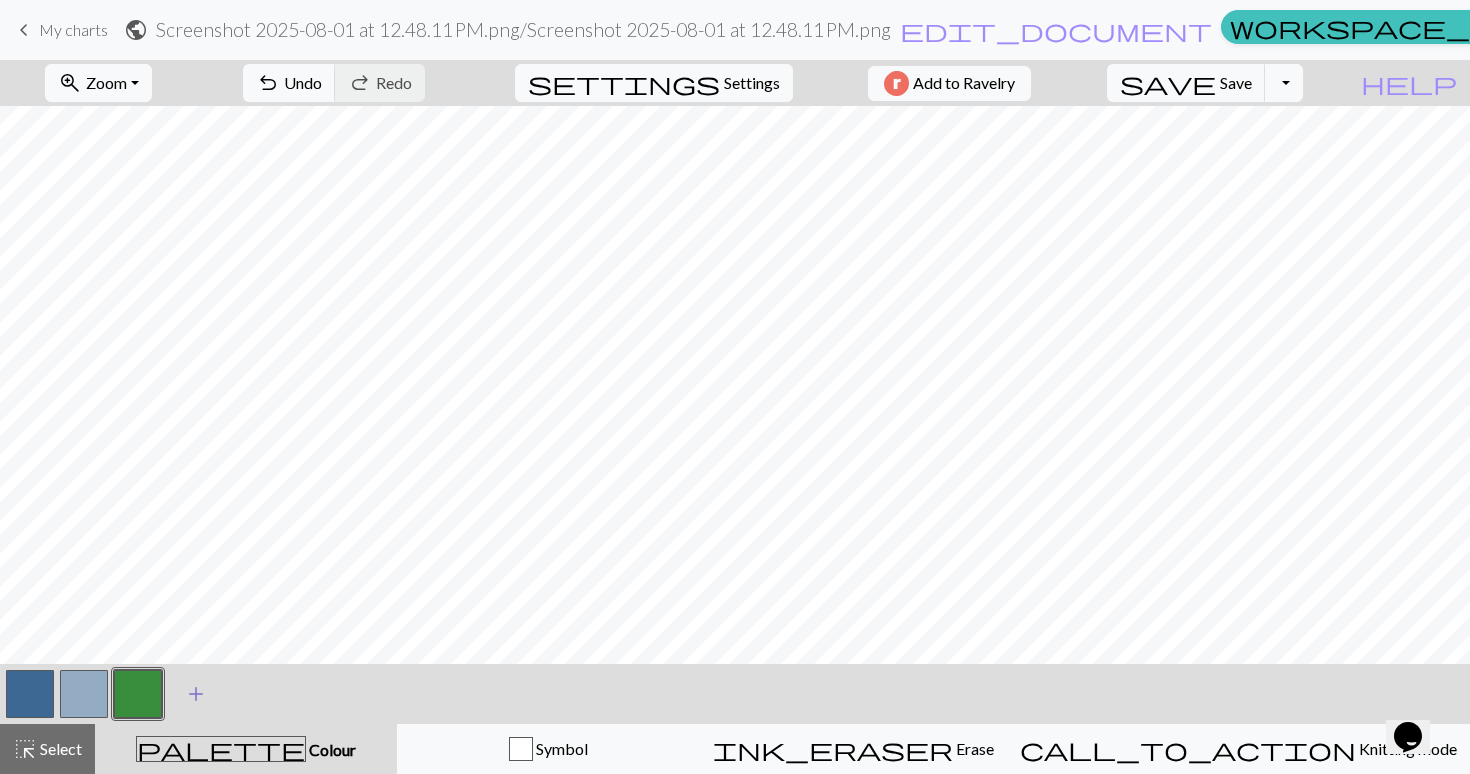 click on "add" at bounding box center [196, 694] 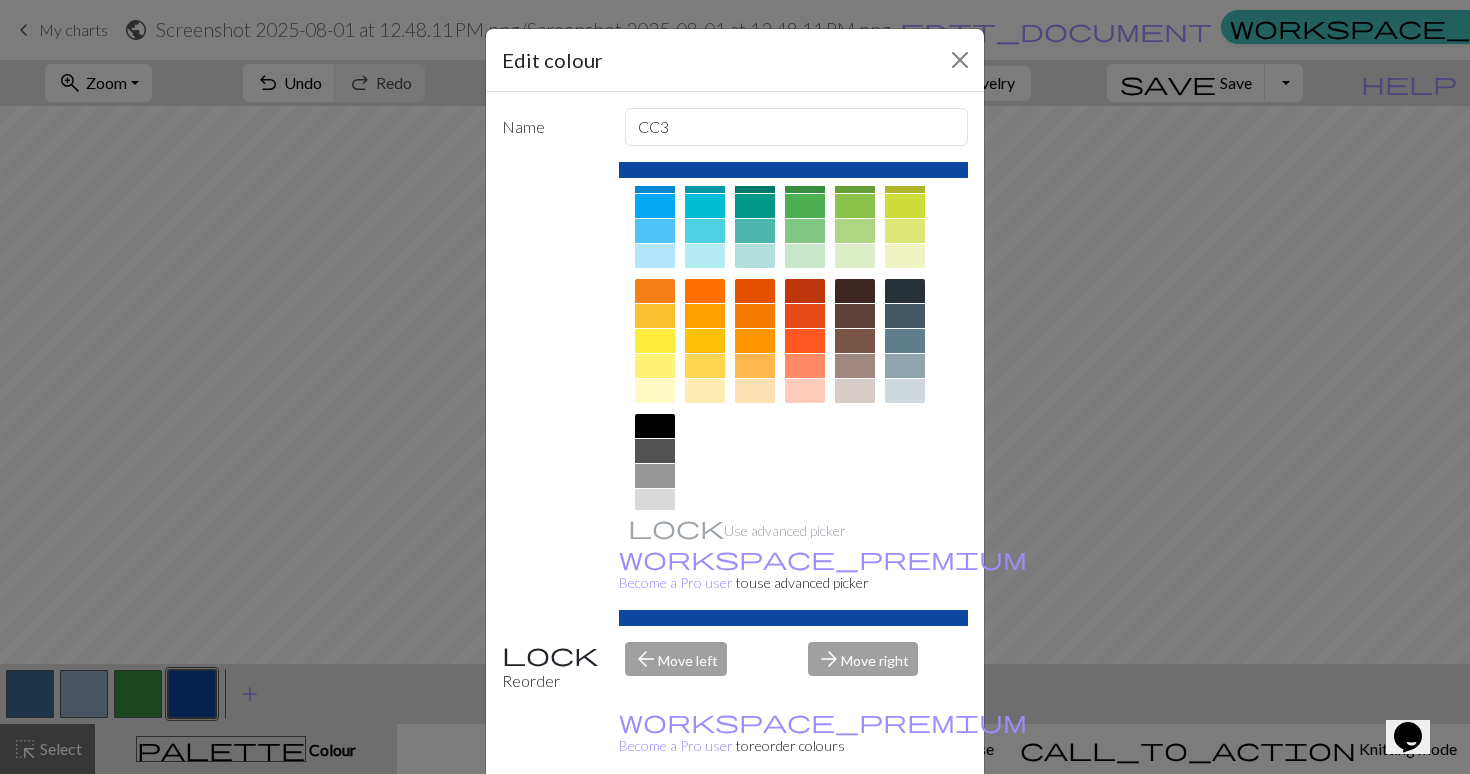 scroll, scrollTop: 244, scrollLeft: 0, axis: vertical 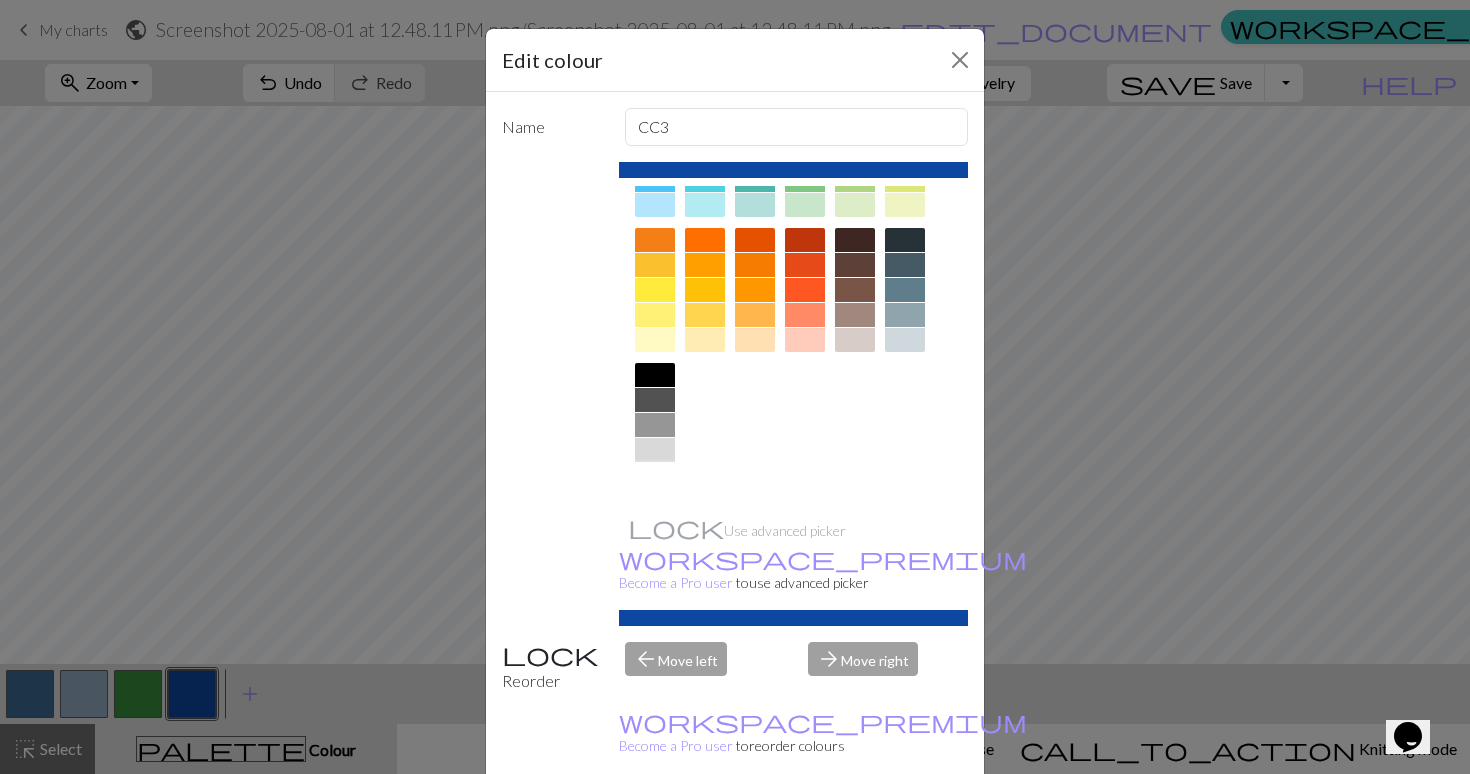 click at bounding box center (655, 475) 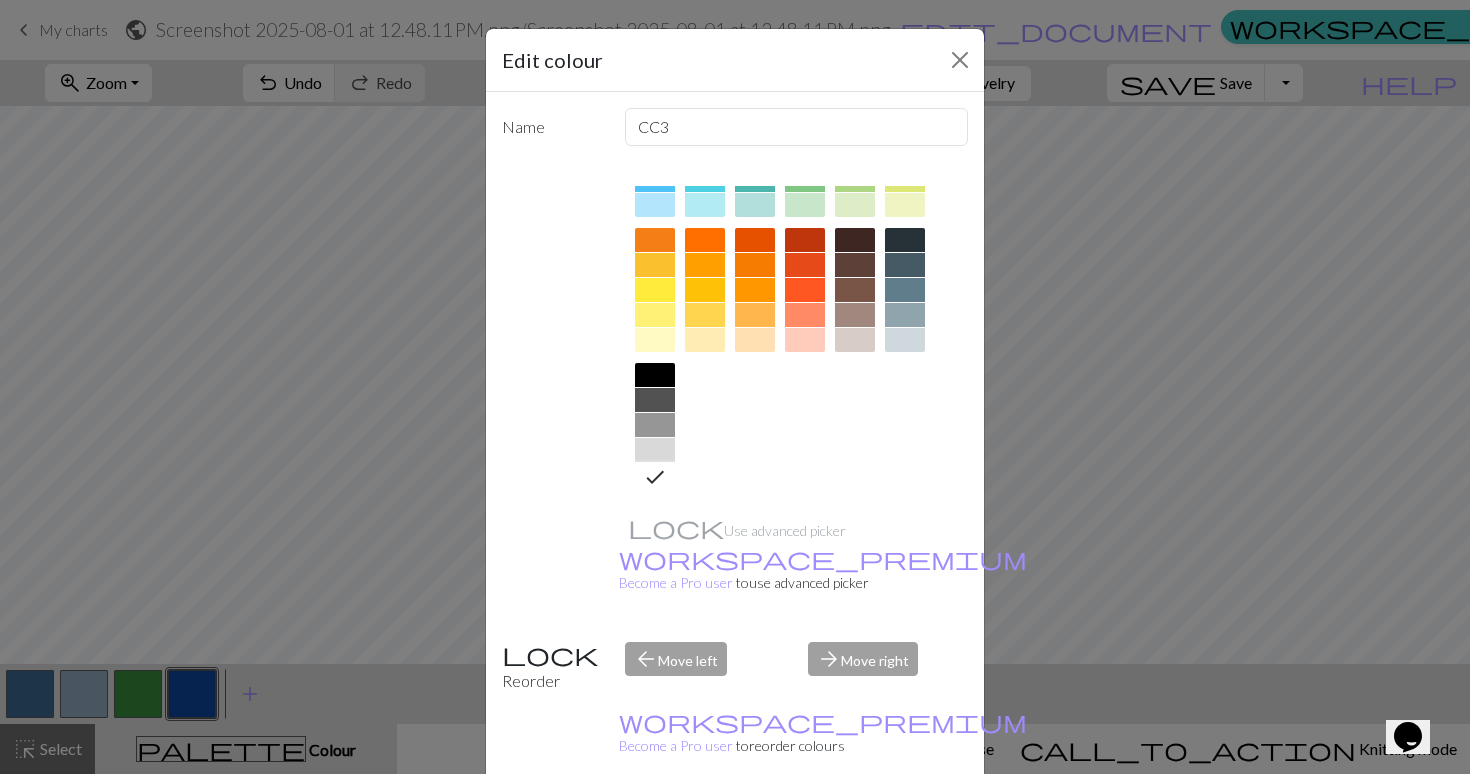 click on "Done" at bounding box center (855, 825) 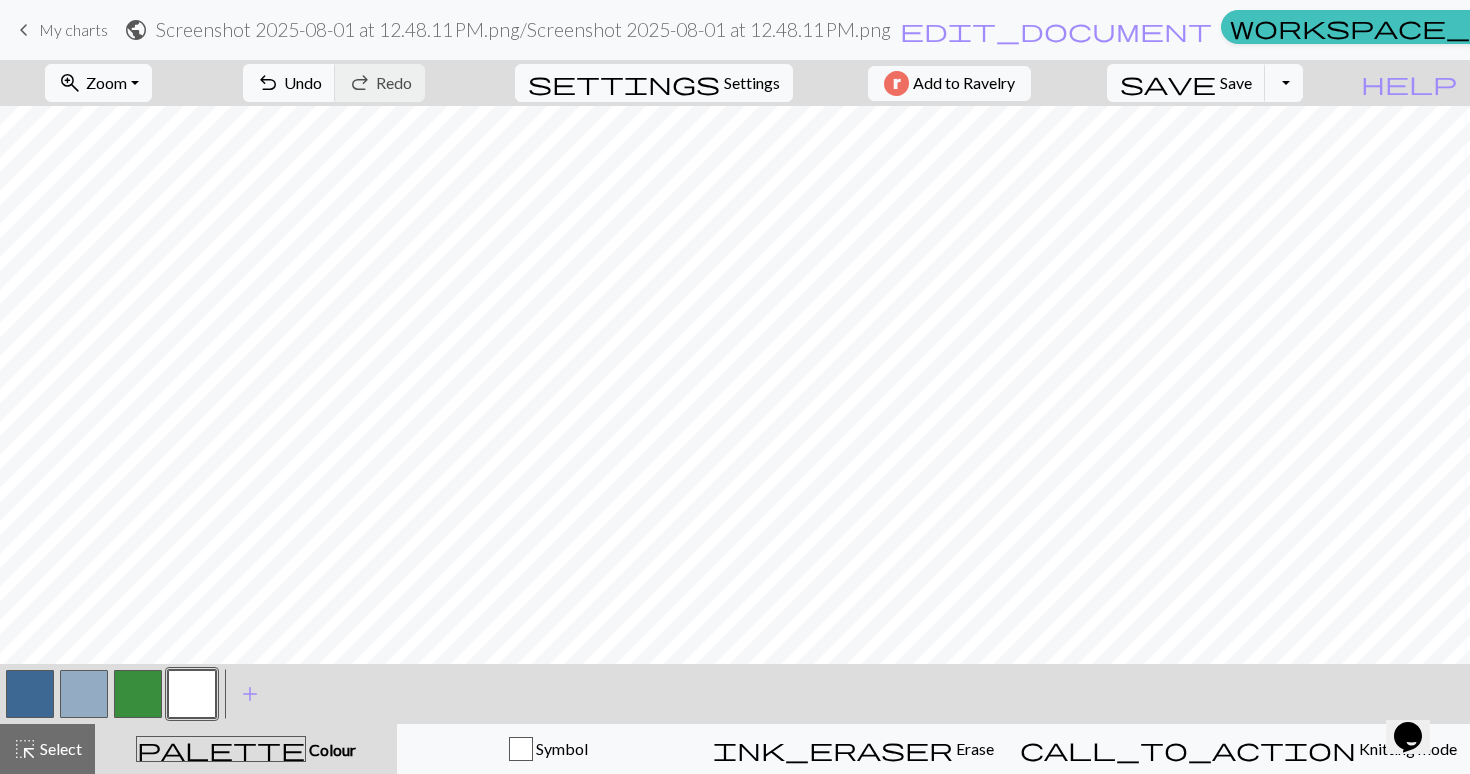 click at bounding box center (138, 694) 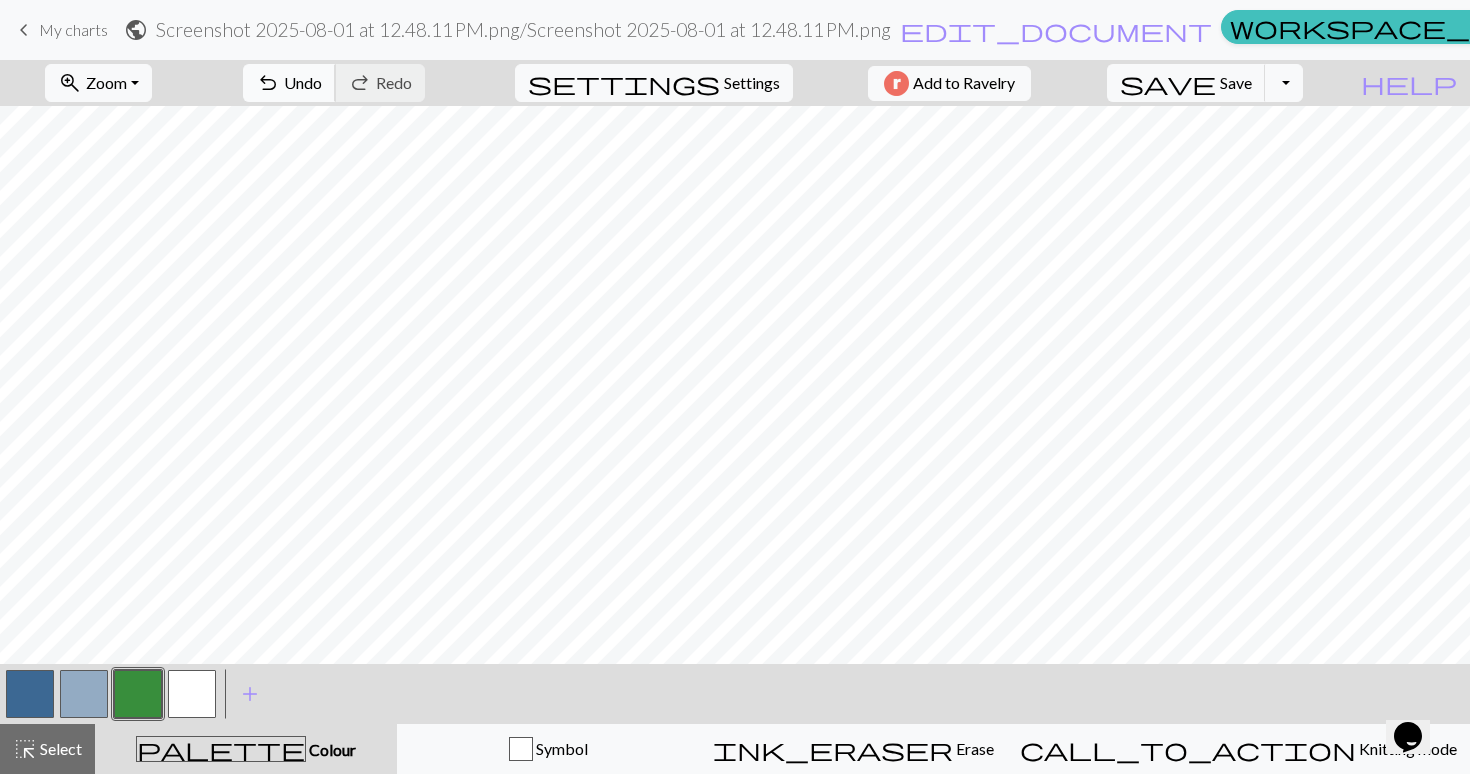 click on "Undo" at bounding box center (303, 82) 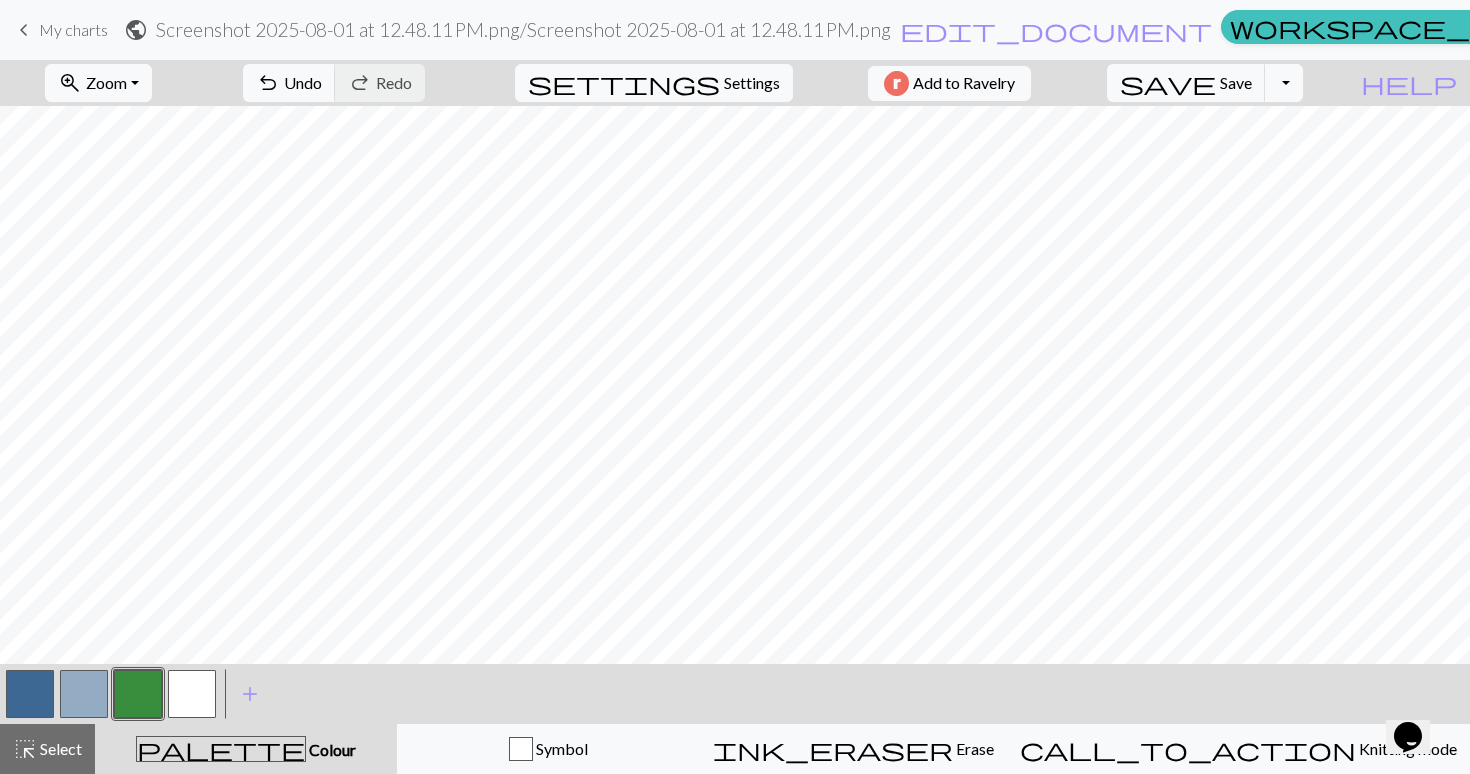 click at bounding box center (192, 694) 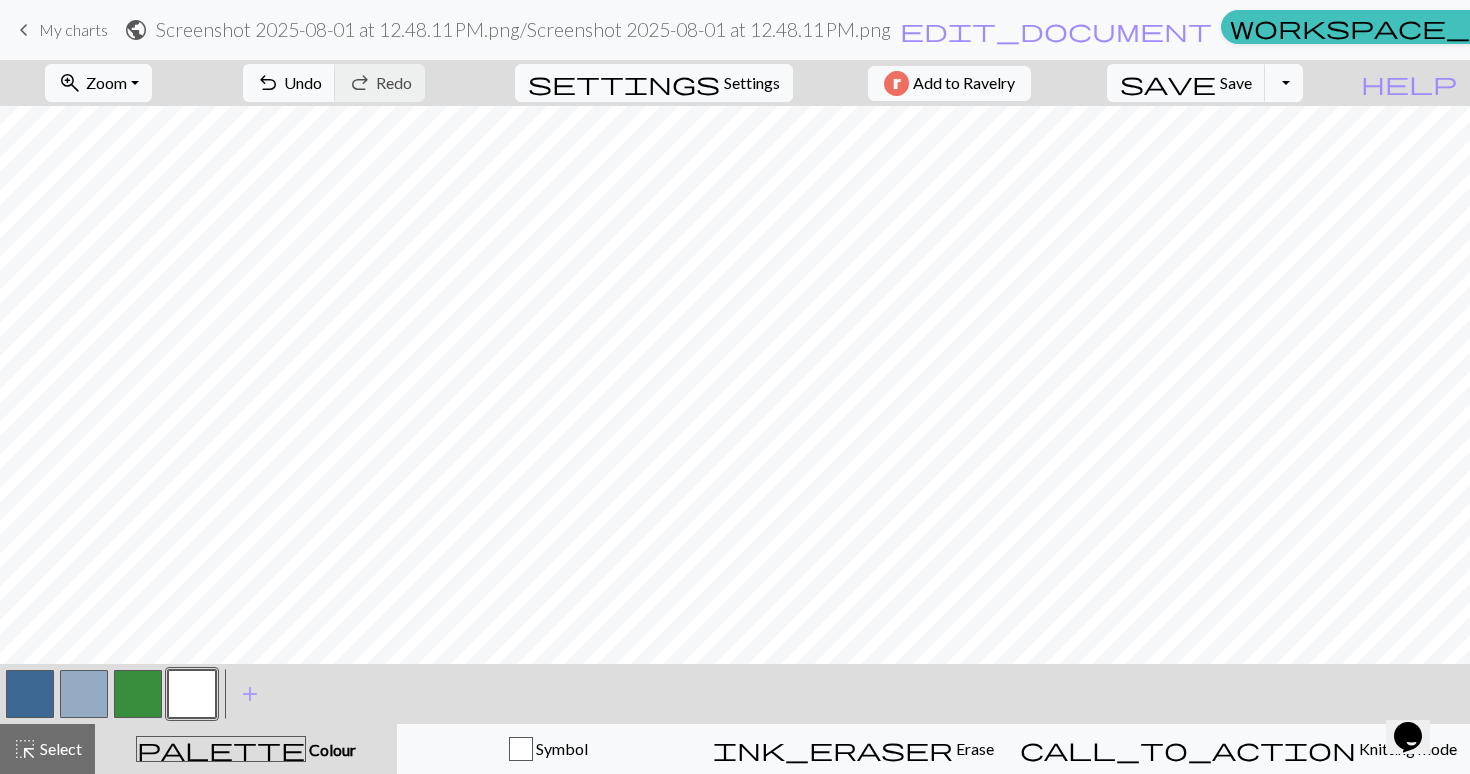 click at bounding box center [138, 694] 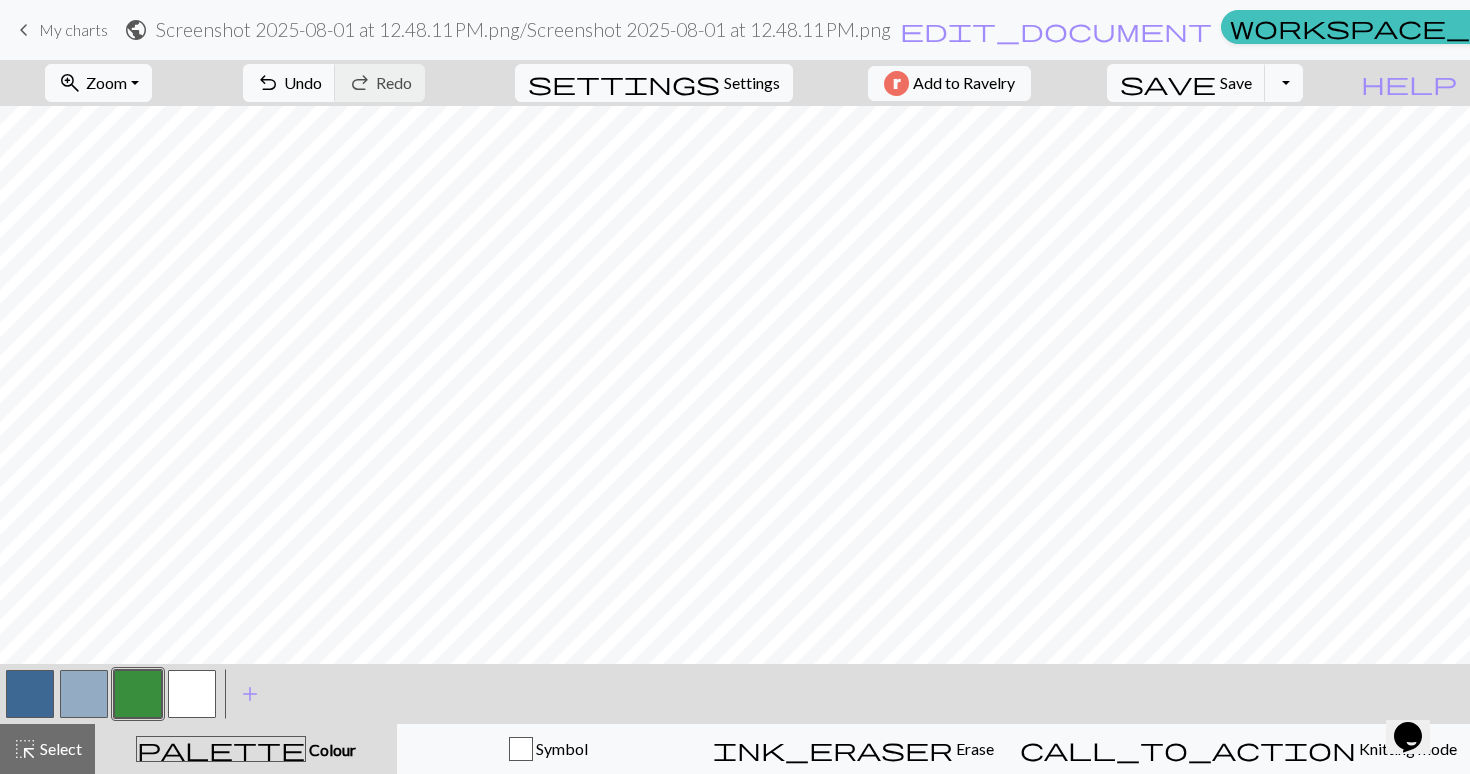 click at bounding box center (84, 694) 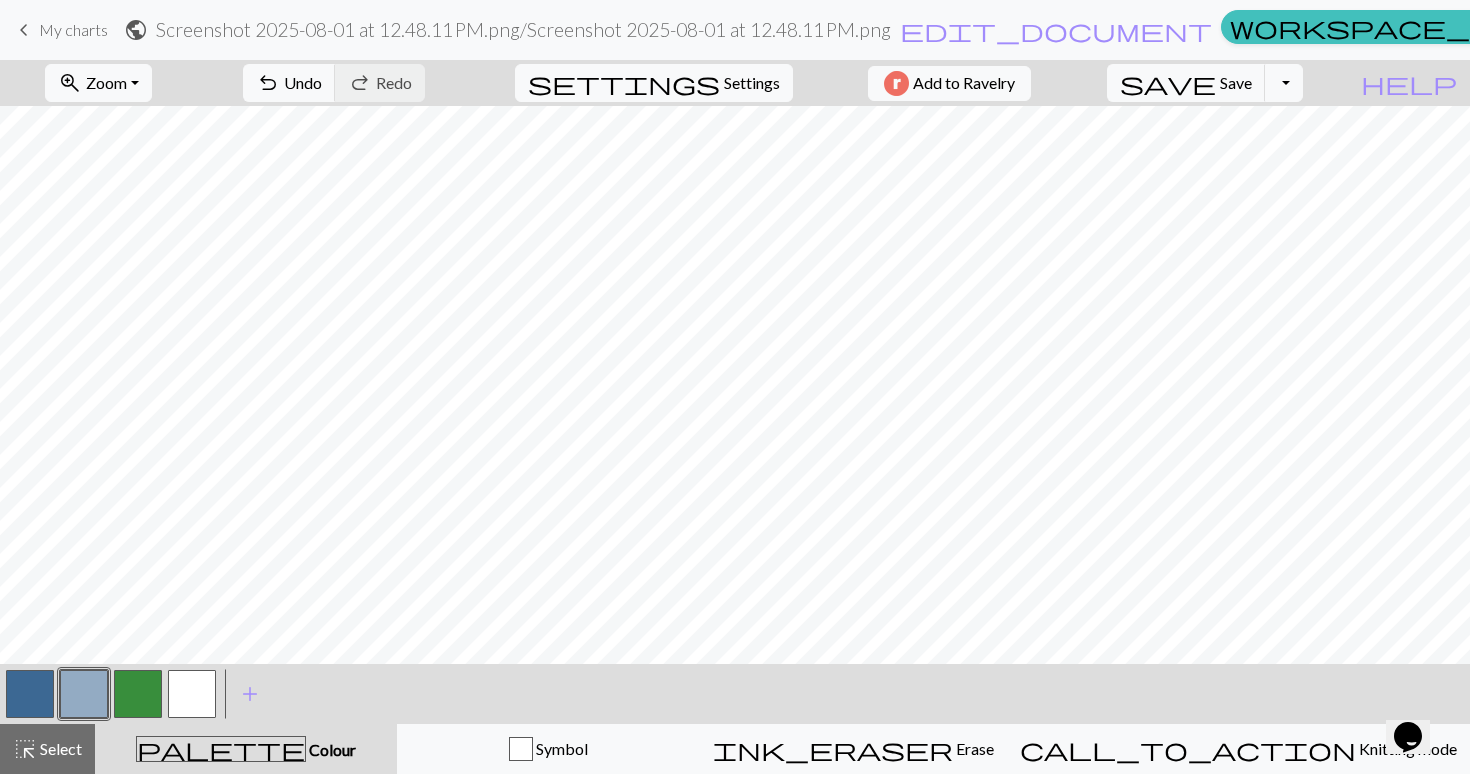 click at bounding box center [30, 694] 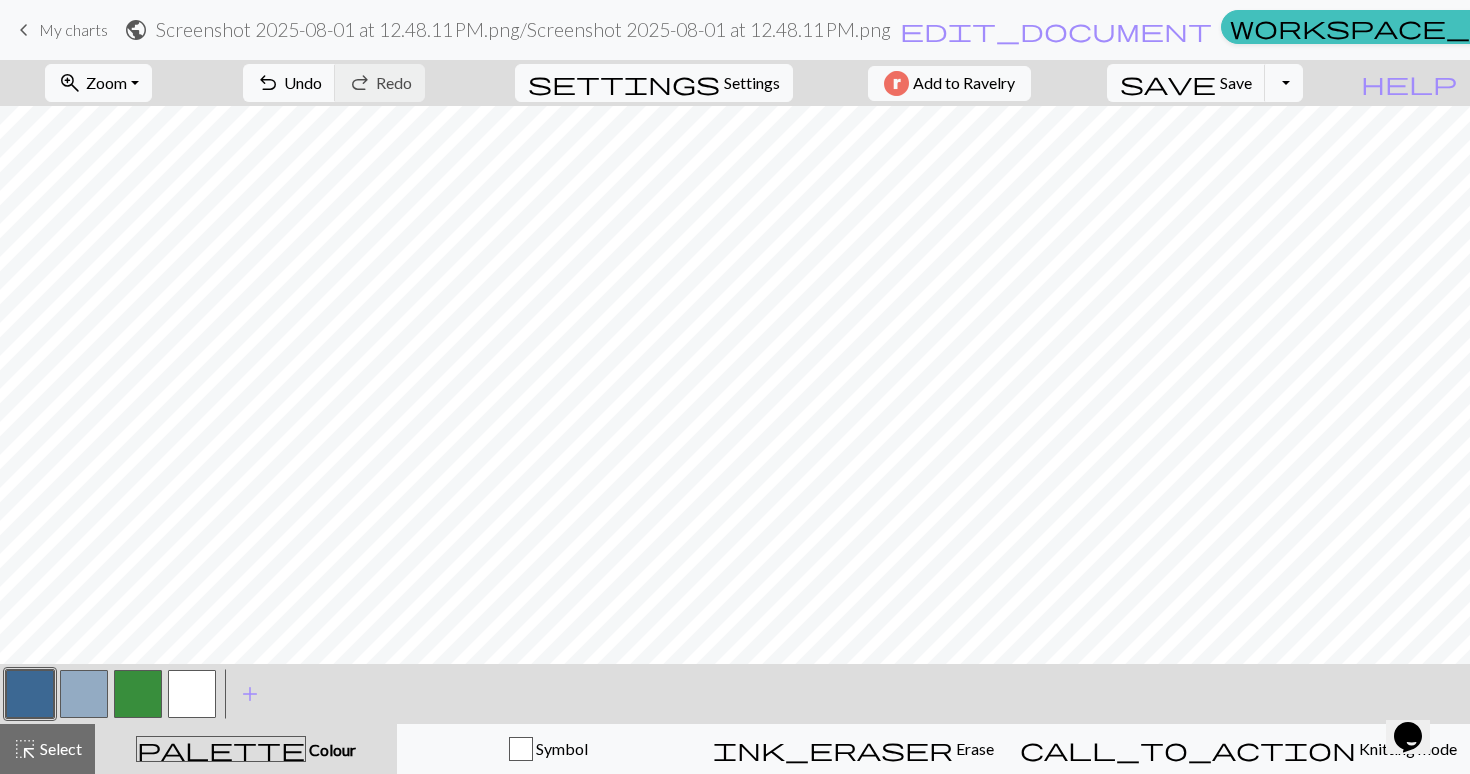 click at bounding box center [84, 694] 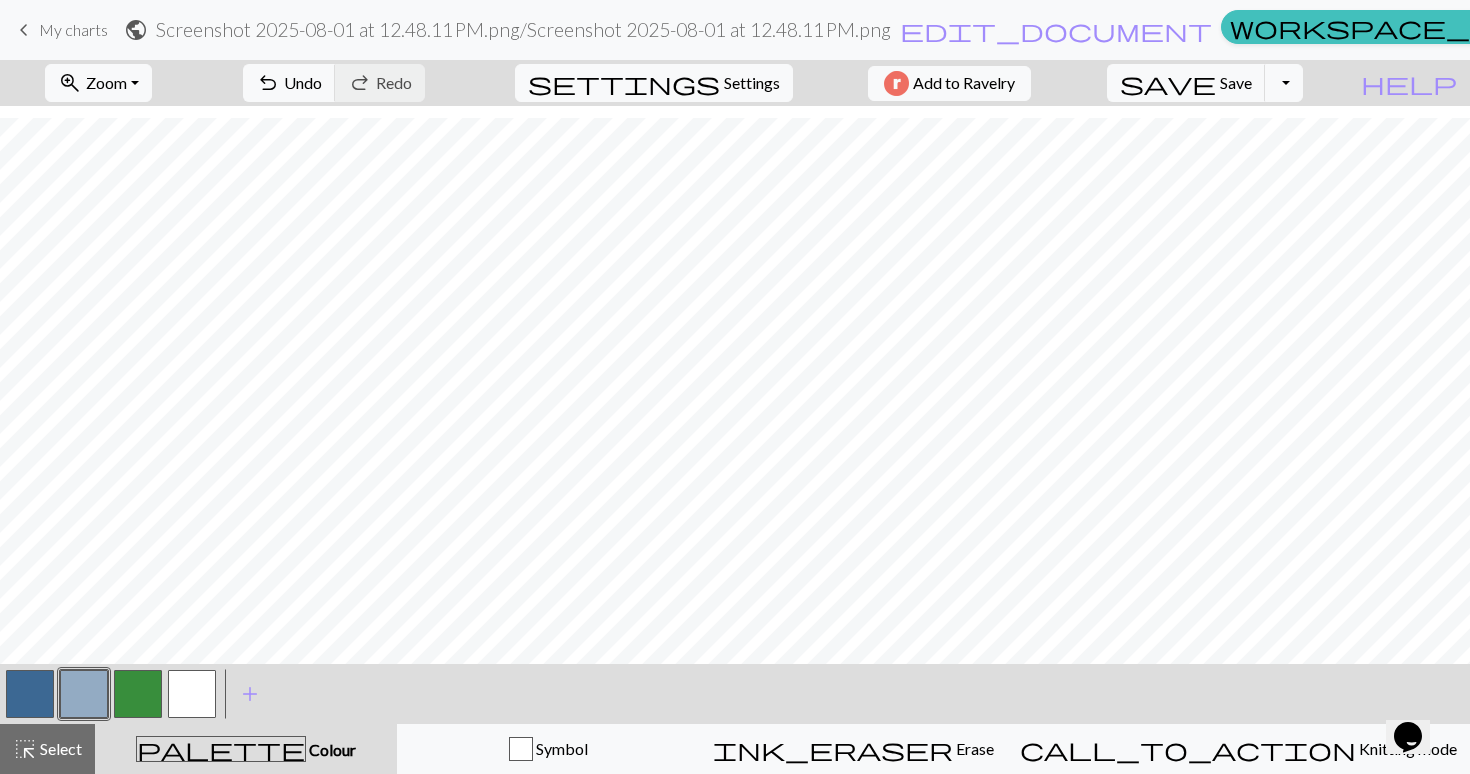 scroll, scrollTop: 836, scrollLeft: 94, axis: both 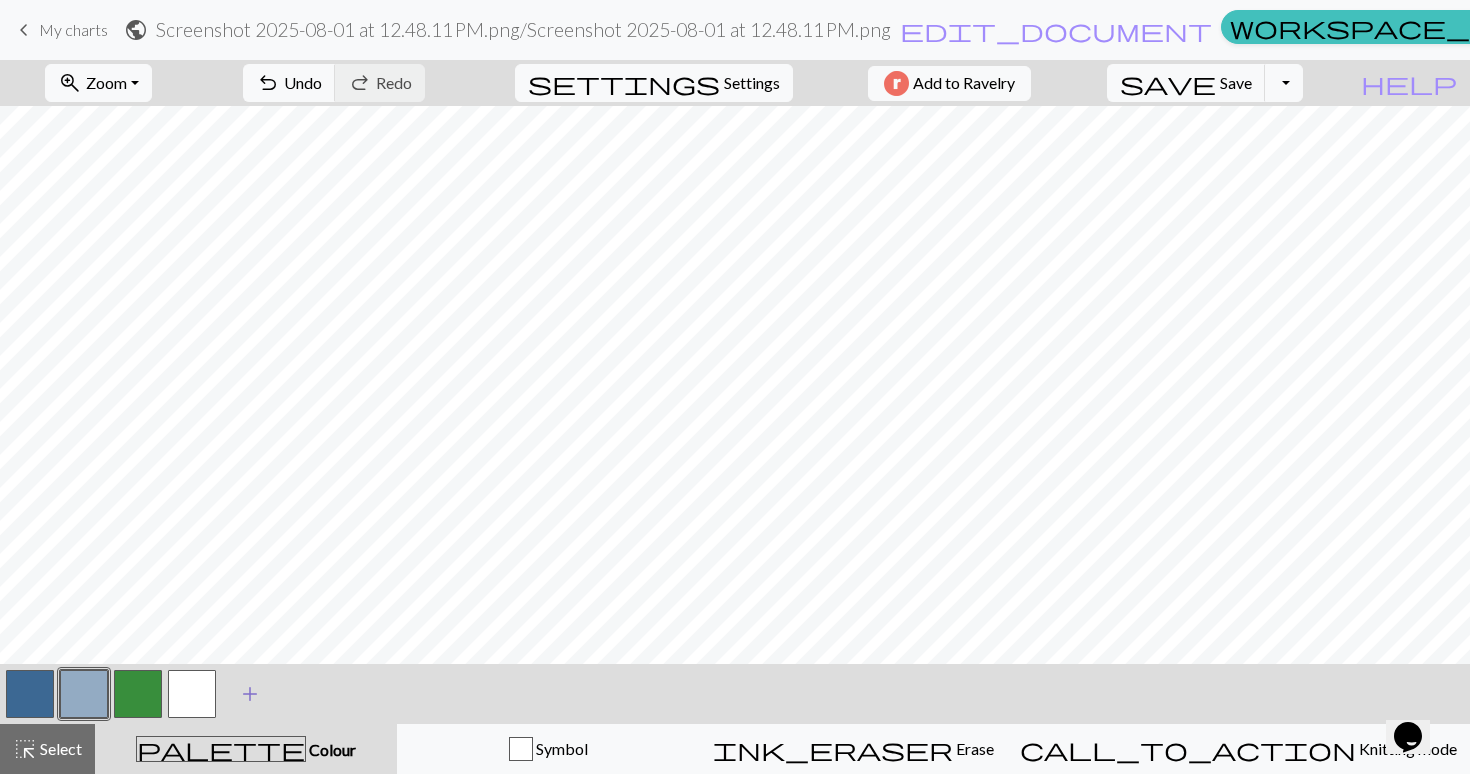 click on "add" at bounding box center (250, 694) 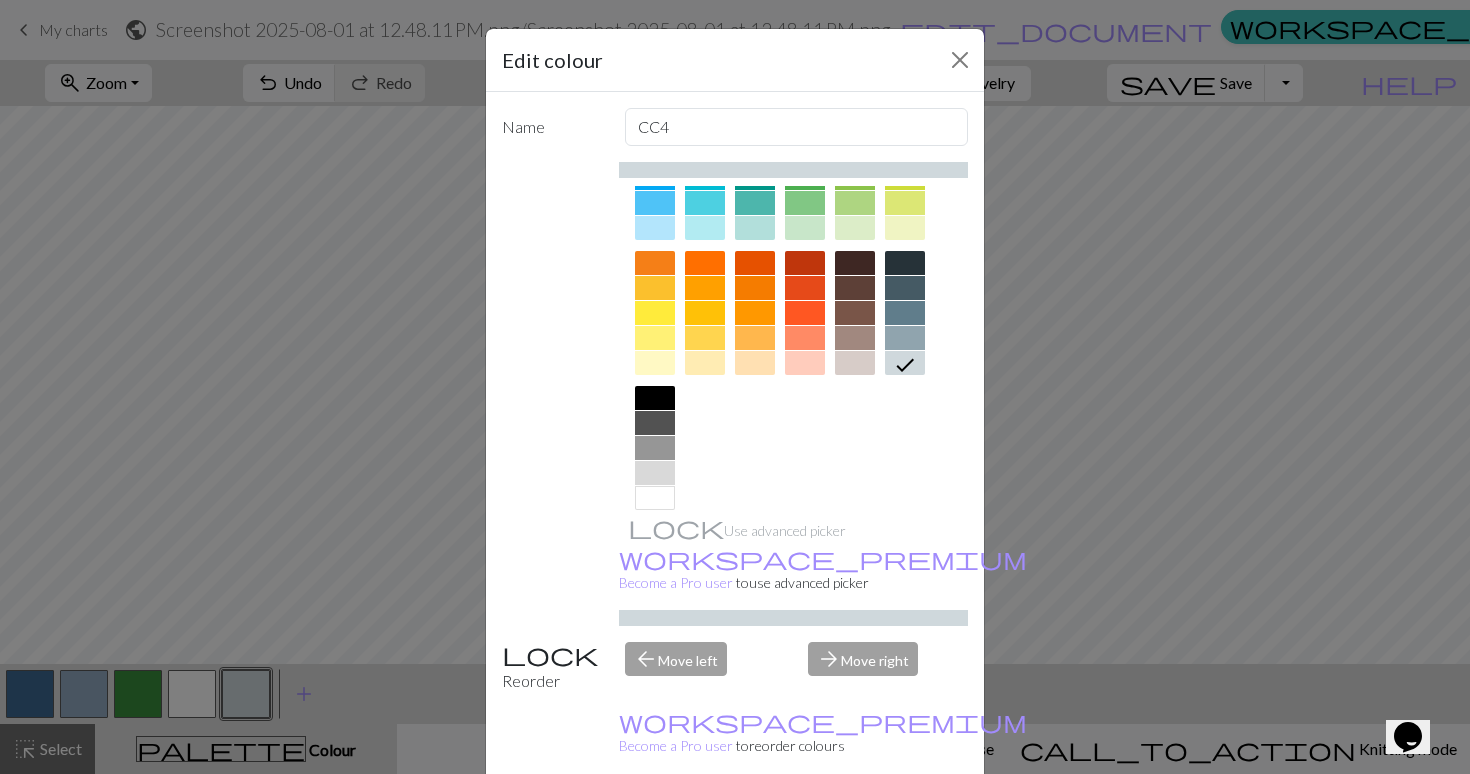 scroll, scrollTop: 244, scrollLeft: 0, axis: vertical 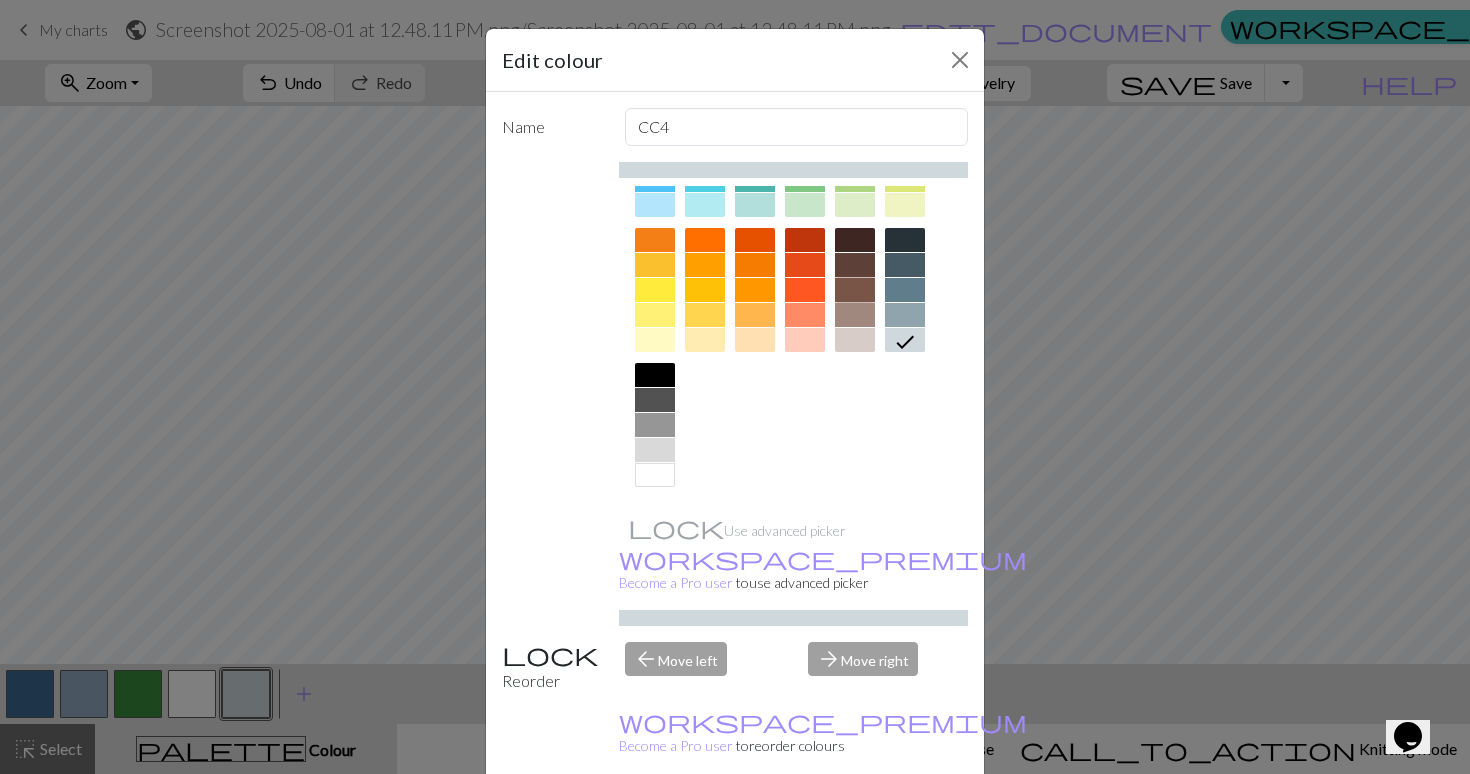 click at bounding box center [855, 290] 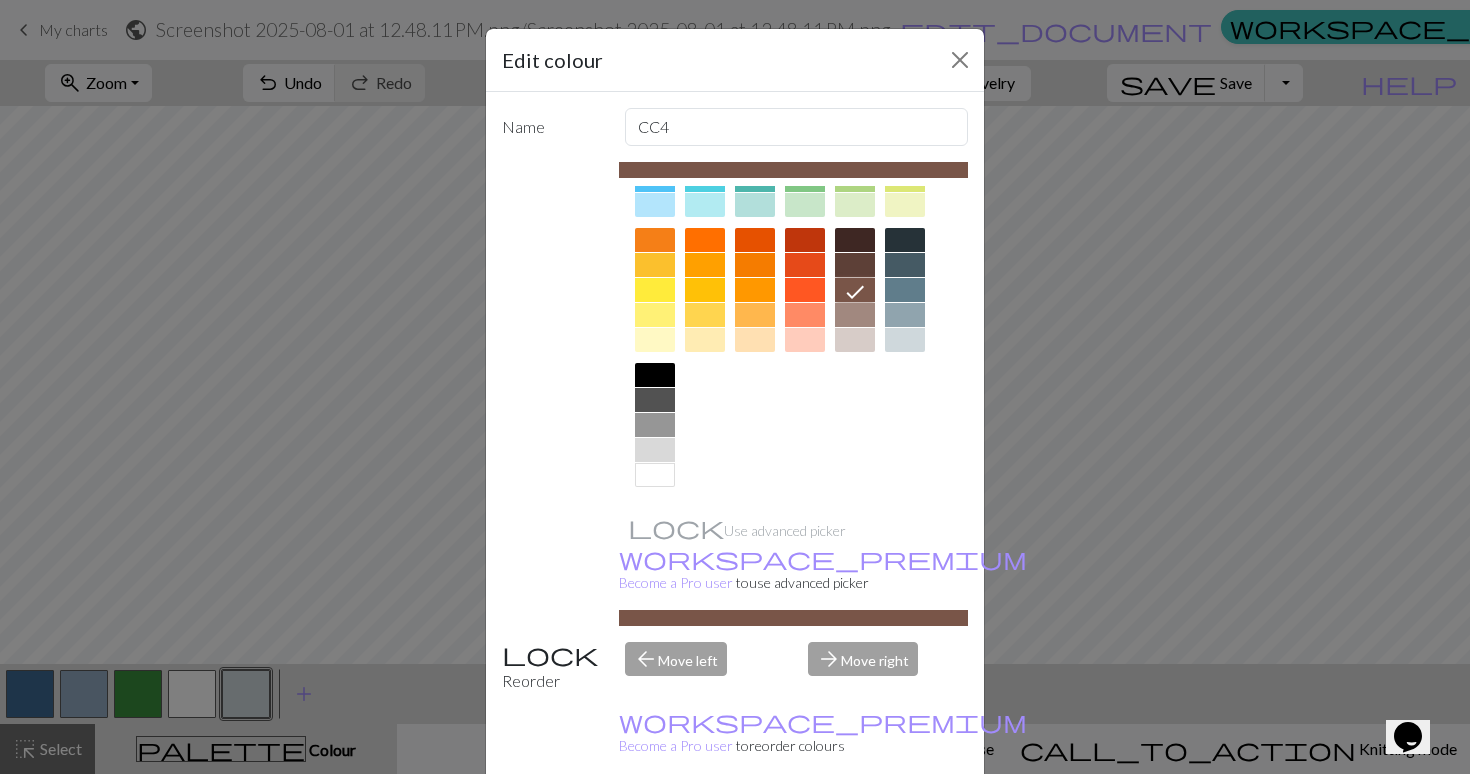 click on "Done" at bounding box center (855, 825) 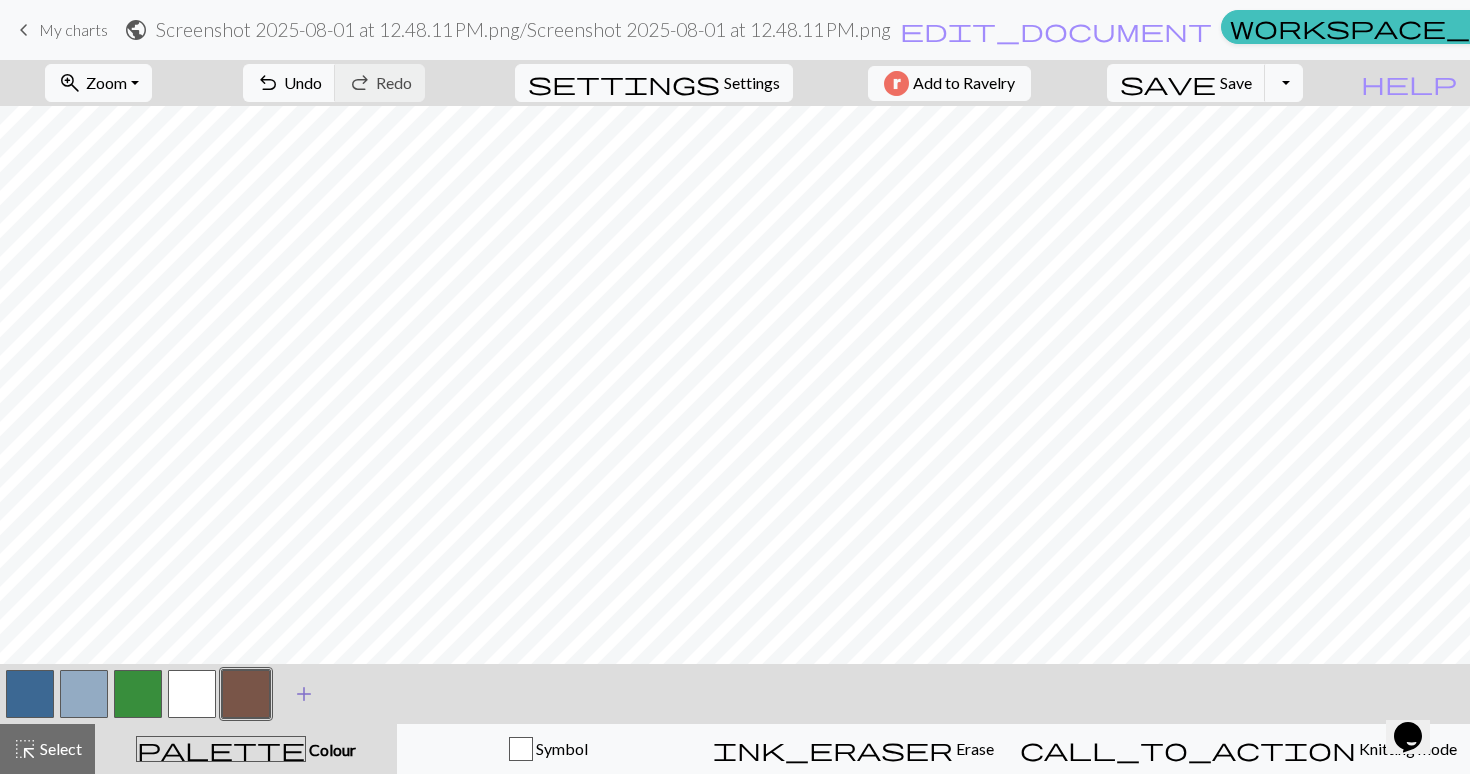 click on "add" at bounding box center [304, 694] 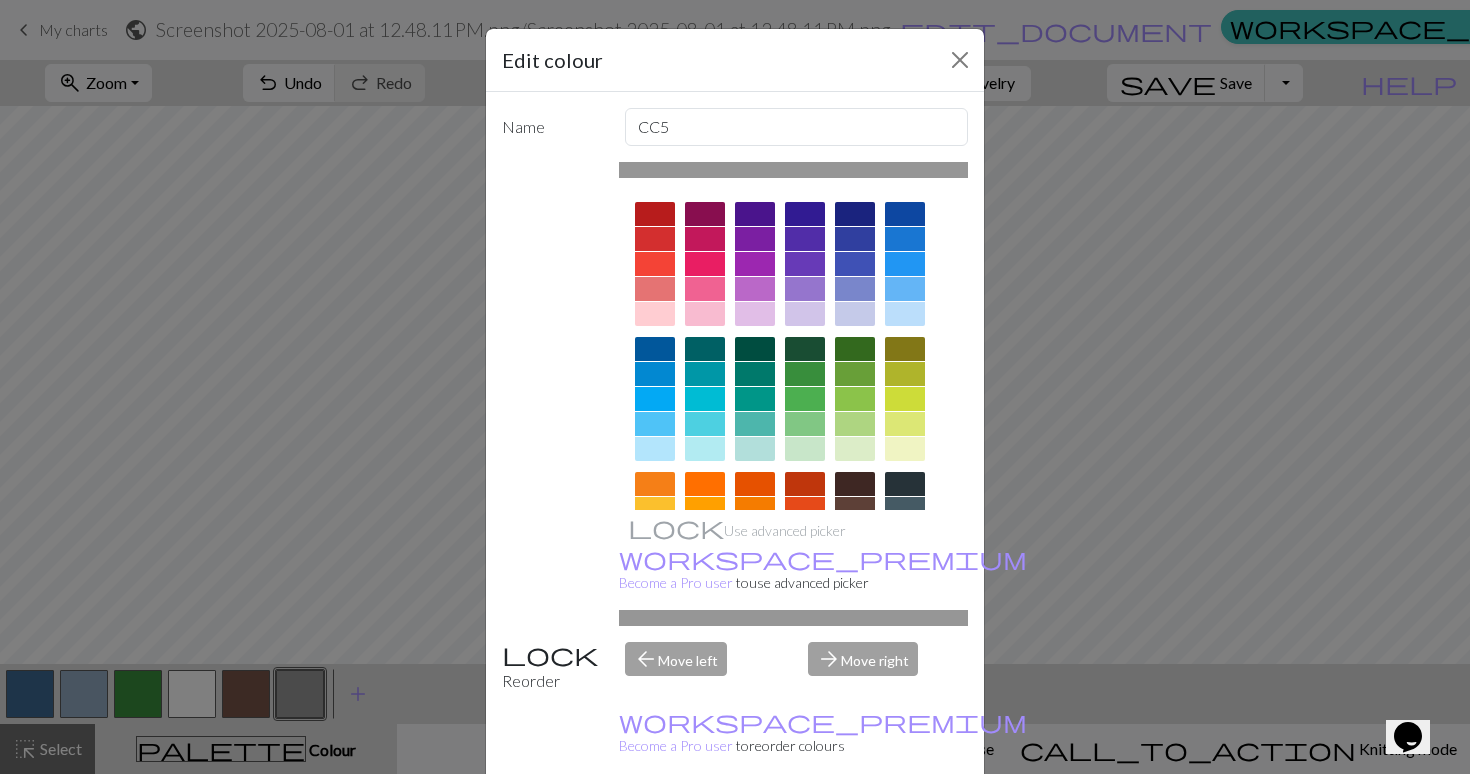 click on "Done" at bounding box center [855, 825] 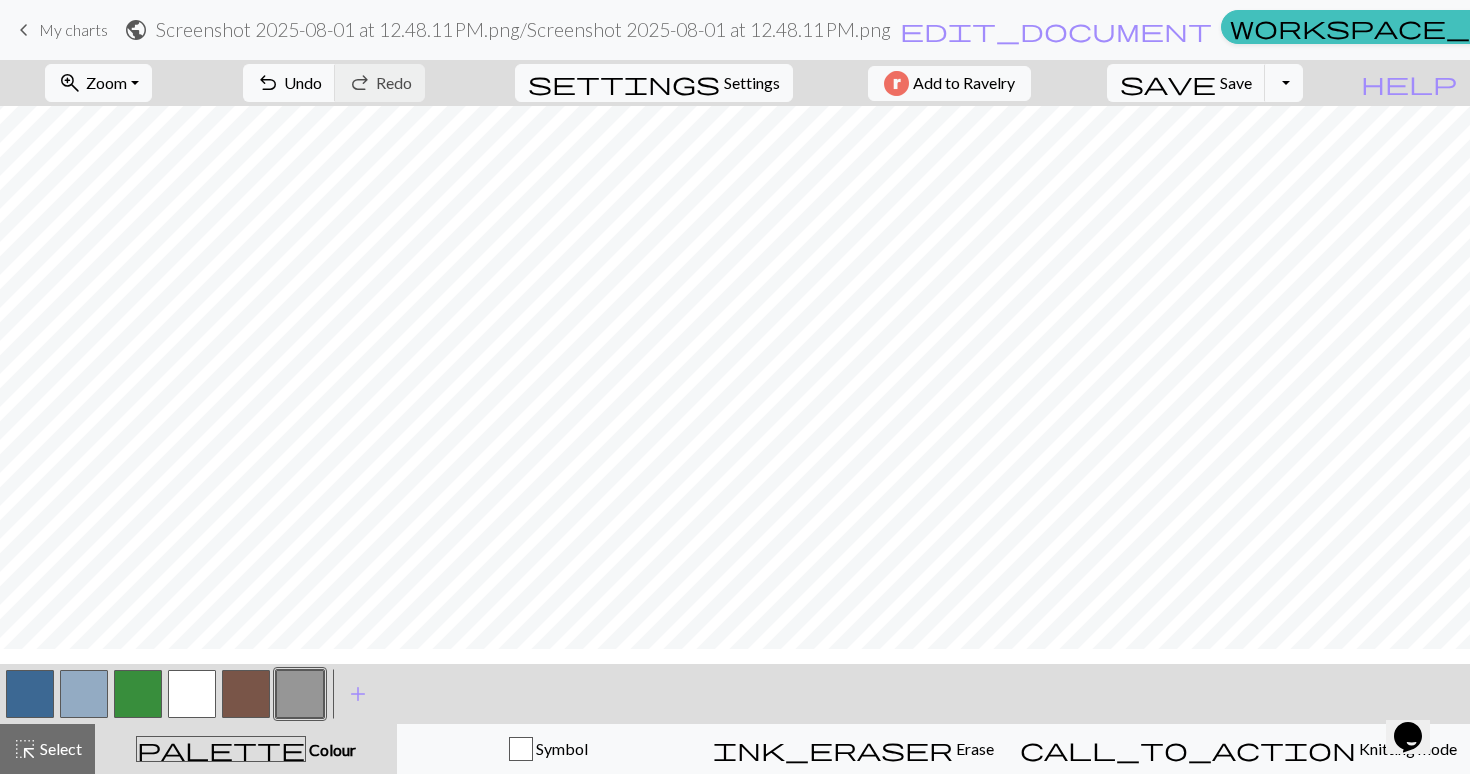 scroll, scrollTop: 0, scrollLeft: 94, axis: horizontal 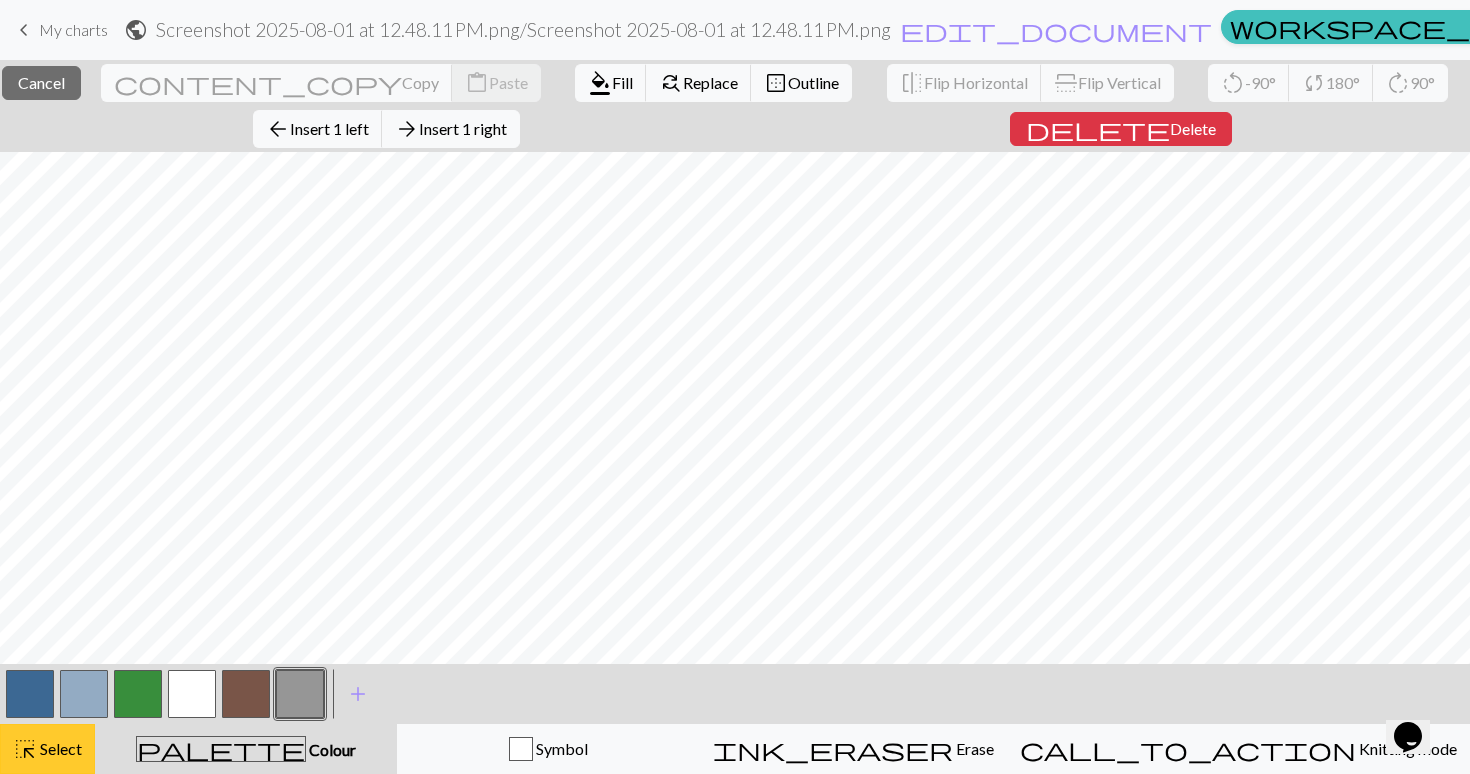 click on "highlight_alt   Select   Select" at bounding box center (47, 749) 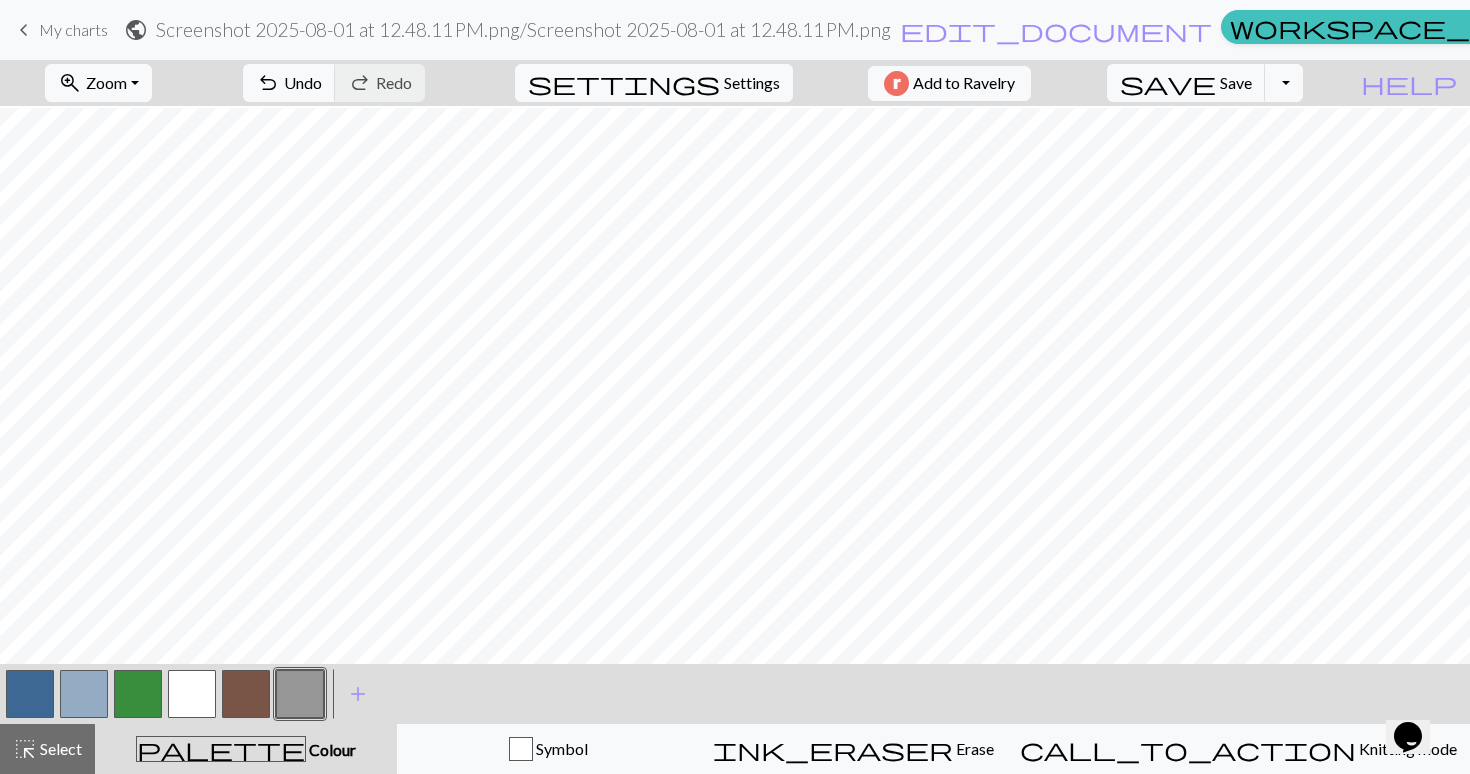 scroll, scrollTop: 977, scrollLeft: 94, axis: both 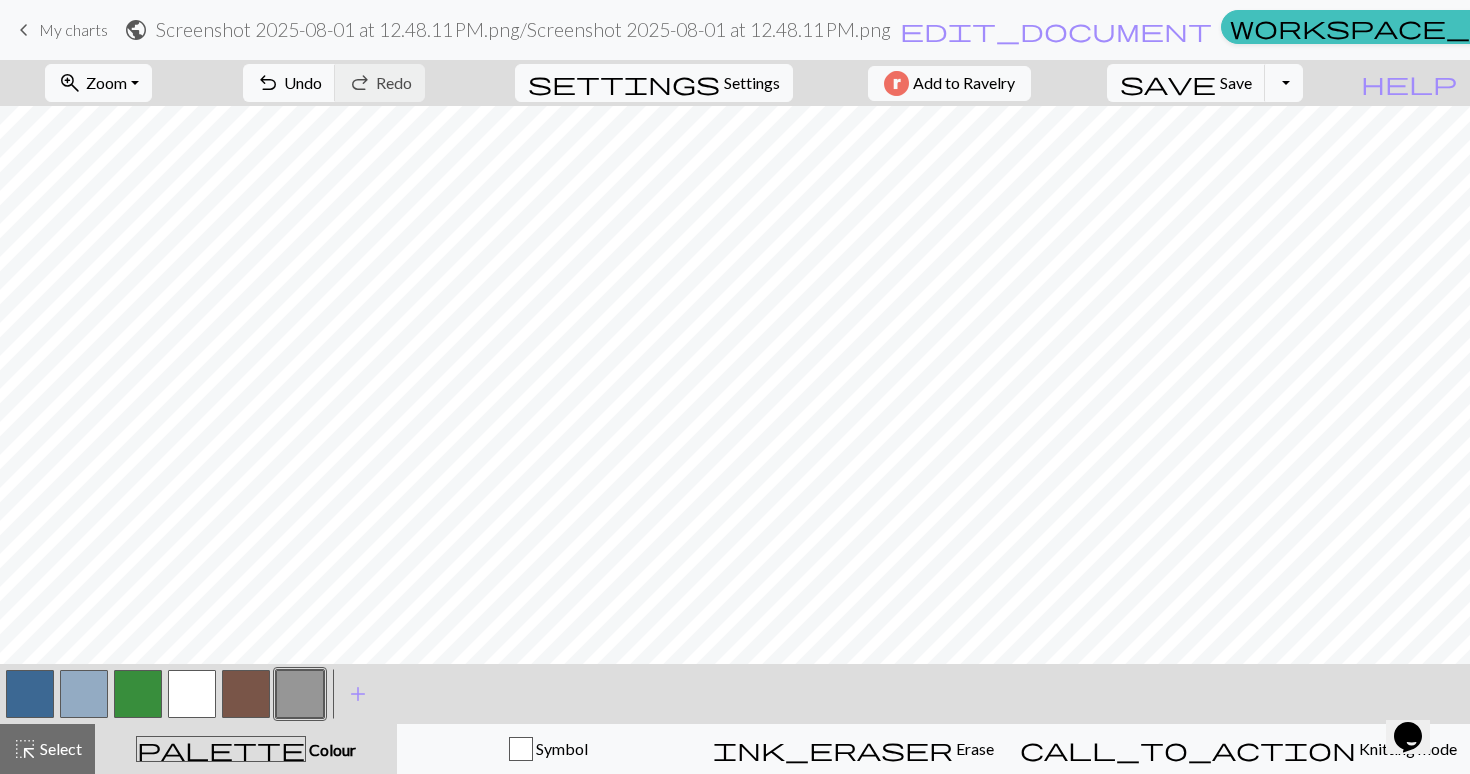 click at bounding box center [30, 694] 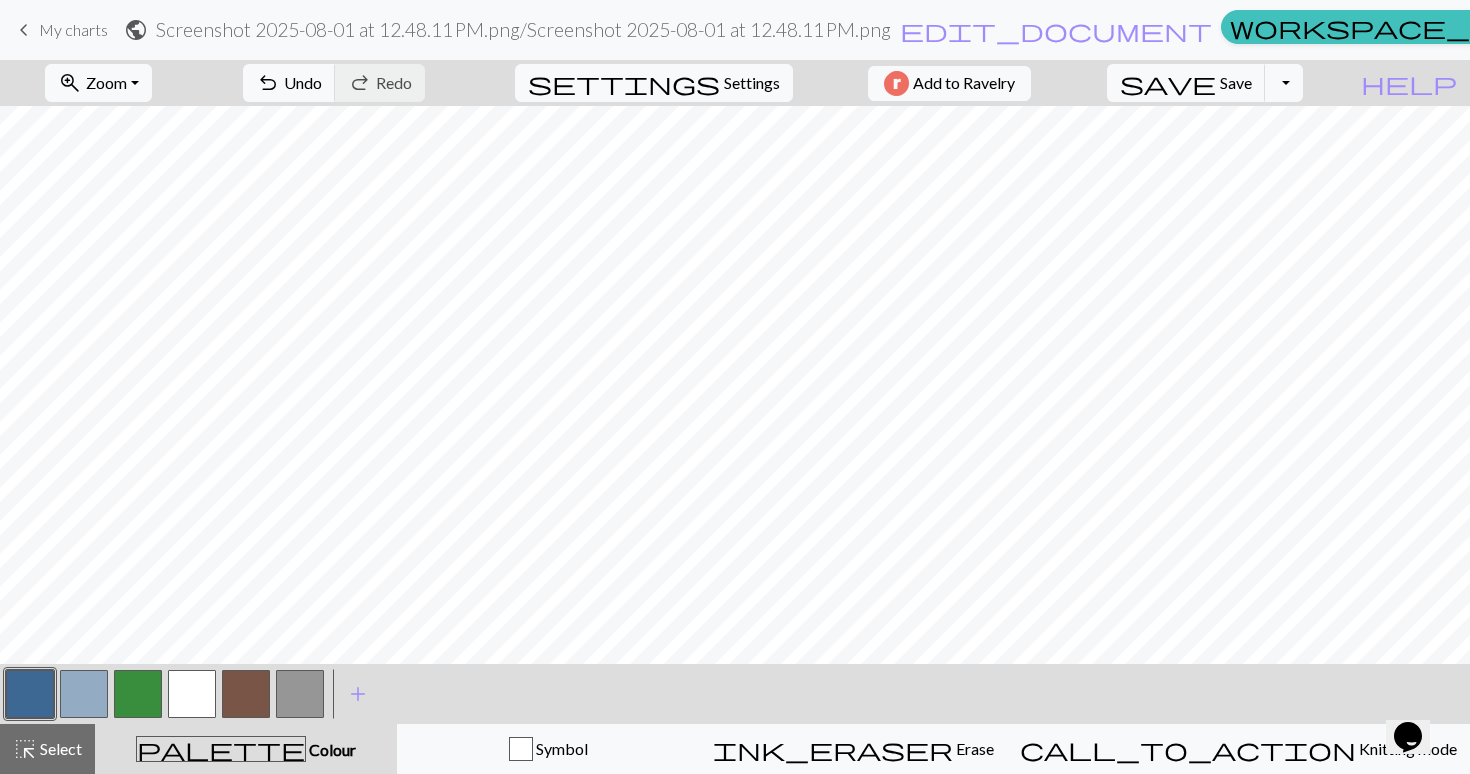 click at bounding box center [300, 694] 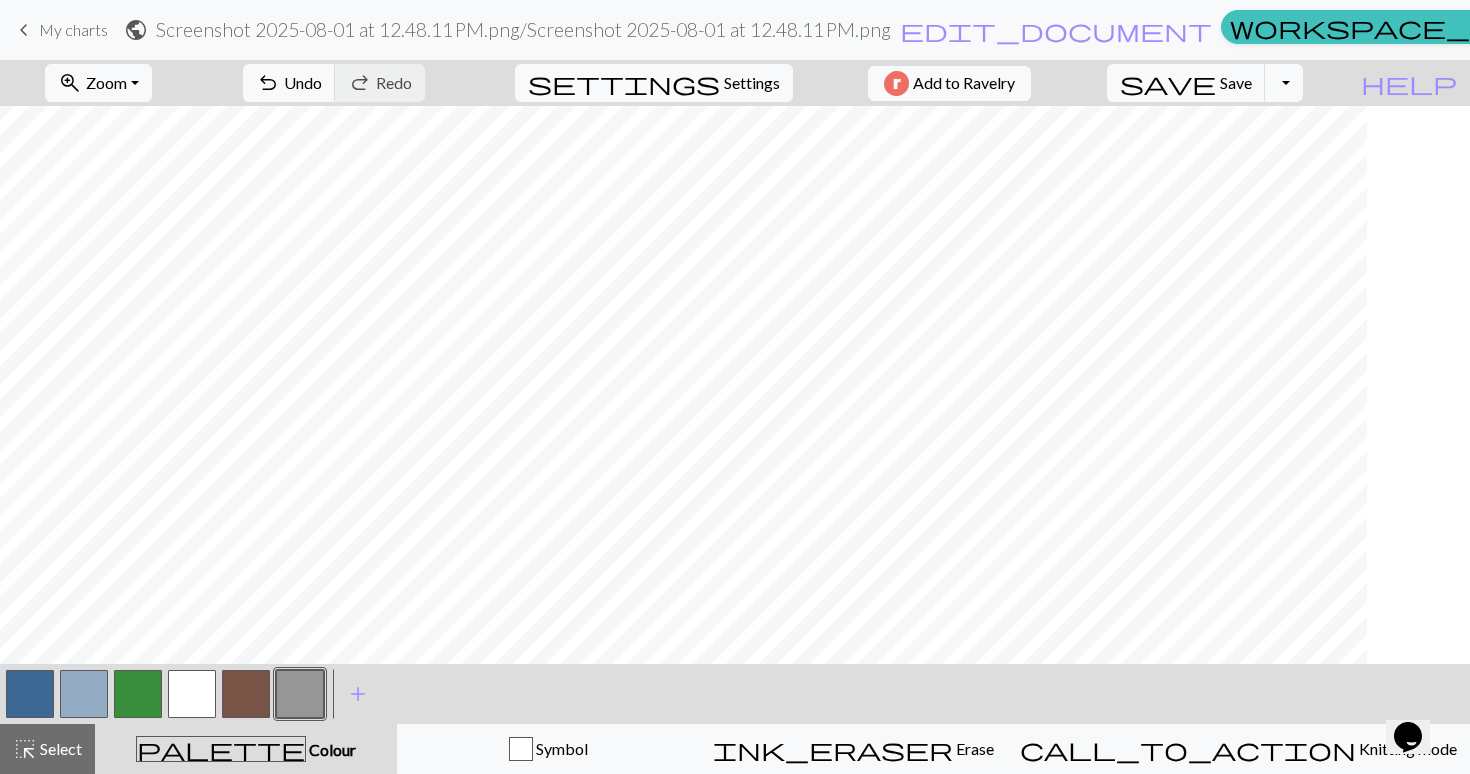 scroll, scrollTop: 961, scrollLeft: 0, axis: vertical 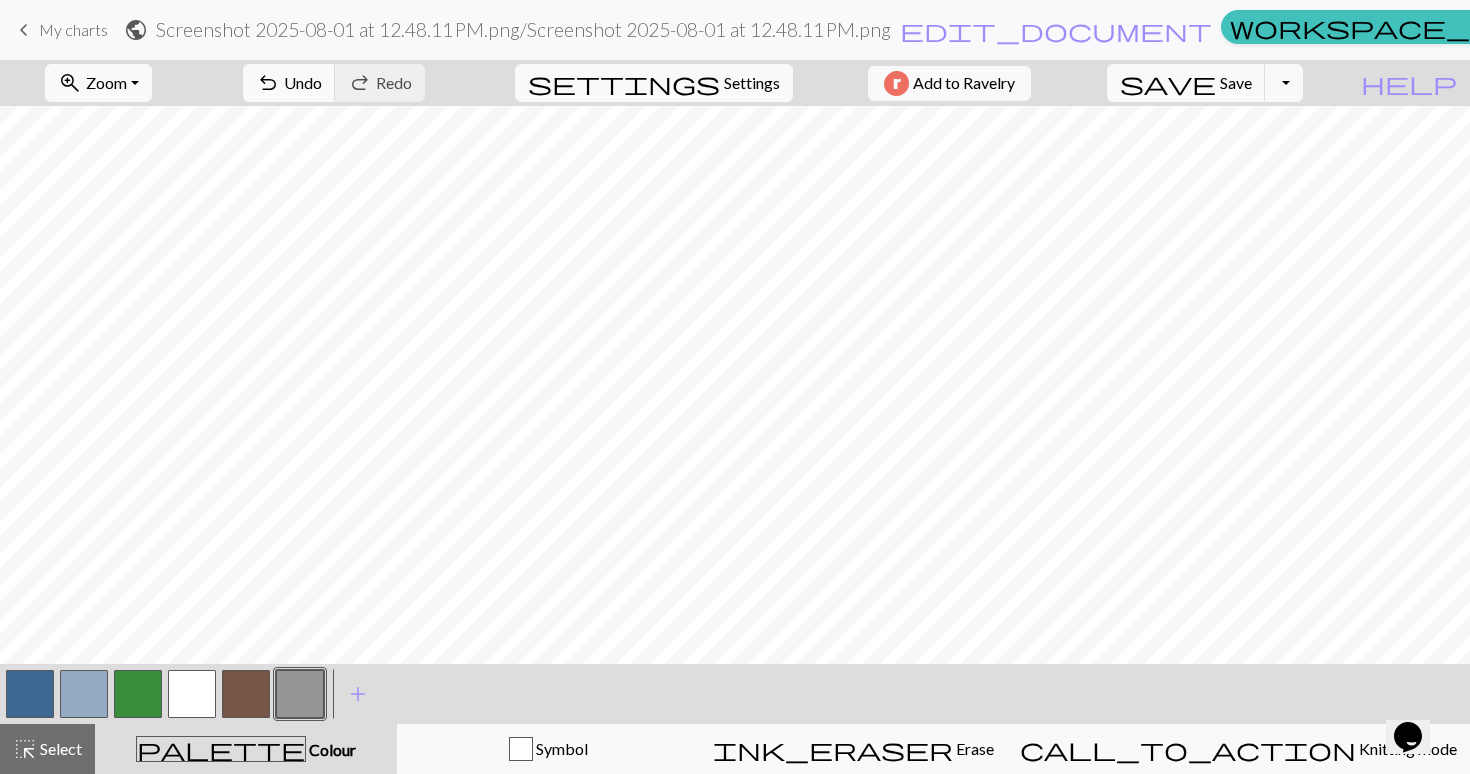 click at bounding box center (192, 694) 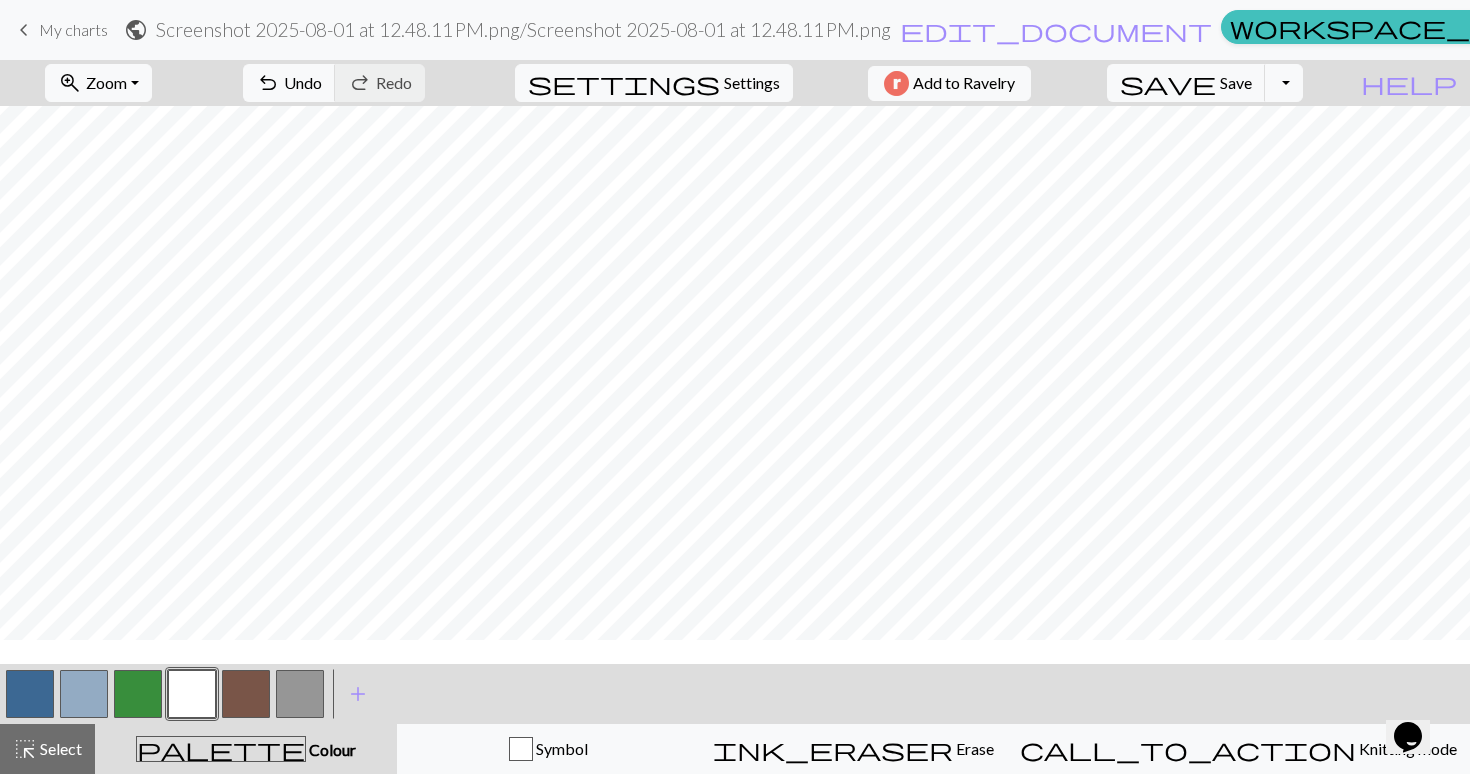 scroll, scrollTop: 570, scrollLeft: 0, axis: vertical 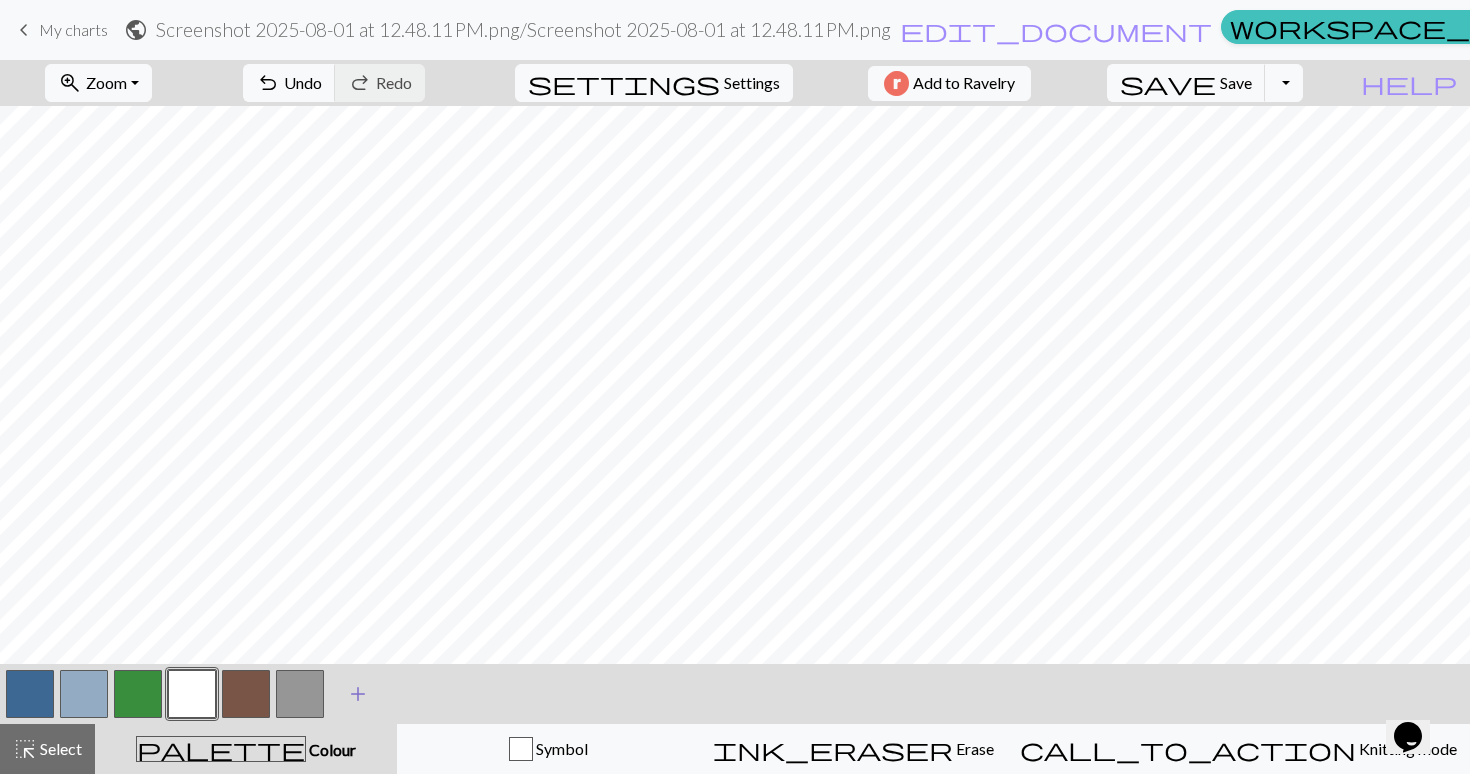 click on "add" at bounding box center (358, 694) 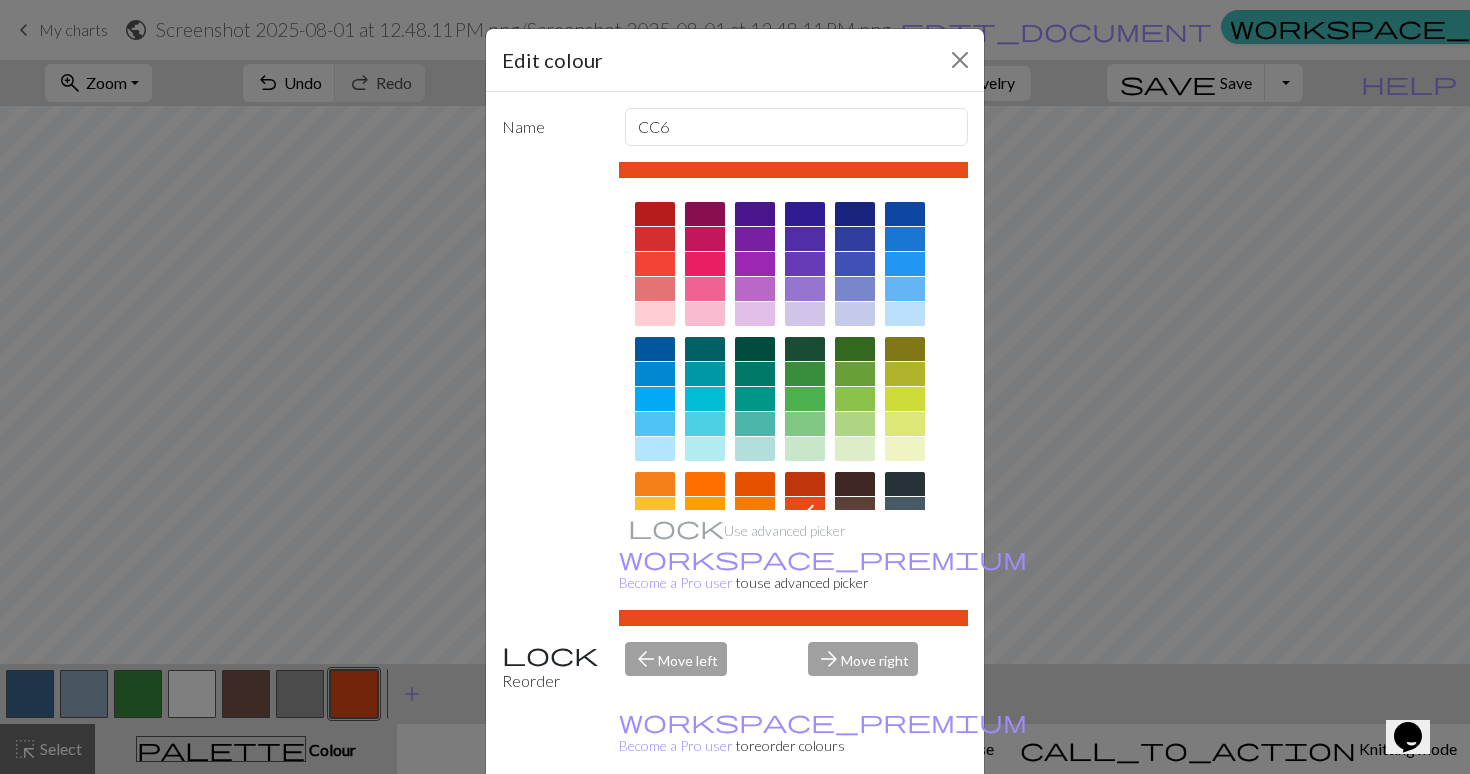click at bounding box center (705, 264) 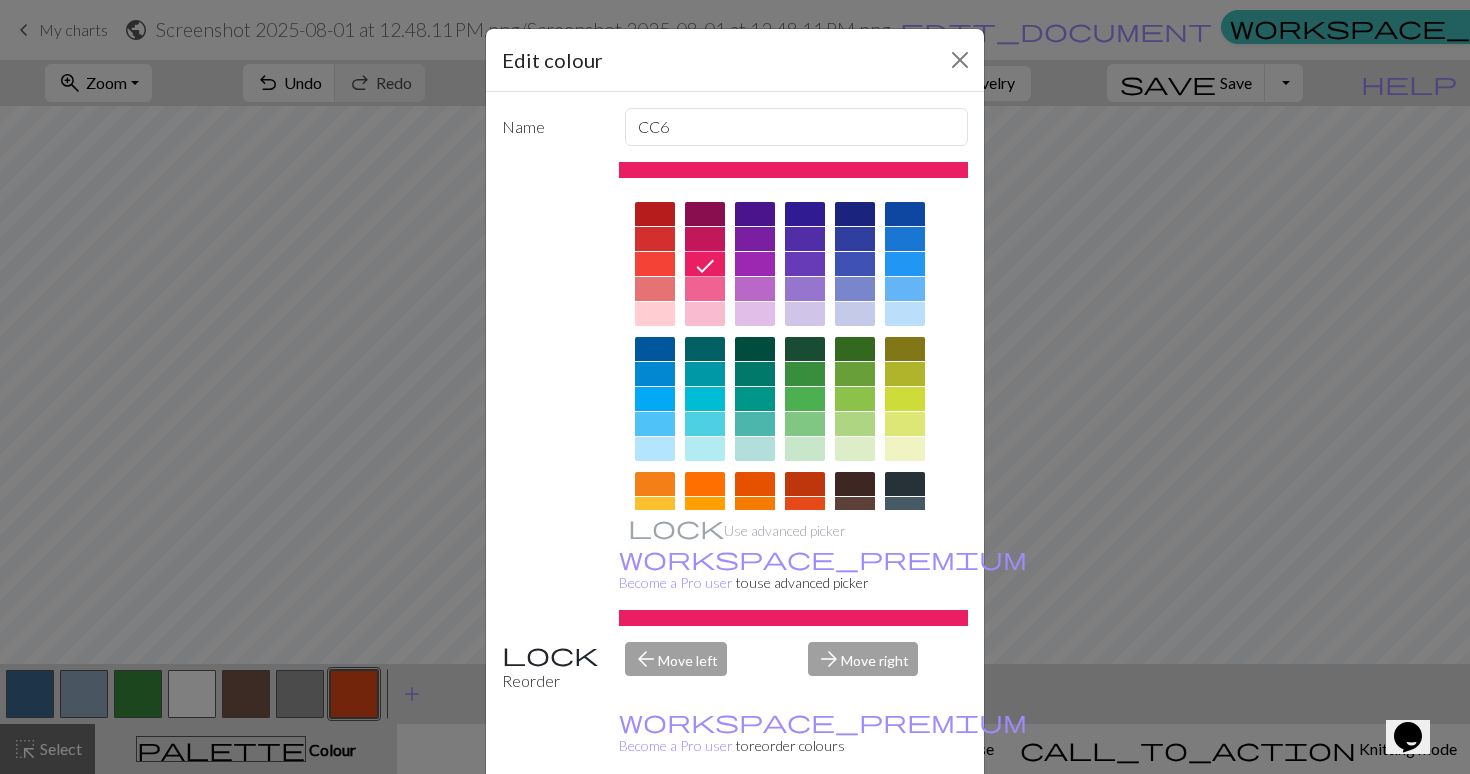 click on "Done" at bounding box center [855, 825] 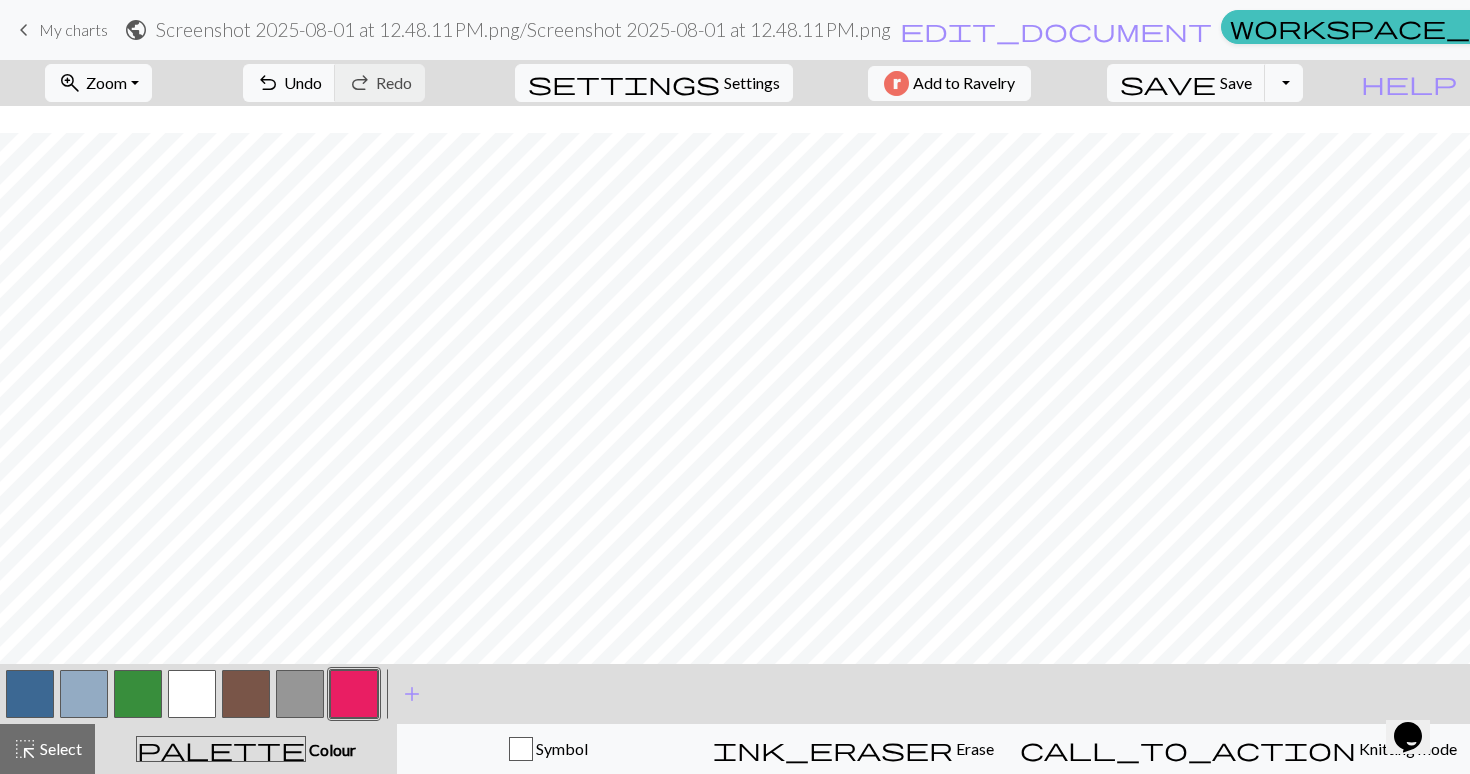 scroll, scrollTop: 724, scrollLeft: 0, axis: vertical 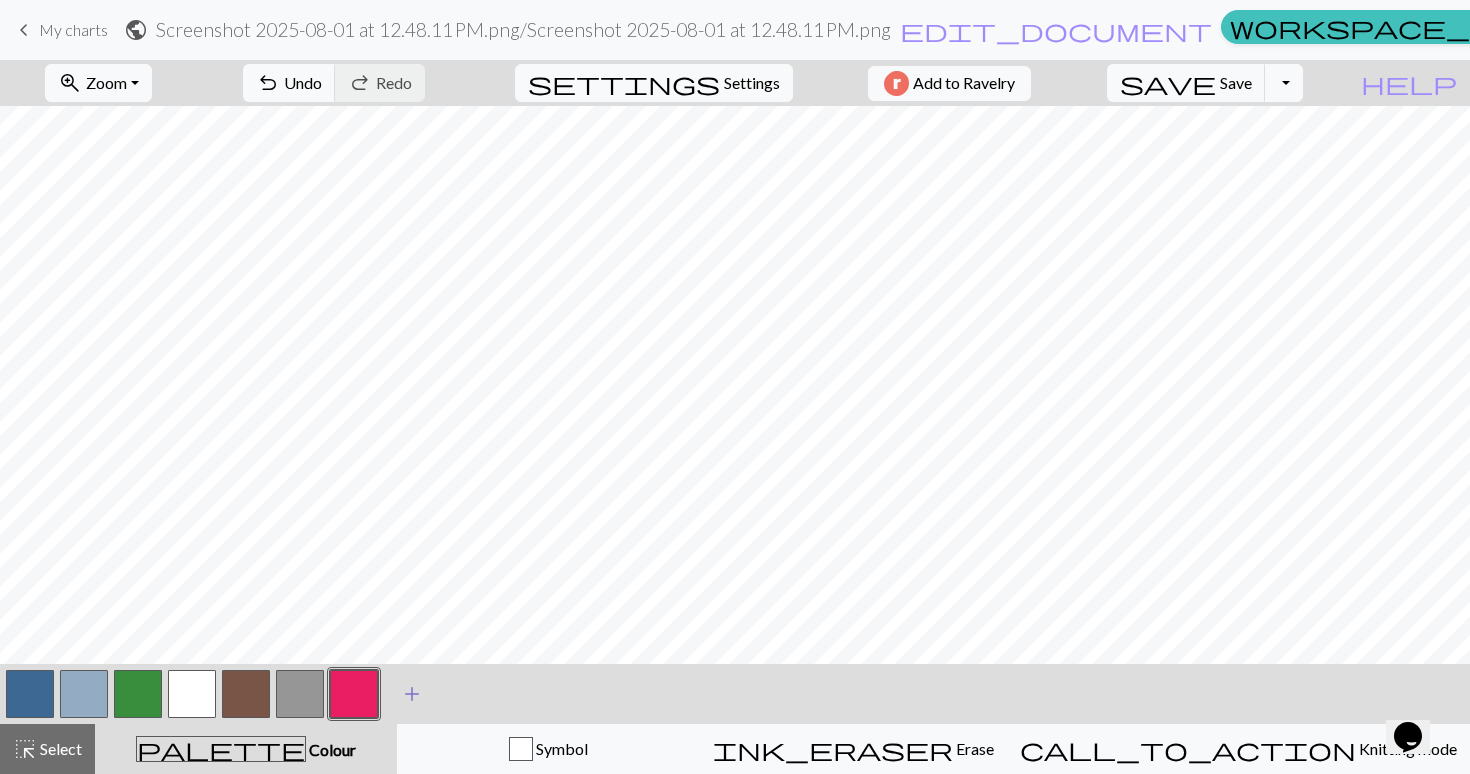 click on "add" at bounding box center [412, 694] 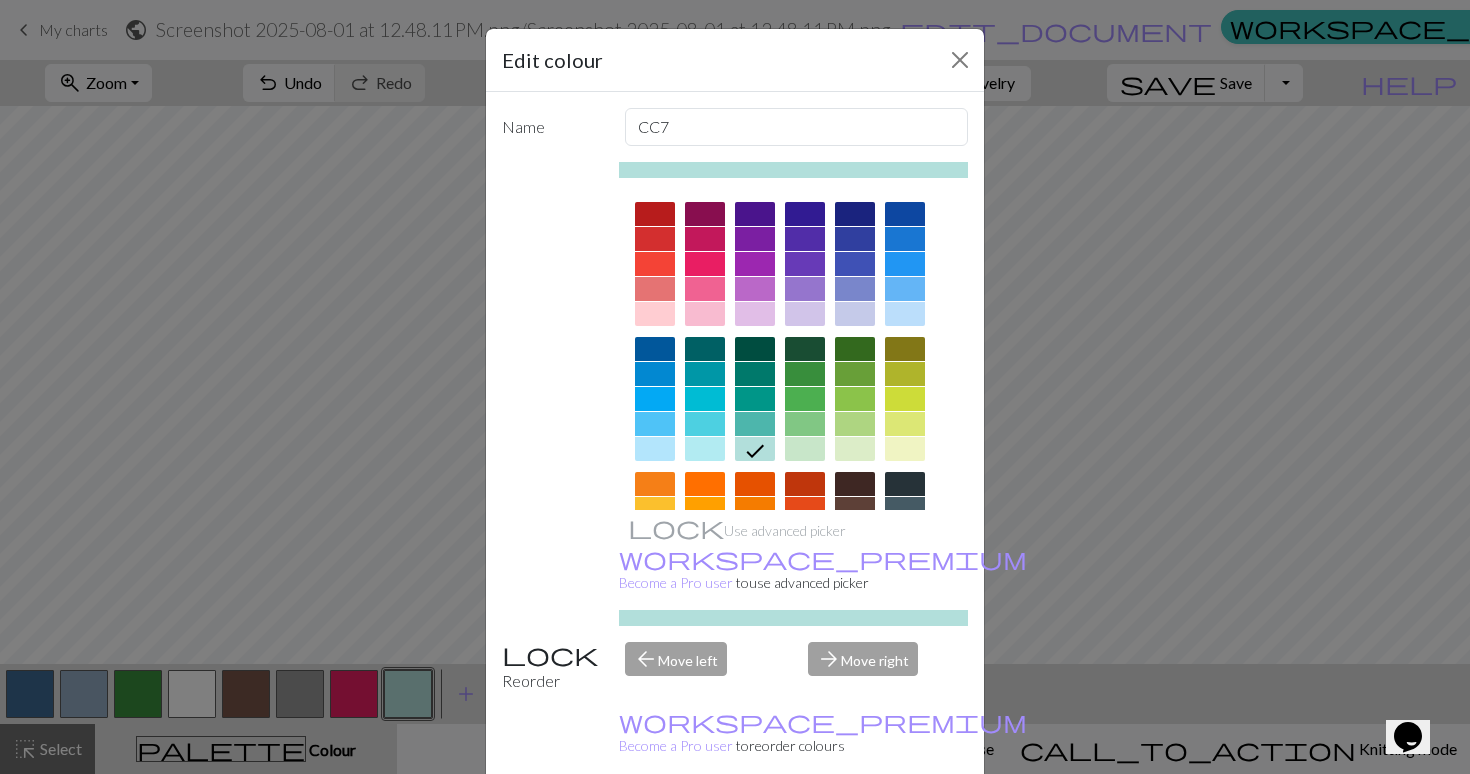 click at bounding box center [905, 484] 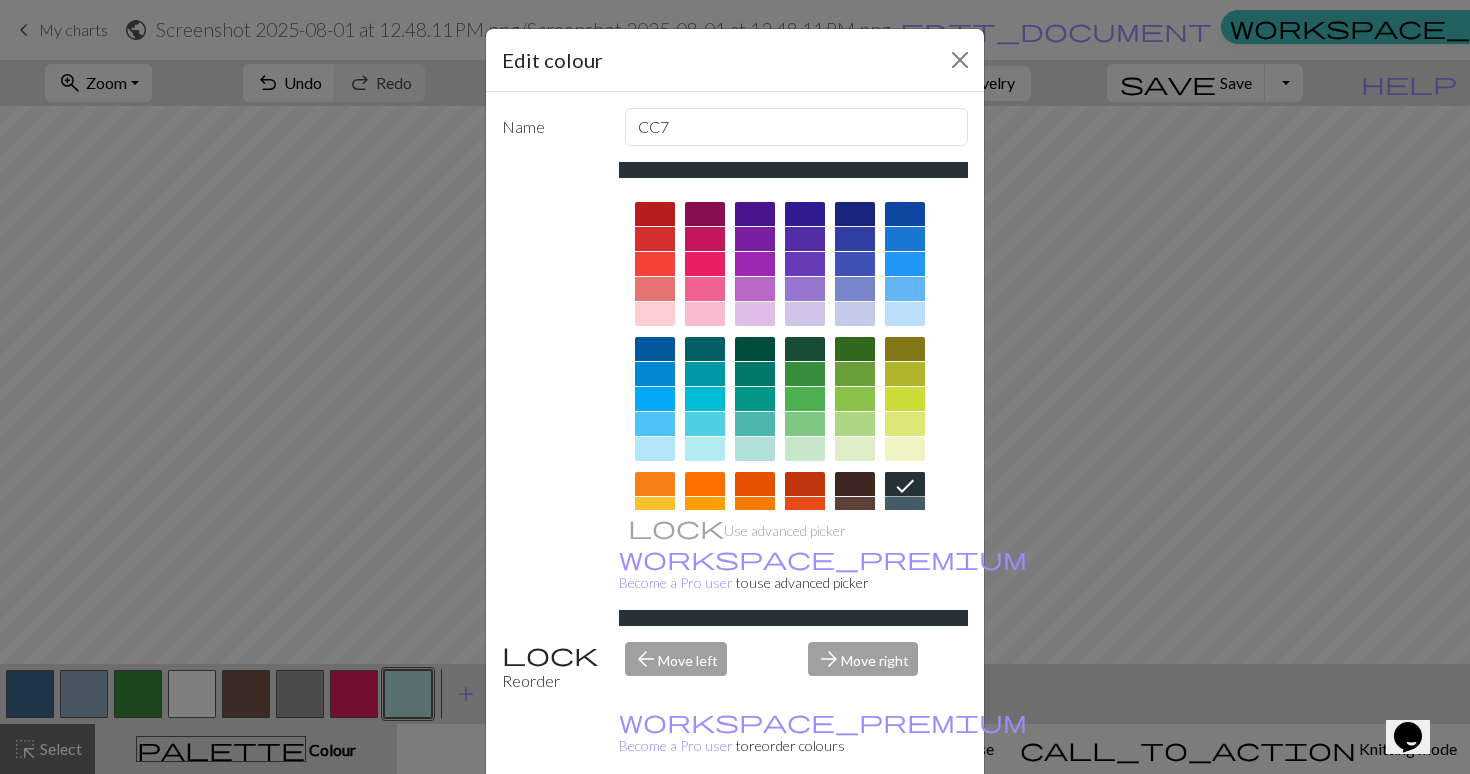 click on "Done" at bounding box center (855, 825) 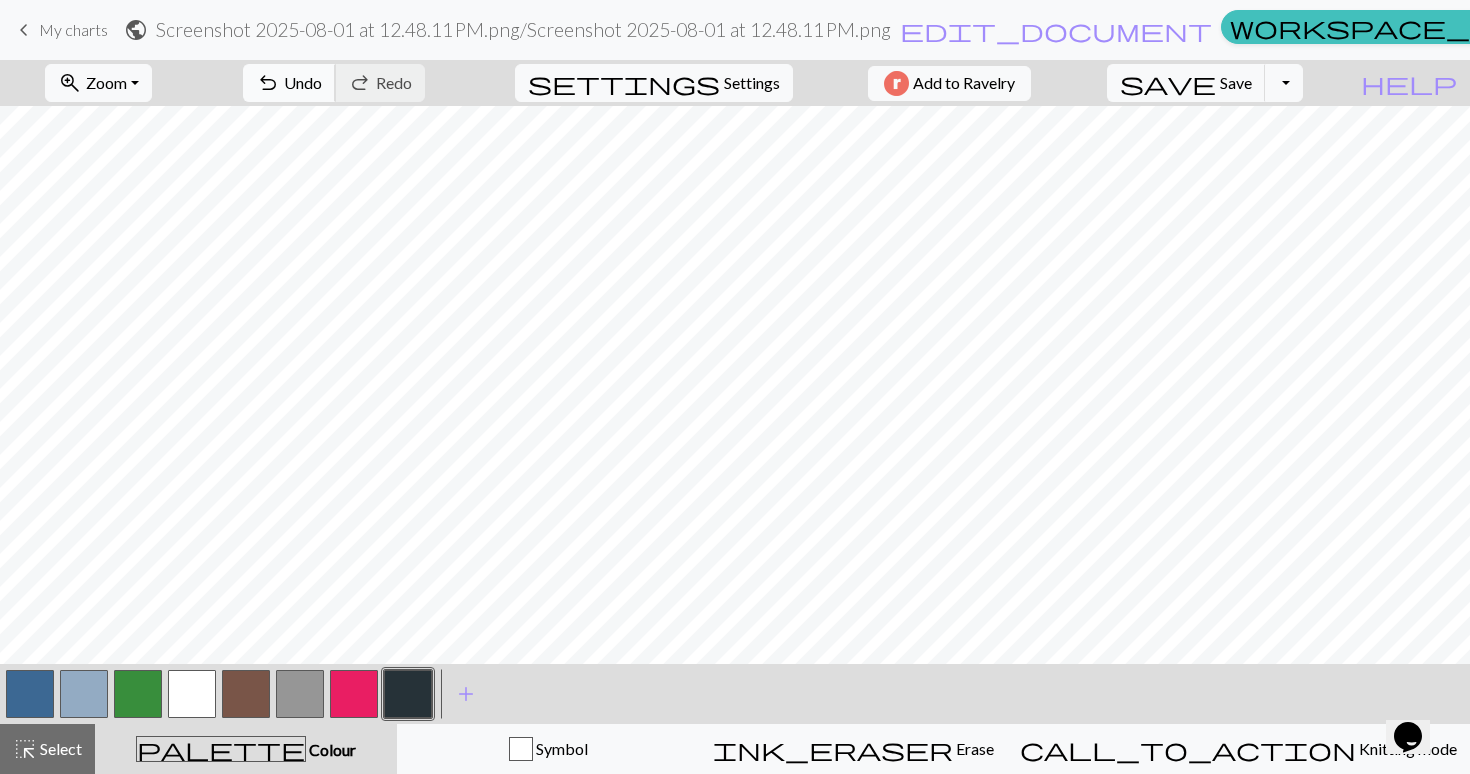 click on "Undo" at bounding box center (303, 82) 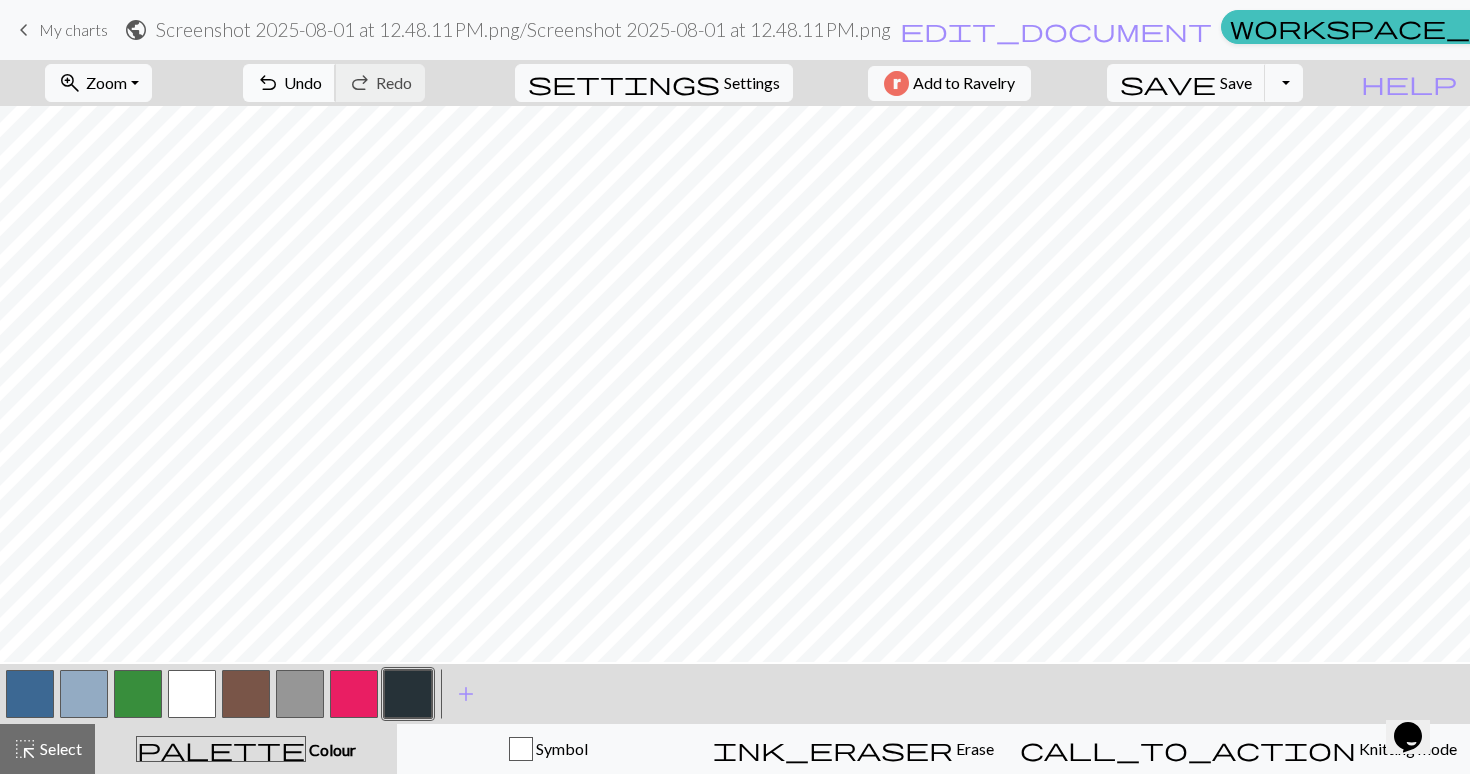 scroll, scrollTop: 861, scrollLeft: 0, axis: vertical 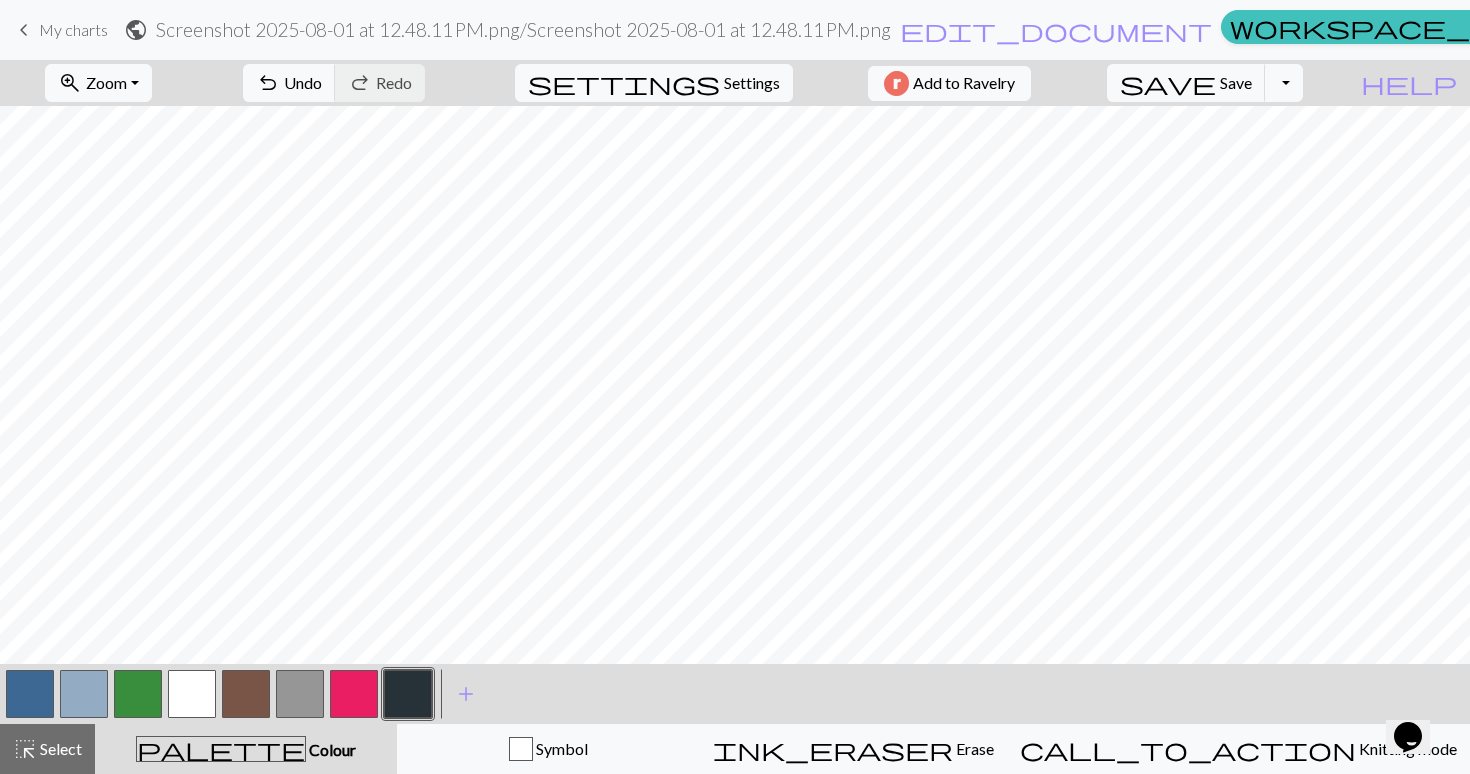 click at bounding box center [300, 694] 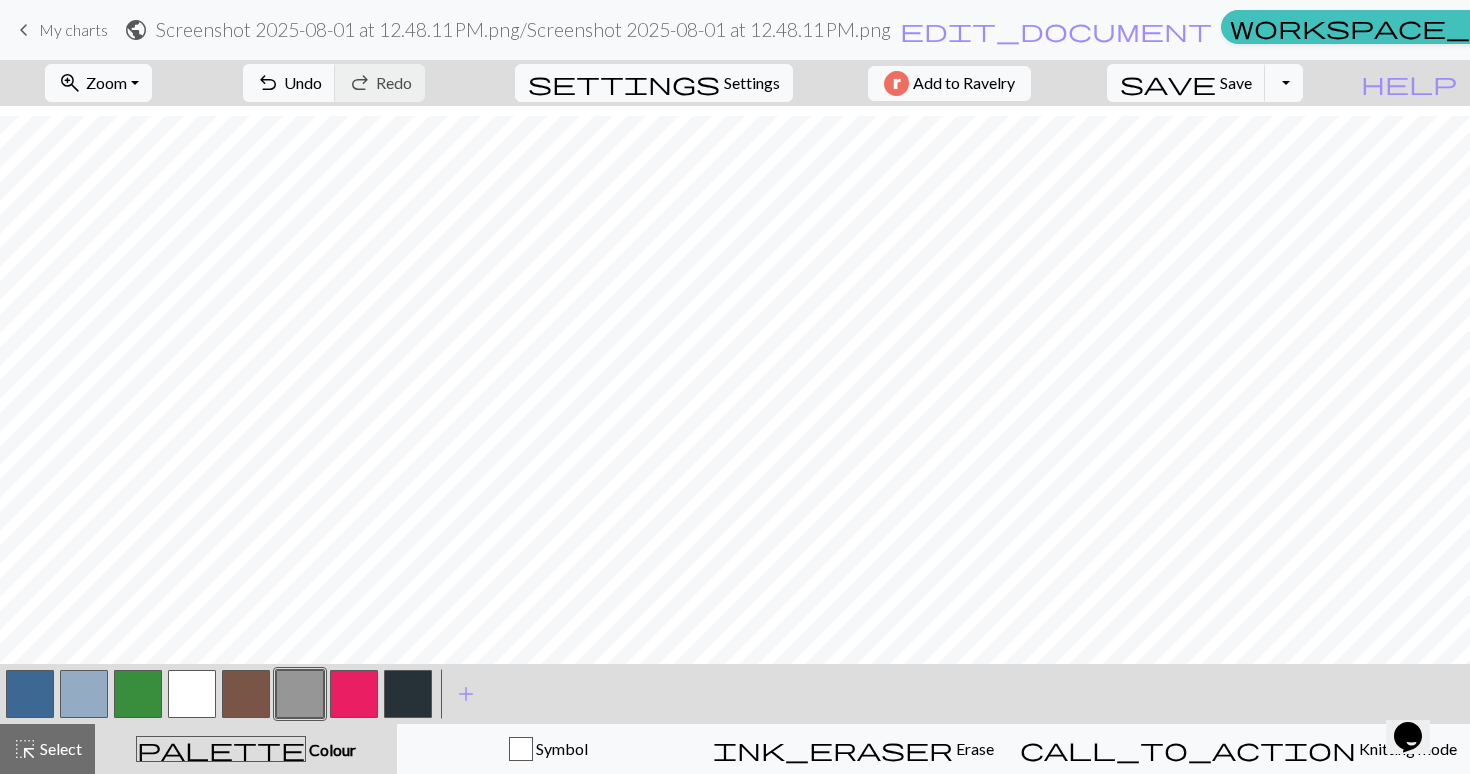 scroll, scrollTop: 596, scrollLeft: 0, axis: vertical 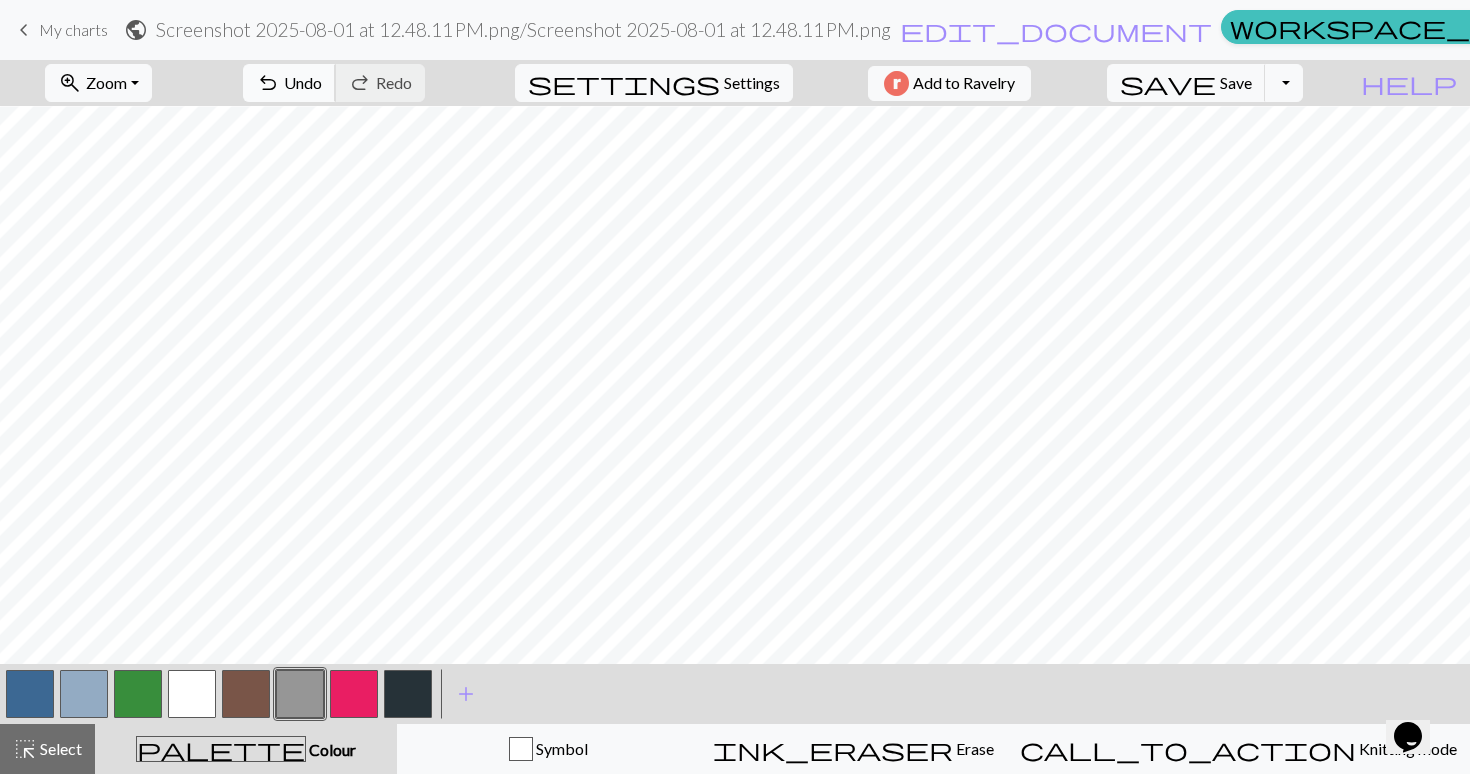 click on "undo" at bounding box center (268, 83) 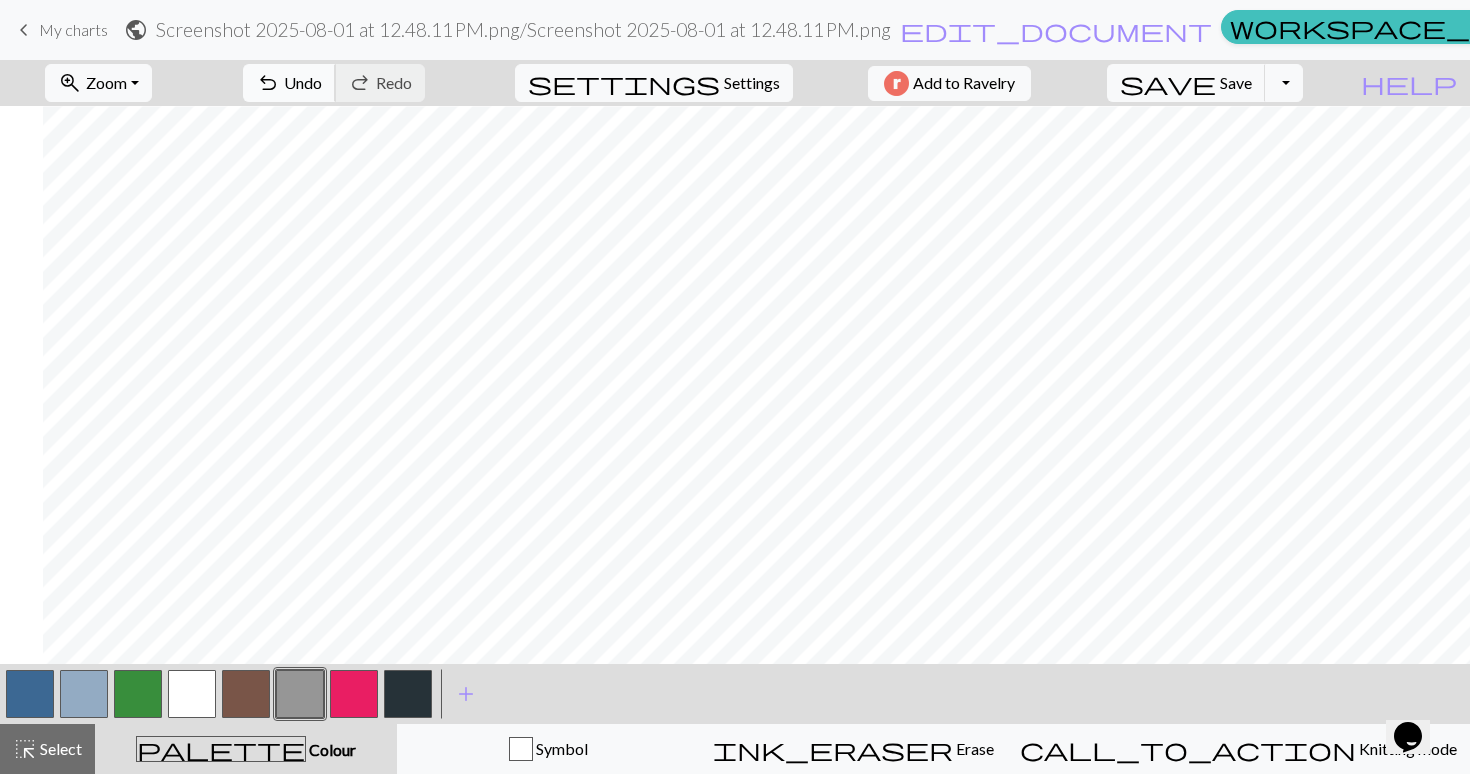 scroll, scrollTop: 1007, scrollLeft: 220, axis: both 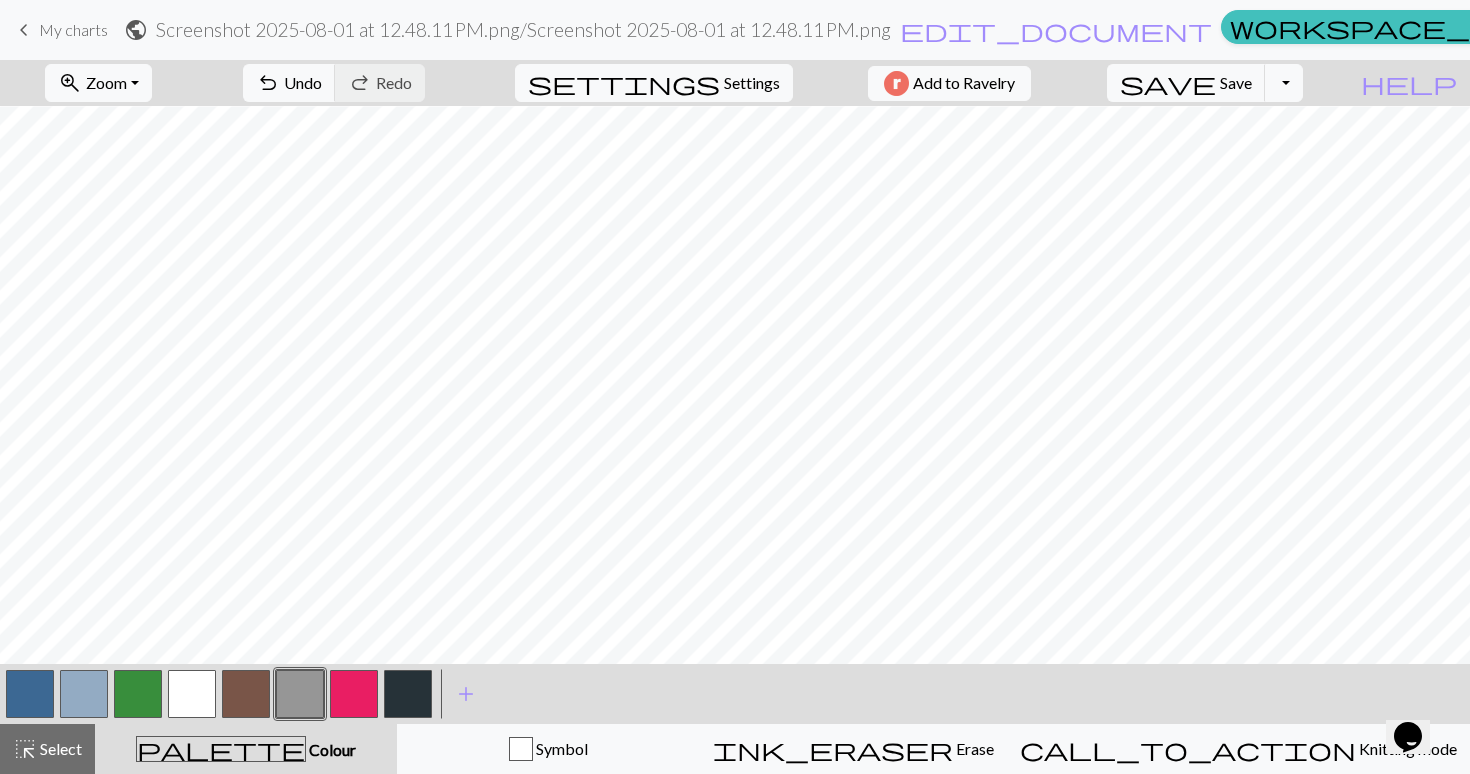 click at bounding box center (30, 694) 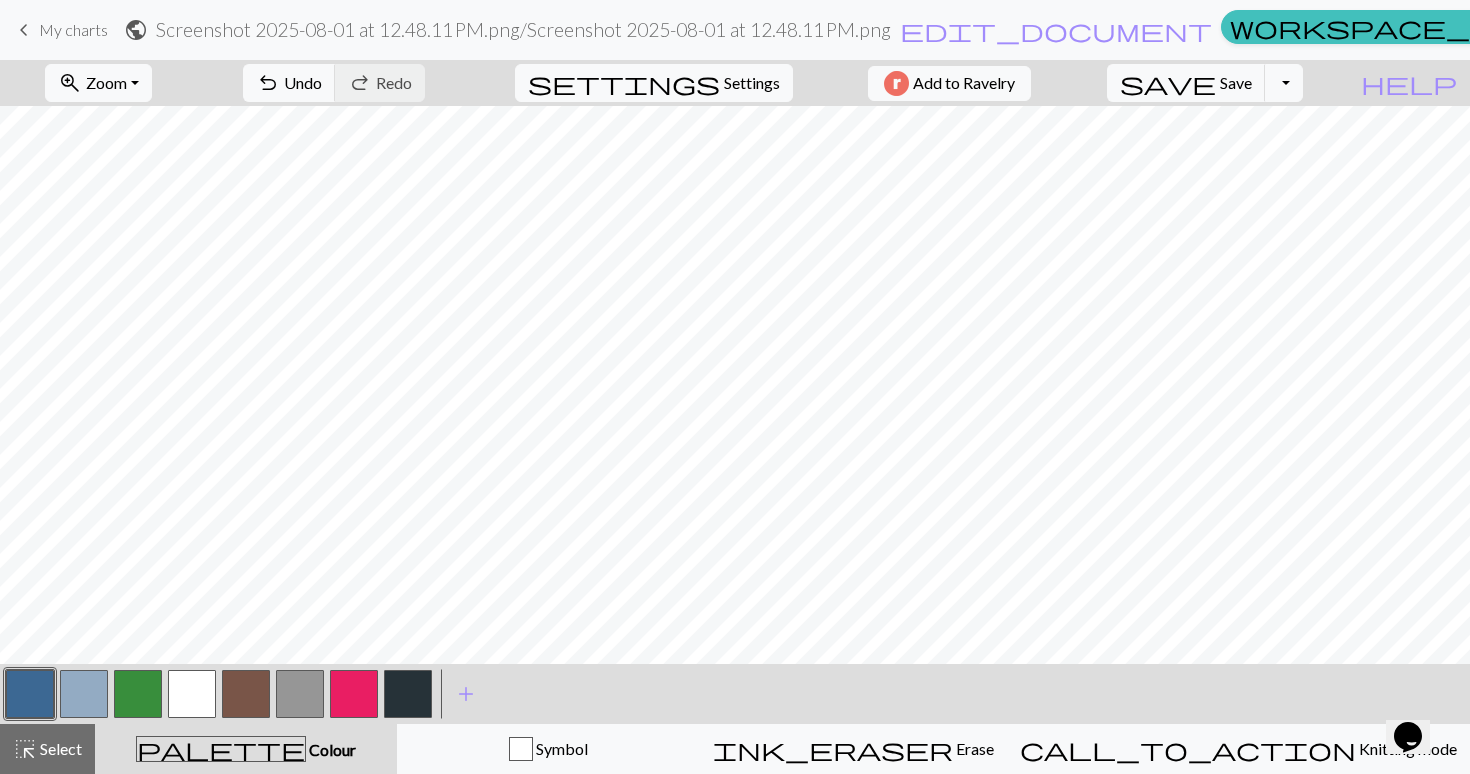 scroll, scrollTop: 338, scrollLeft: 41, axis: both 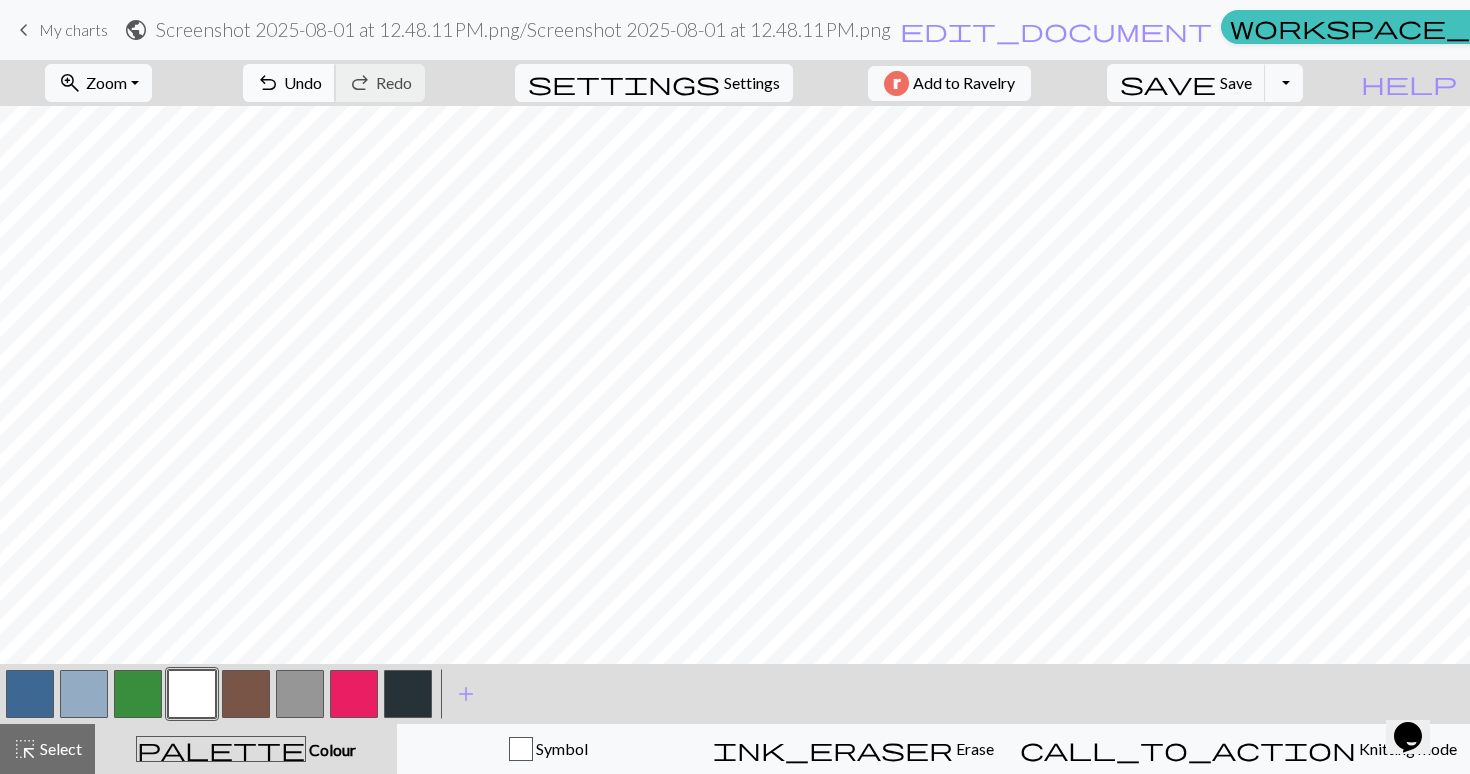 click on "undo" at bounding box center [268, 83] 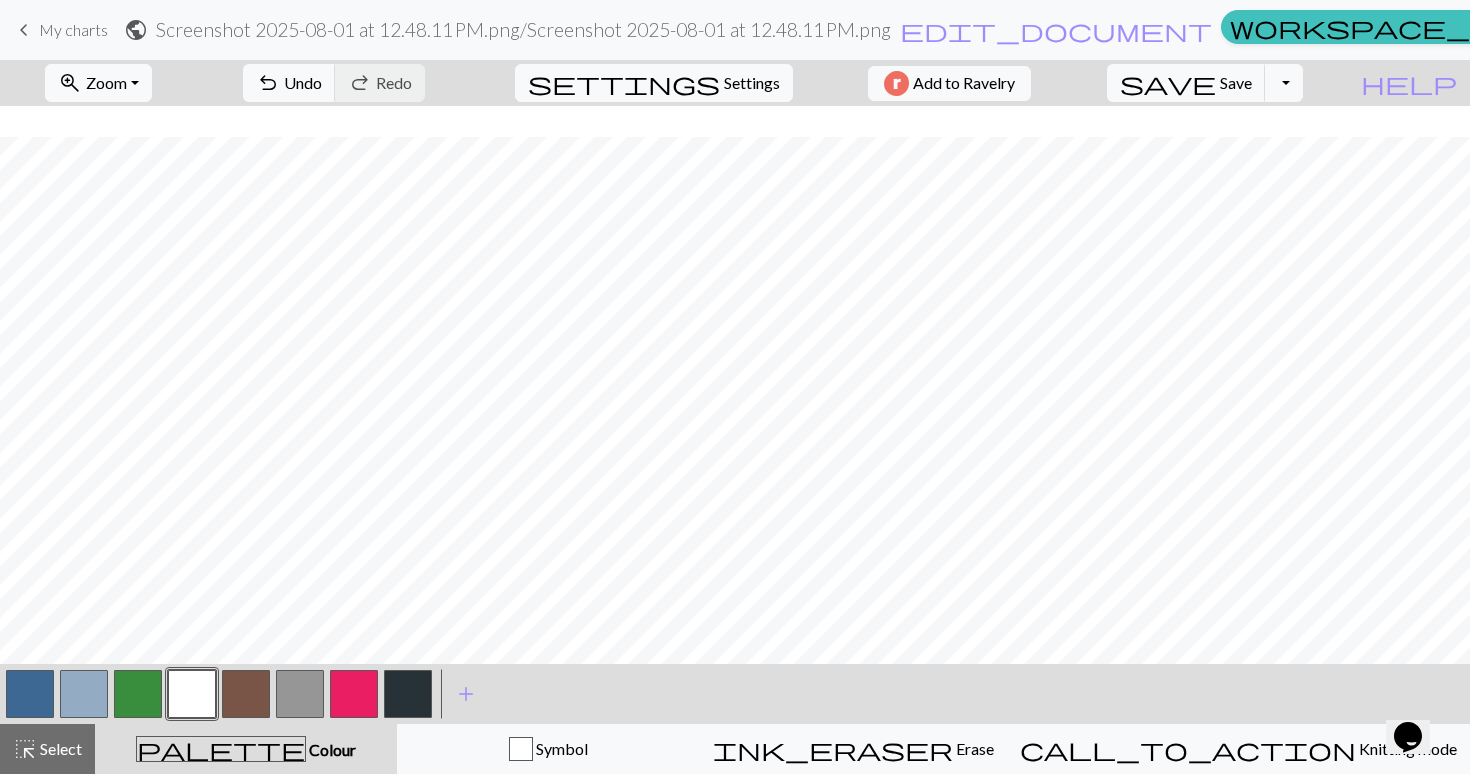 scroll, scrollTop: 196, scrollLeft: 41, axis: both 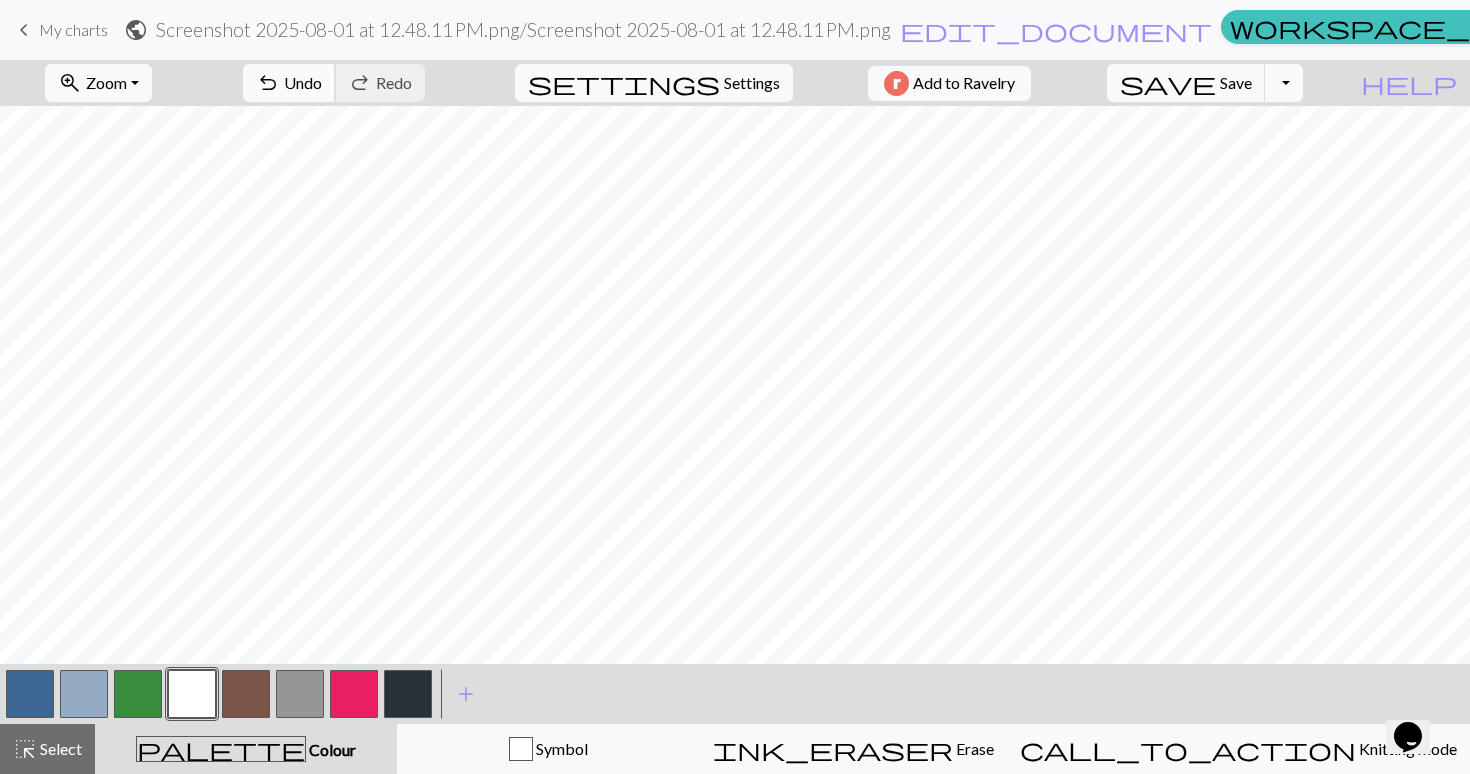 click on "Undo" at bounding box center [303, 82] 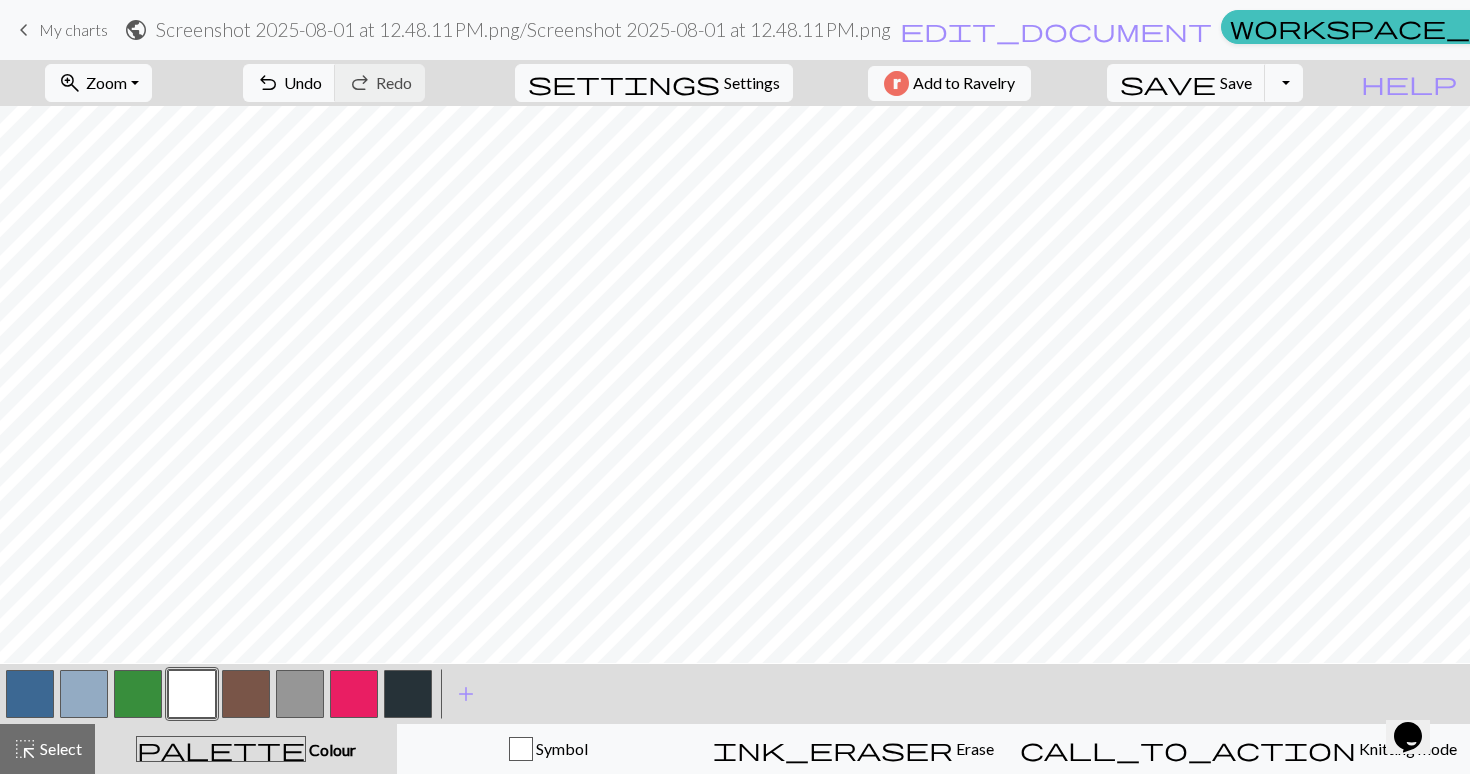 scroll, scrollTop: 105, scrollLeft: 41, axis: both 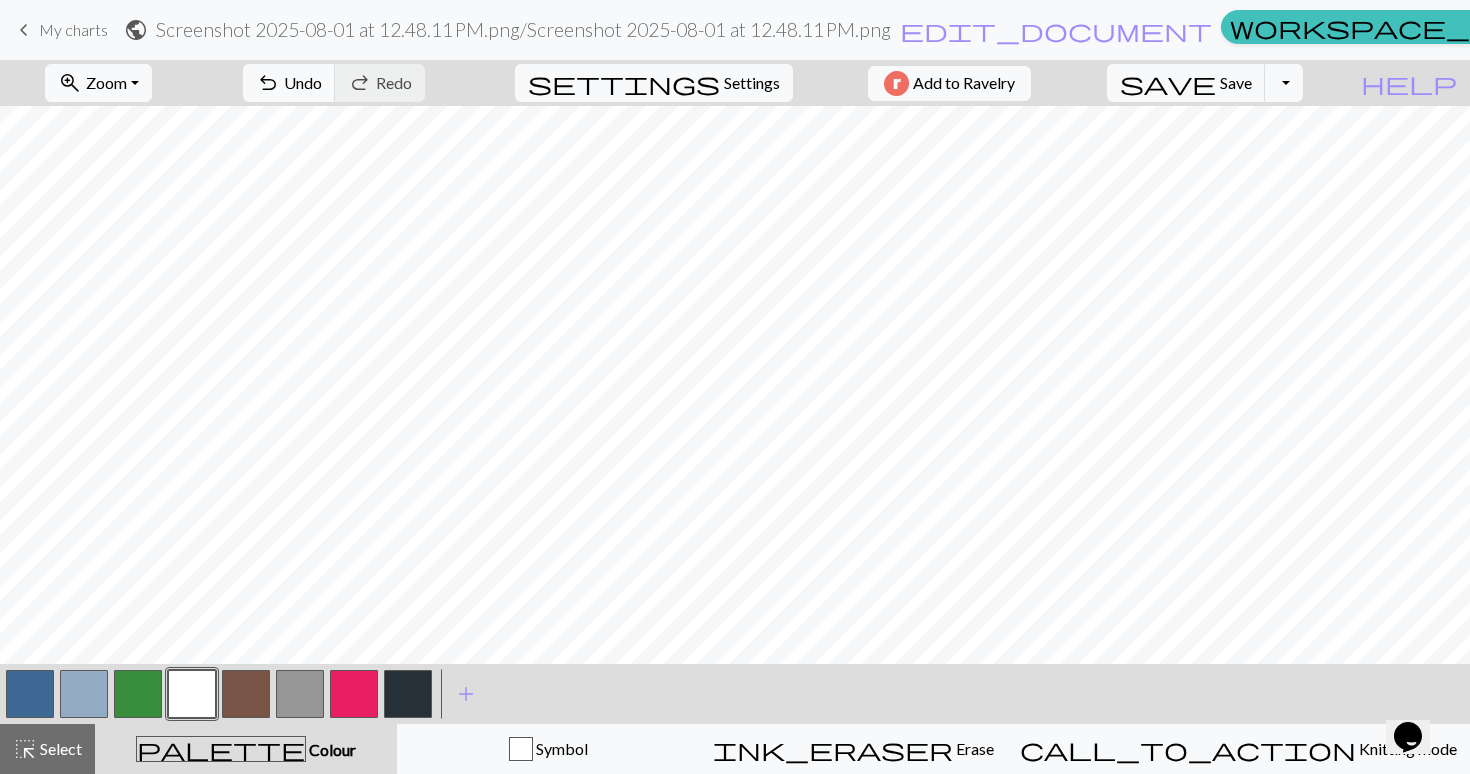 click at bounding box center (30, 694) 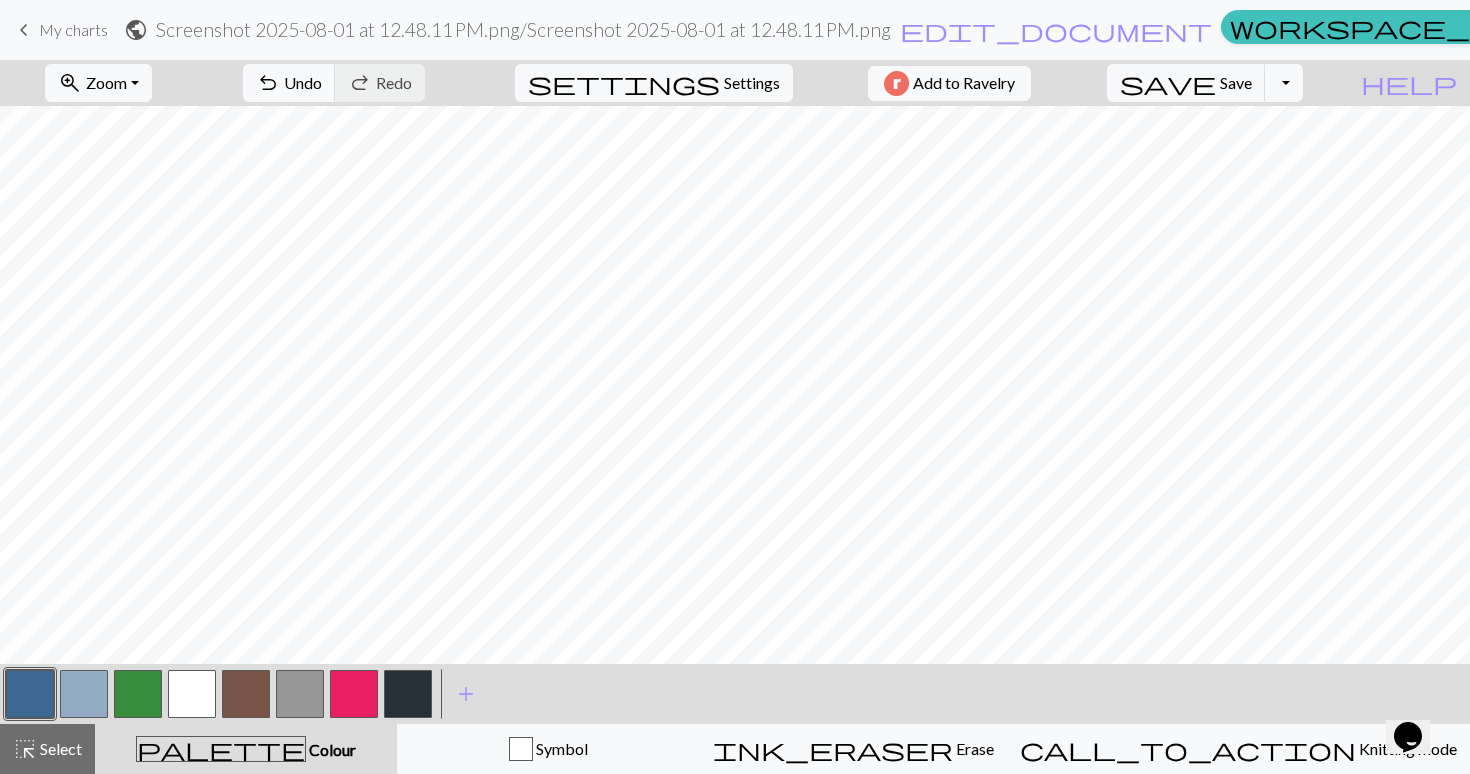 click at bounding box center (192, 694) 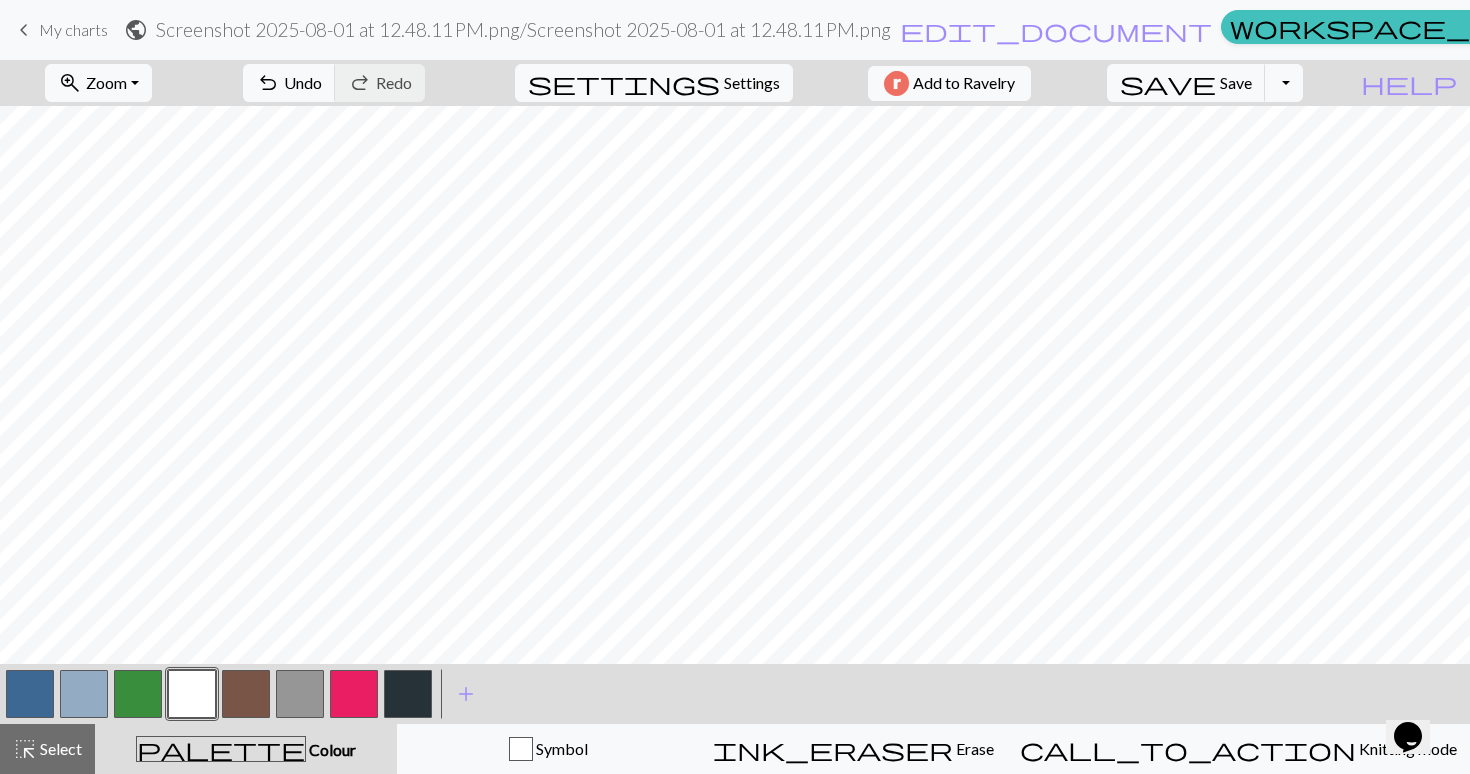 click at bounding box center [30, 694] 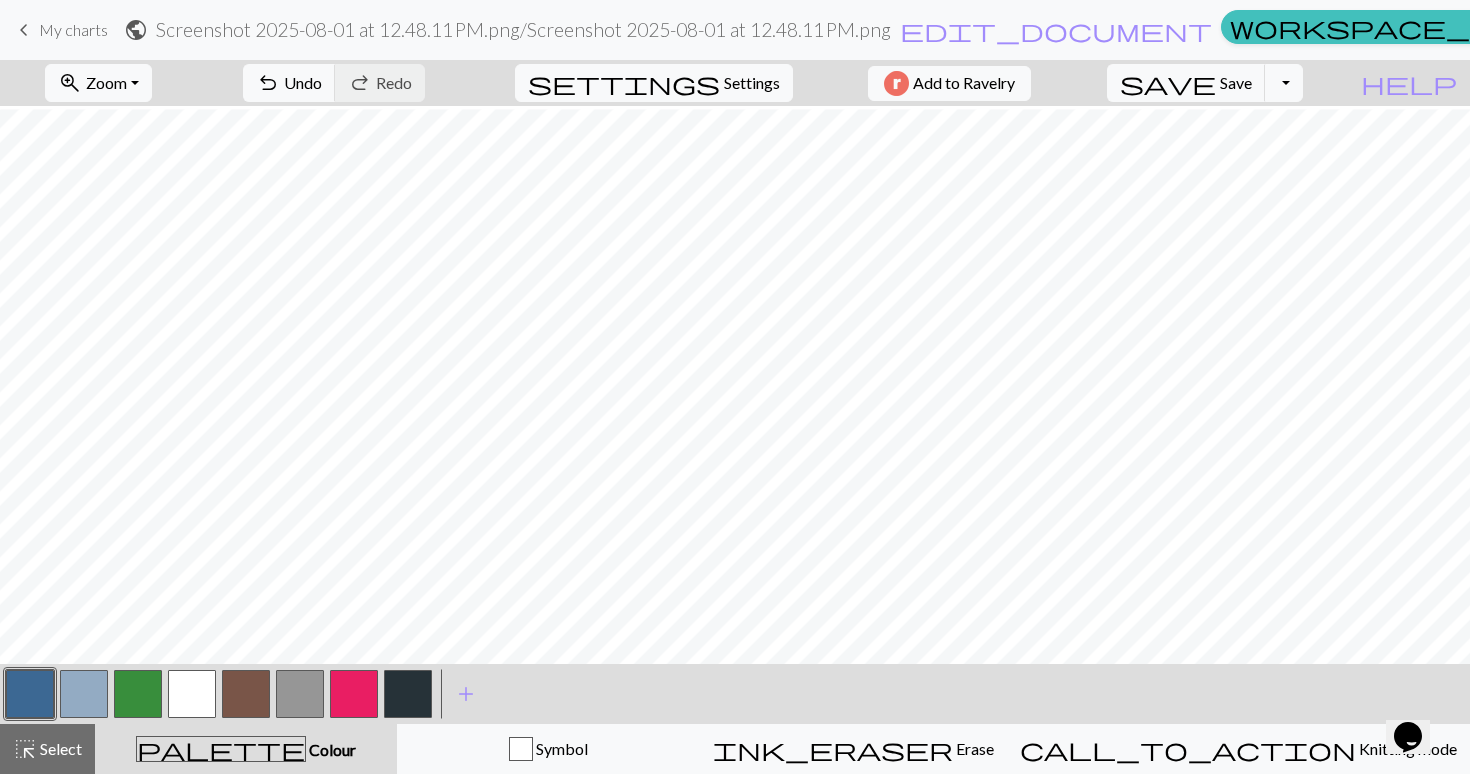 scroll, scrollTop: 732, scrollLeft: 220, axis: both 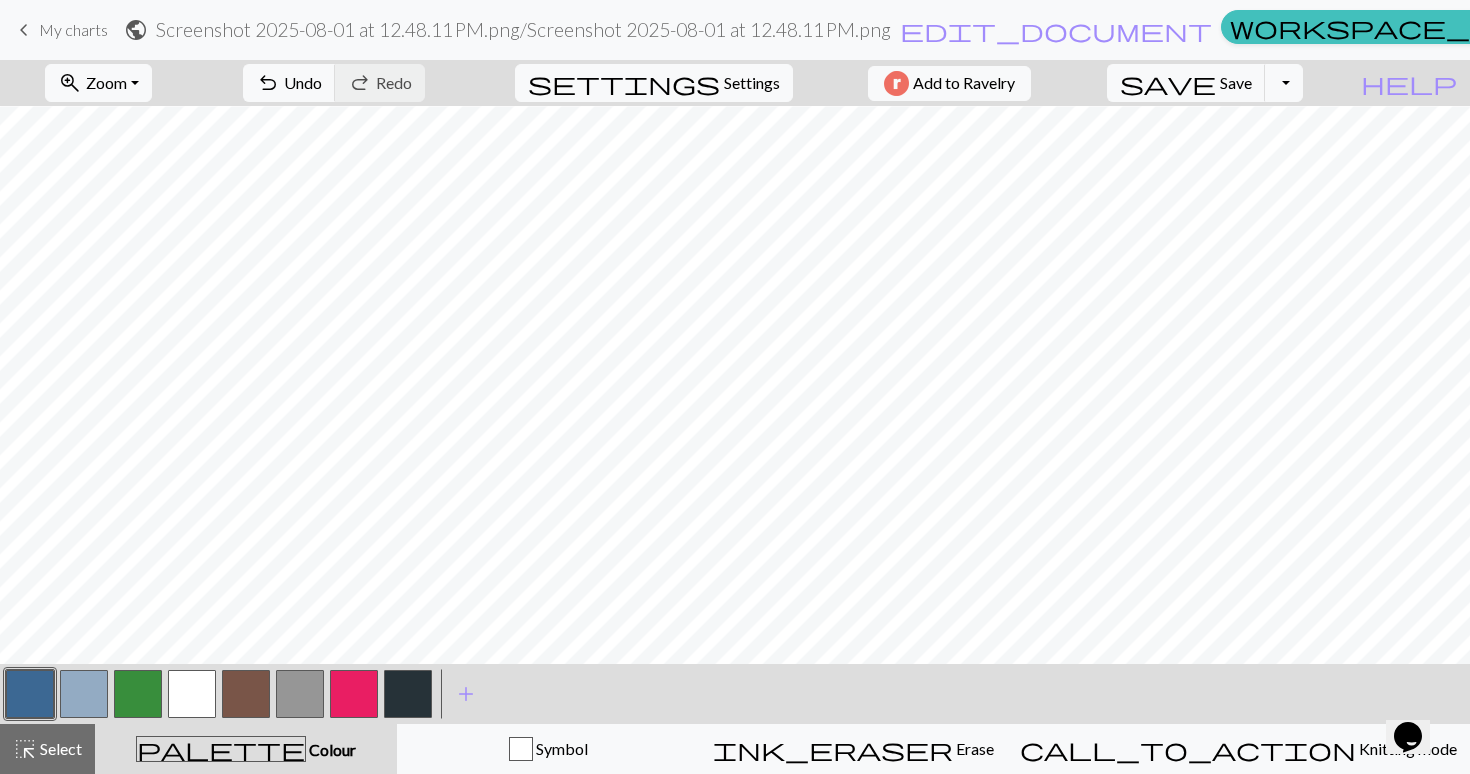 click at bounding box center (138, 694) 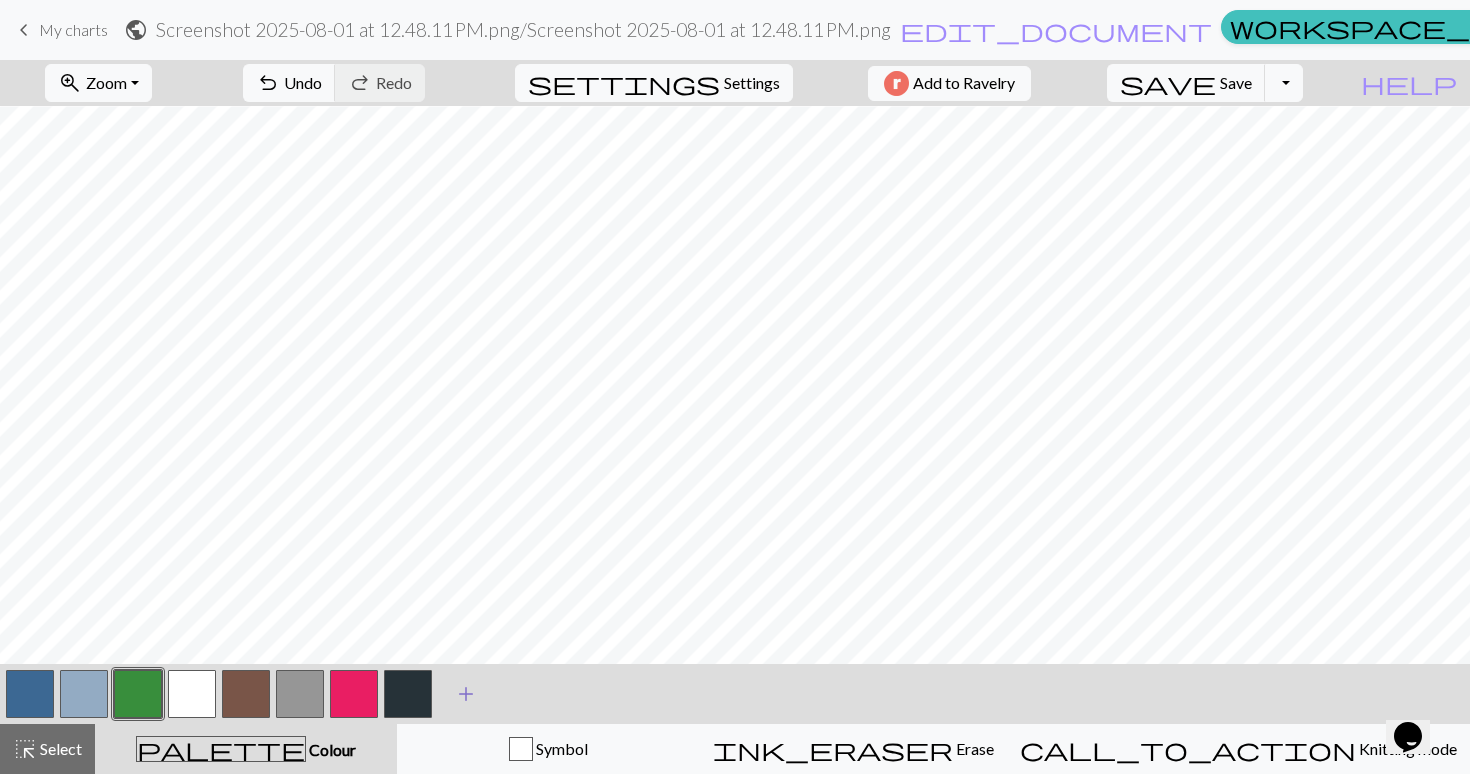 click on "add" at bounding box center [466, 694] 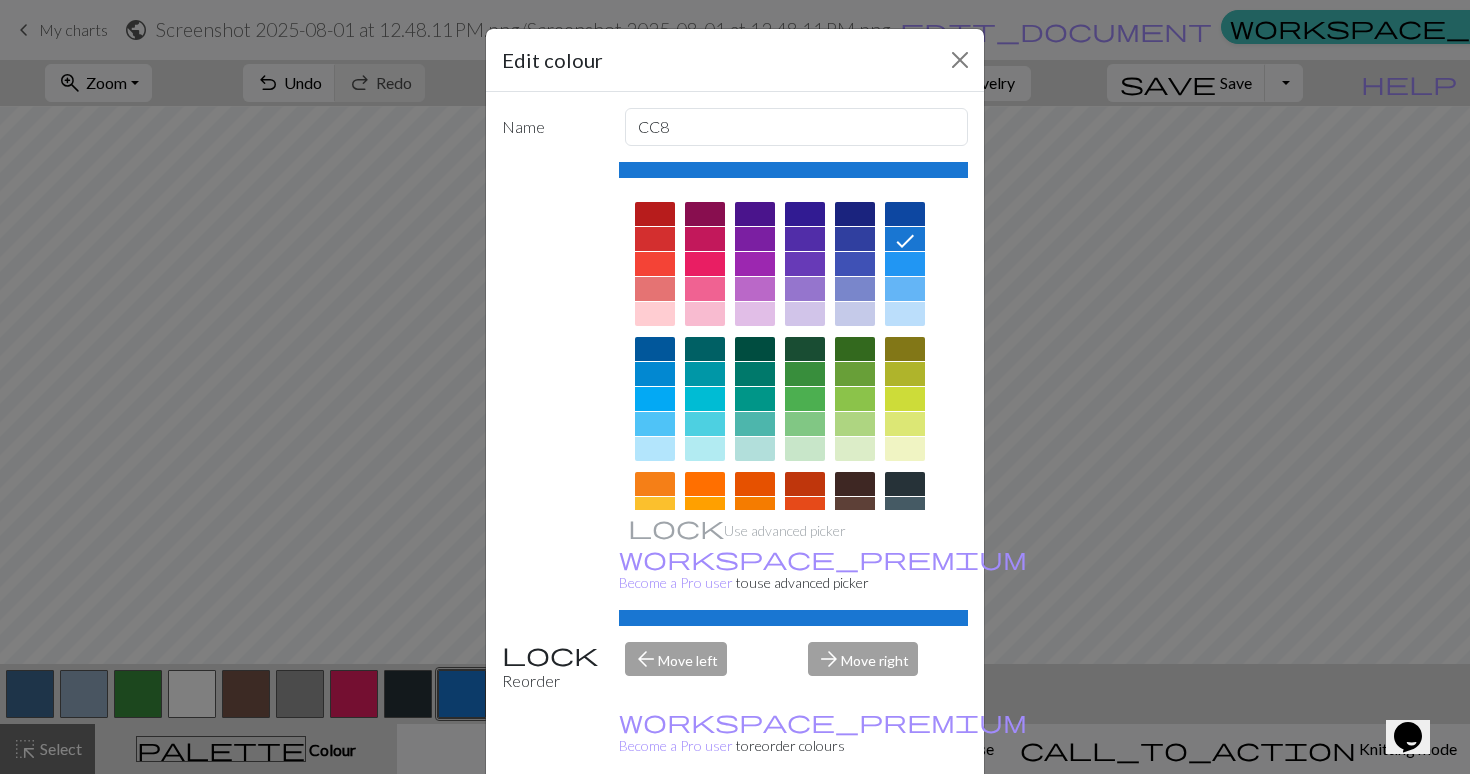 click at bounding box center [855, 349] 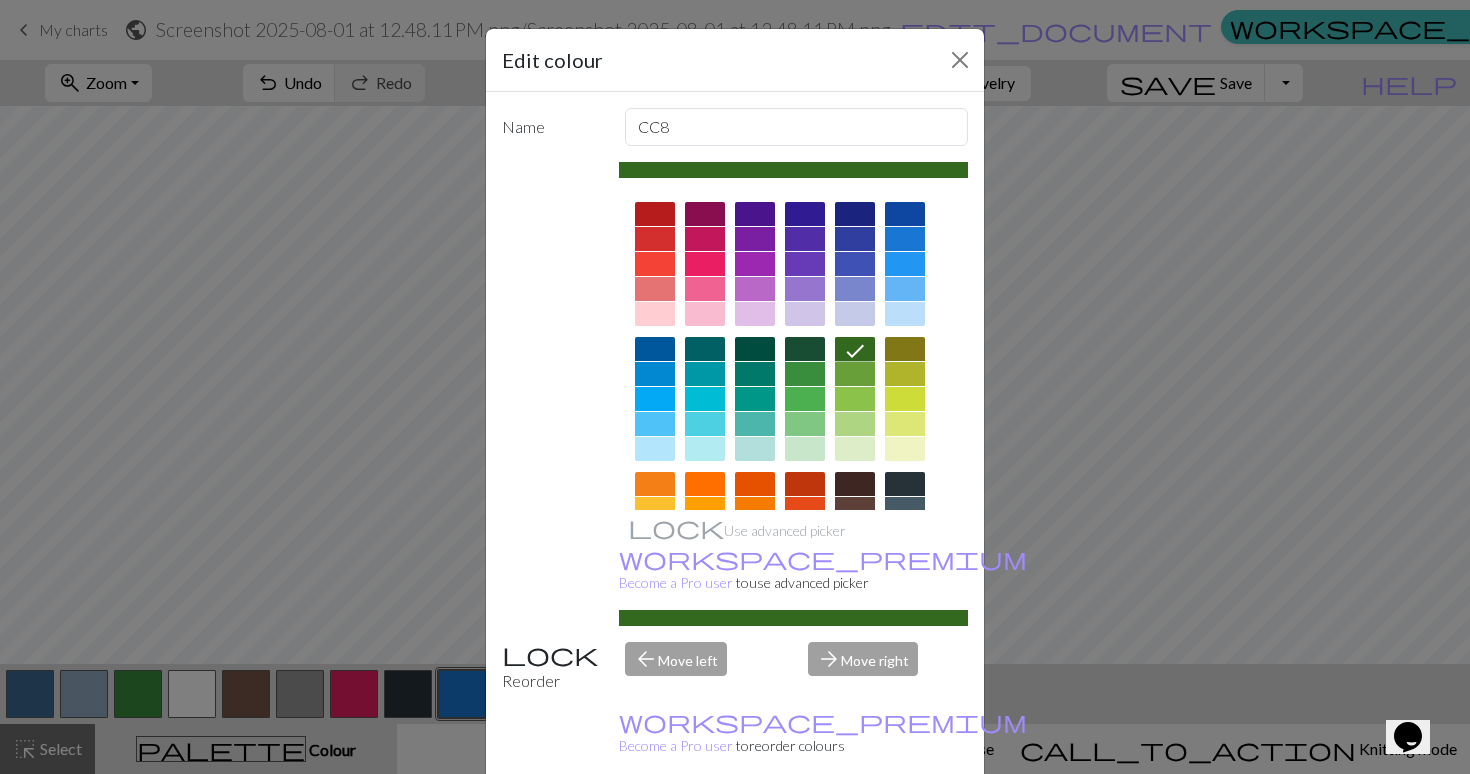 click on "Done" at bounding box center (855, 825) 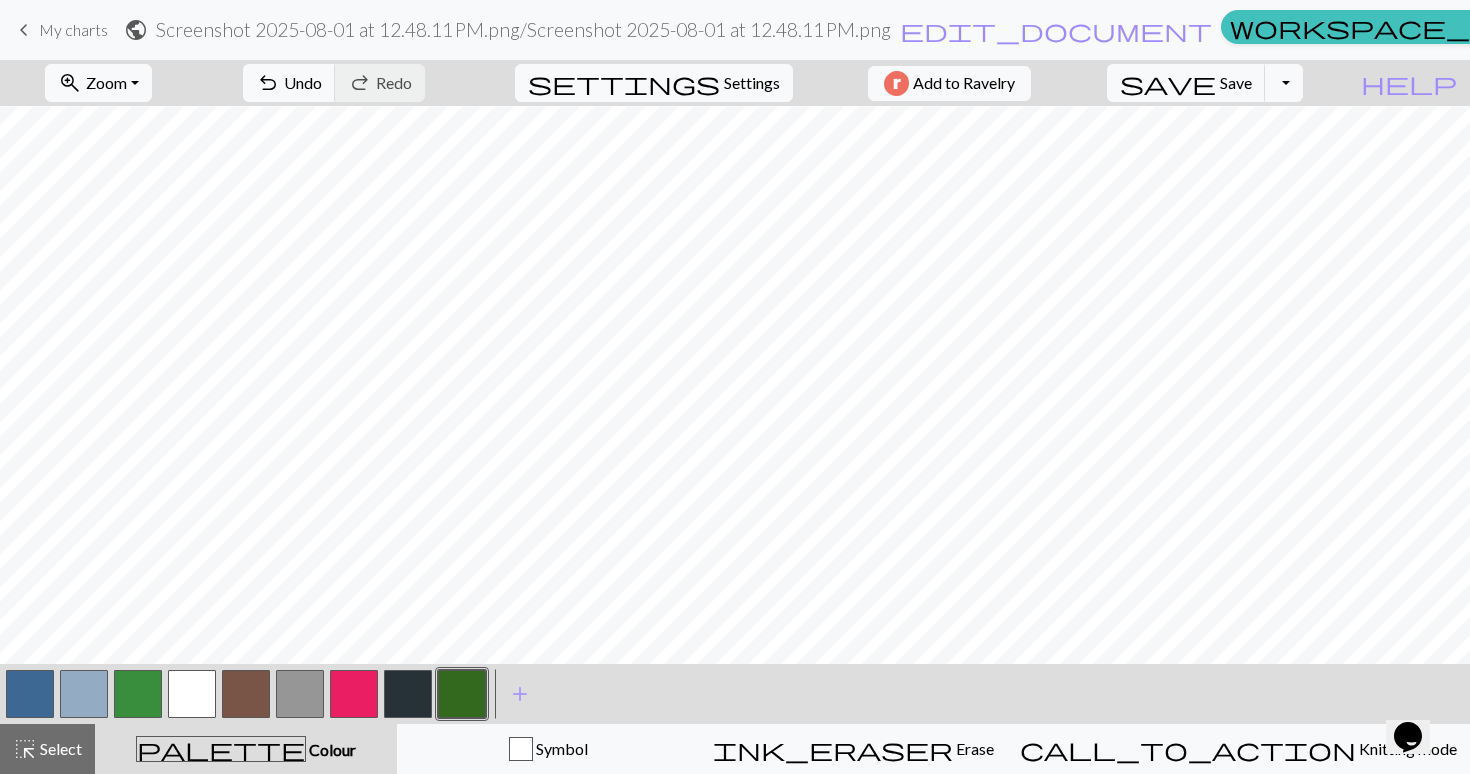 click at bounding box center [138, 694] 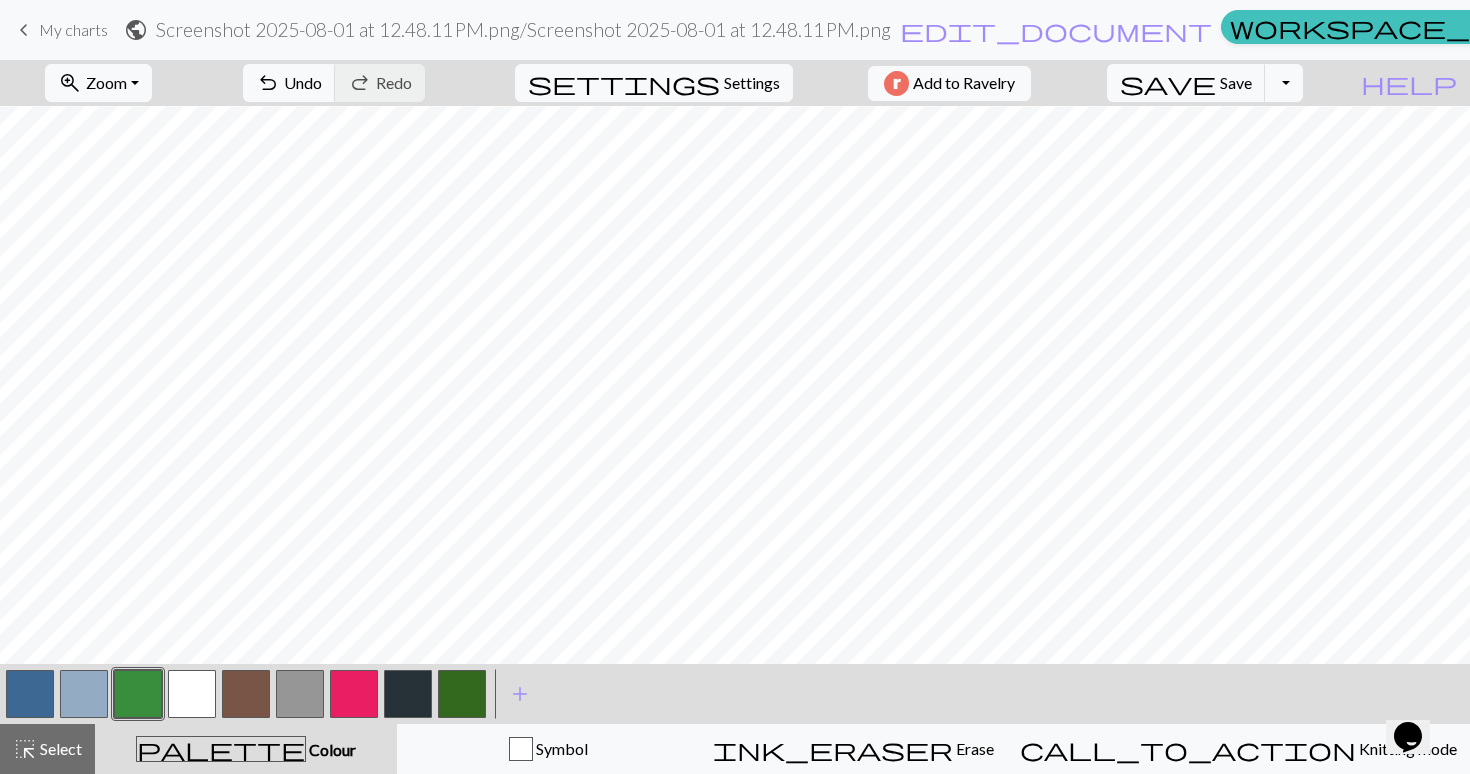 click at bounding box center (30, 694) 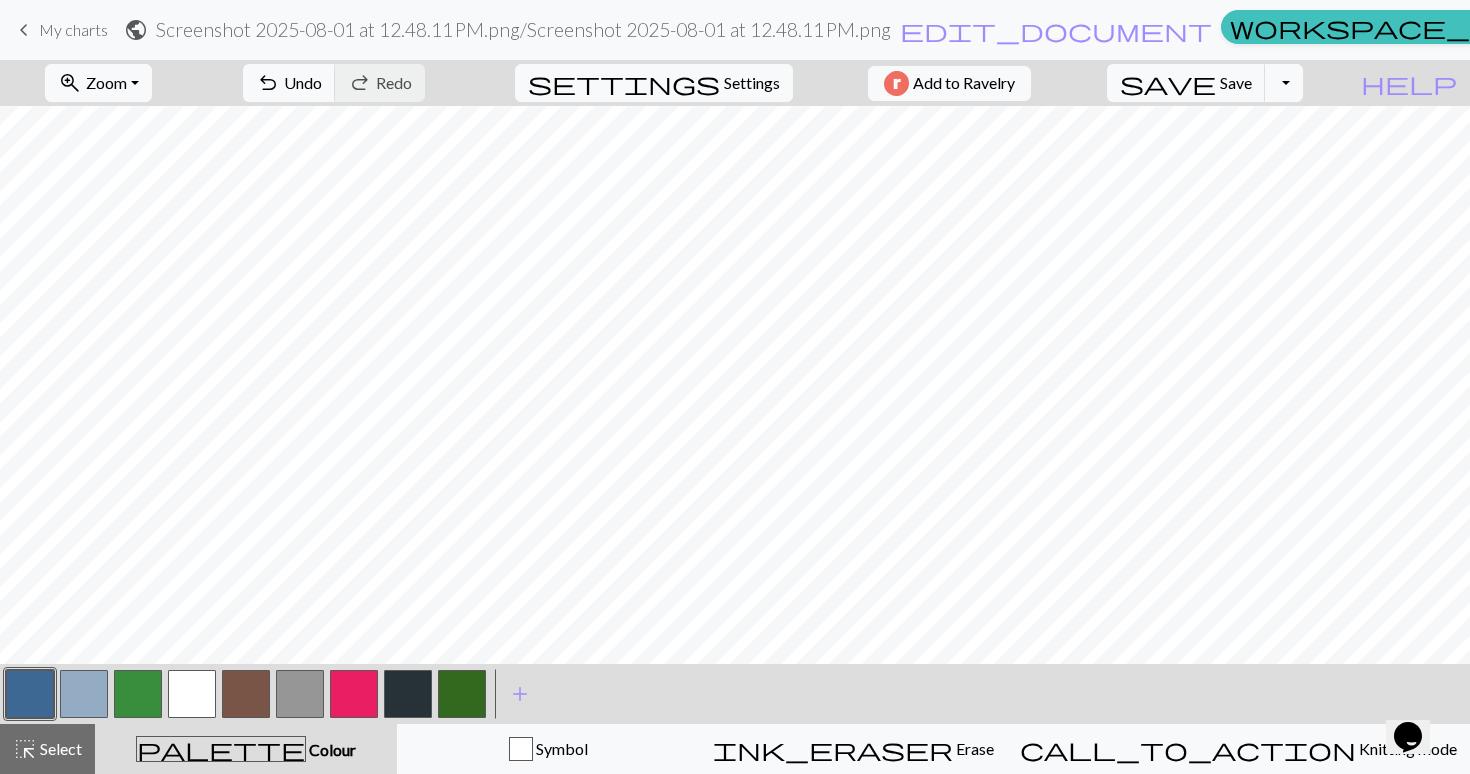 click at bounding box center [138, 694] 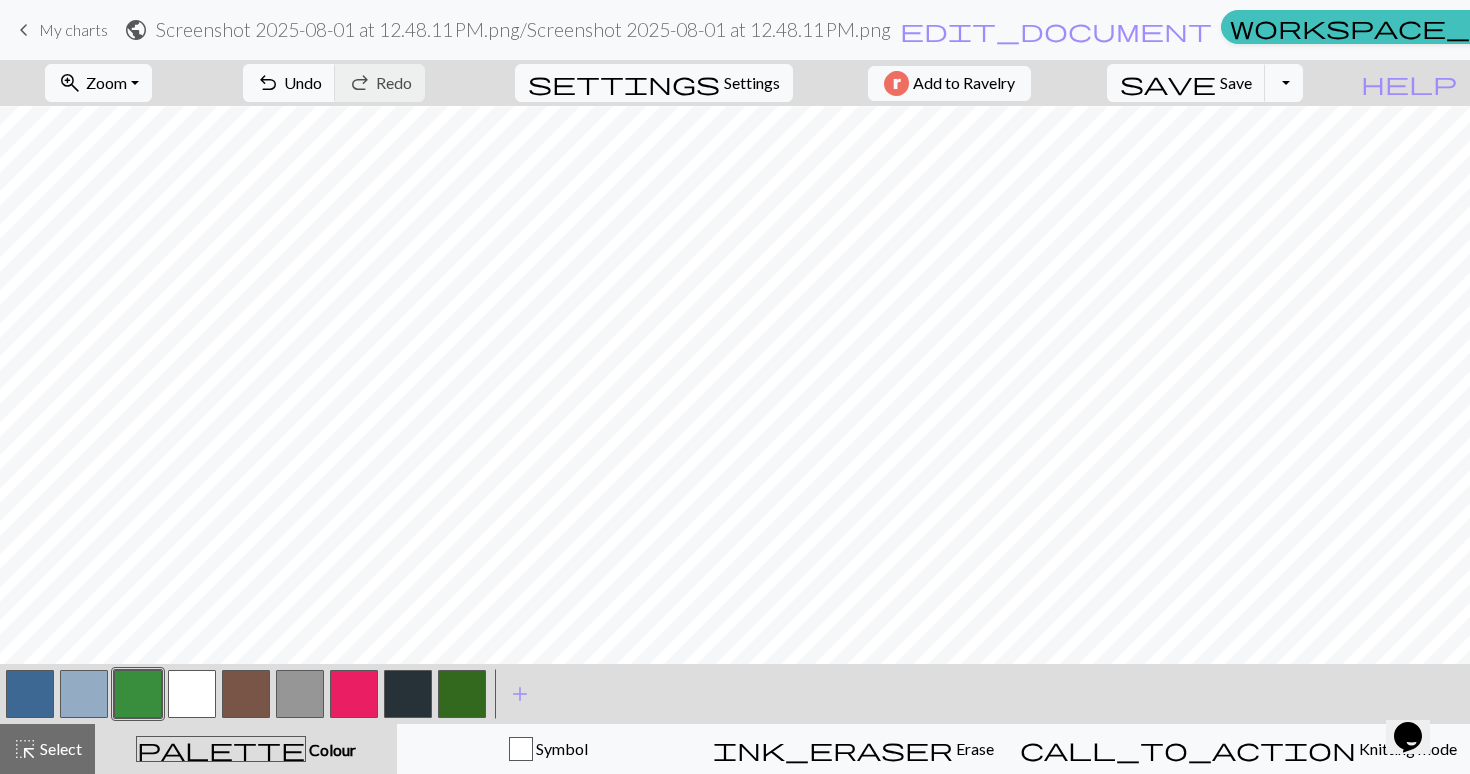 click at bounding box center (30, 694) 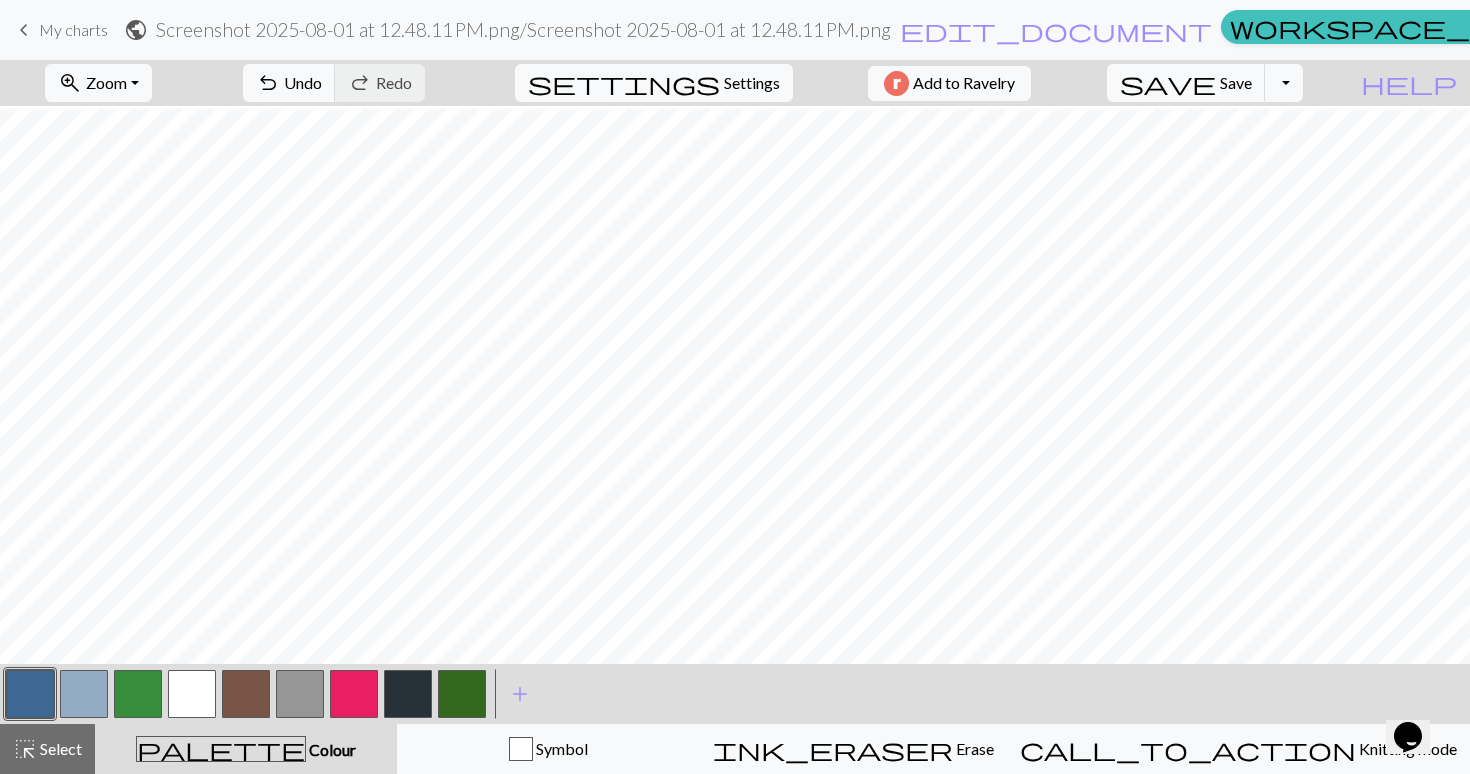 scroll, scrollTop: 860, scrollLeft: 220, axis: both 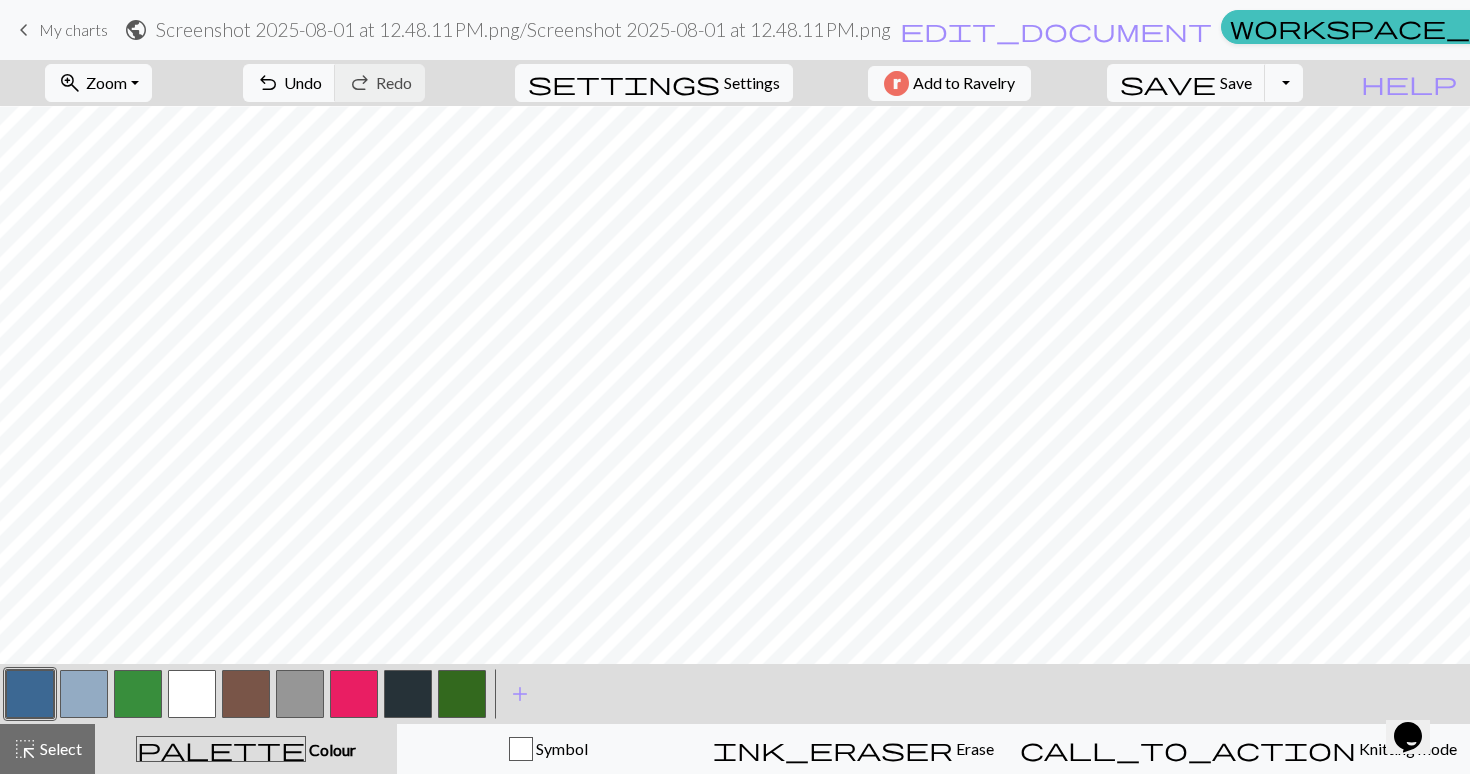 click at bounding box center (246, 694) 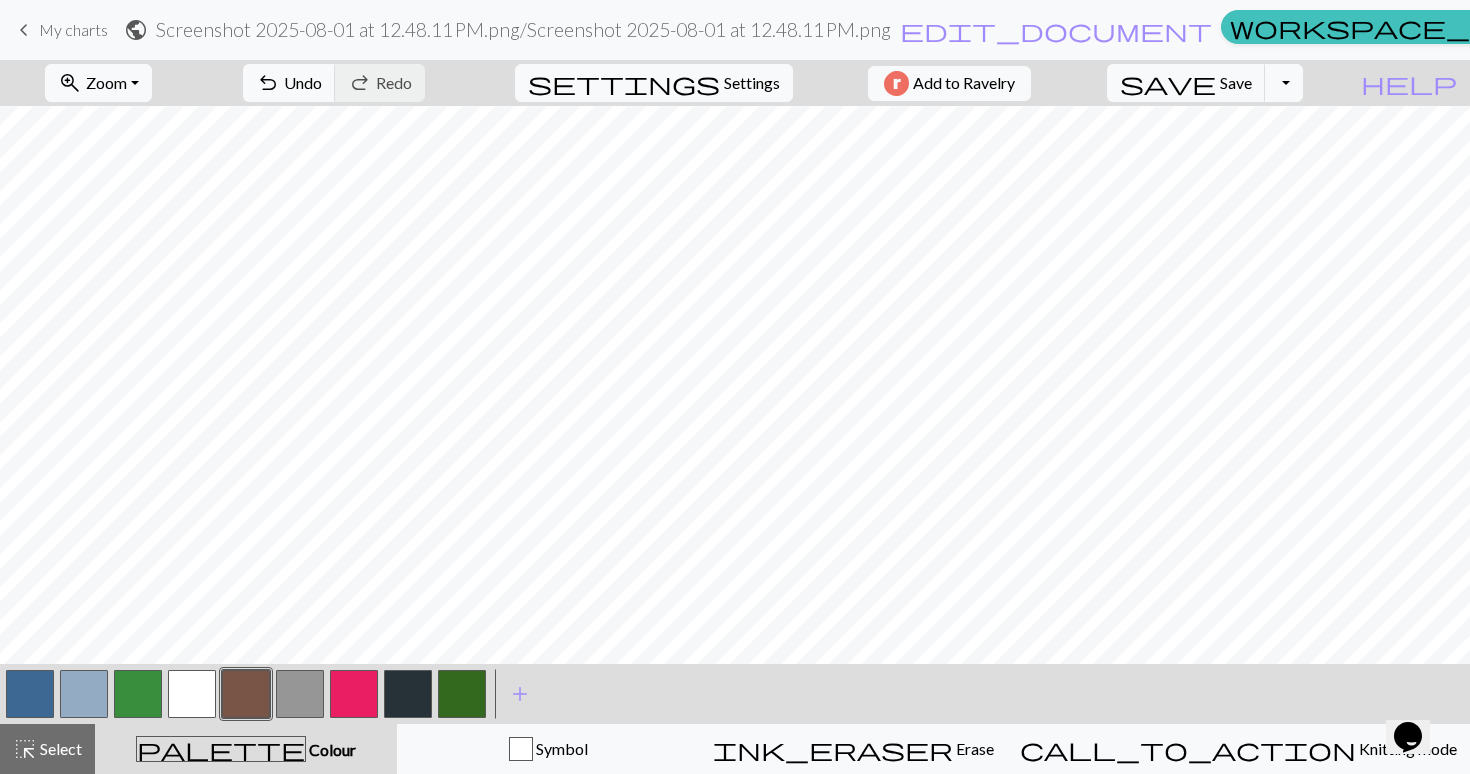 click at bounding box center [138, 694] 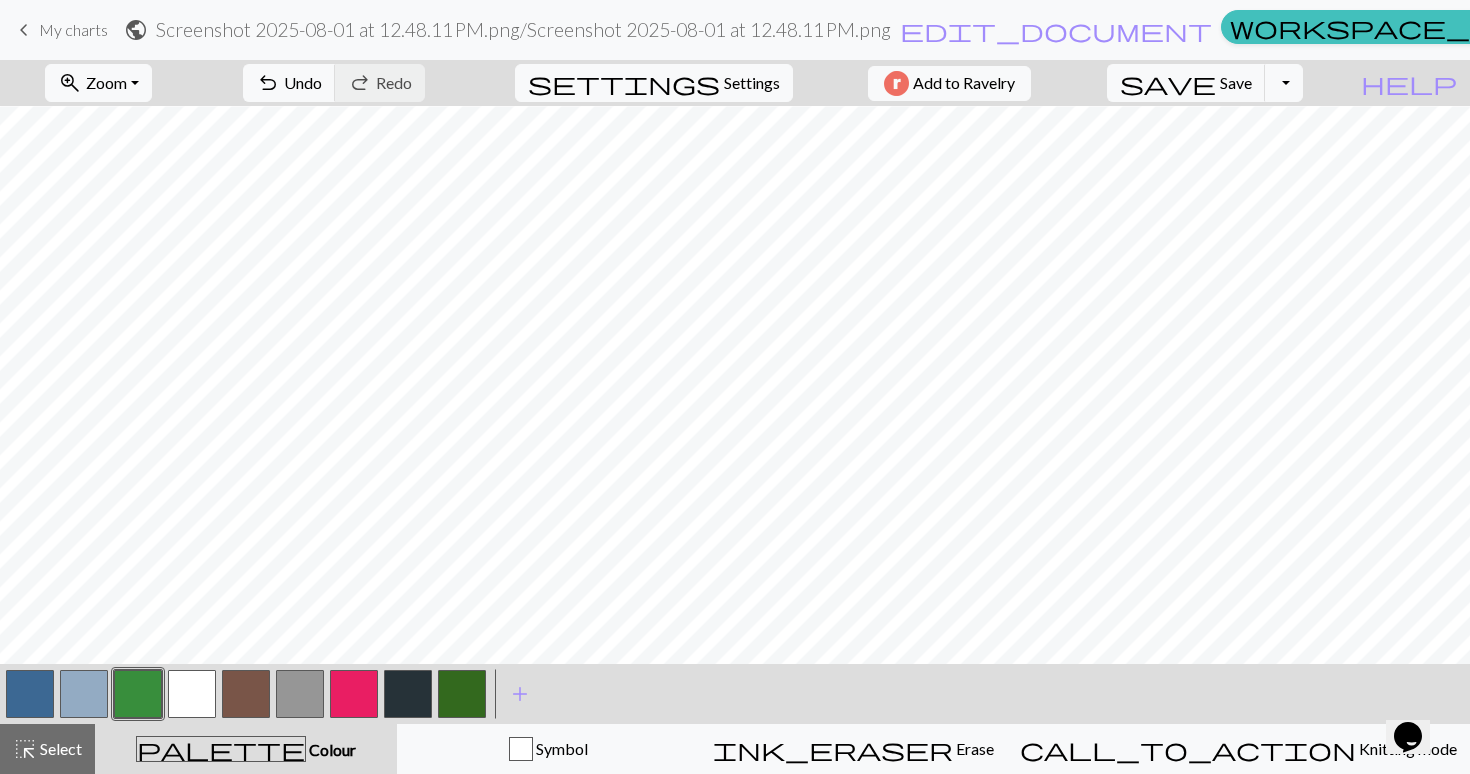 click at bounding box center (462, 694) 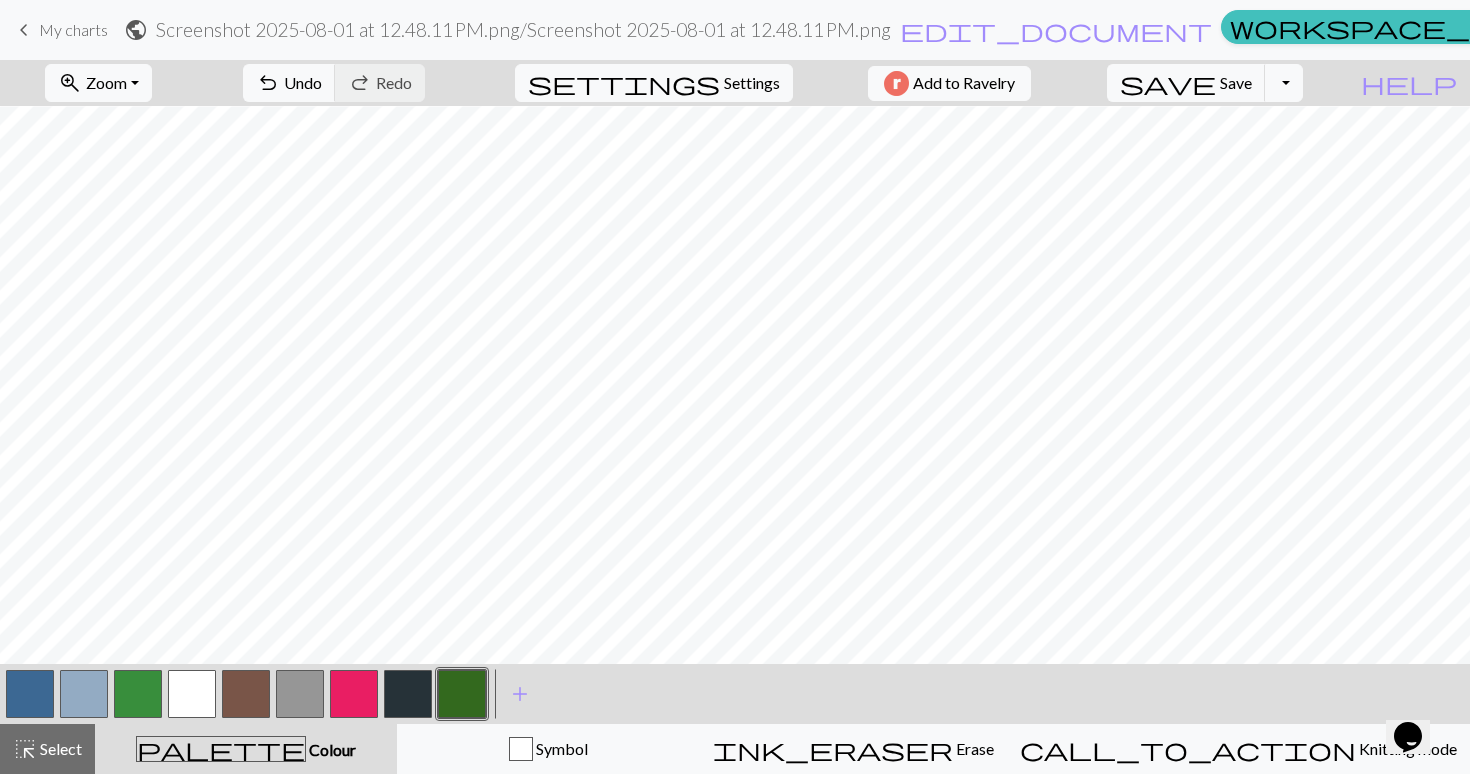 click at bounding box center (246, 694) 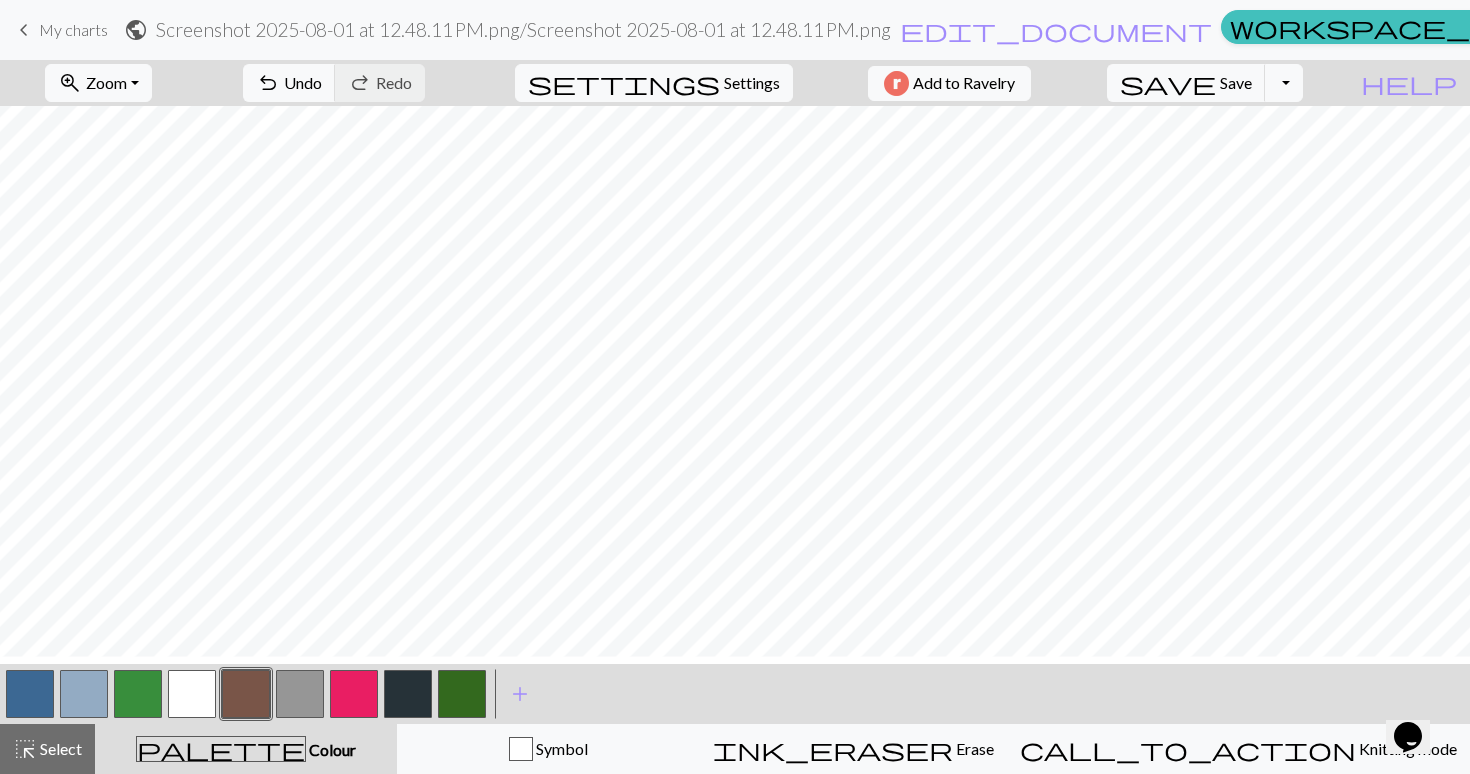 scroll, scrollTop: 651, scrollLeft: 220, axis: both 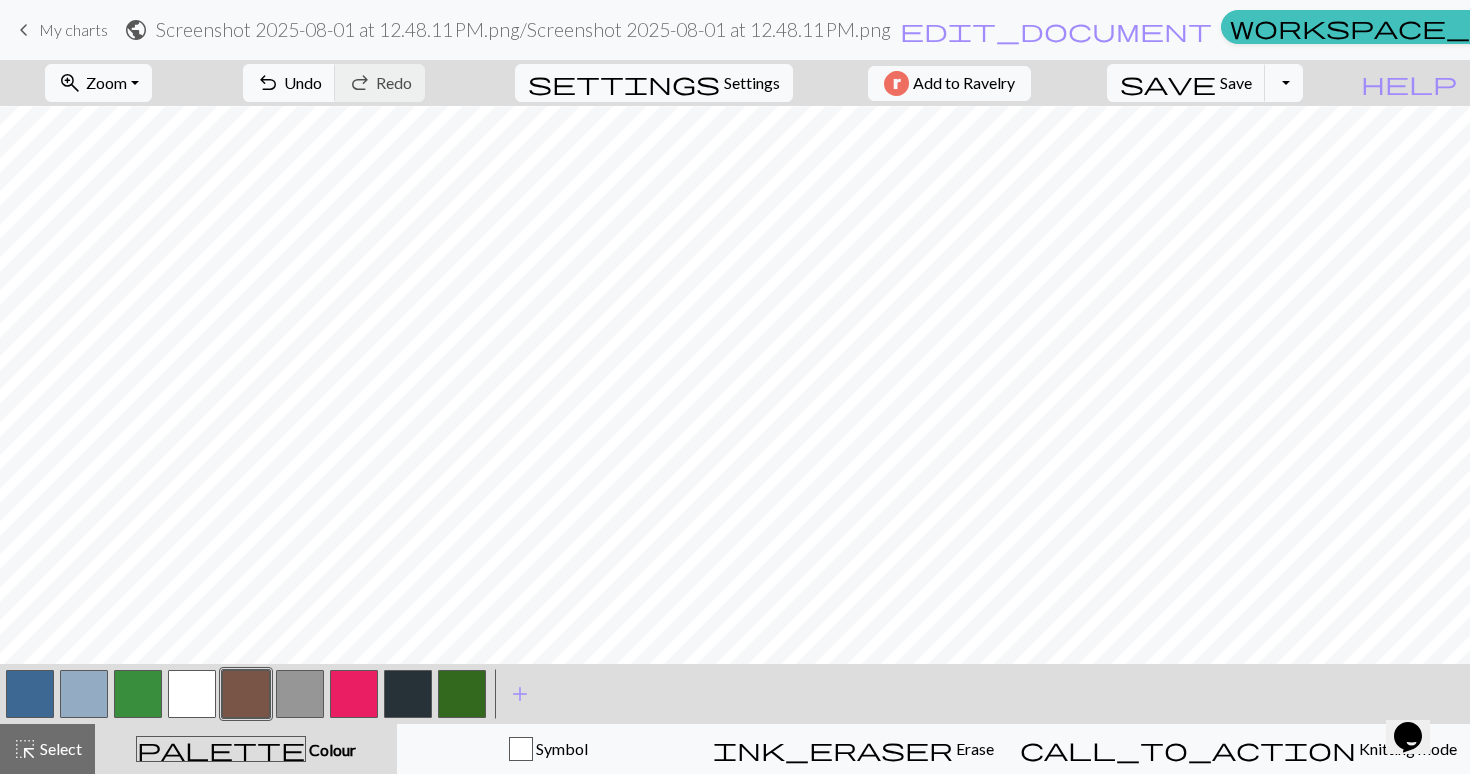click at bounding box center (30, 694) 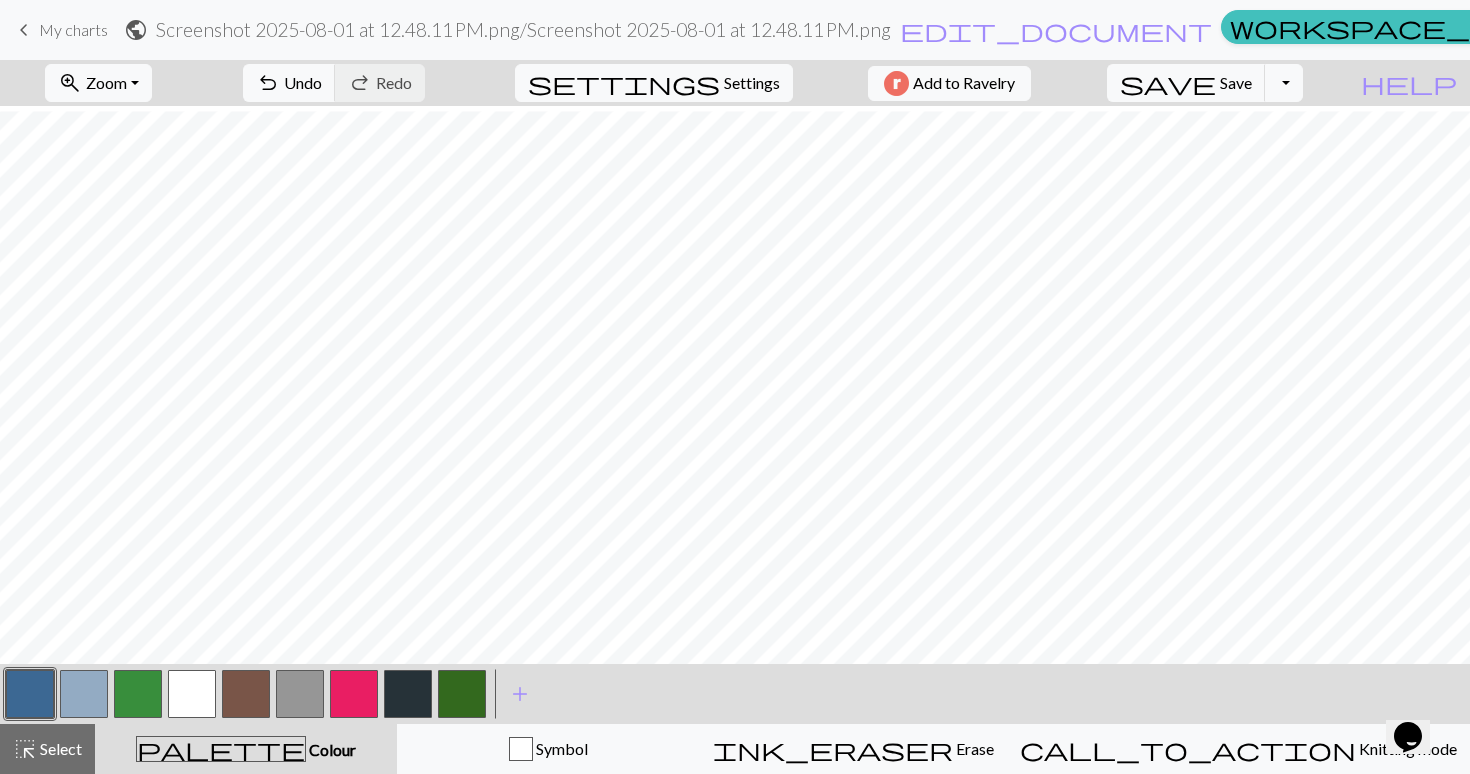scroll, scrollTop: 848, scrollLeft: 220, axis: both 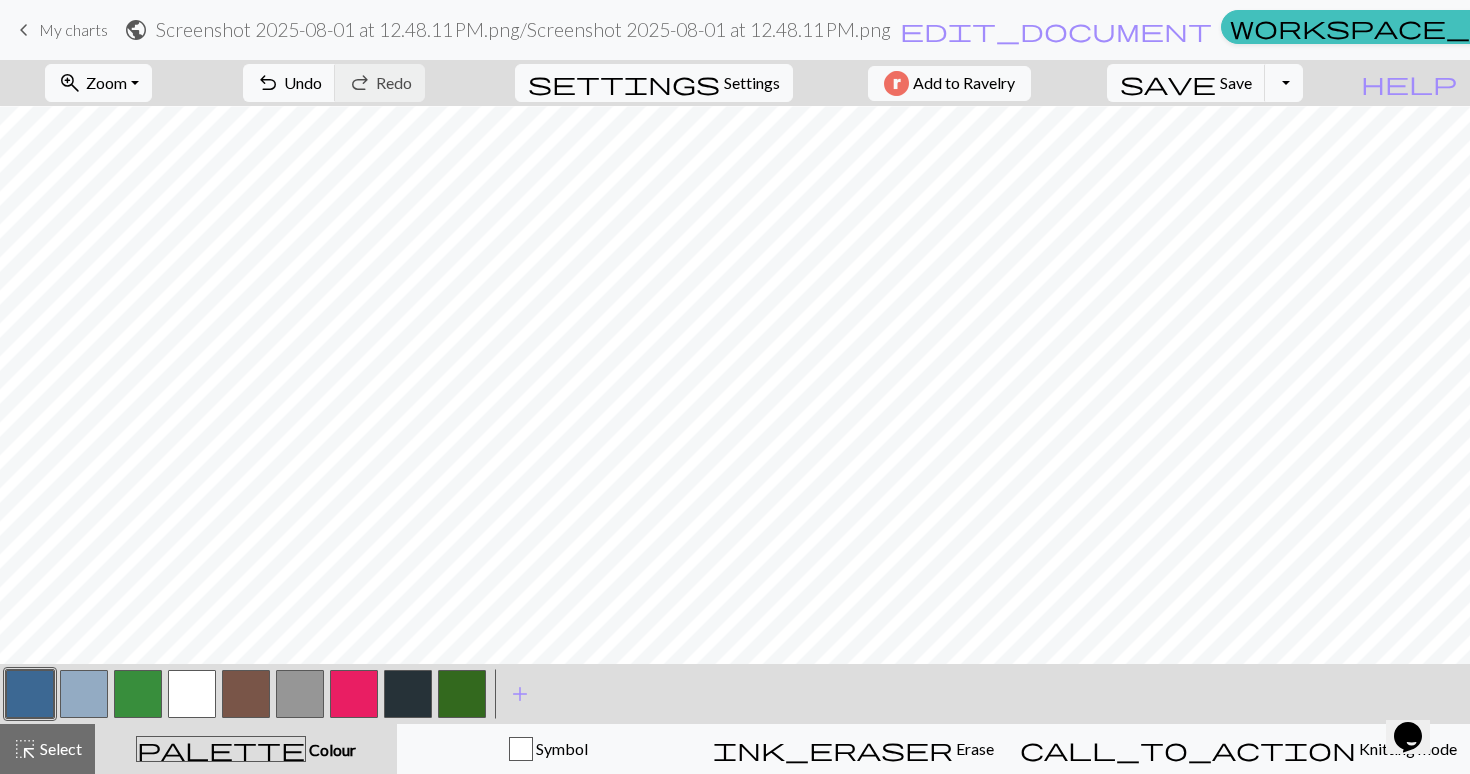 click at bounding box center (246, 694) 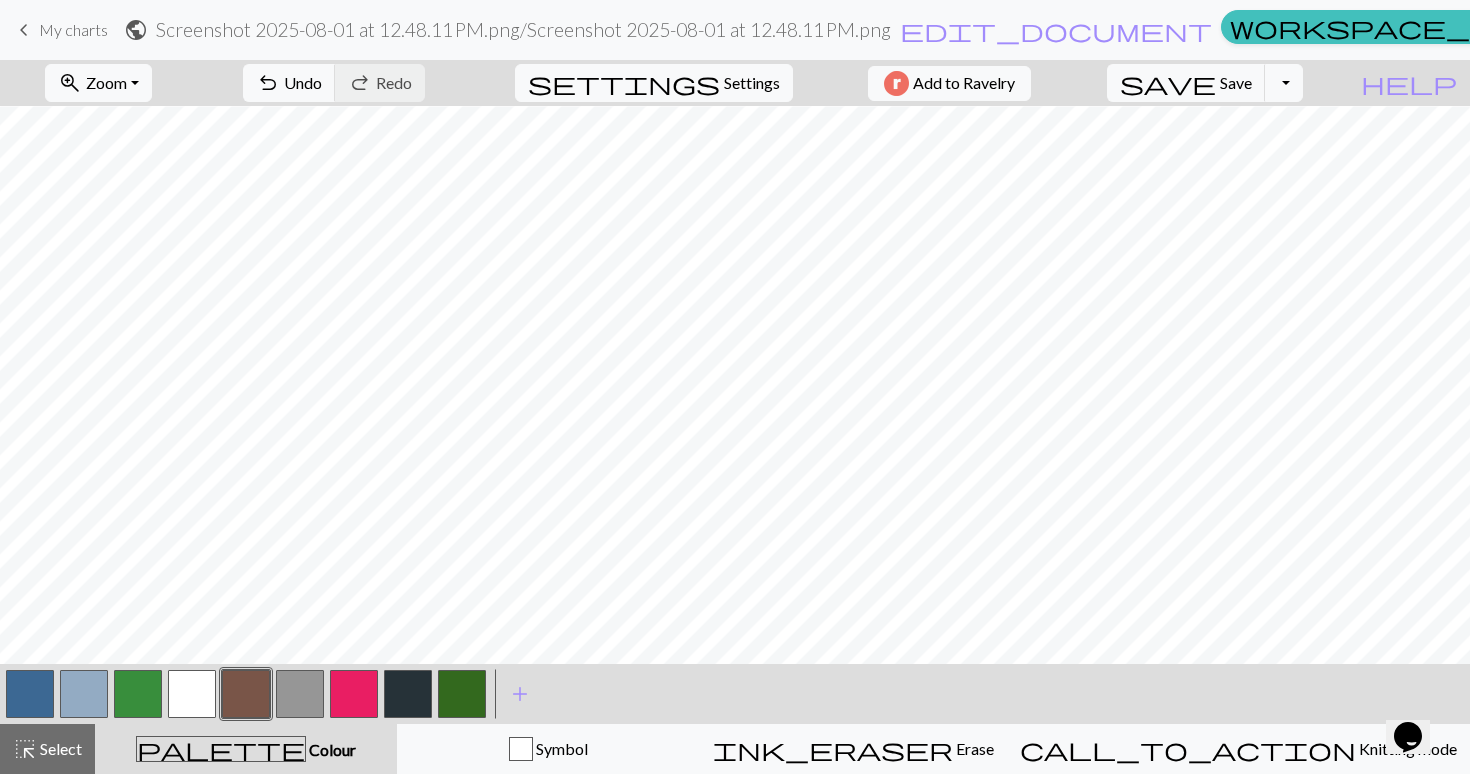 click at bounding box center [192, 694] 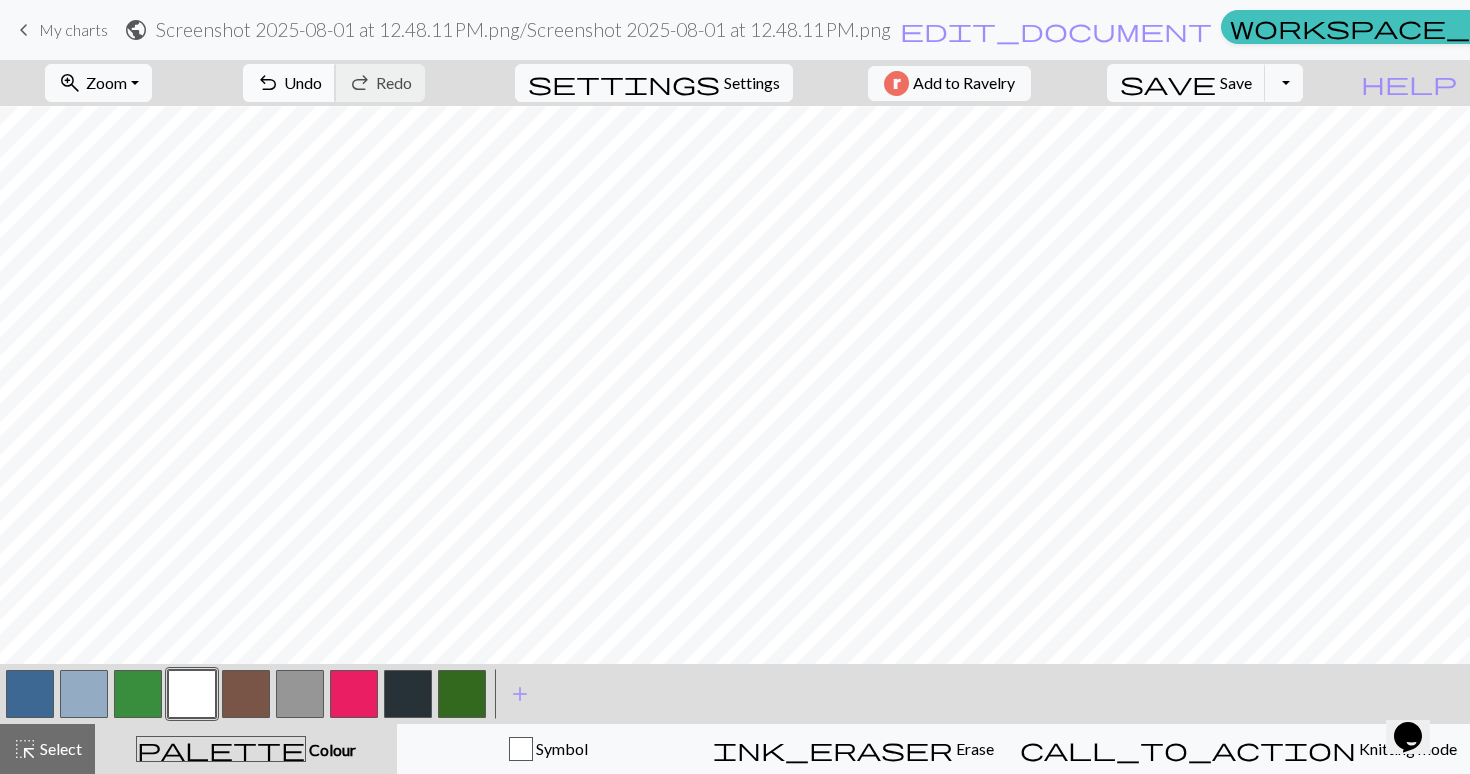 click on "undo" at bounding box center (268, 83) 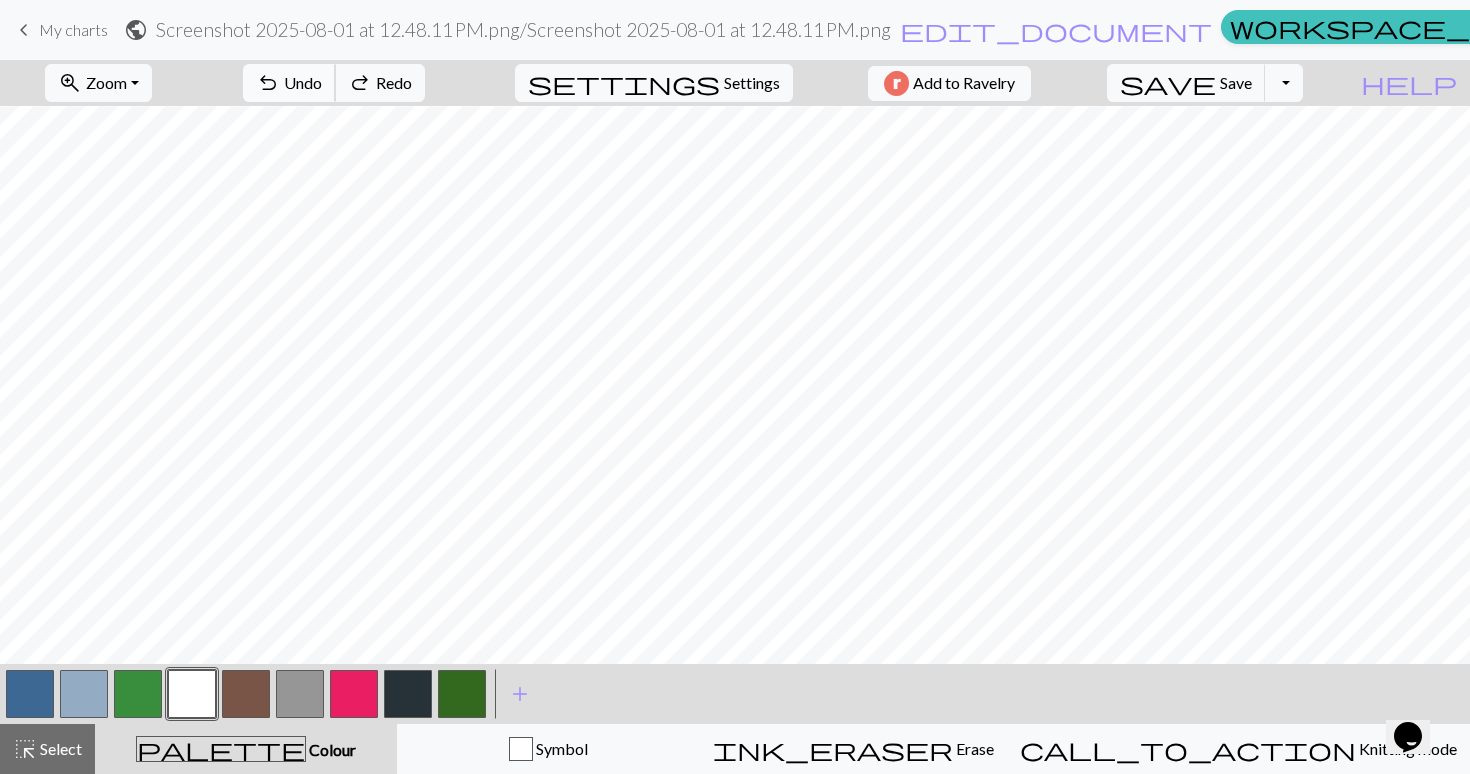 click on "undo" at bounding box center (268, 83) 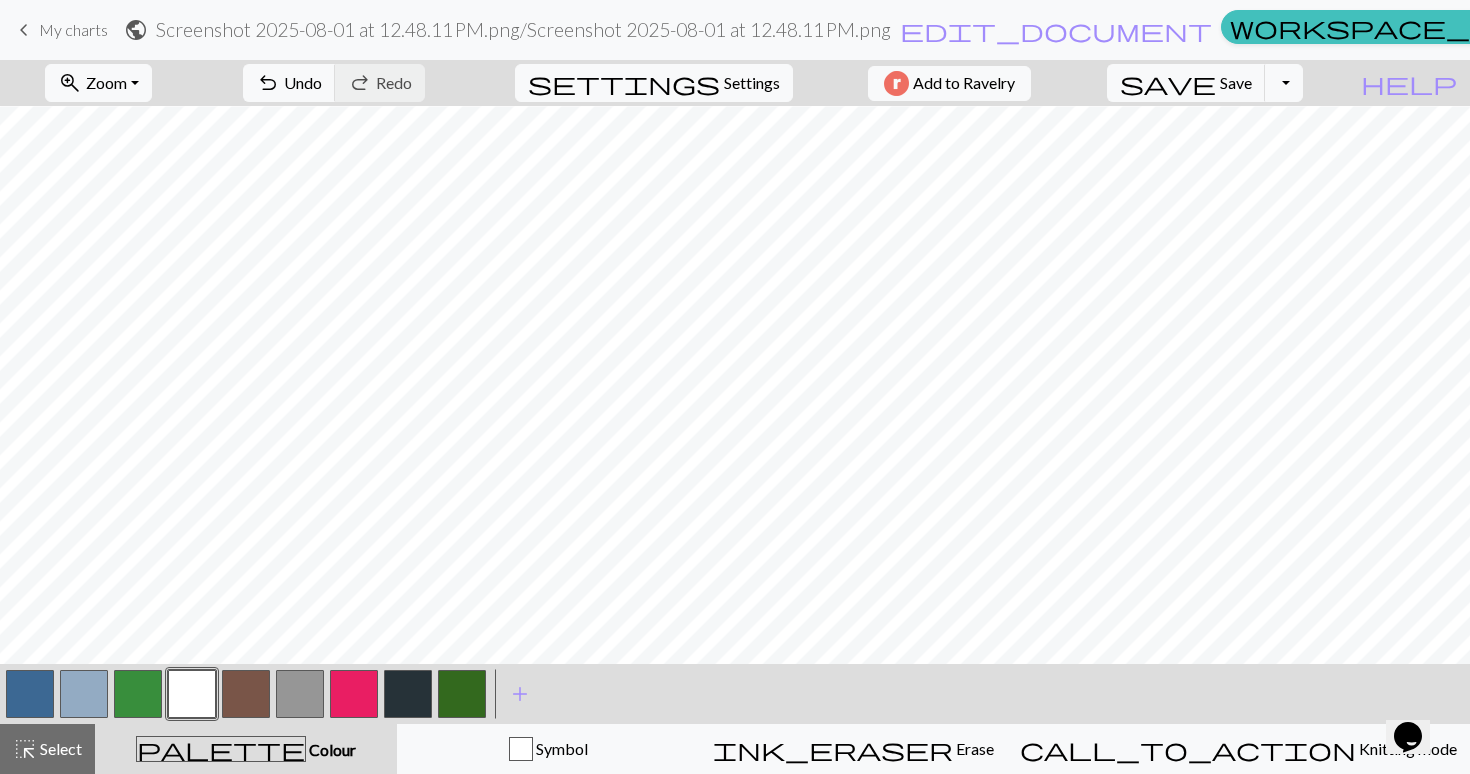 click at bounding box center [462, 694] 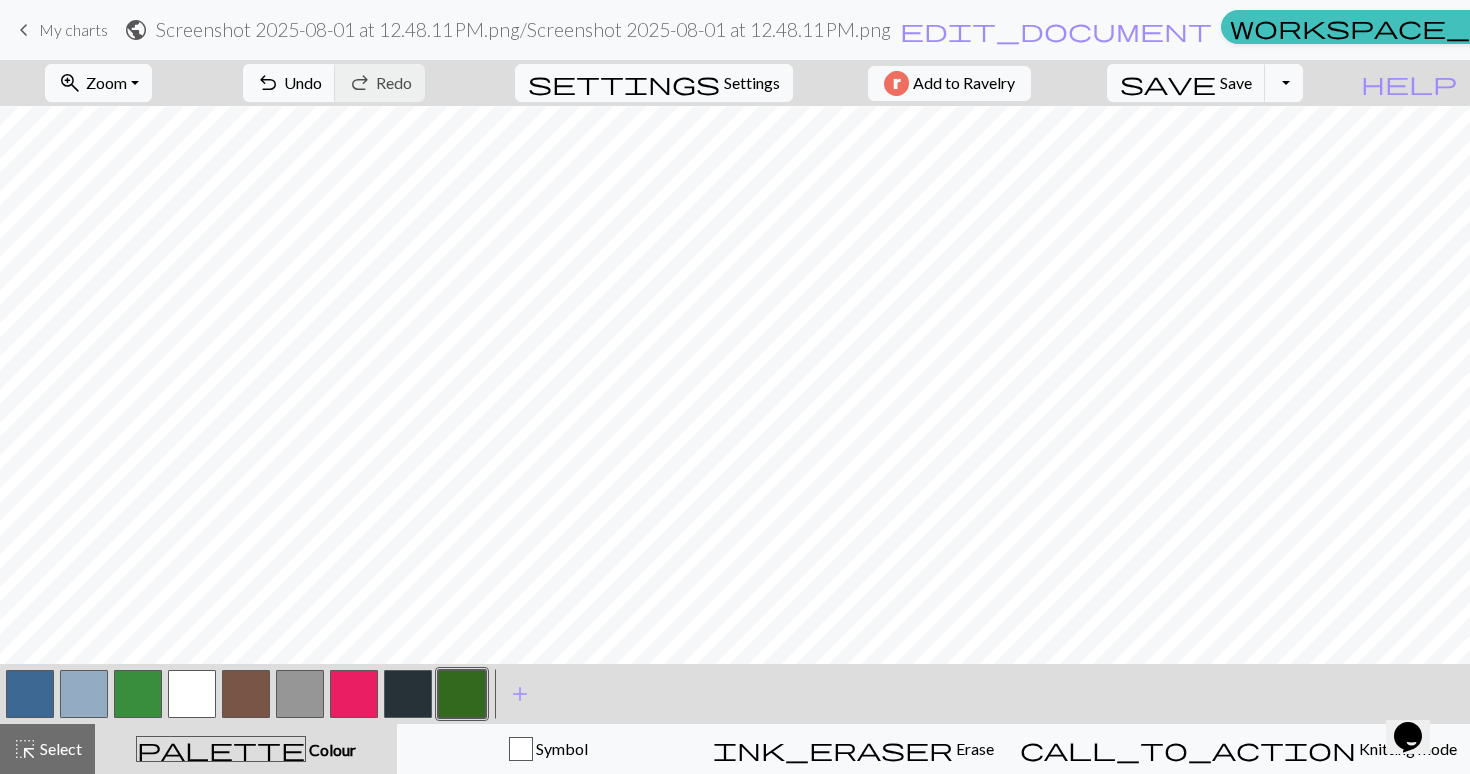 click at bounding box center (192, 694) 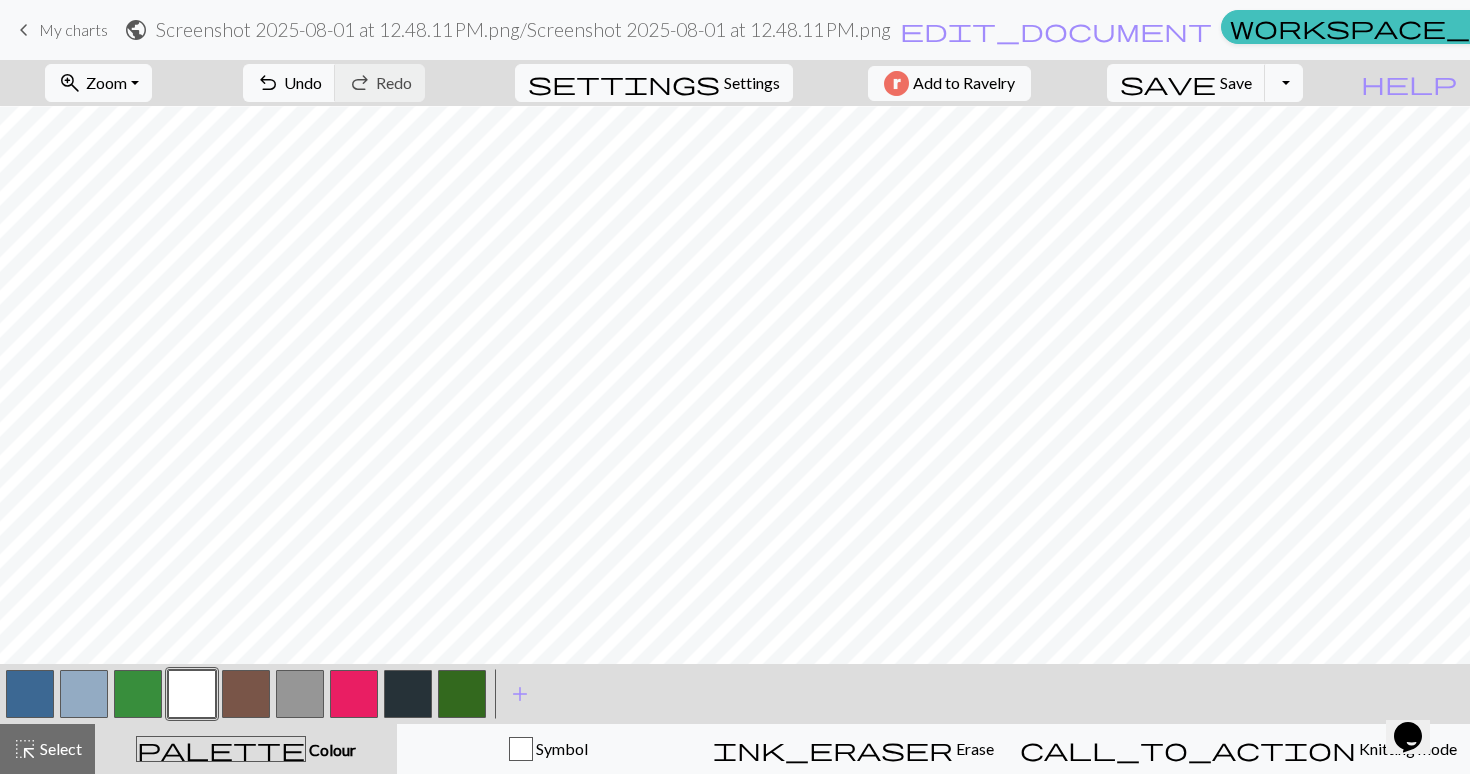 click at bounding box center (462, 694) 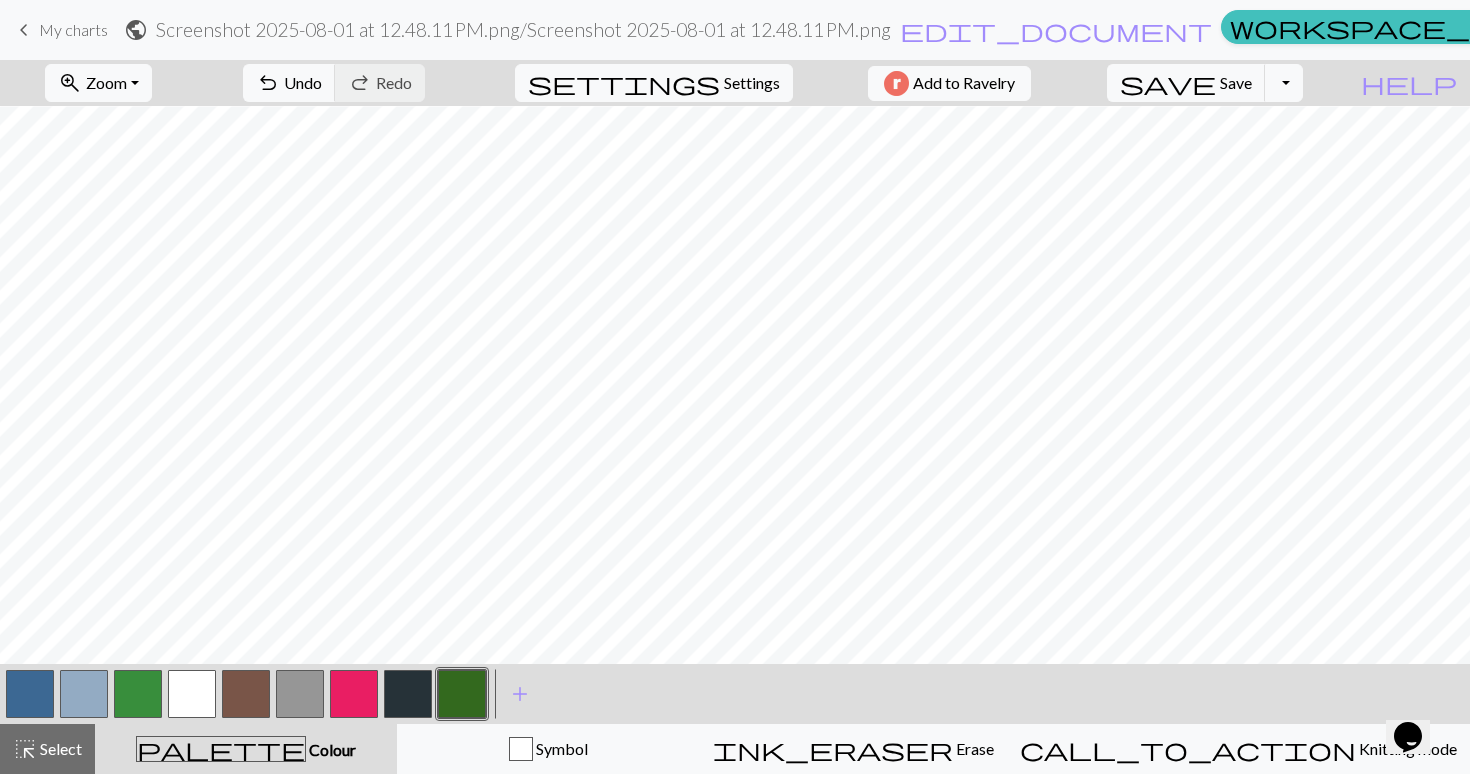 click at bounding box center [138, 694] 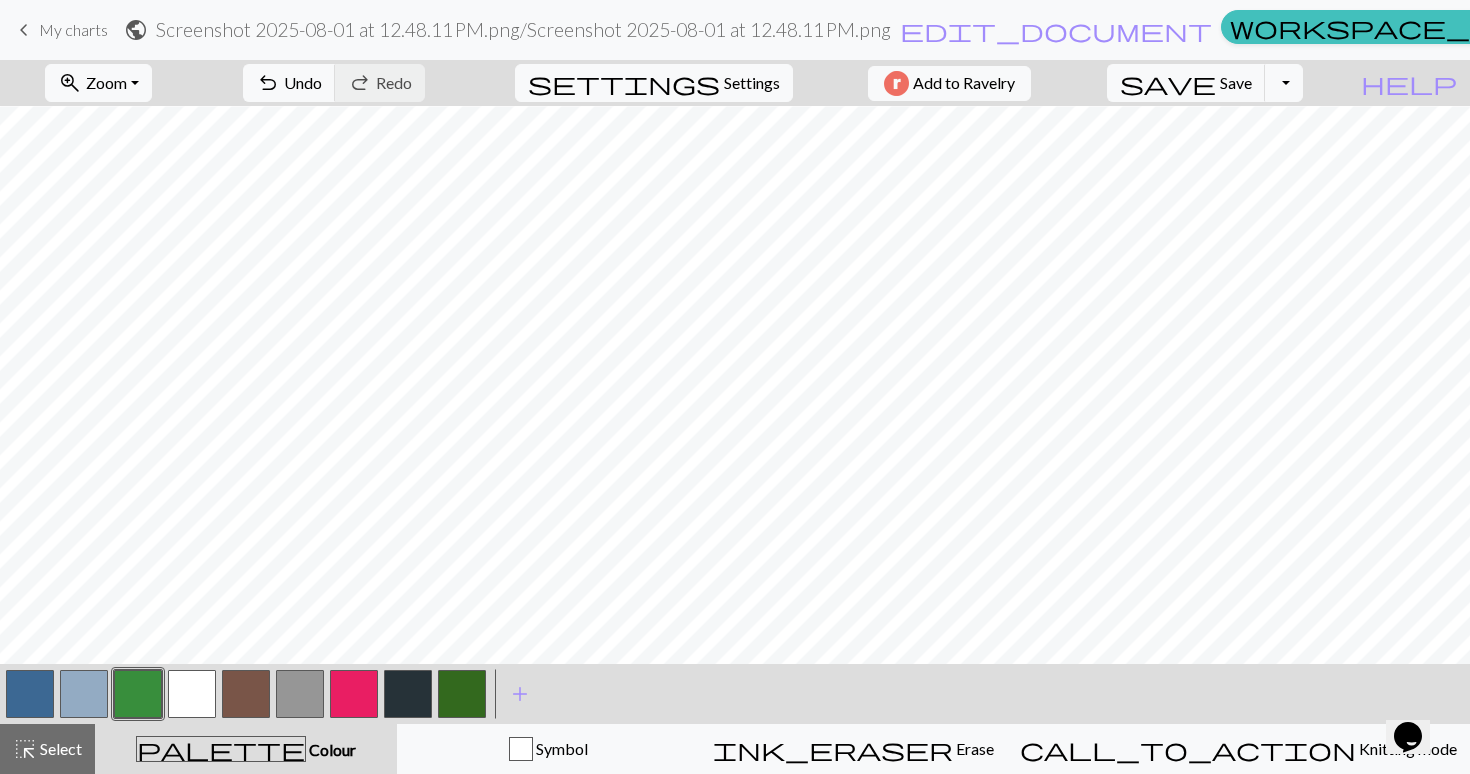 click at bounding box center [462, 694] 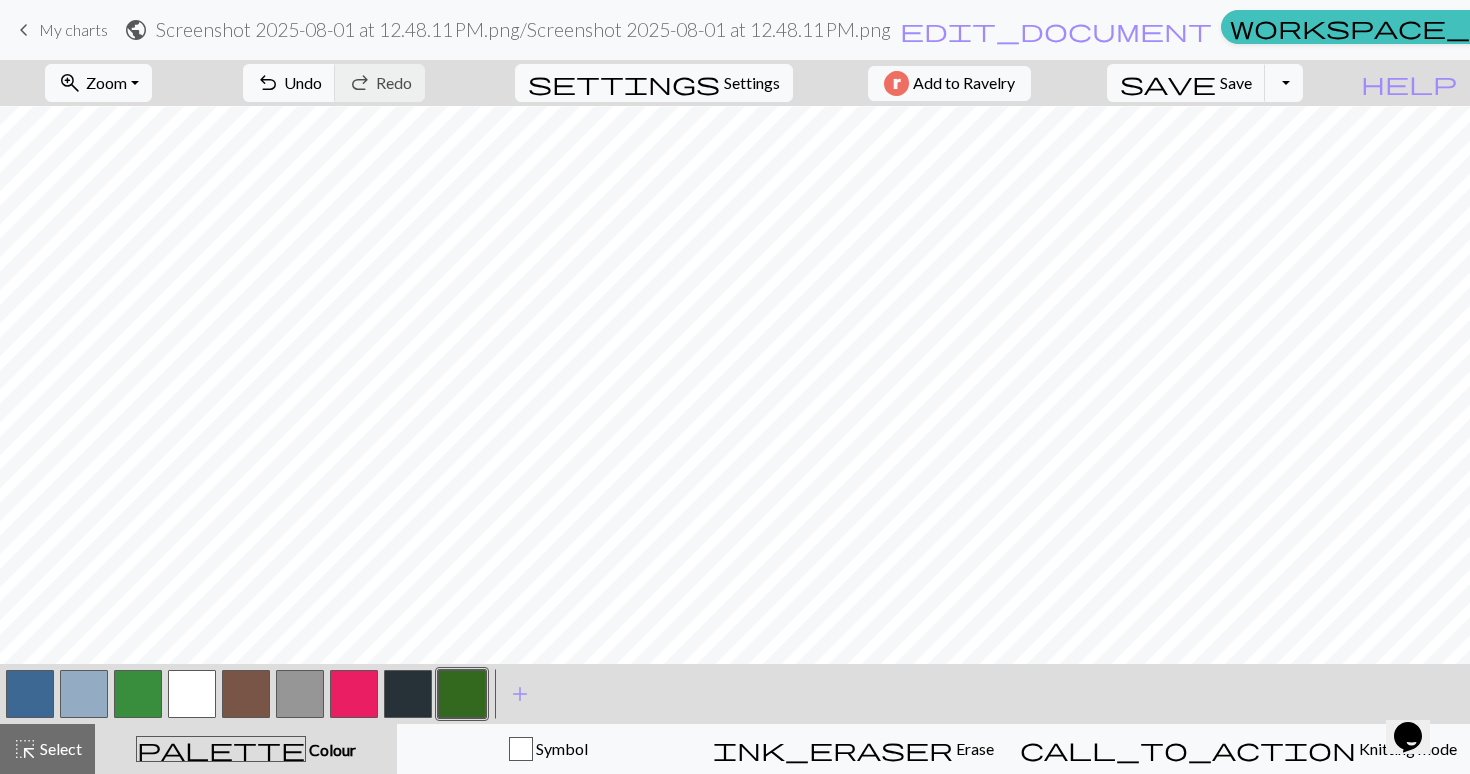 click at bounding box center [192, 694] 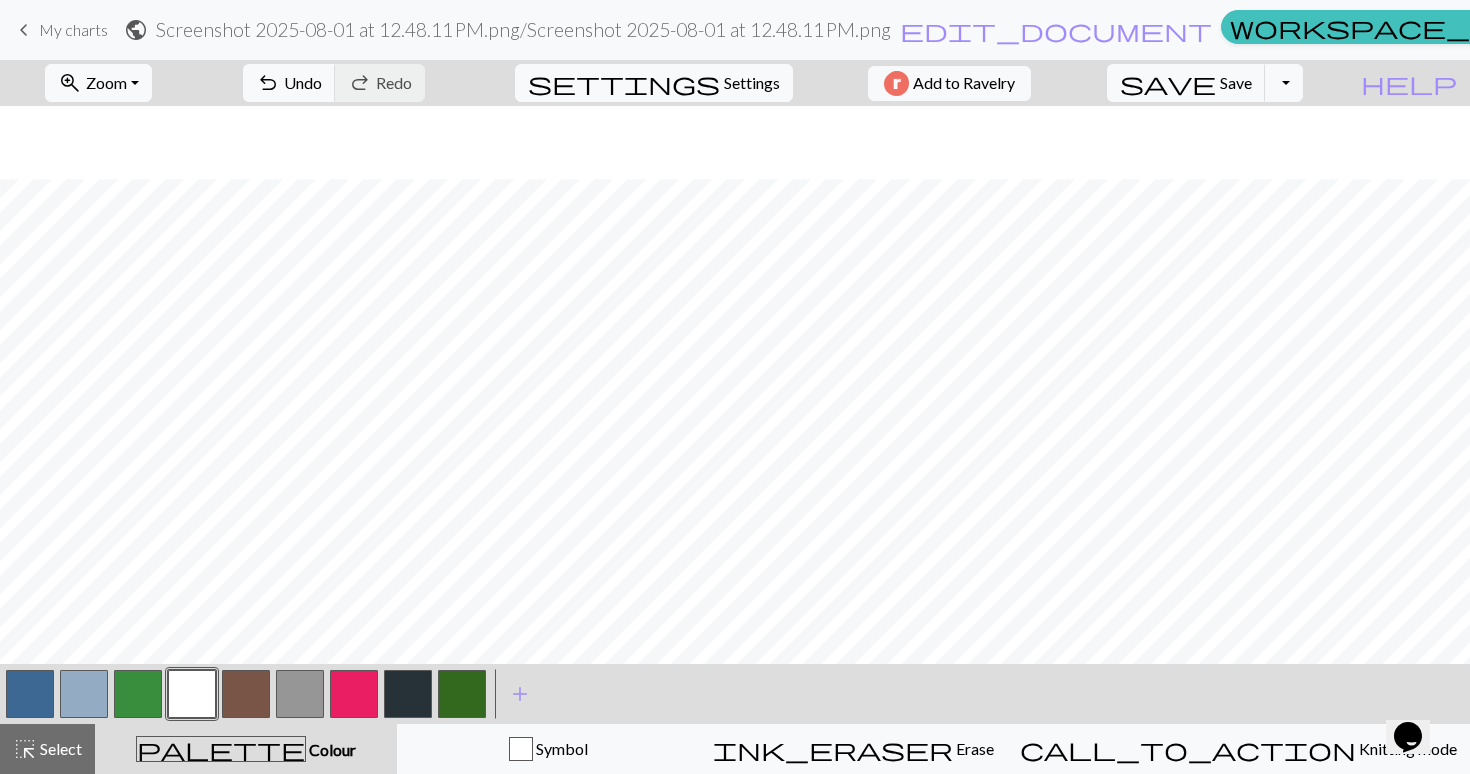 scroll, scrollTop: 426, scrollLeft: 0, axis: vertical 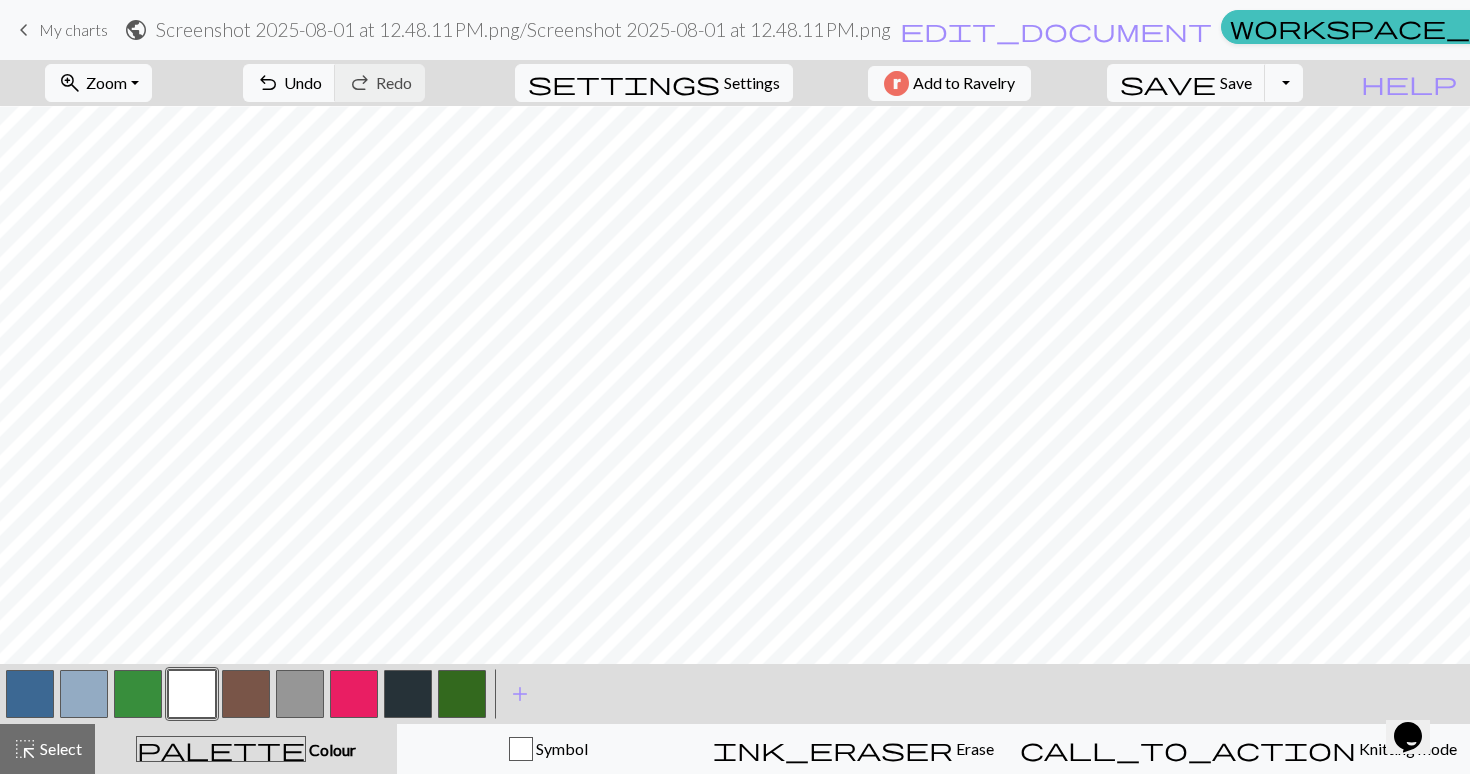 click at bounding box center [30, 694] 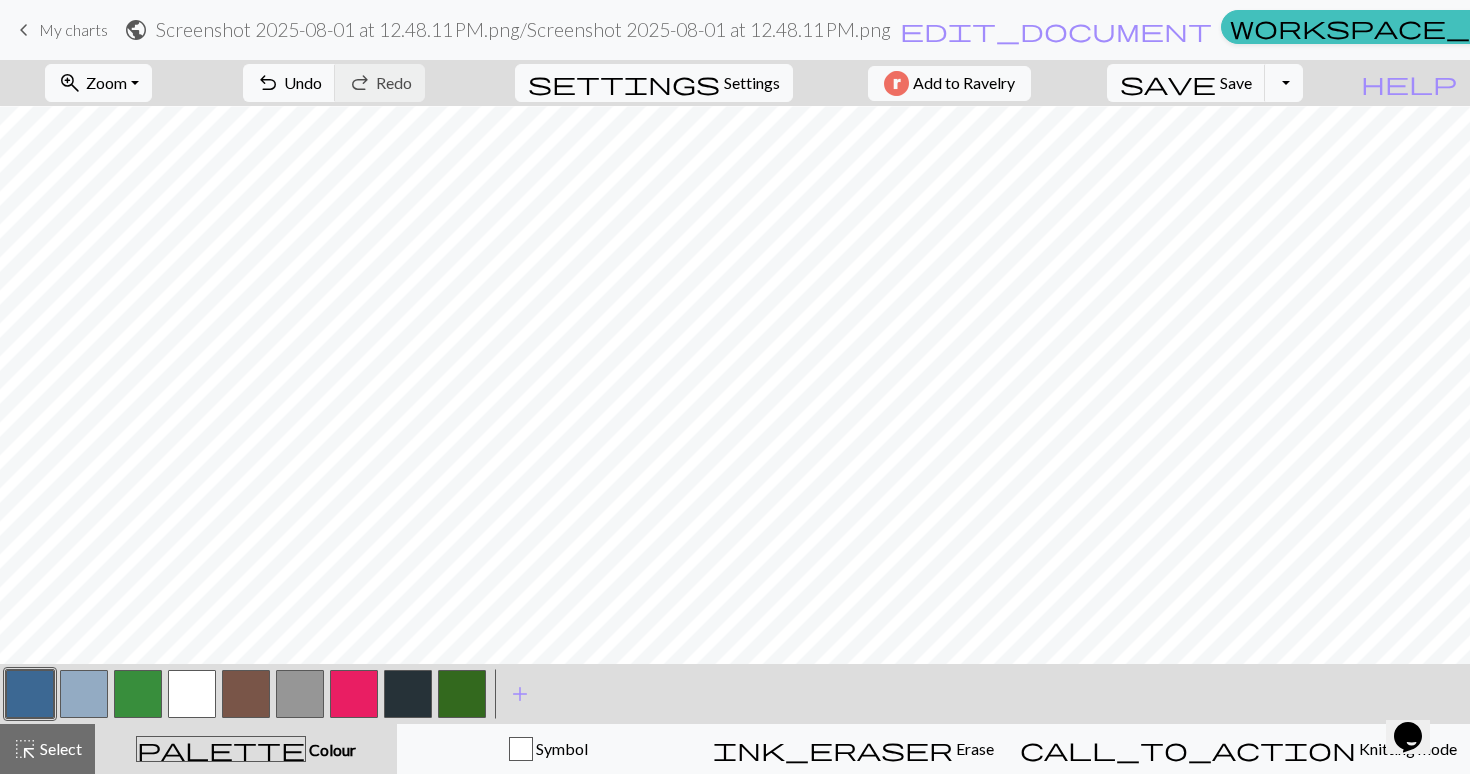 click at bounding box center (300, 694) 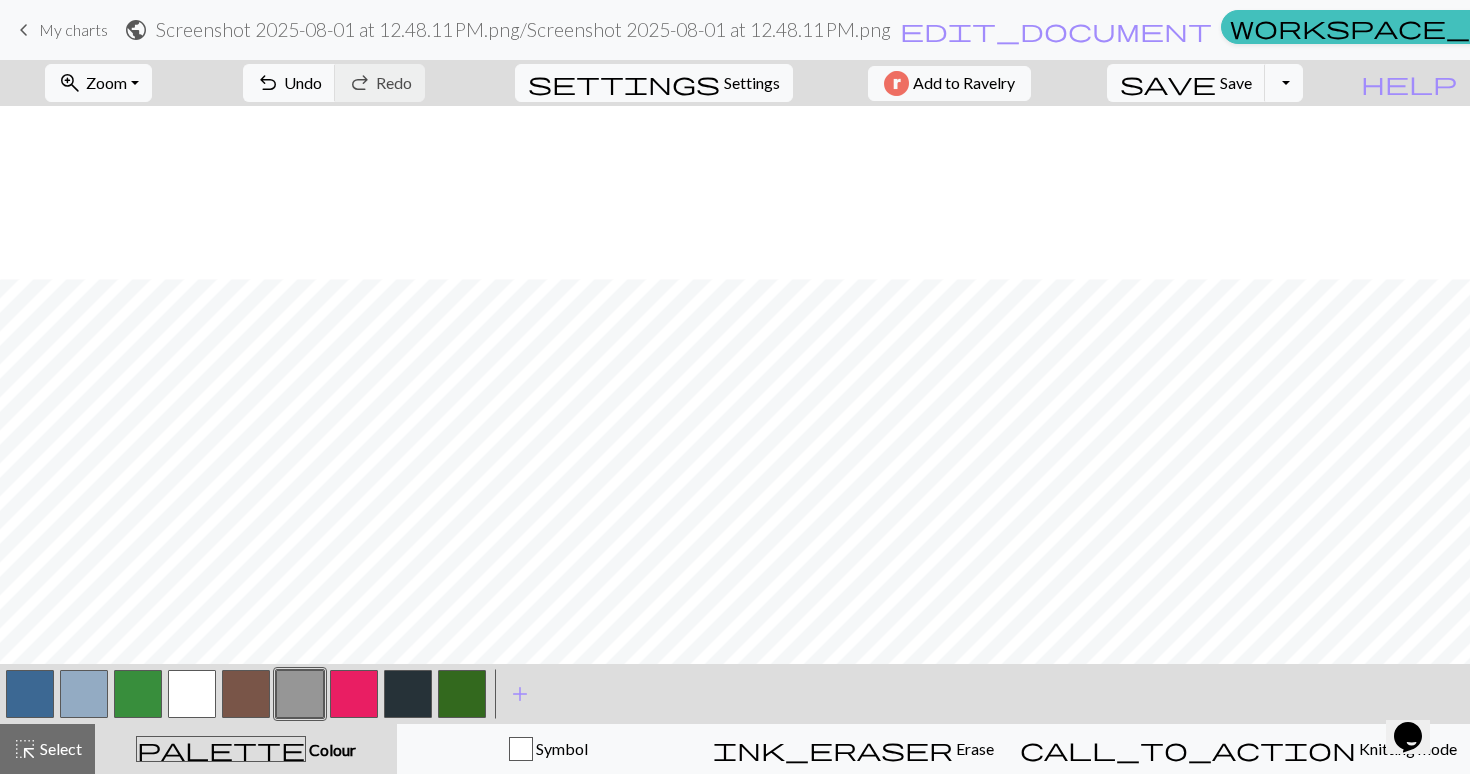 scroll, scrollTop: 796, scrollLeft: 0, axis: vertical 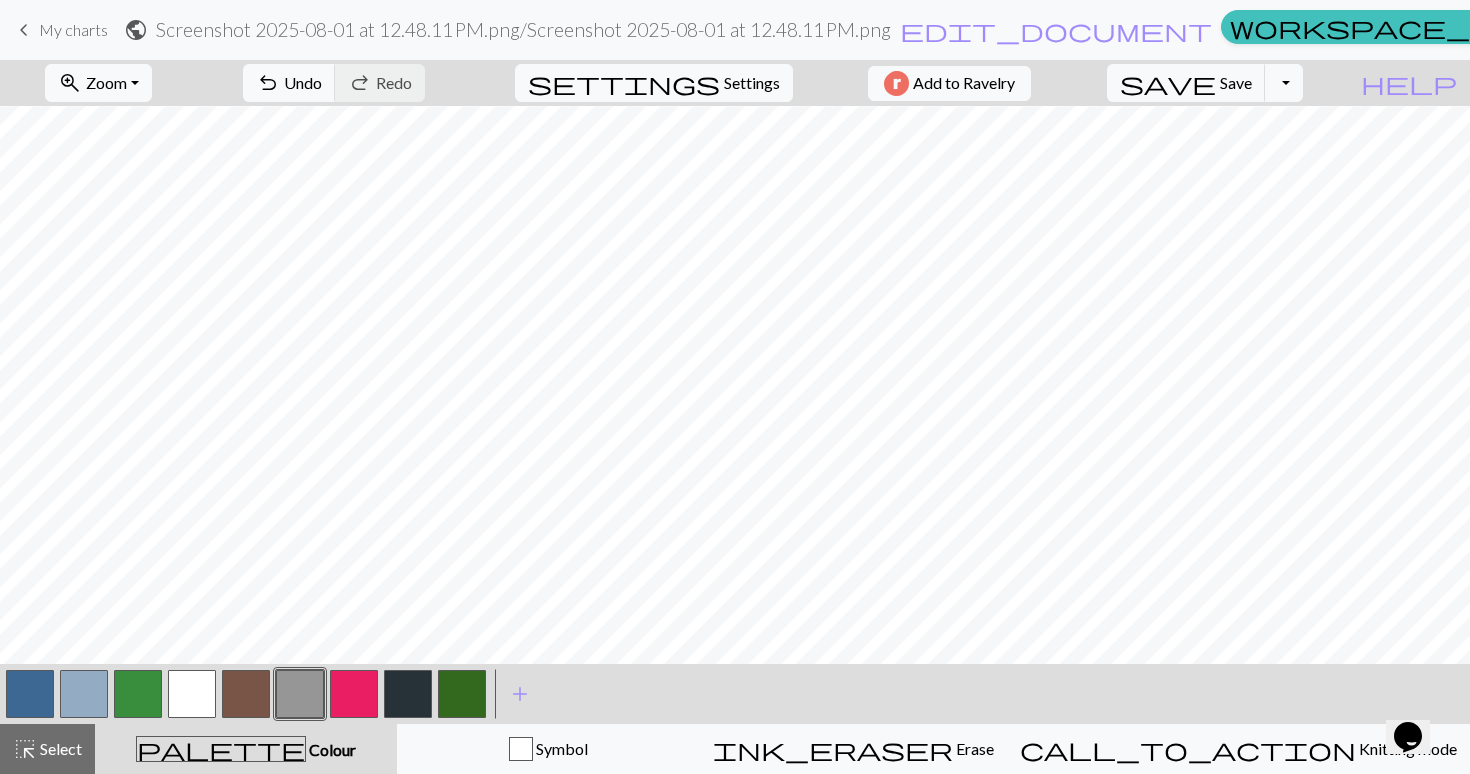 click at bounding box center (84, 694) 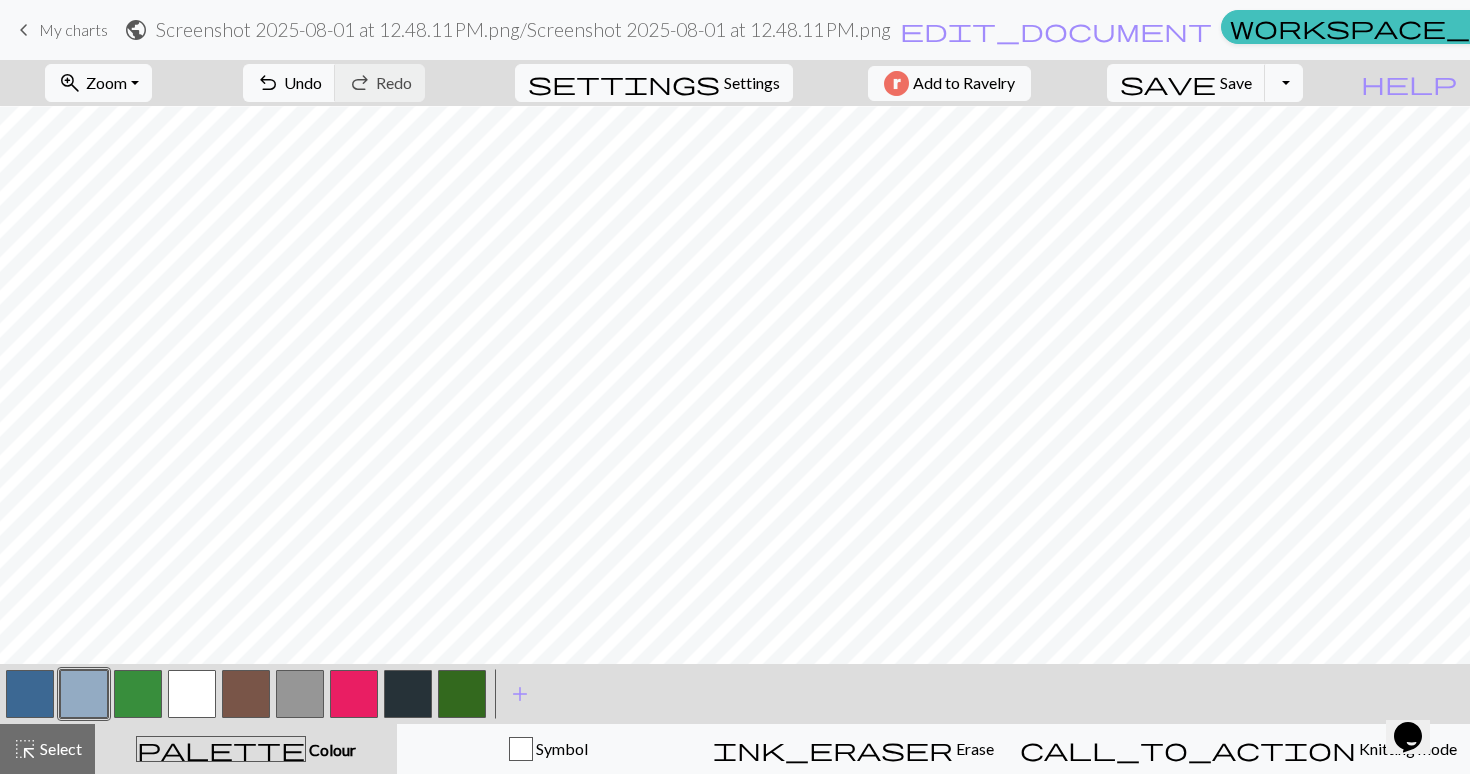 click at bounding box center [354, 694] 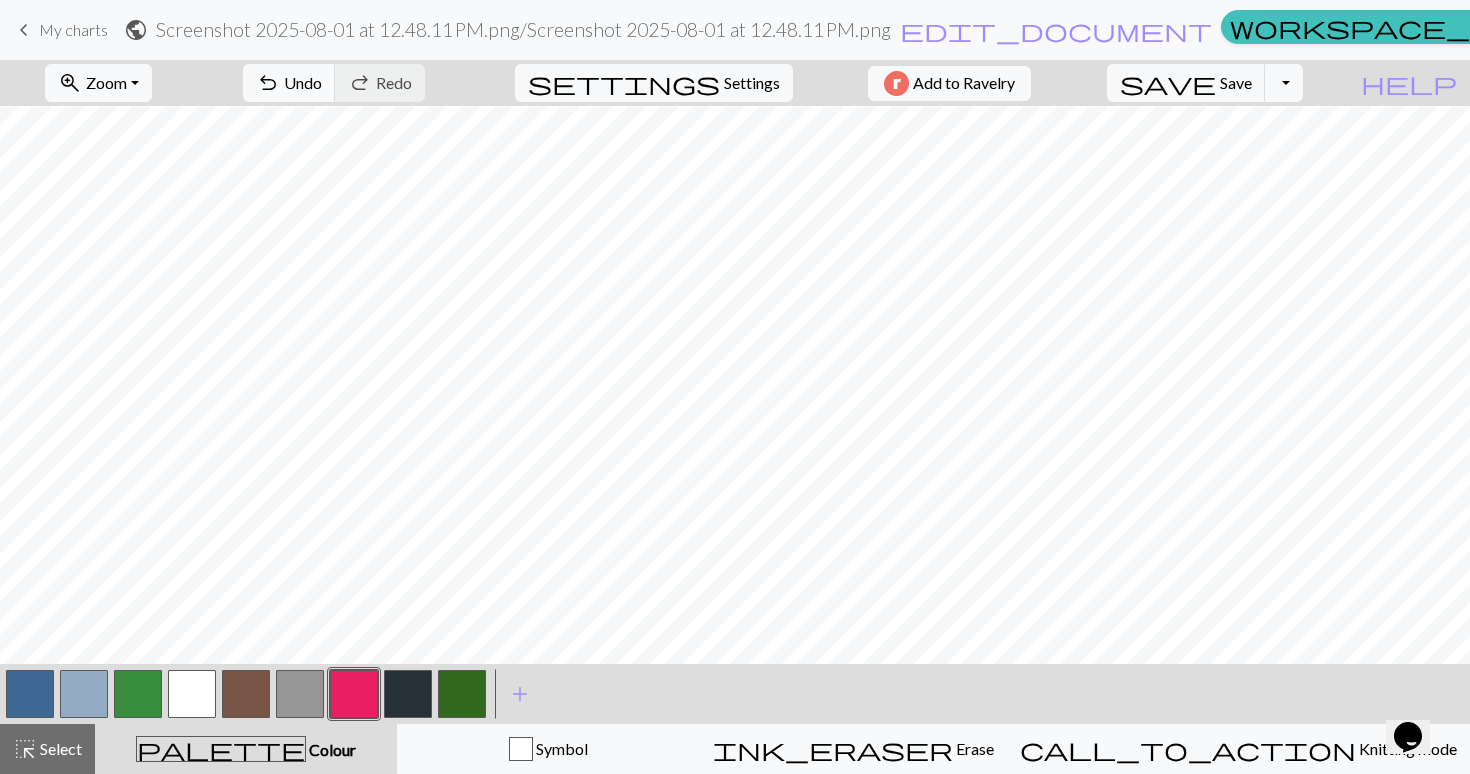 click at bounding box center [408, 694] 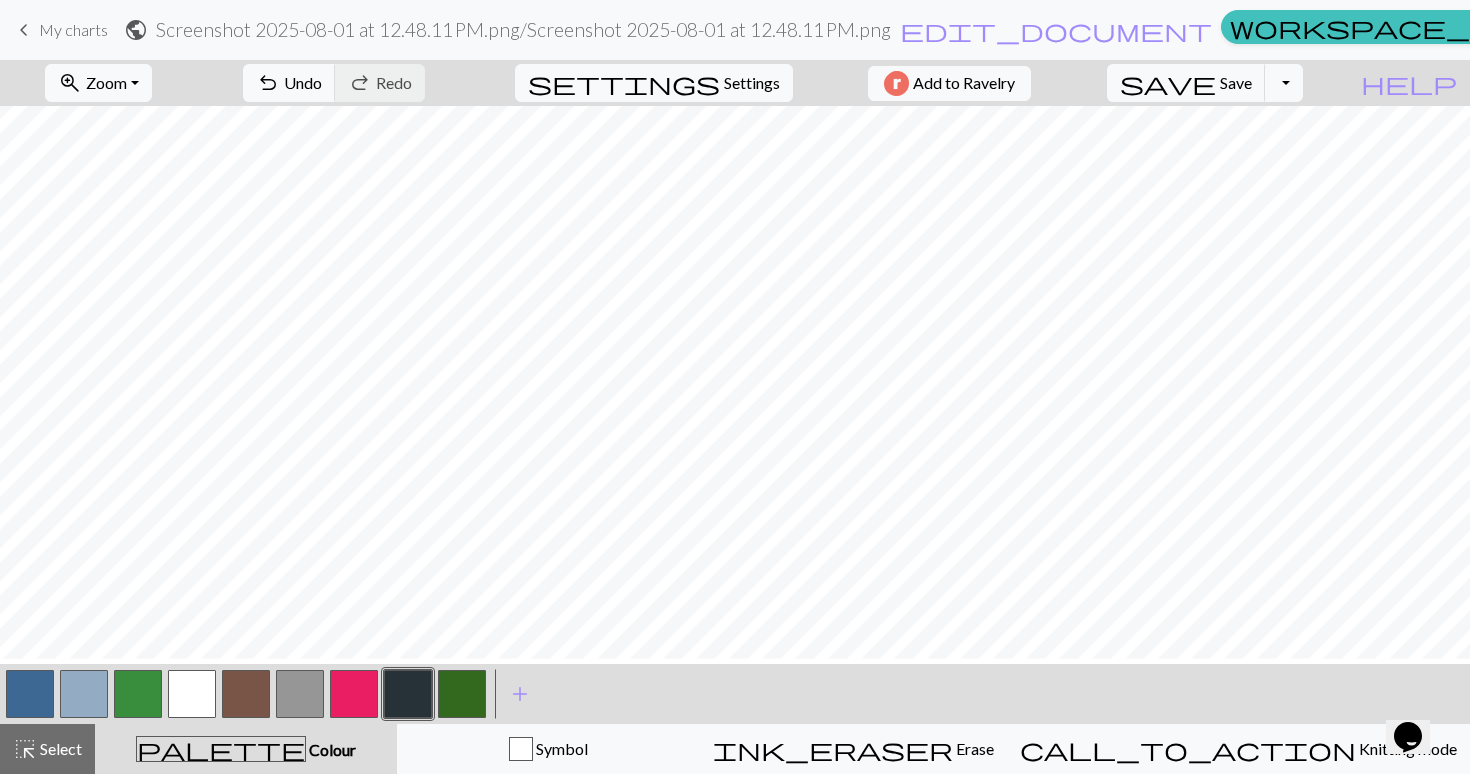 scroll, scrollTop: 540, scrollLeft: 0, axis: vertical 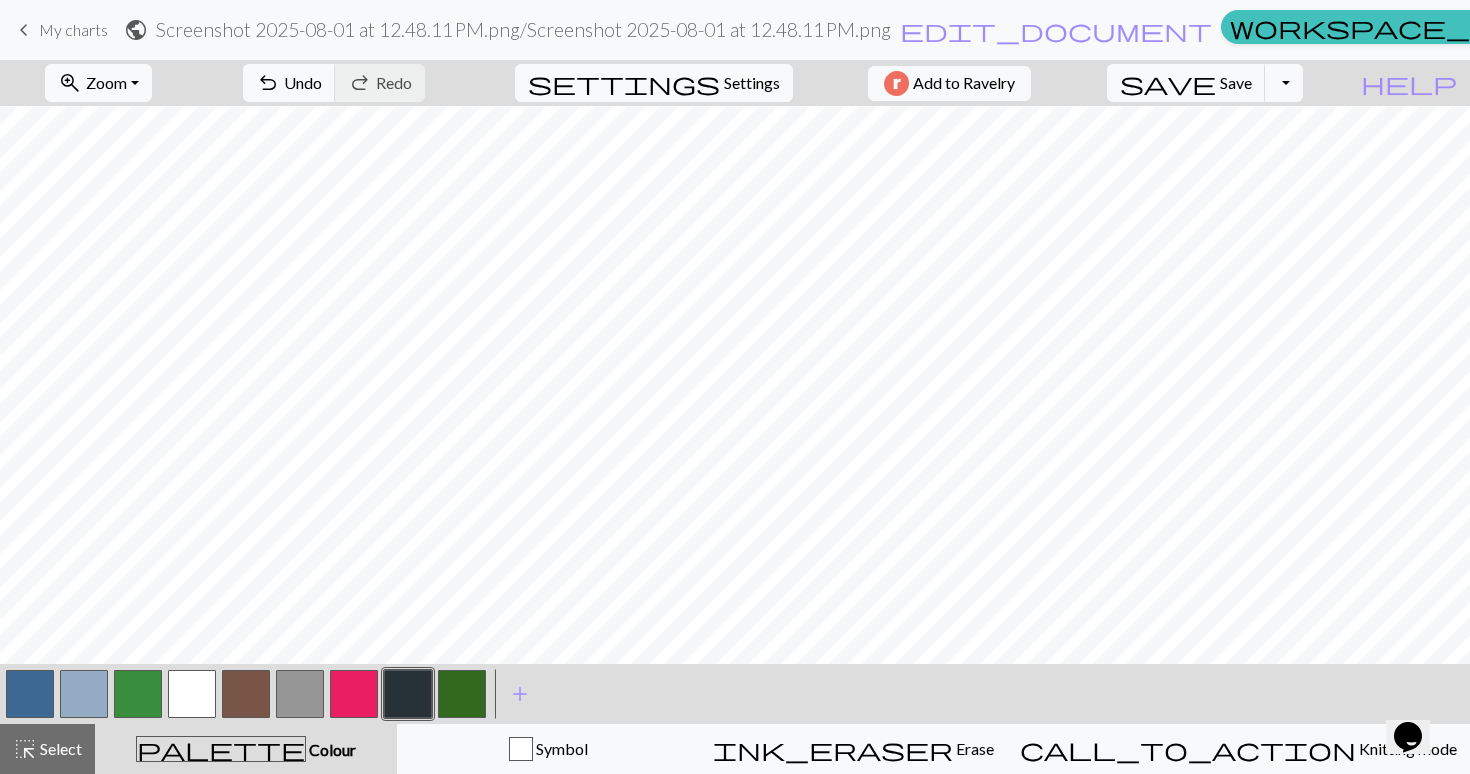 click at bounding box center (300, 694) 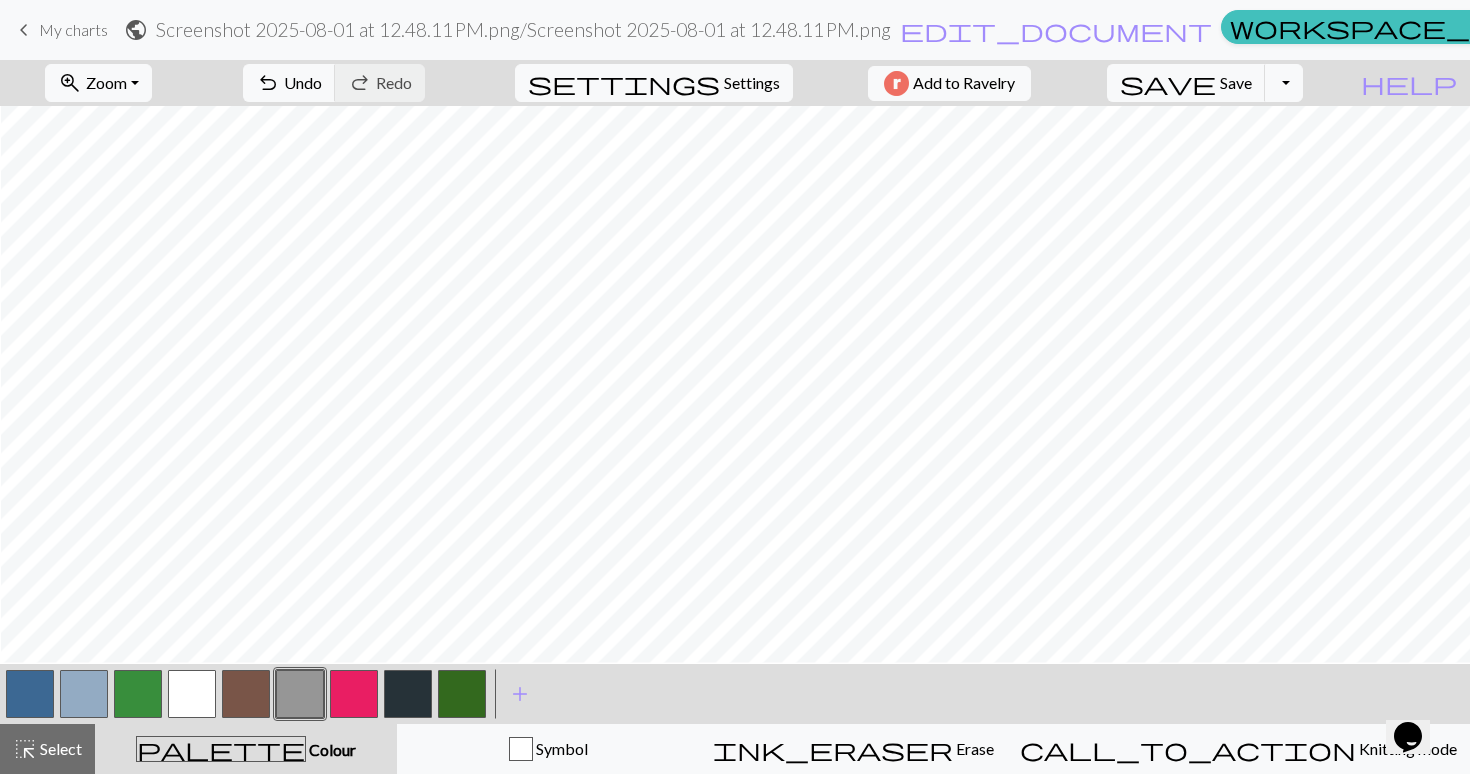 scroll, scrollTop: 533, scrollLeft: 1, axis: both 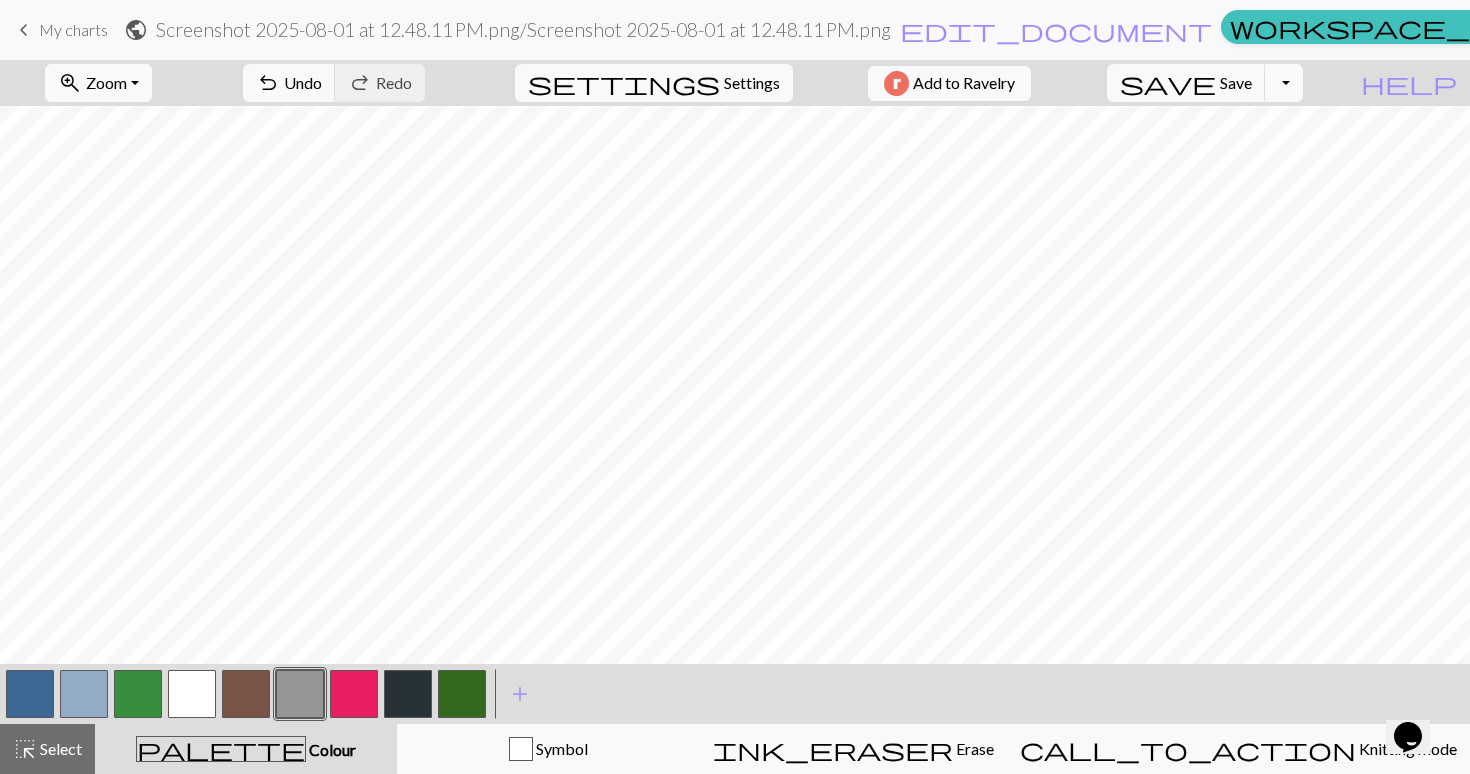 click at bounding box center [30, 694] 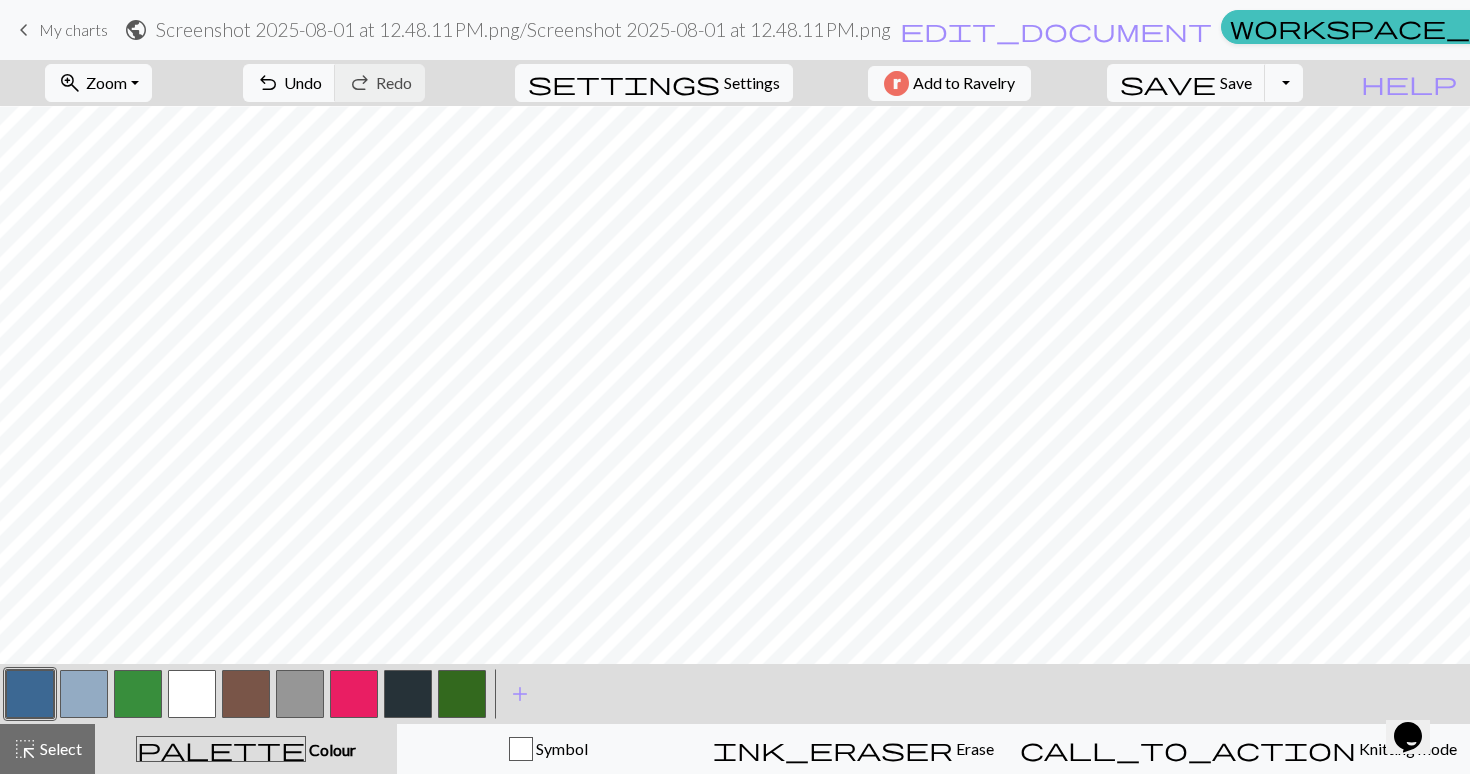 click at bounding box center (192, 694) 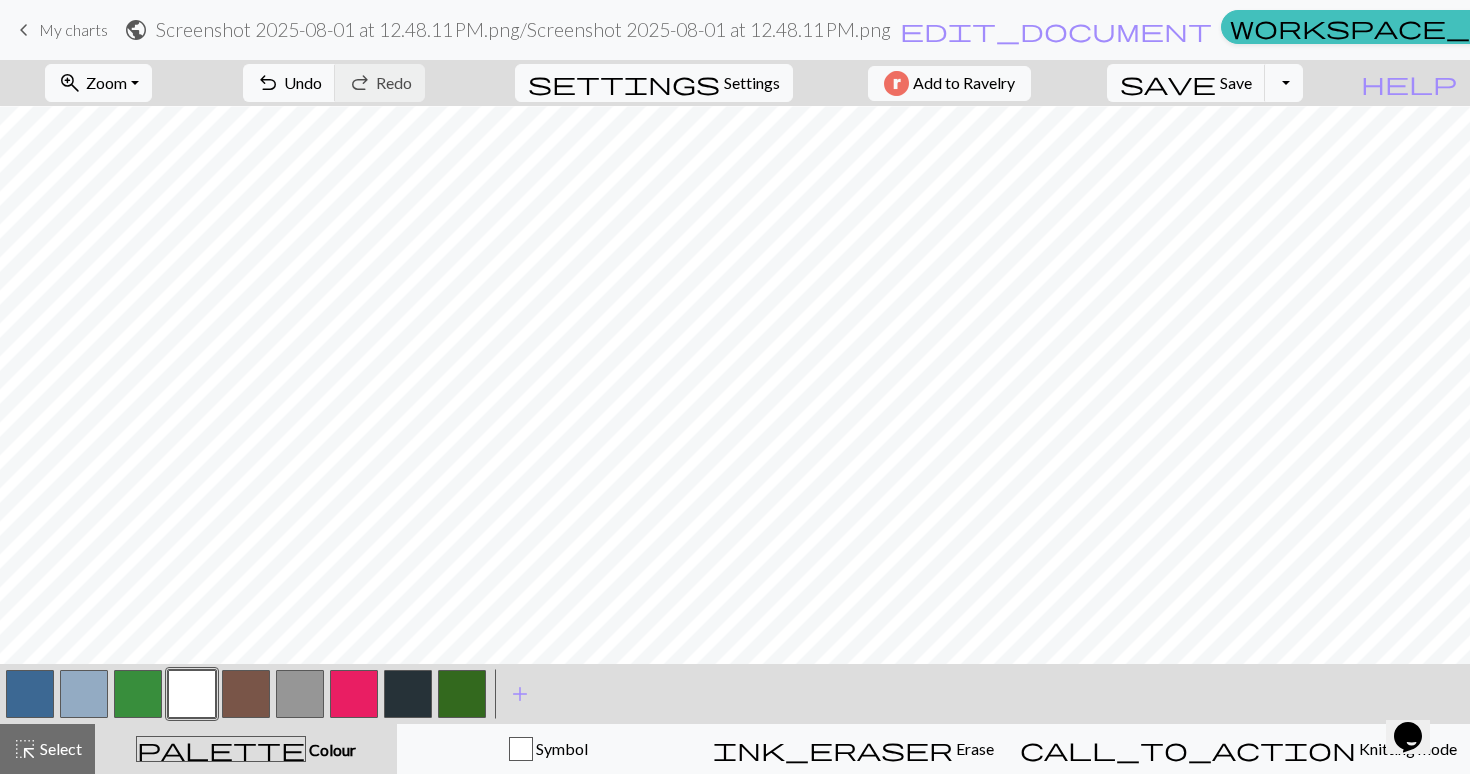 scroll, scrollTop: 886, scrollLeft: 0, axis: vertical 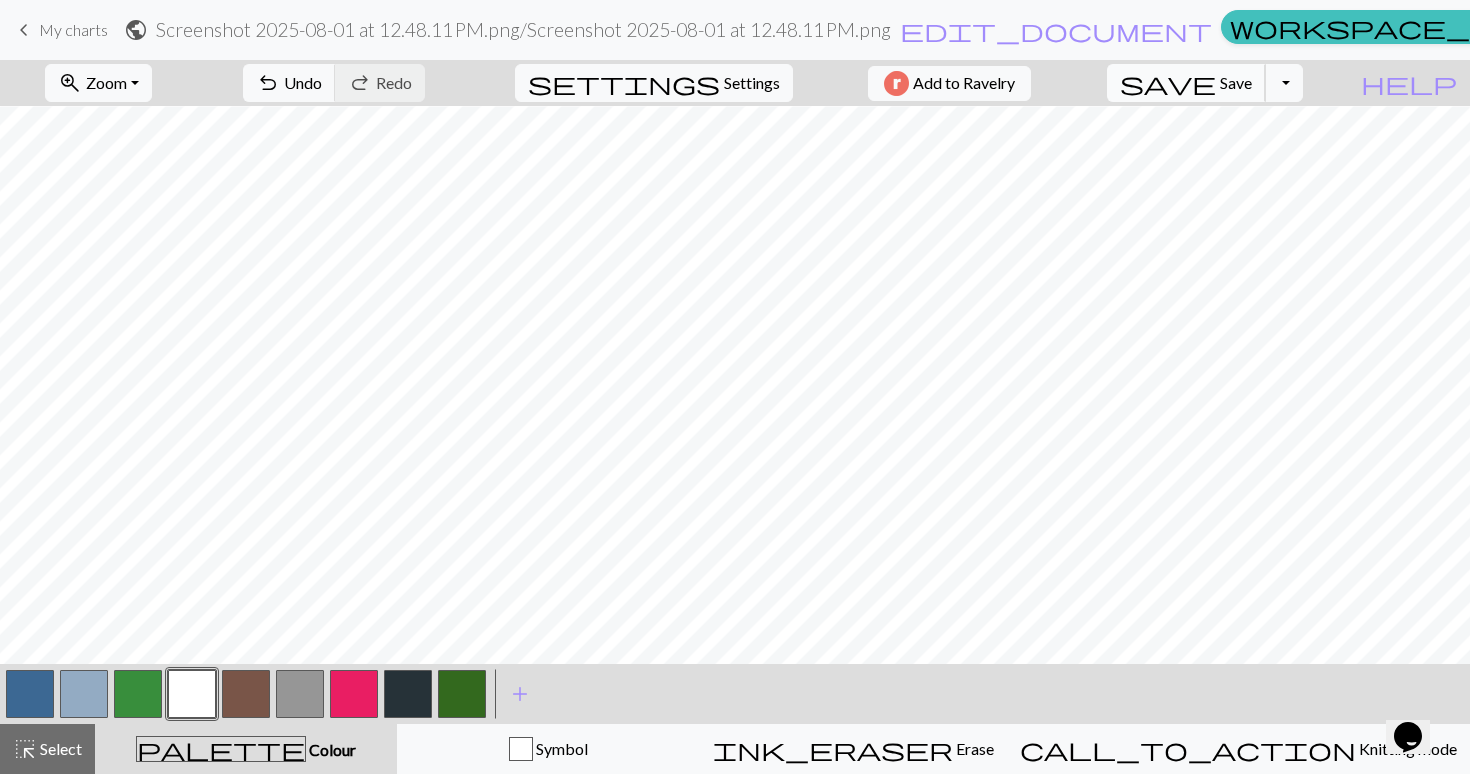 click on "save" at bounding box center (1168, 83) 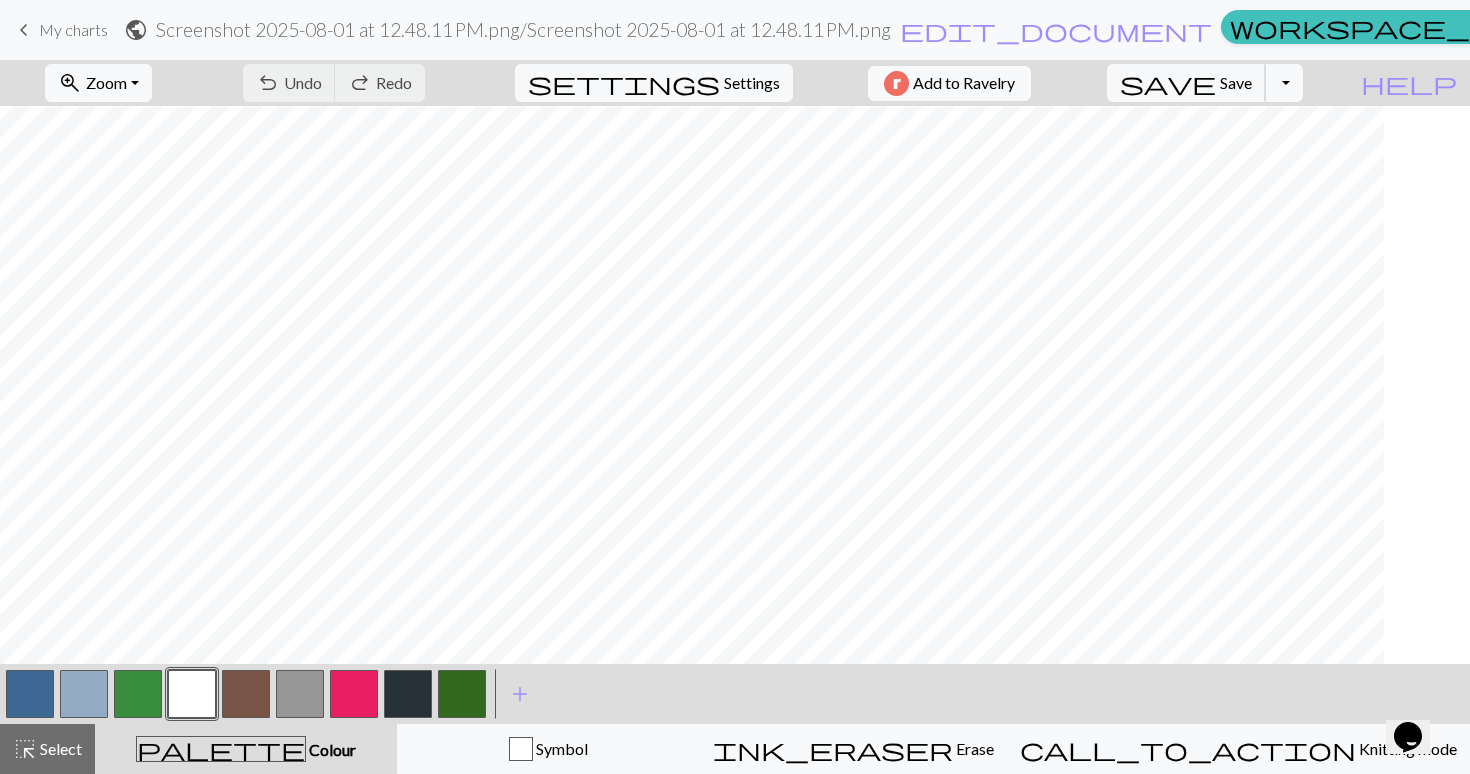 scroll, scrollTop: 1007, scrollLeft: 0, axis: vertical 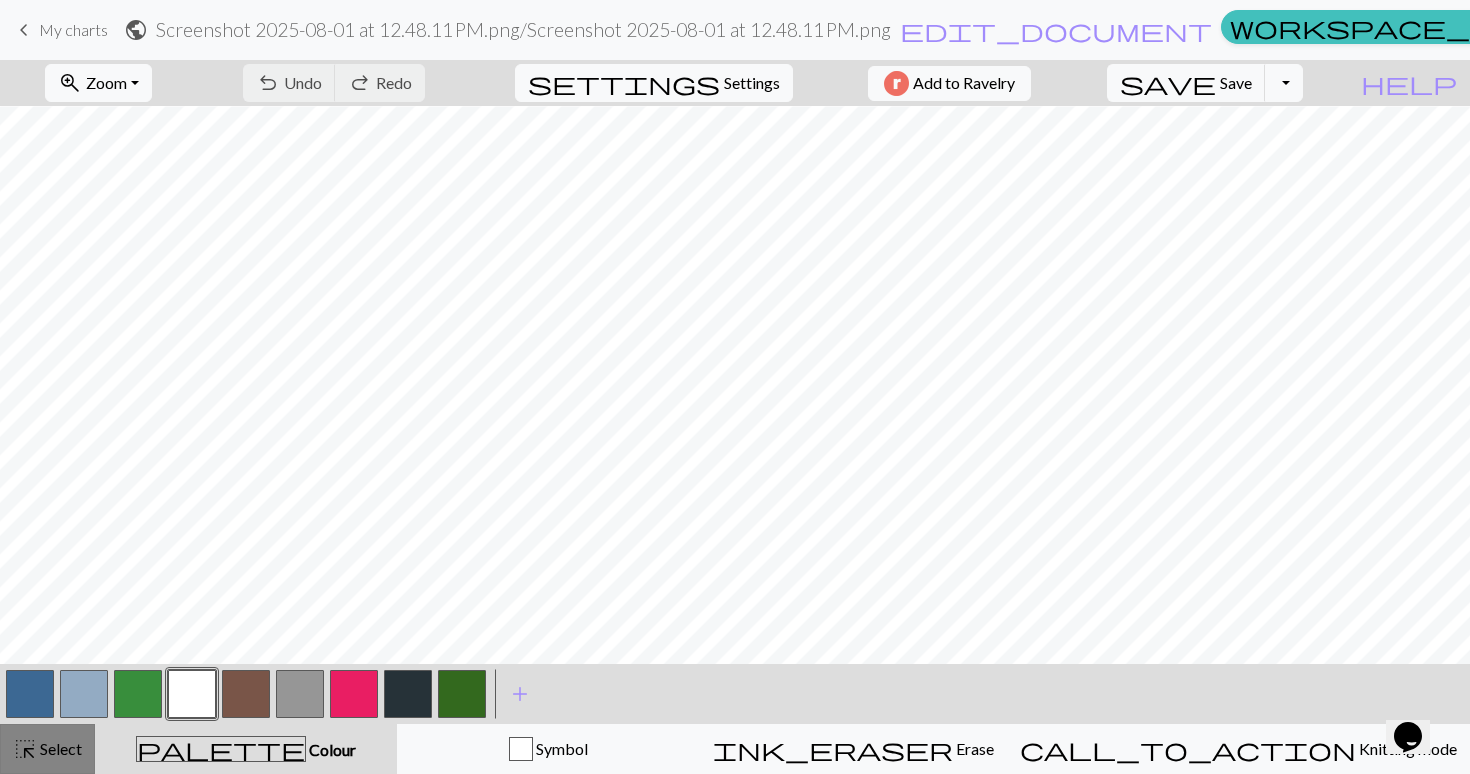 click on "highlight_alt   Select   Select" at bounding box center (47, 749) 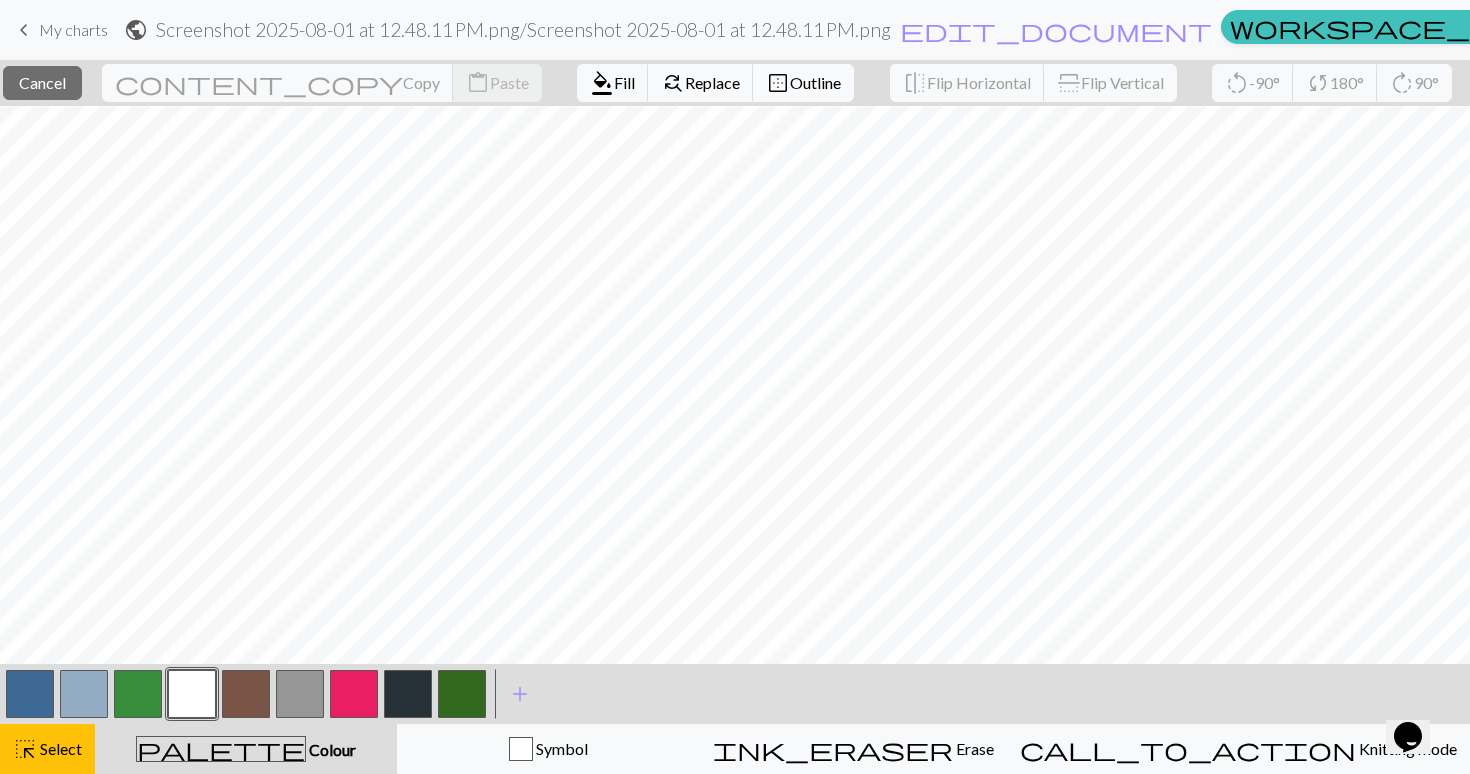 click on "Outline" at bounding box center [815, 82] 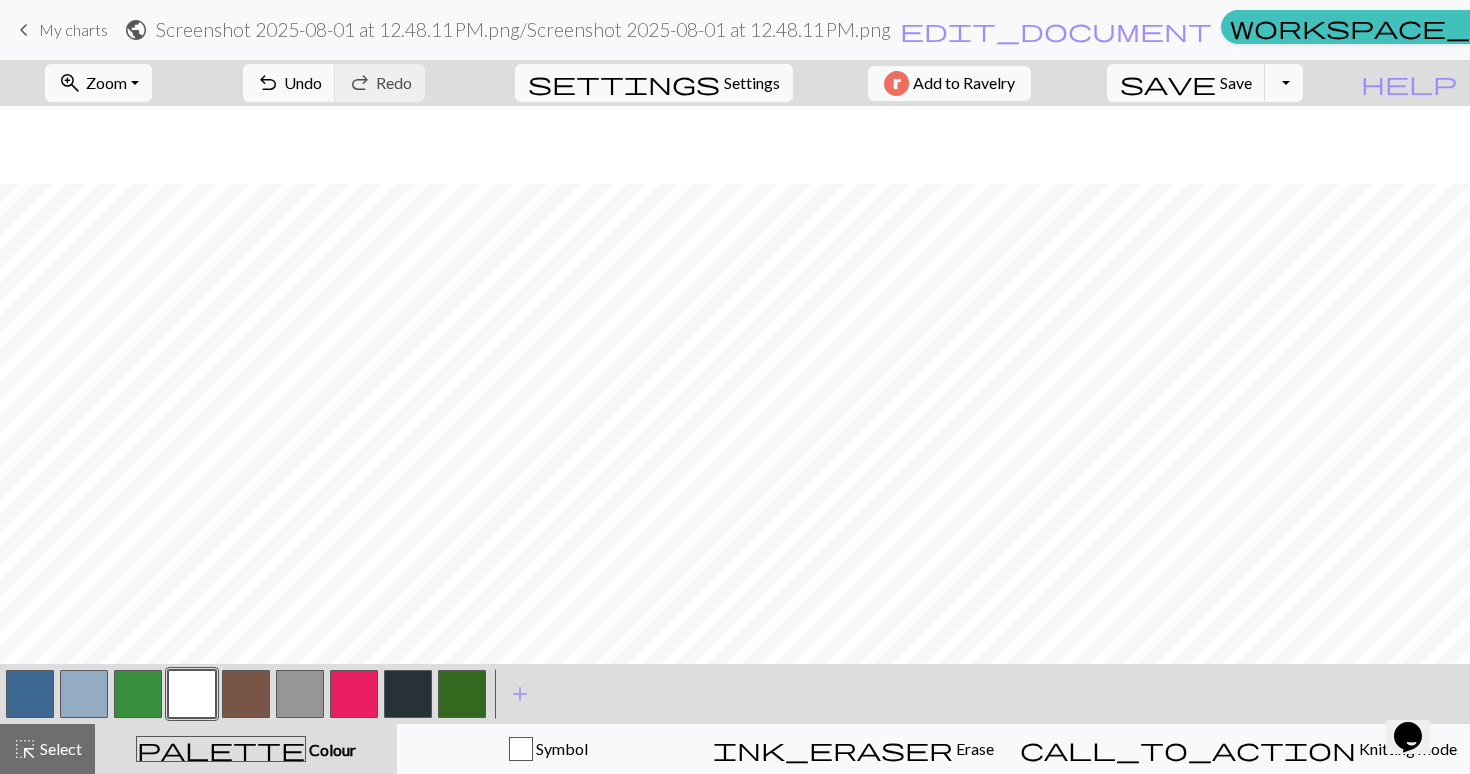 scroll, scrollTop: 1007, scrollLeft: 0, axis: vertical 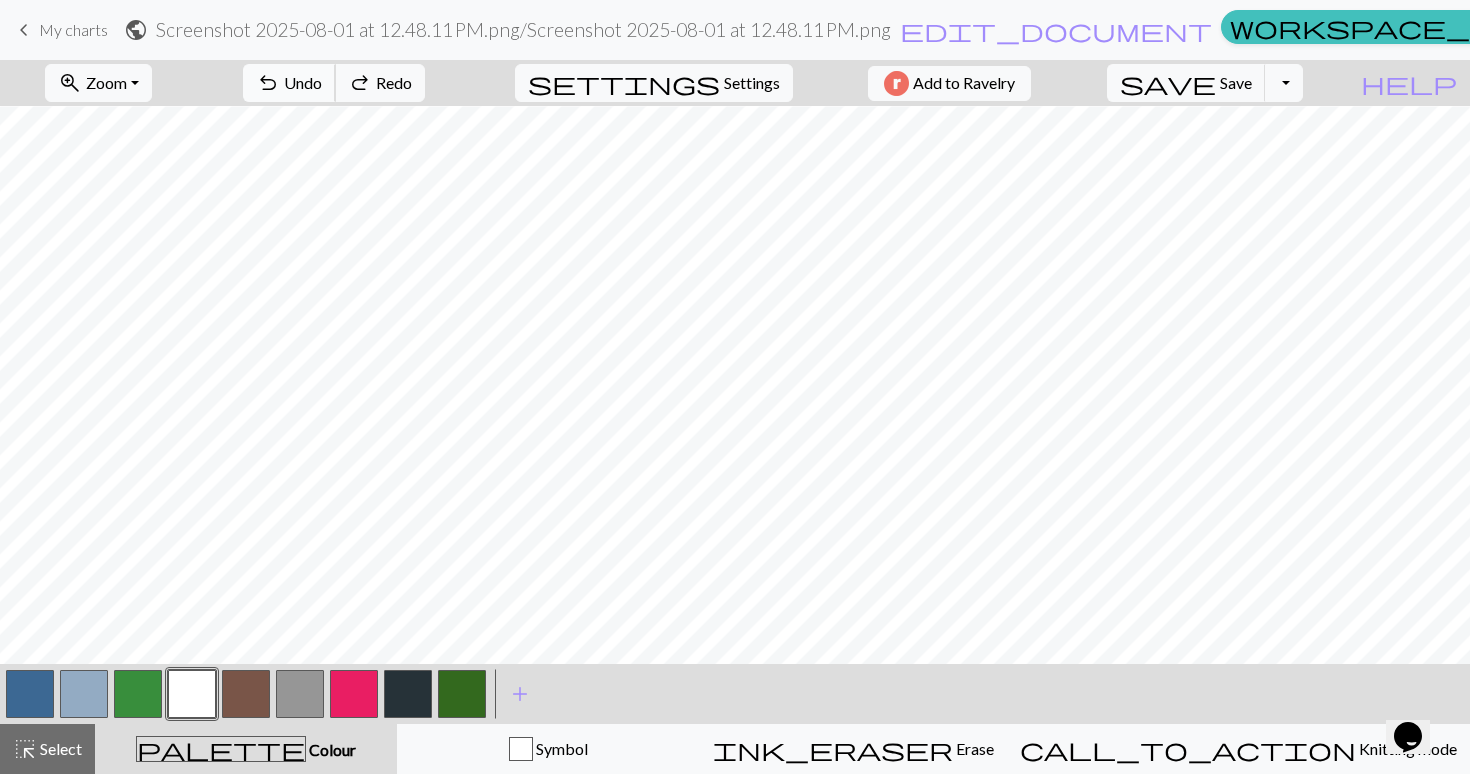 click on "Undo" at bounding box center (303, 82) 